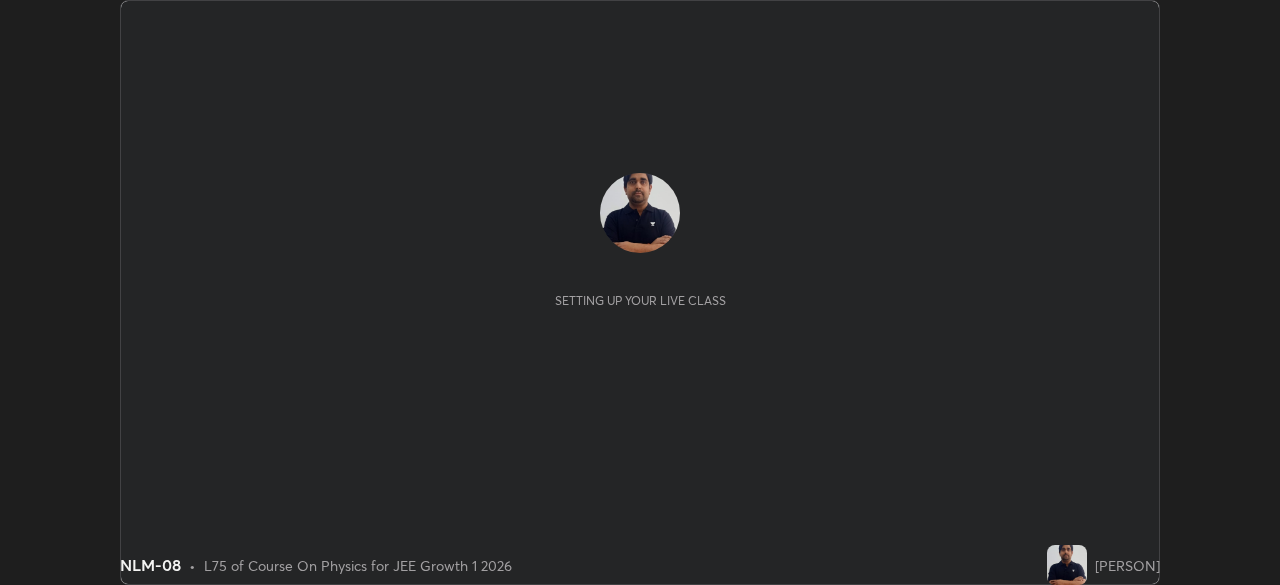 scroll, scrollTop: 0, scrollLeft: 0, axis: both 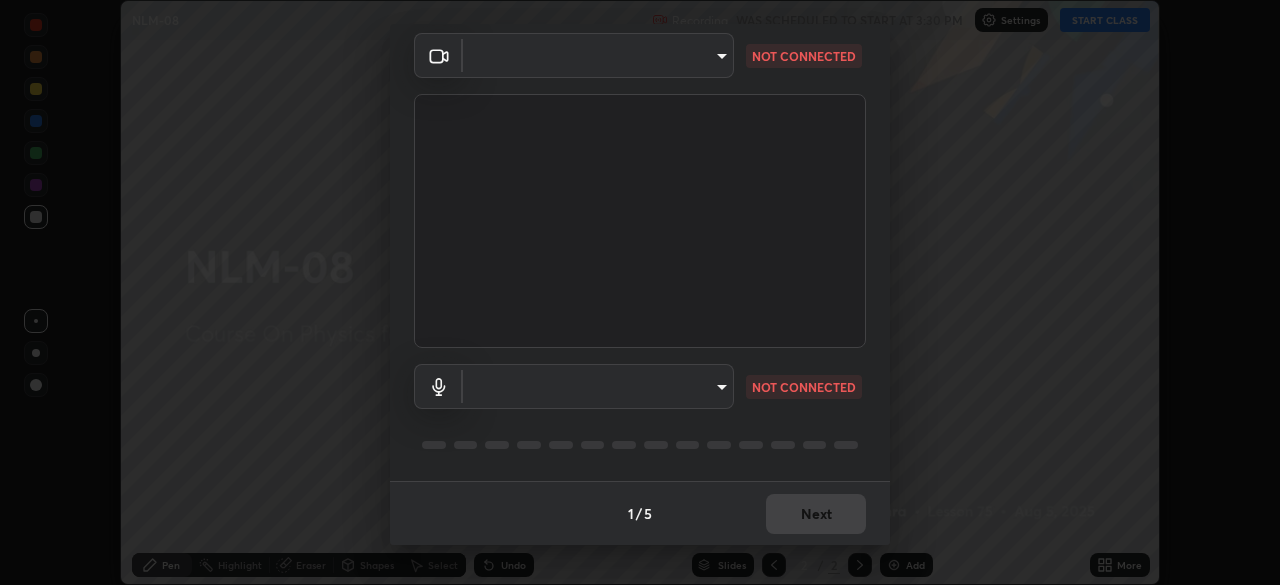 type on "6dd7f26dd43dc758996b1cf006e2949f7a02bee9d132d5f3f41e5eef0e7c266f" 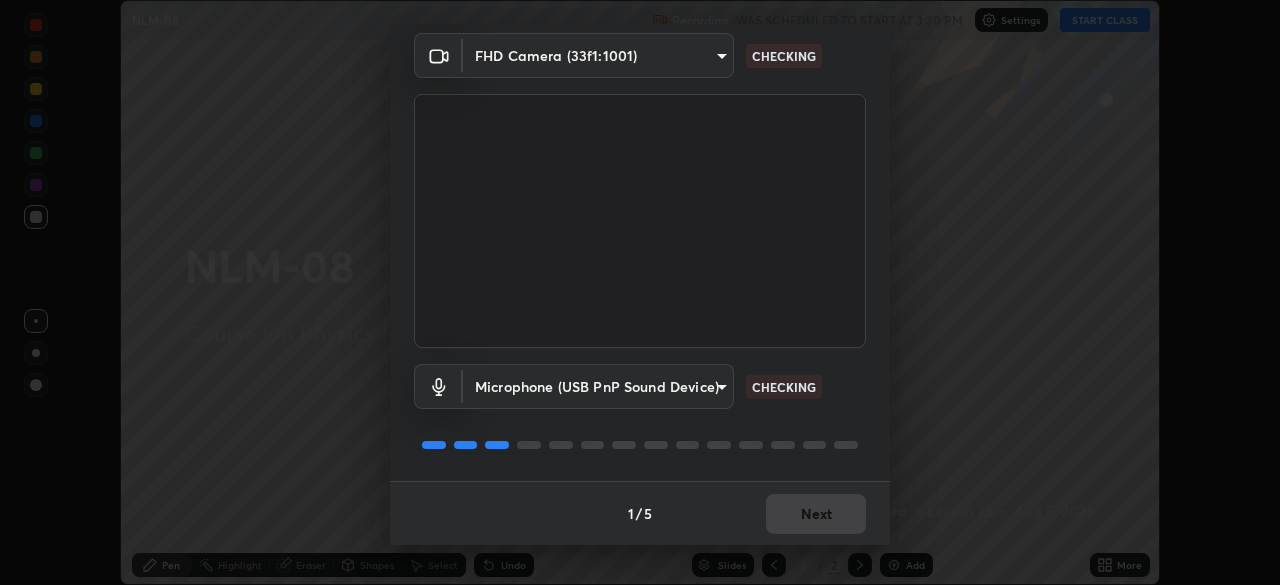 click on "Media settings FHD Camera (33f1:1001) [HASH] CHECKING Microphone (USB PnP Sound Device) [HASH] CHECKING 1 / 5 Next" at bounding box center [640, 292] 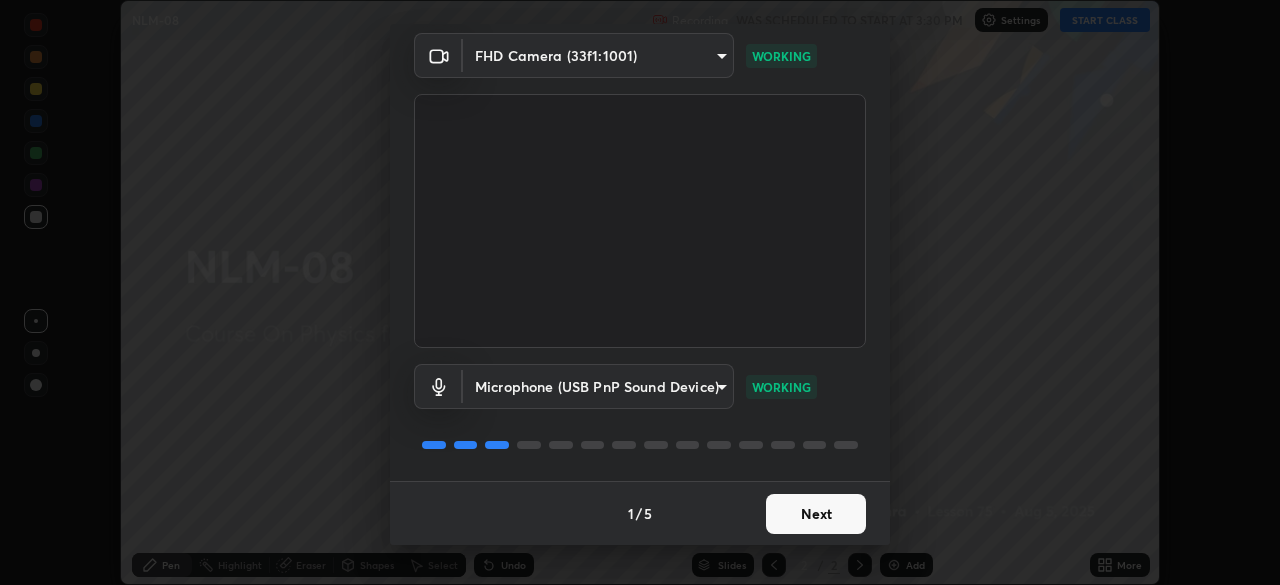 click on "Next" at bounding box center [816, 514] 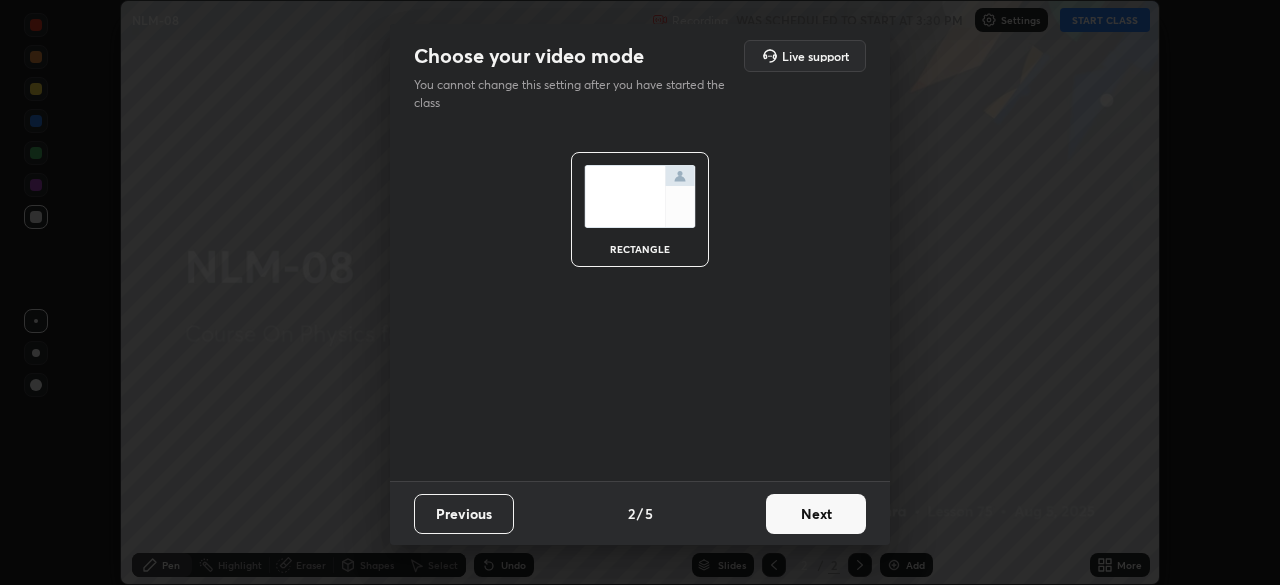 click on "Next" at bounding box center [816, 514] 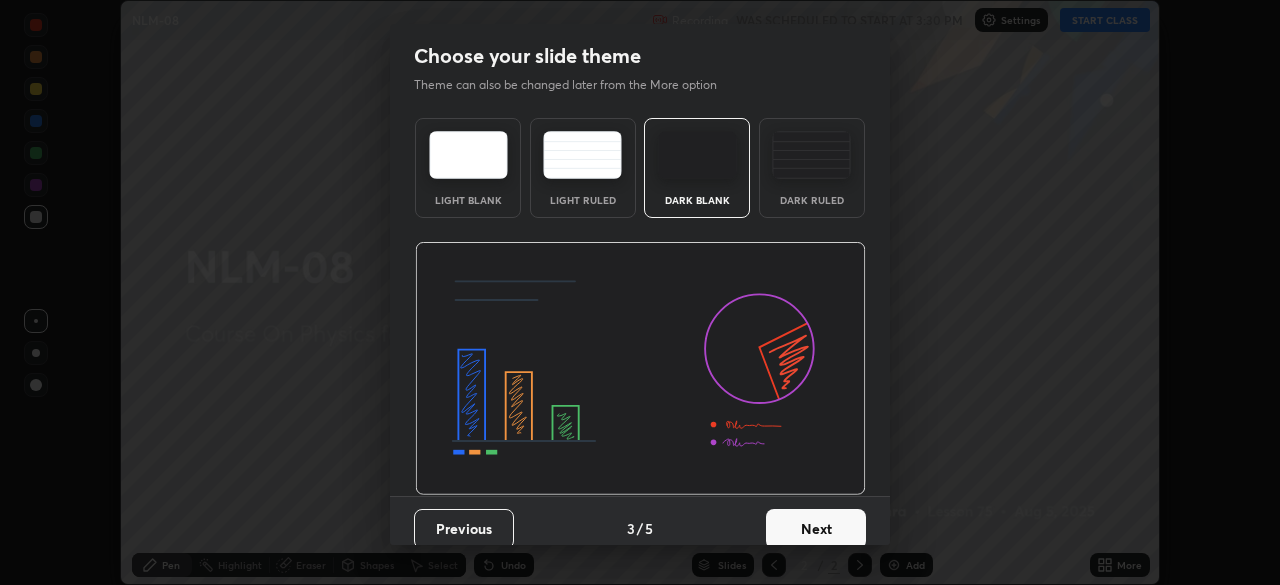 click on "Next" at bounding box center (816, 529) 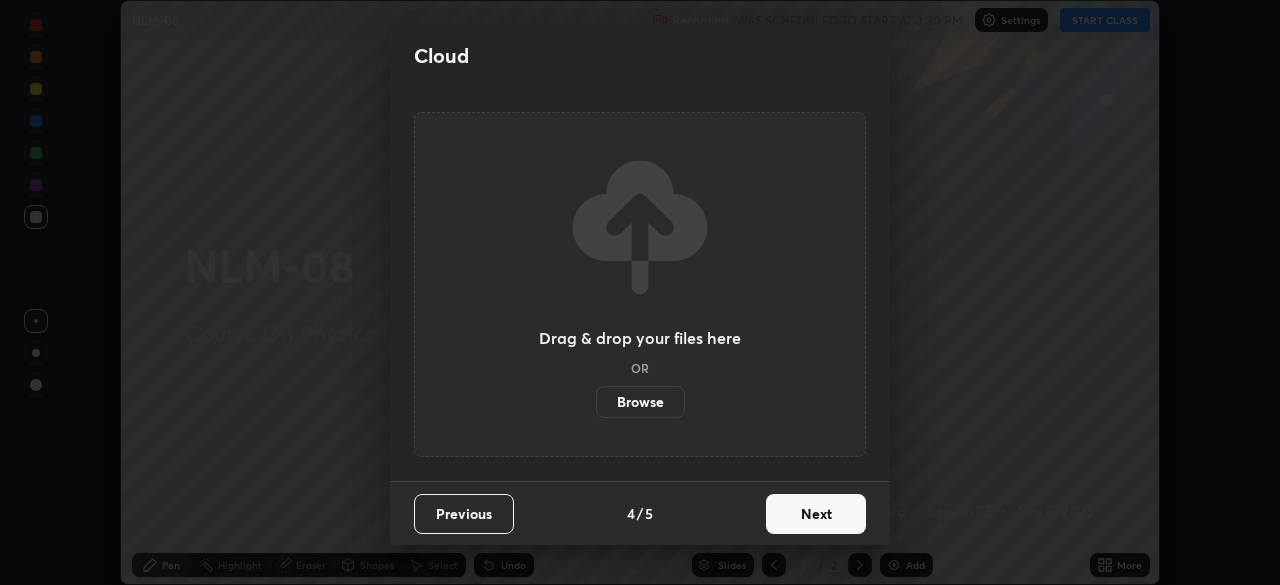 click on "Next" at bounding box center (816, 514) 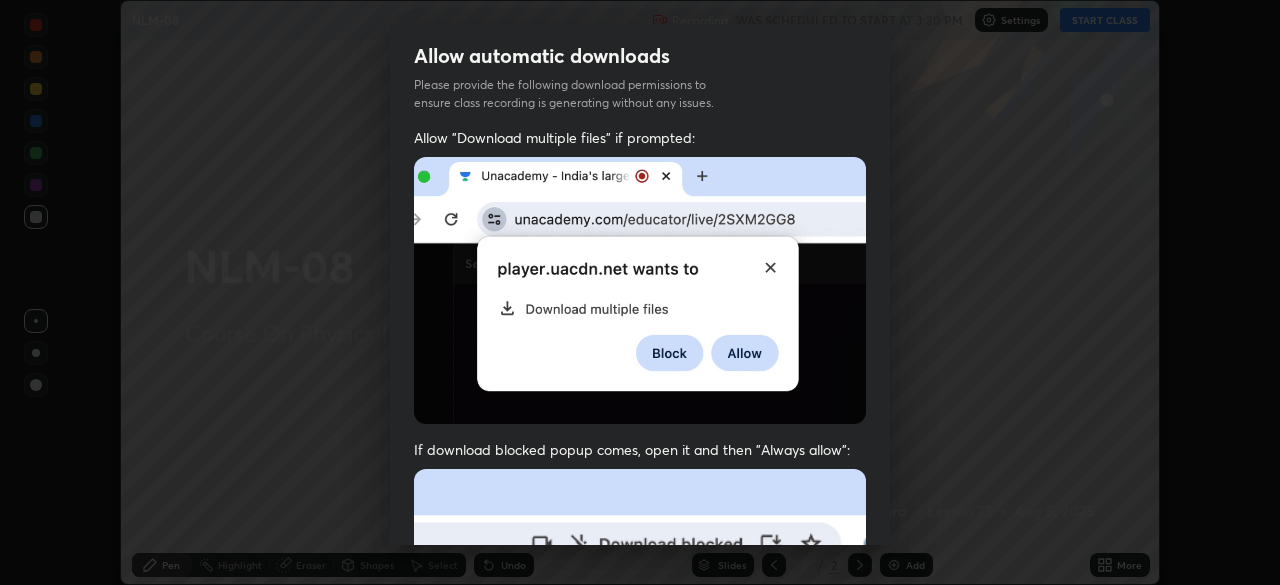 click on "Previous 5 / 5 Done" at bounding box center (640, 1002) 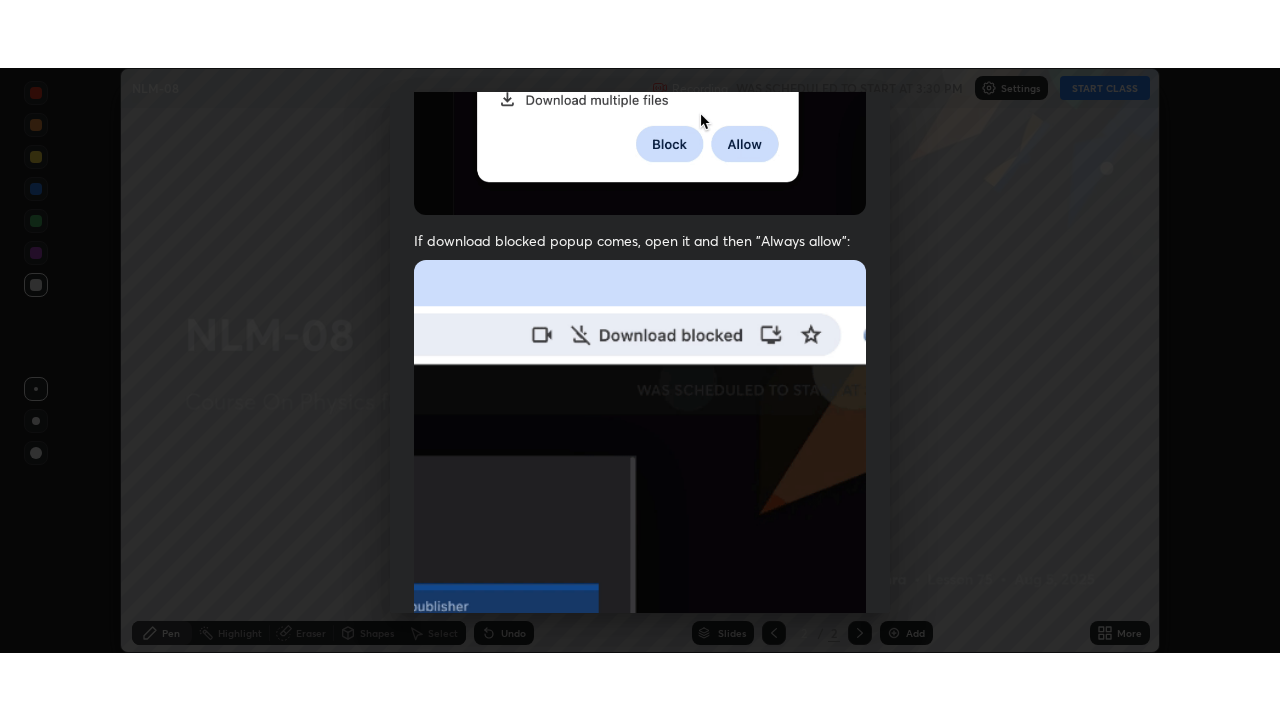 scroll, scrollTop: 479, scrollLeft: 0, axis: vertical 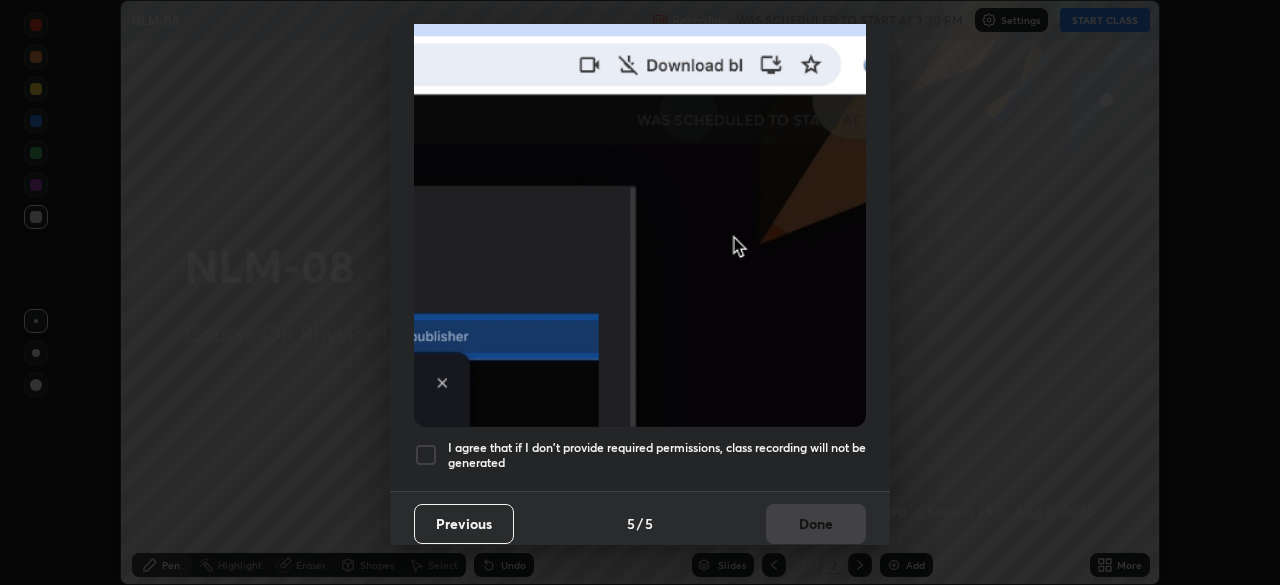 click at bounding box center (426, 455) 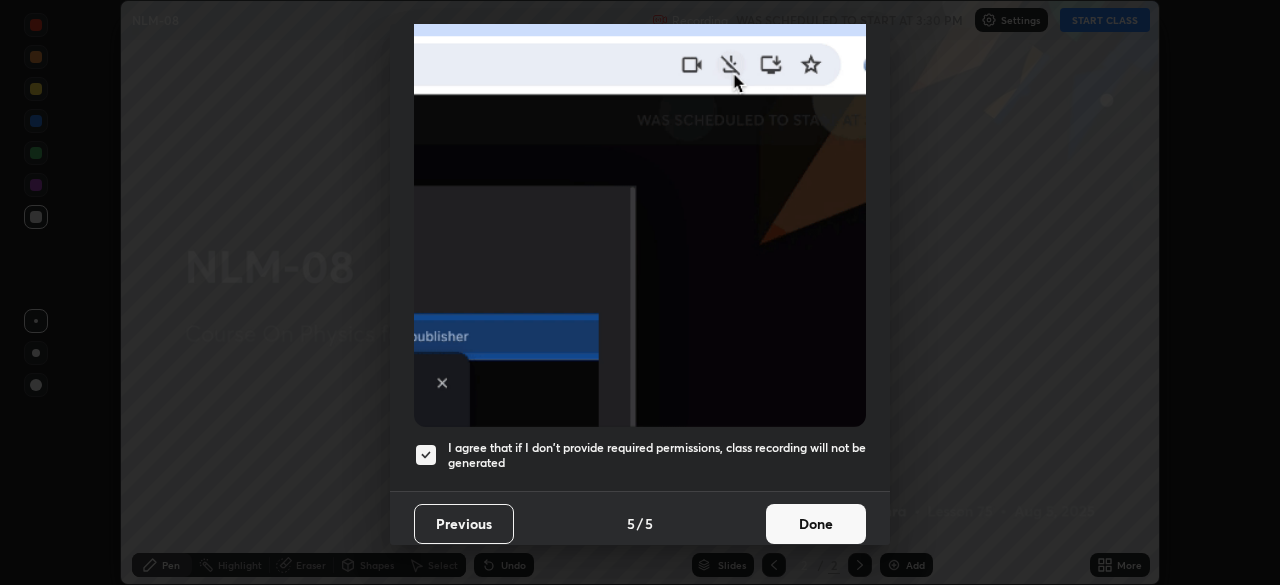 click on "Done" at bounding box center (816, 524) 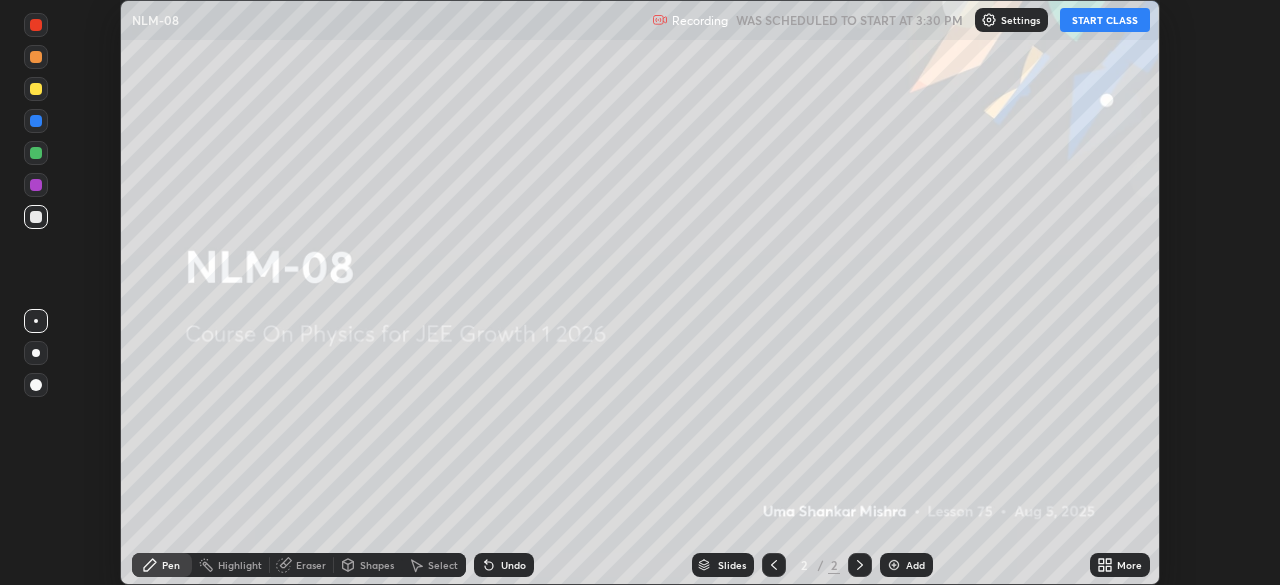 click on "START CLASS" at bounding box center (1105, 20) 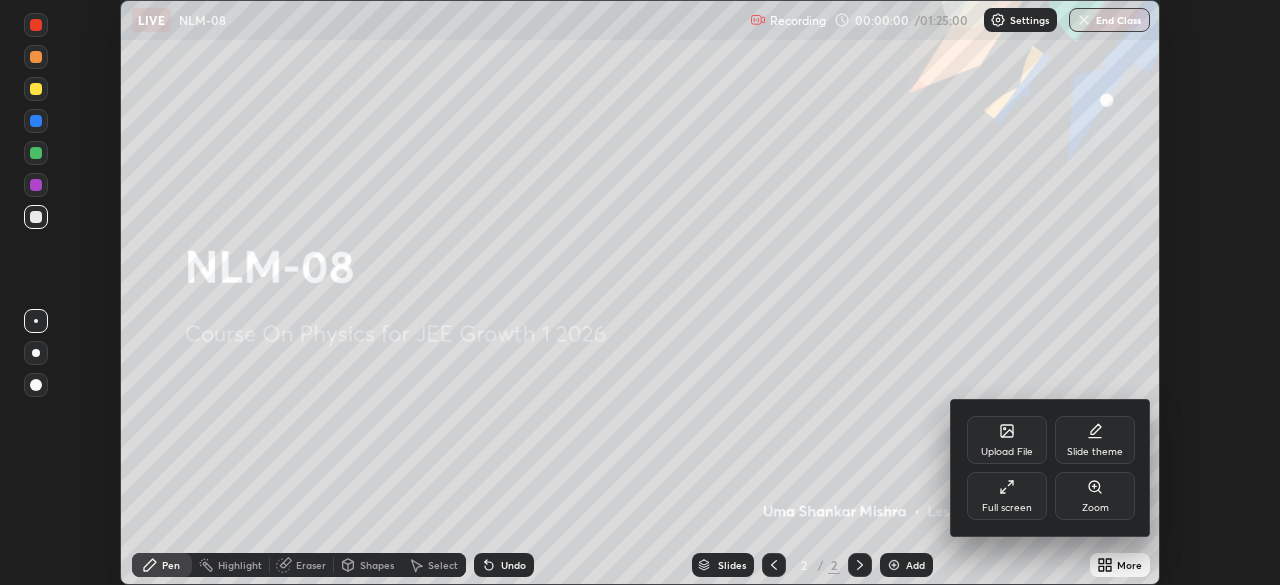 click on "Full screen" at bounding box center [1007, 496] 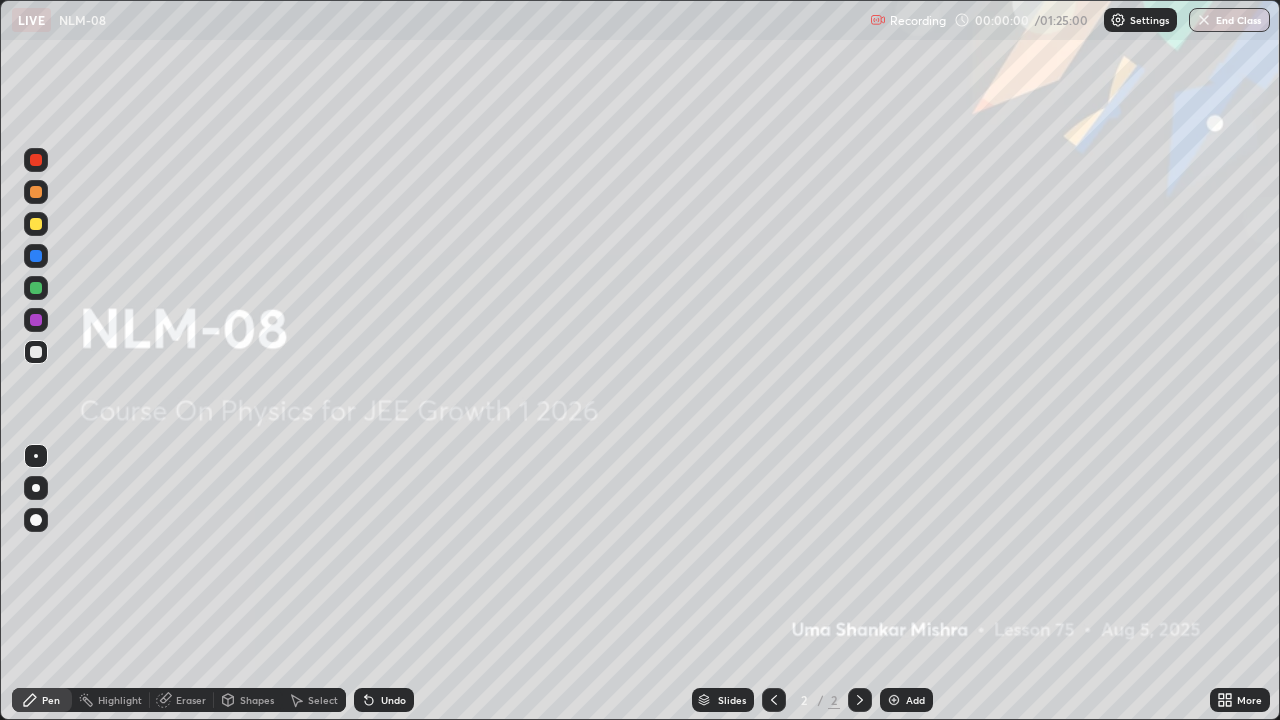 scroll, scrollTop: 99280, scrollLeft: 98720, axis: both 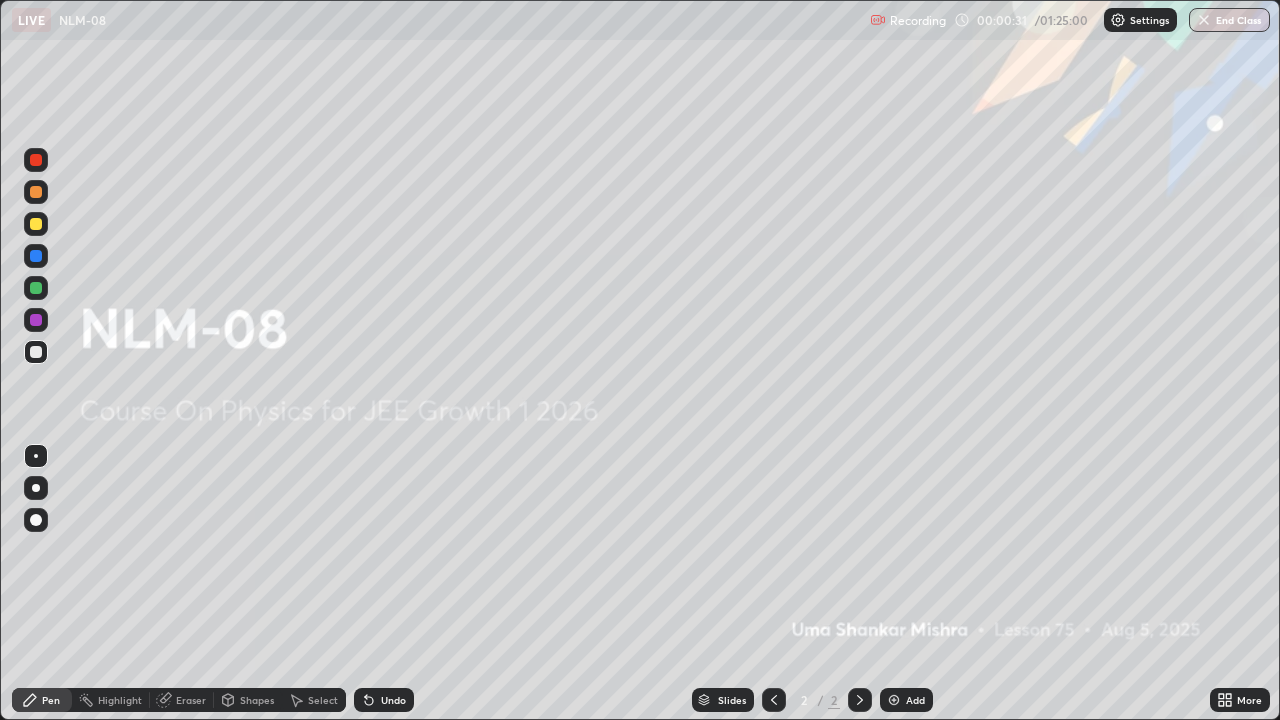 click at bounding box center [894, 700] 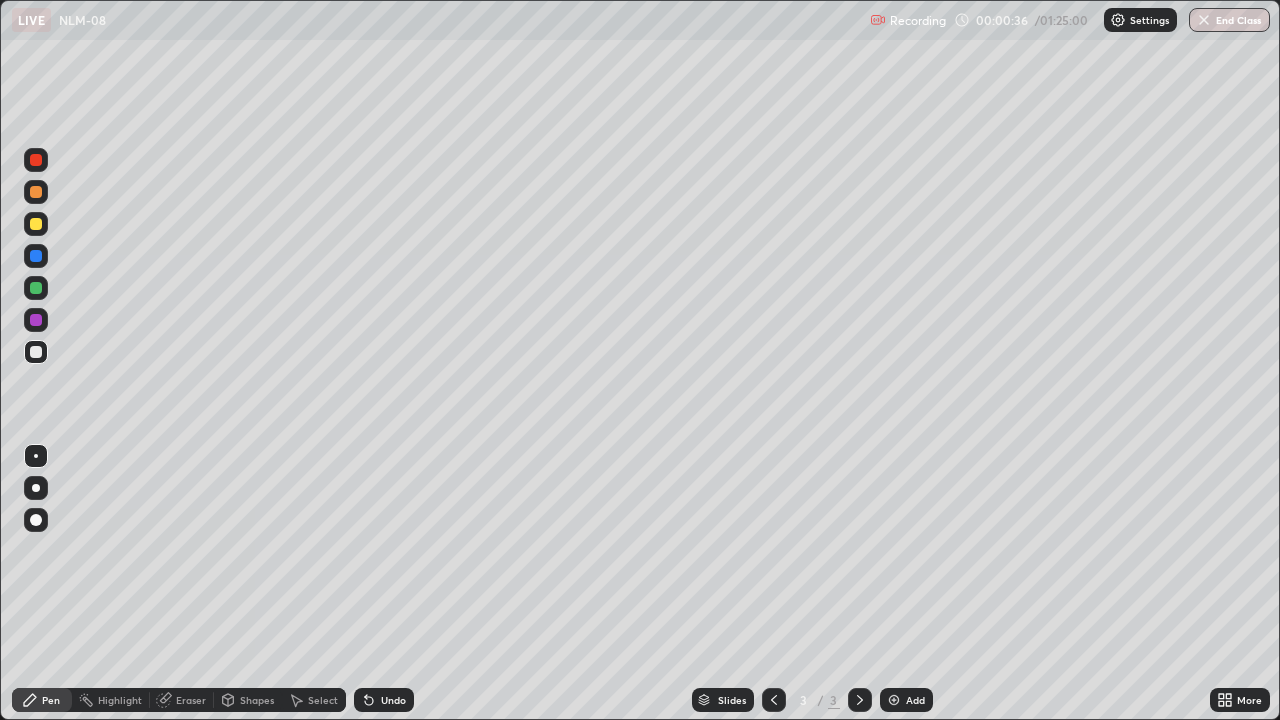 click at bounding box center [36, 160] 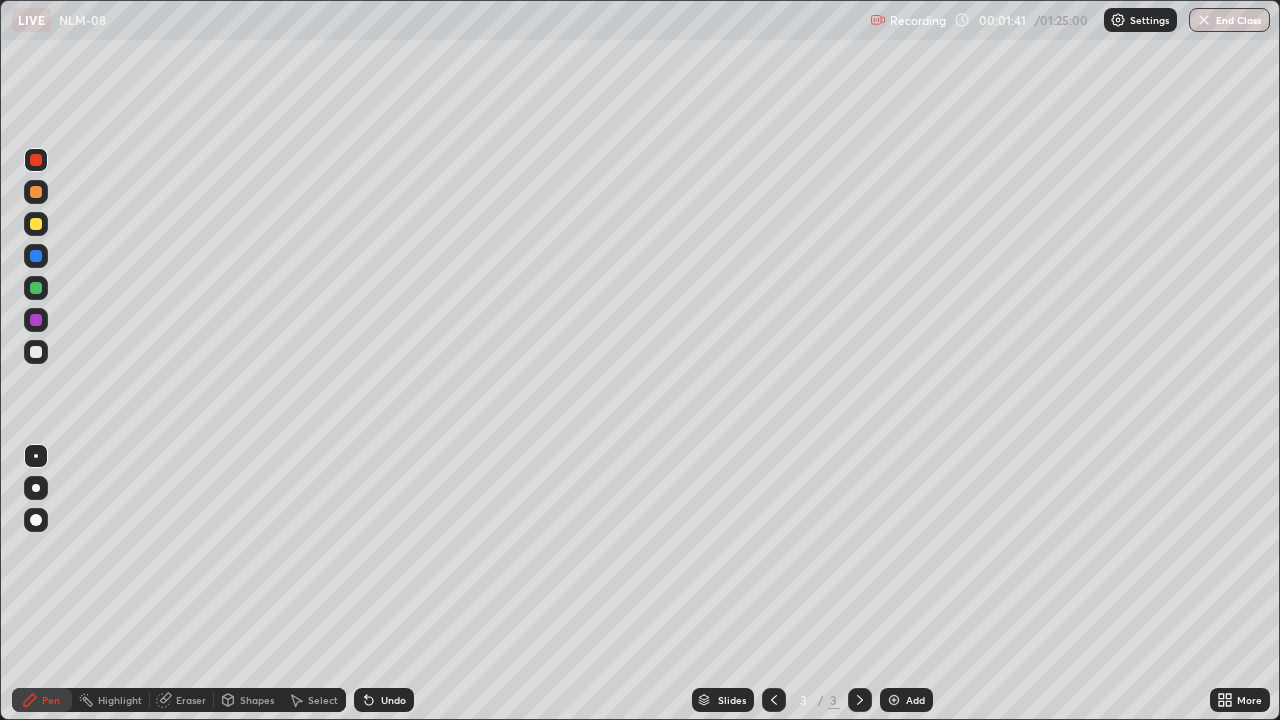 click at bounding box center [36, 160] 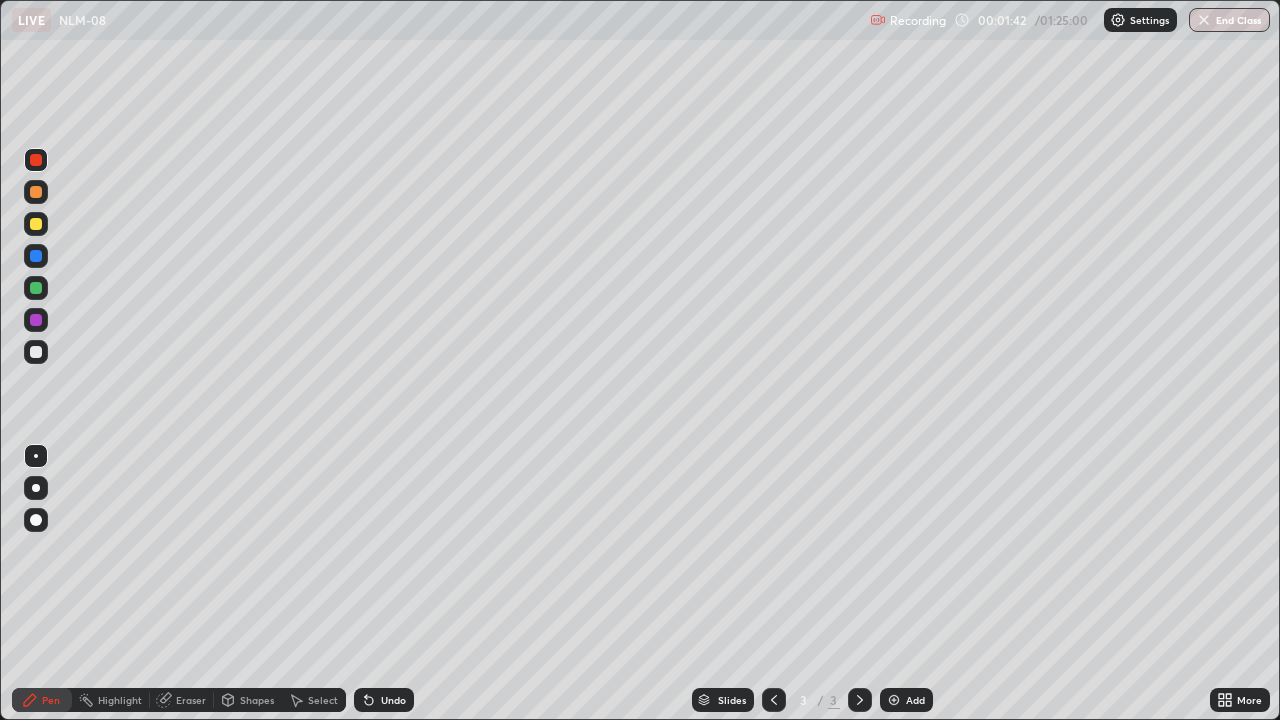 click at bounding box center (36, 352) 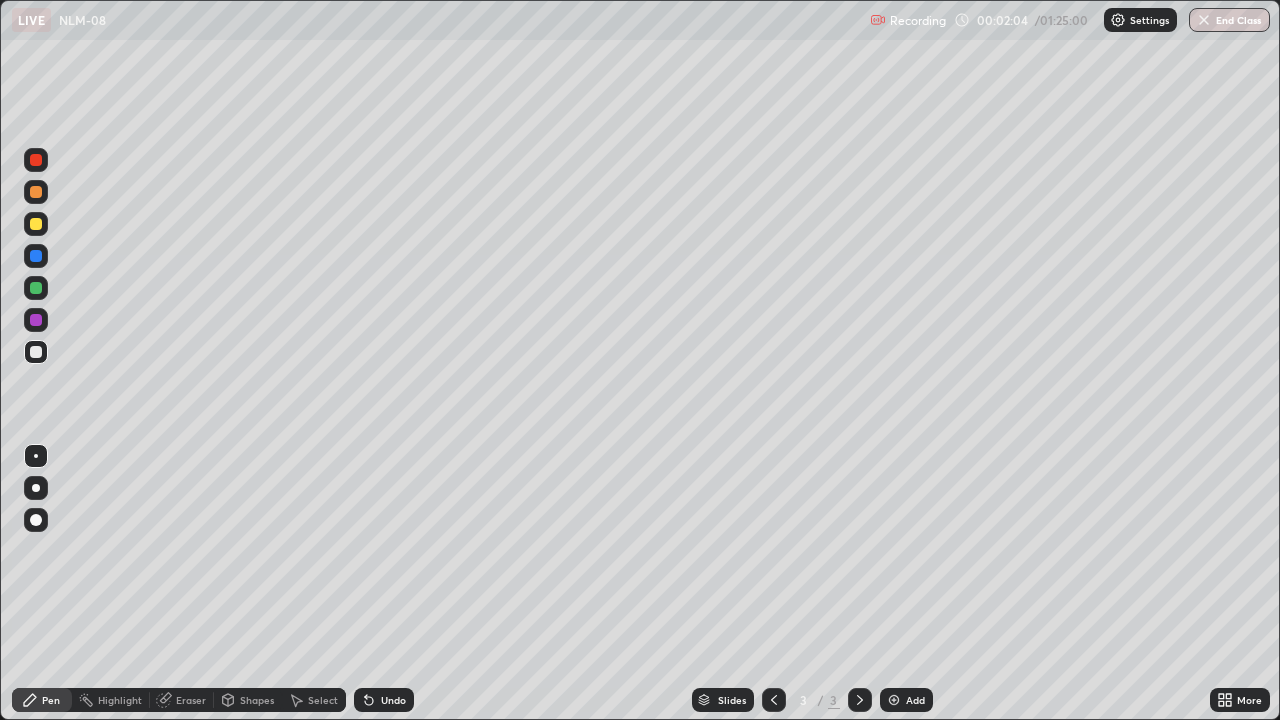 click at bounding box center (36, 192) 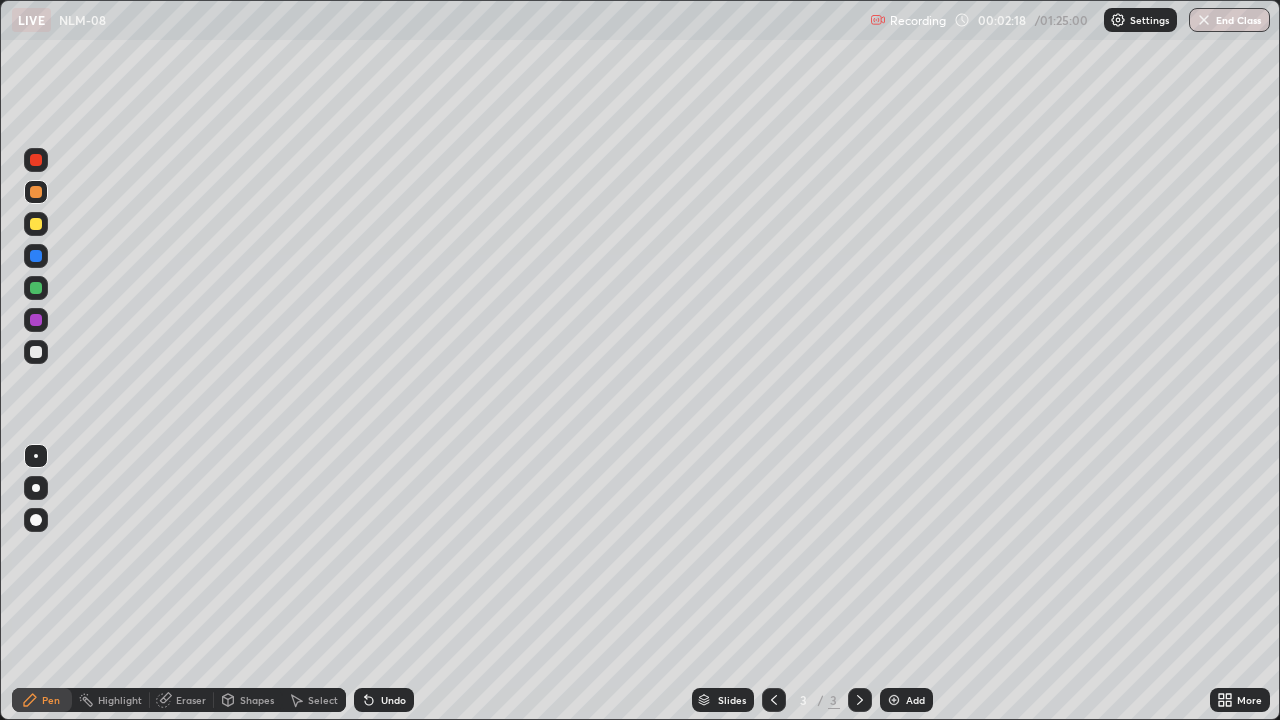 click at bounding box center [36, 160] 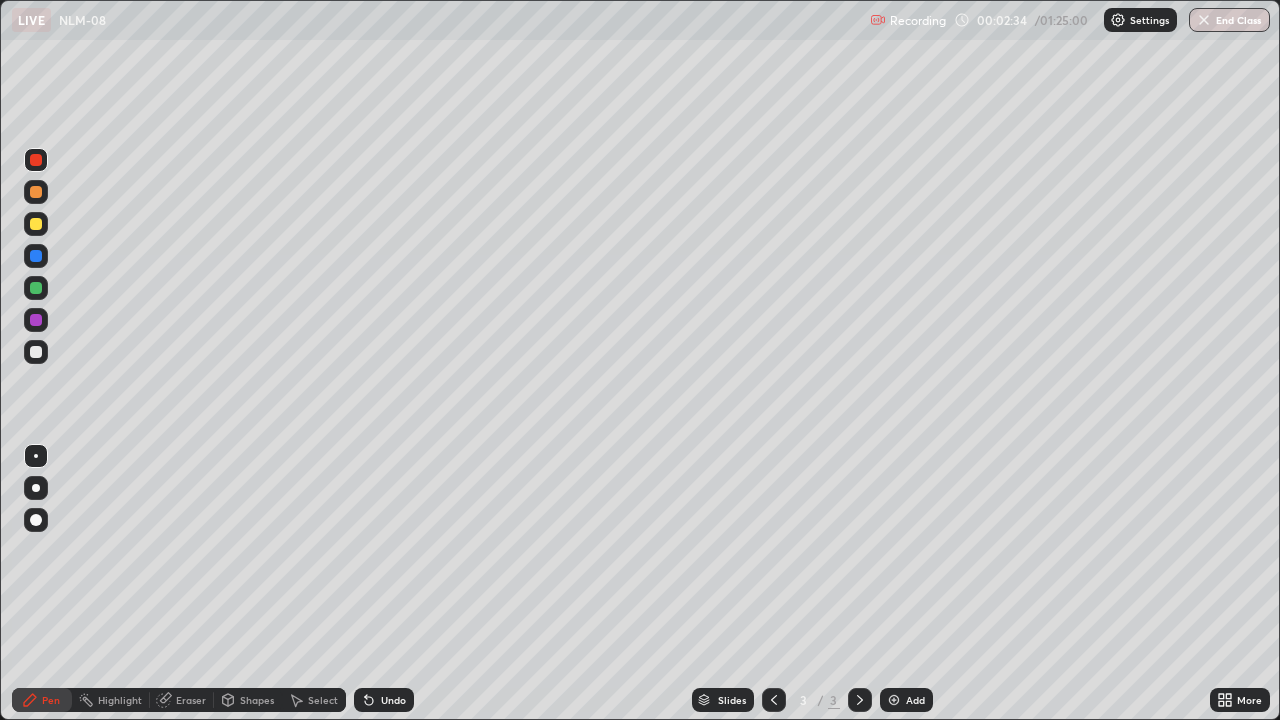 click at bounding box center (36, 288) 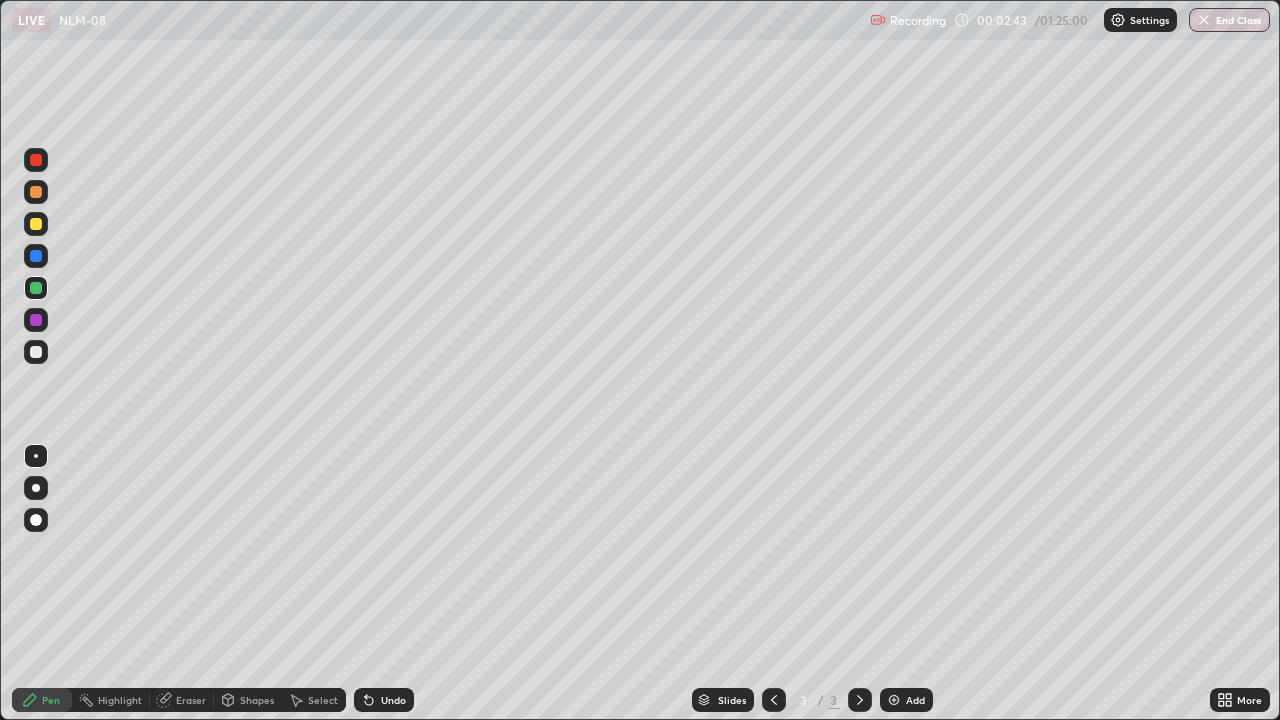 click at bounding box center [36, 320] 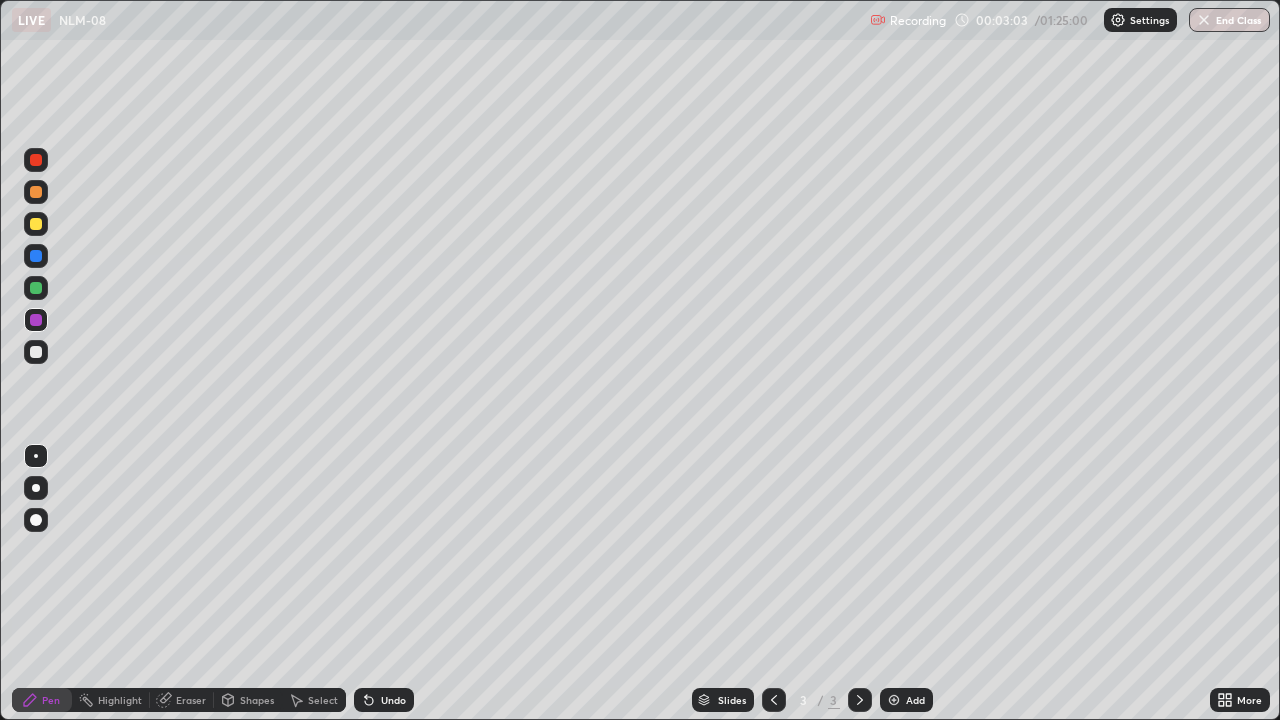 click at bounding box center (36, 192) 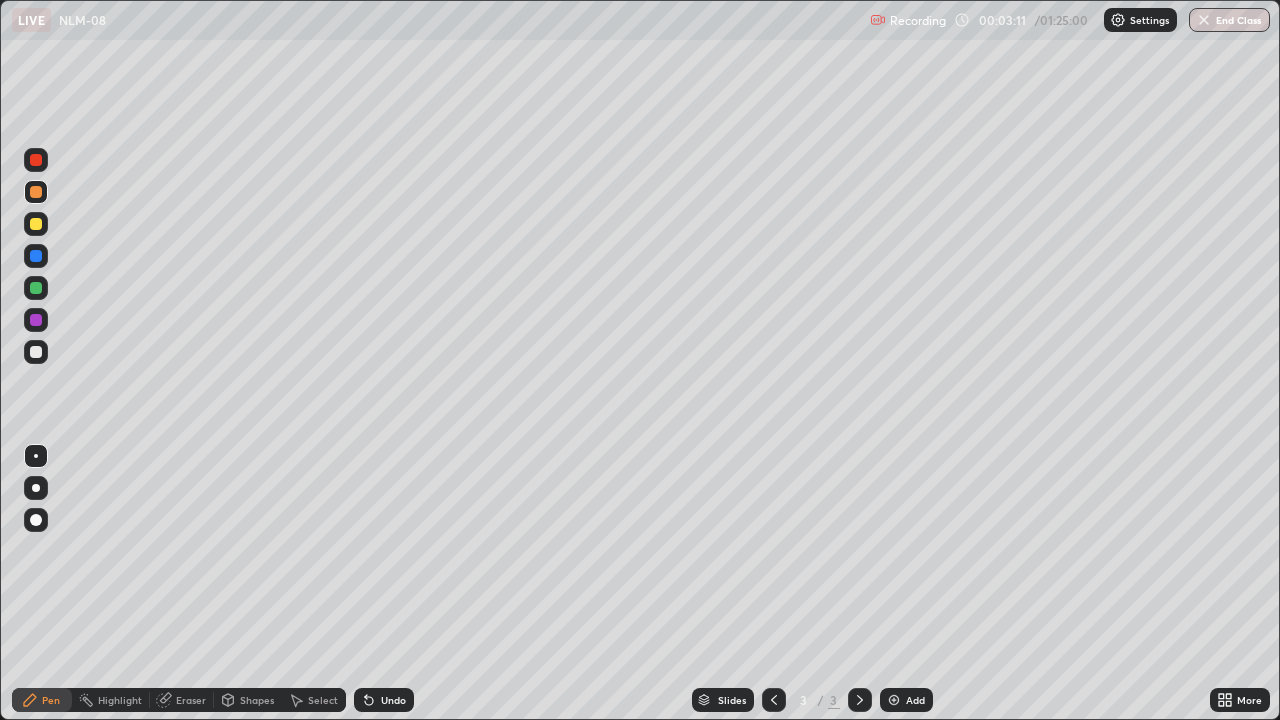 click at bounding box center (36, 288) 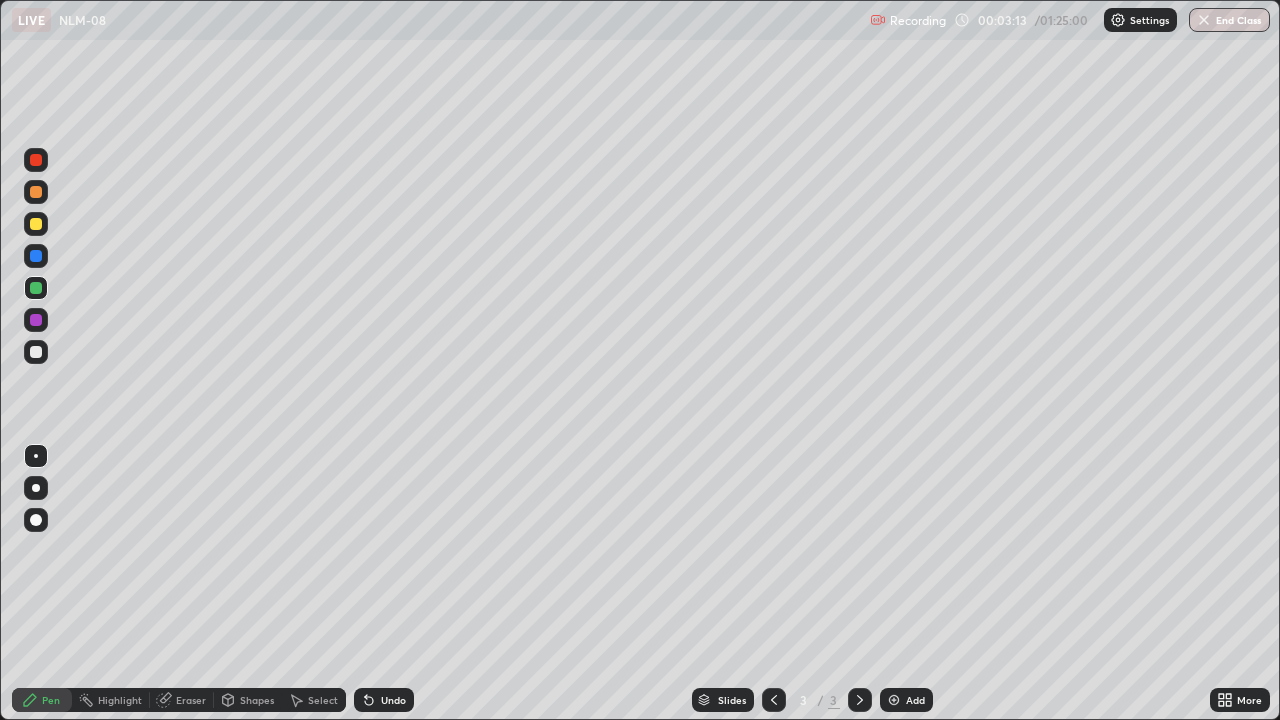 click at bounding box center (36, 288) 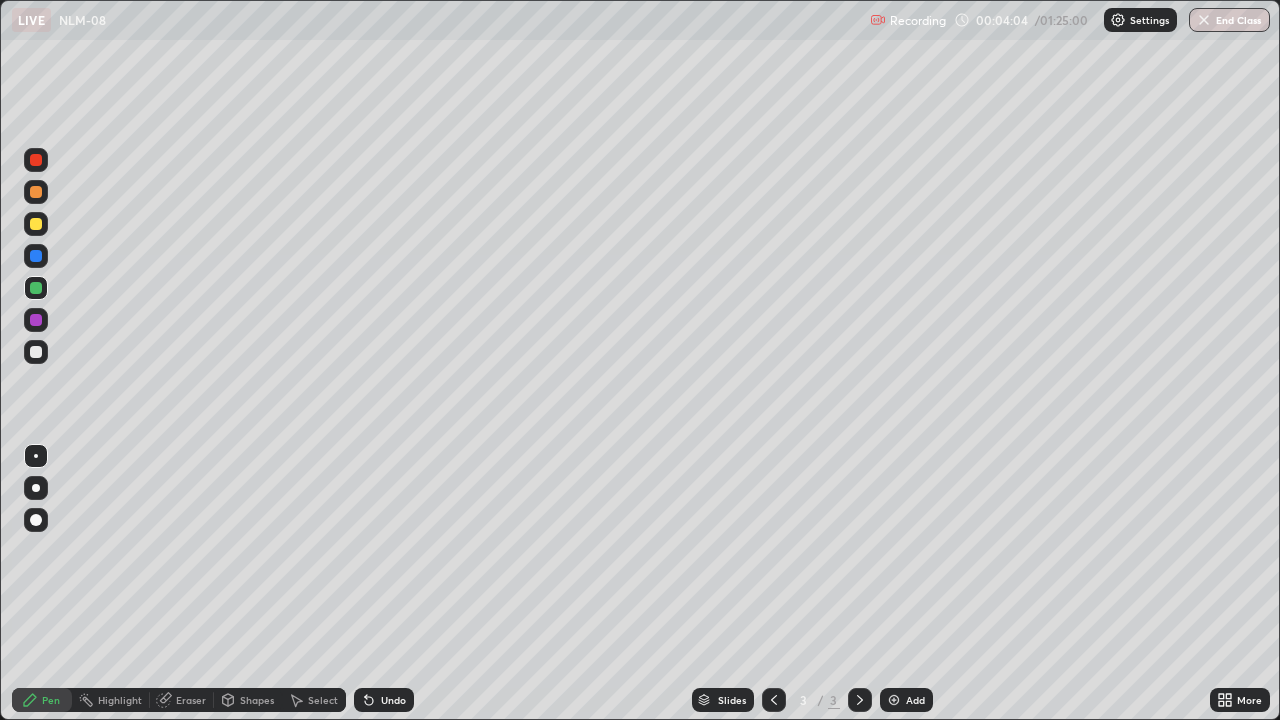 click at bounding box center [36, 288] 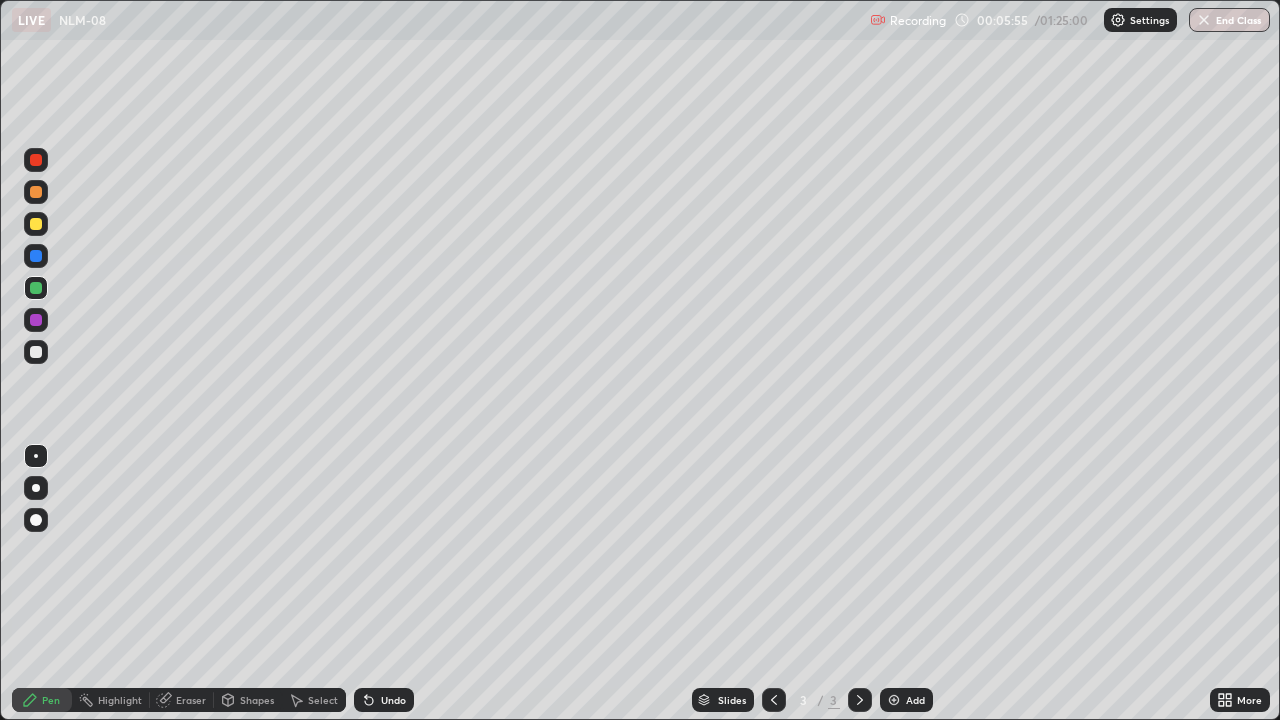 click at bounding box center (36, 352) 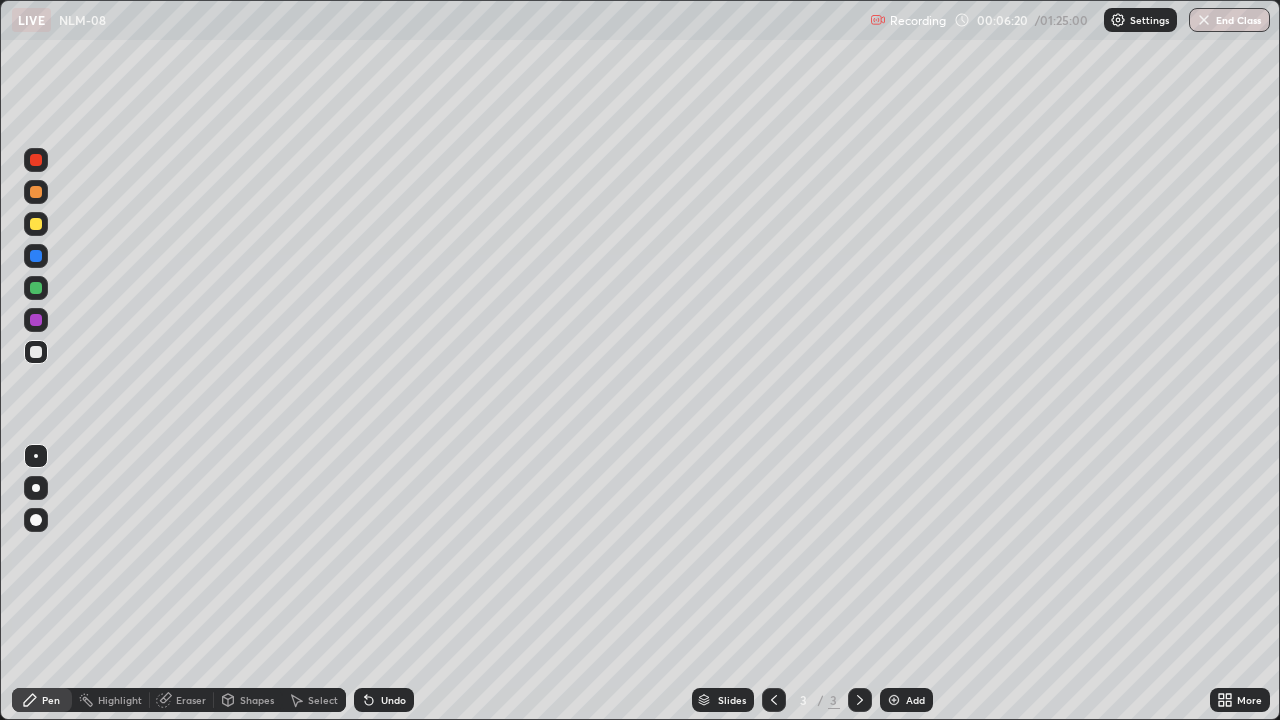 click on "Eraser" at bounding box center (182, 700) 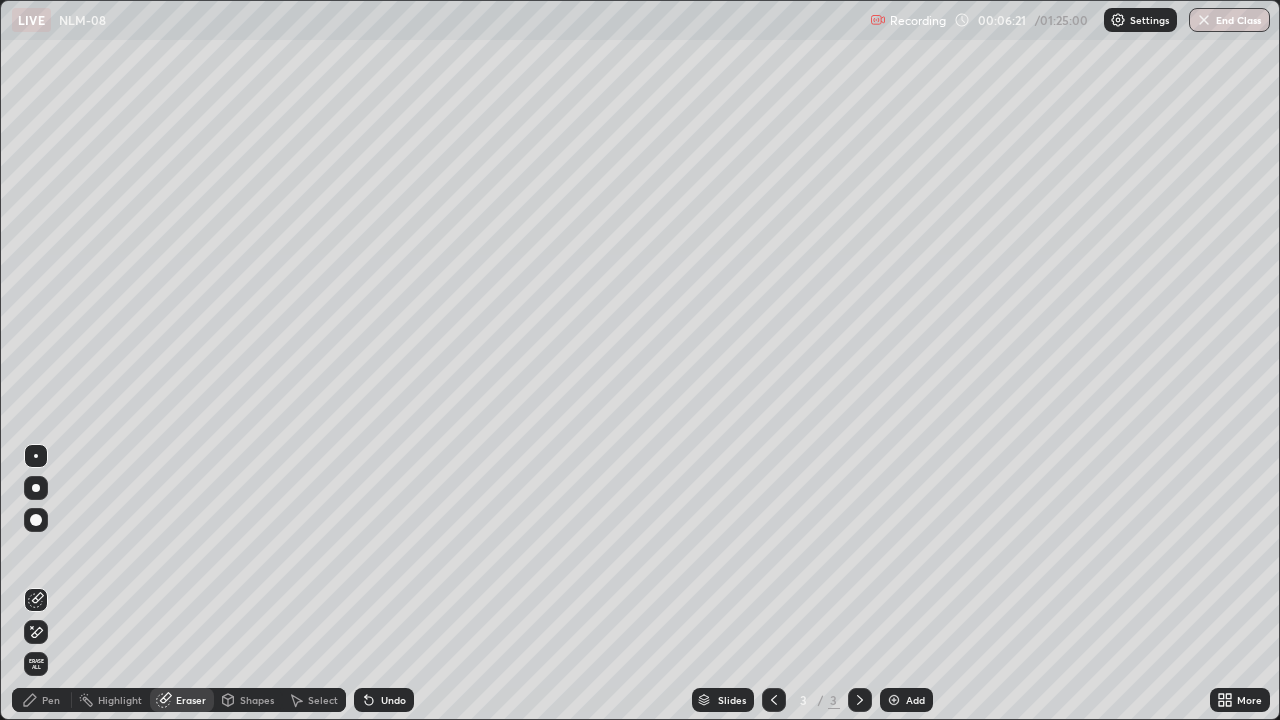 click on "Pen" at bounding box center [42, 700] 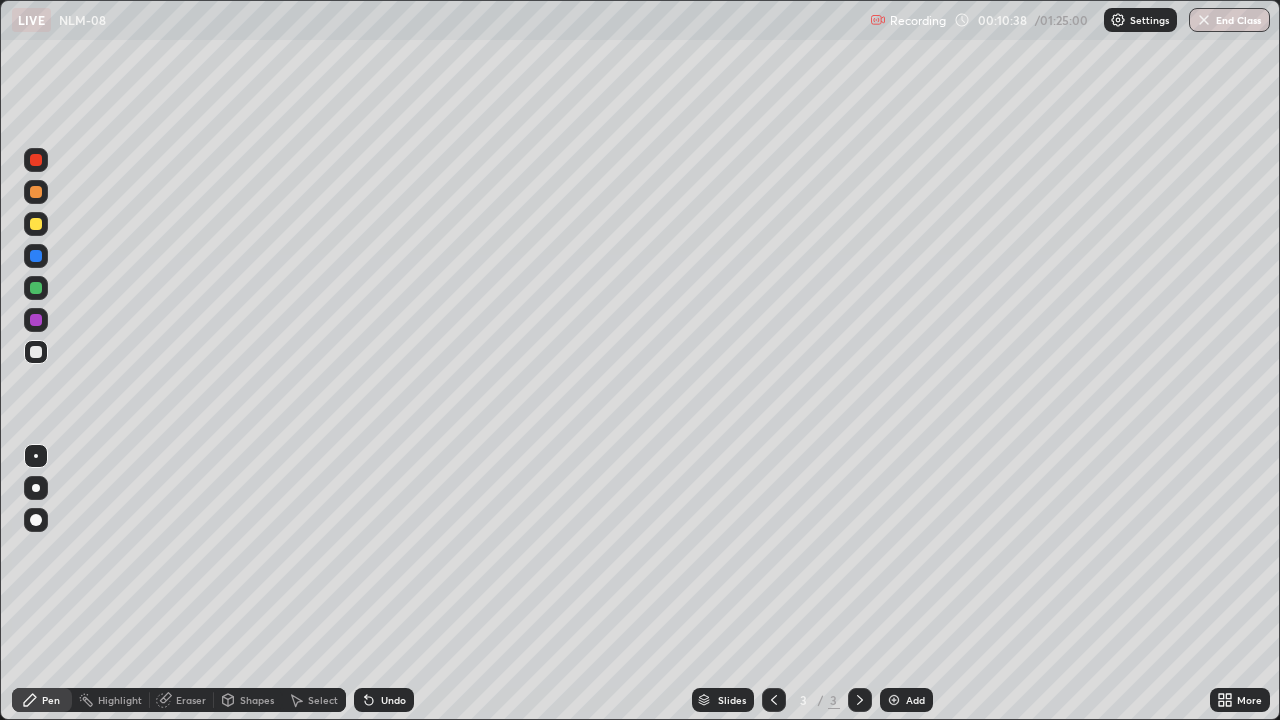 click on "Eraser" at bounding box center [182, 700] 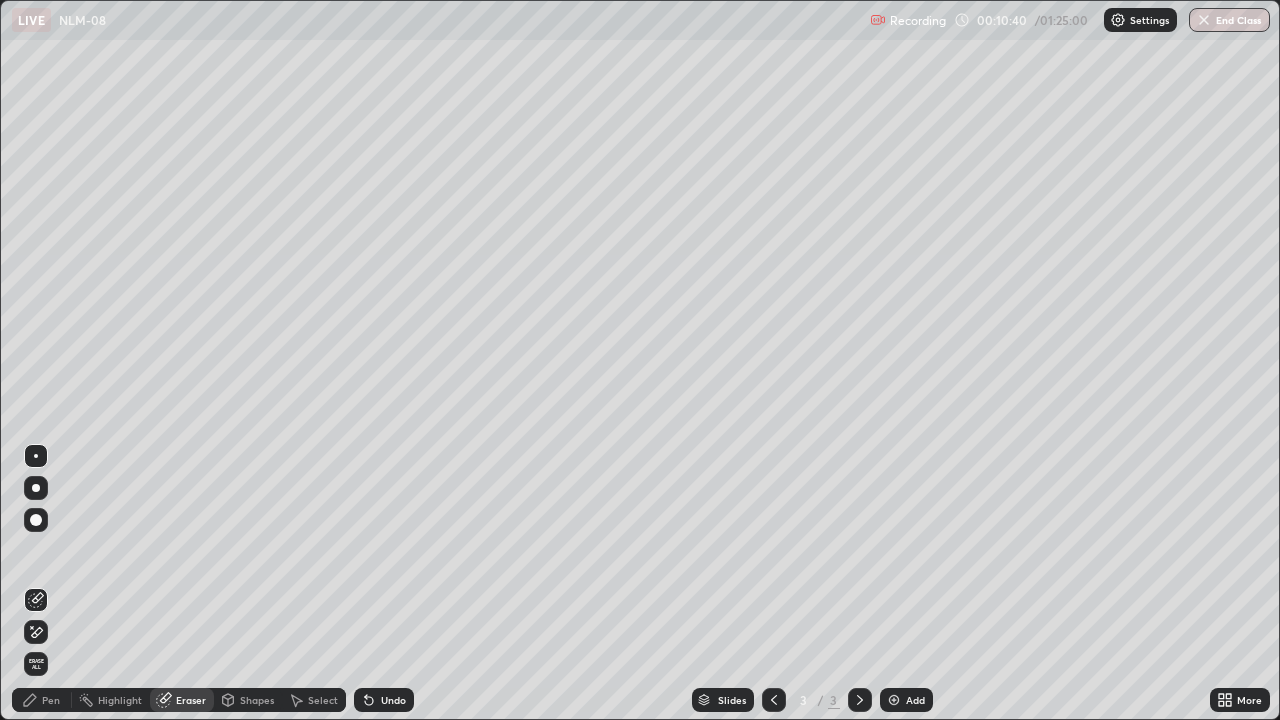 click on "Pen" at bounding box center [42, 700] 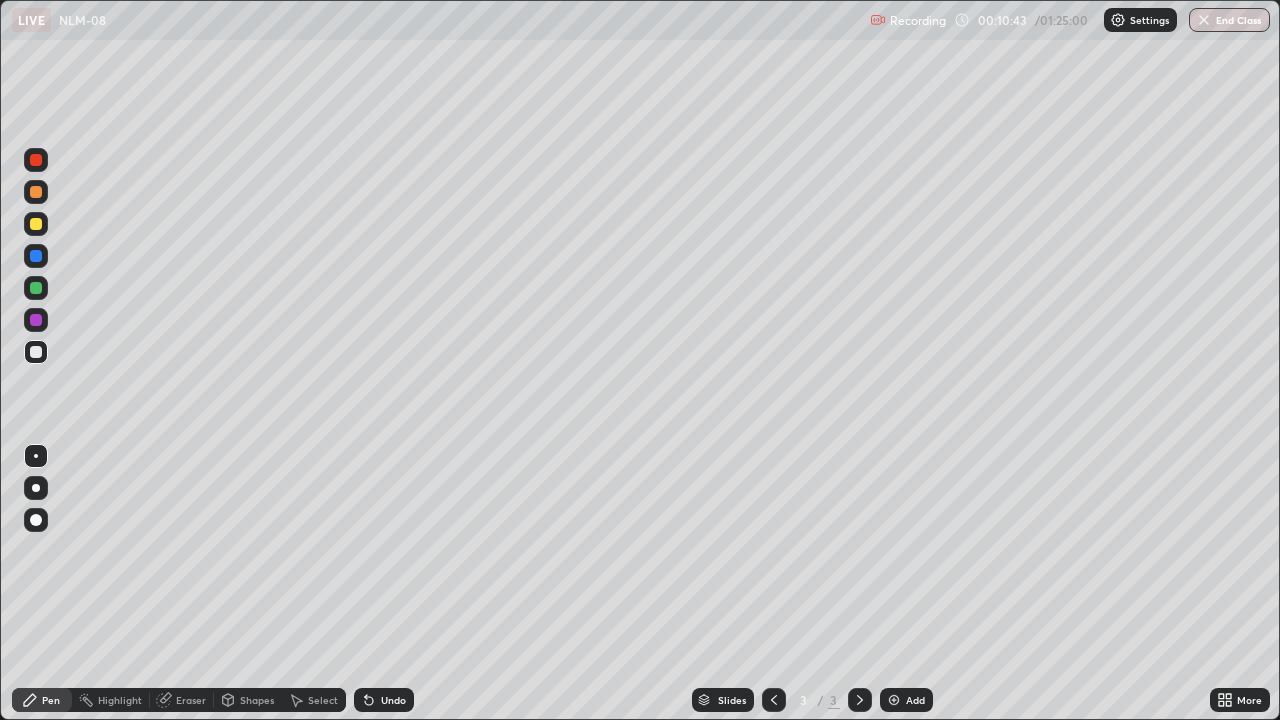 click on "Eraser" at bounding box center [182, 700] 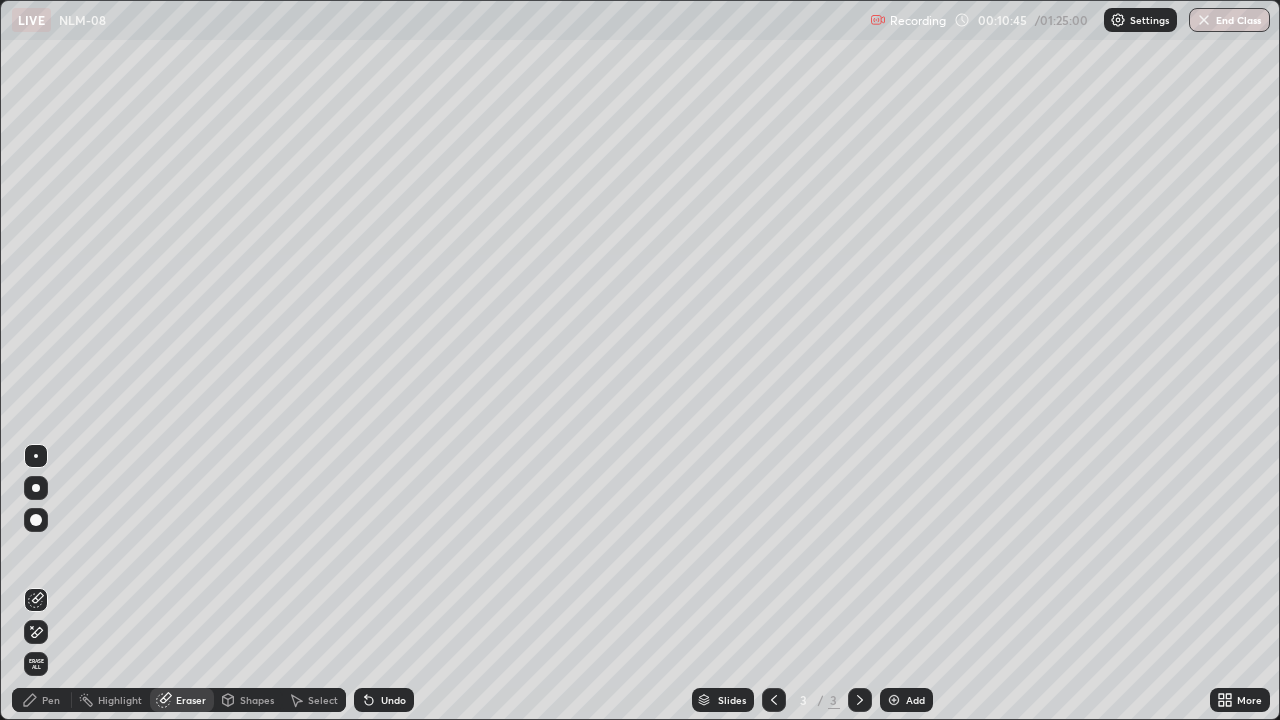 click on "Pen" at bounding box center [42, 700] 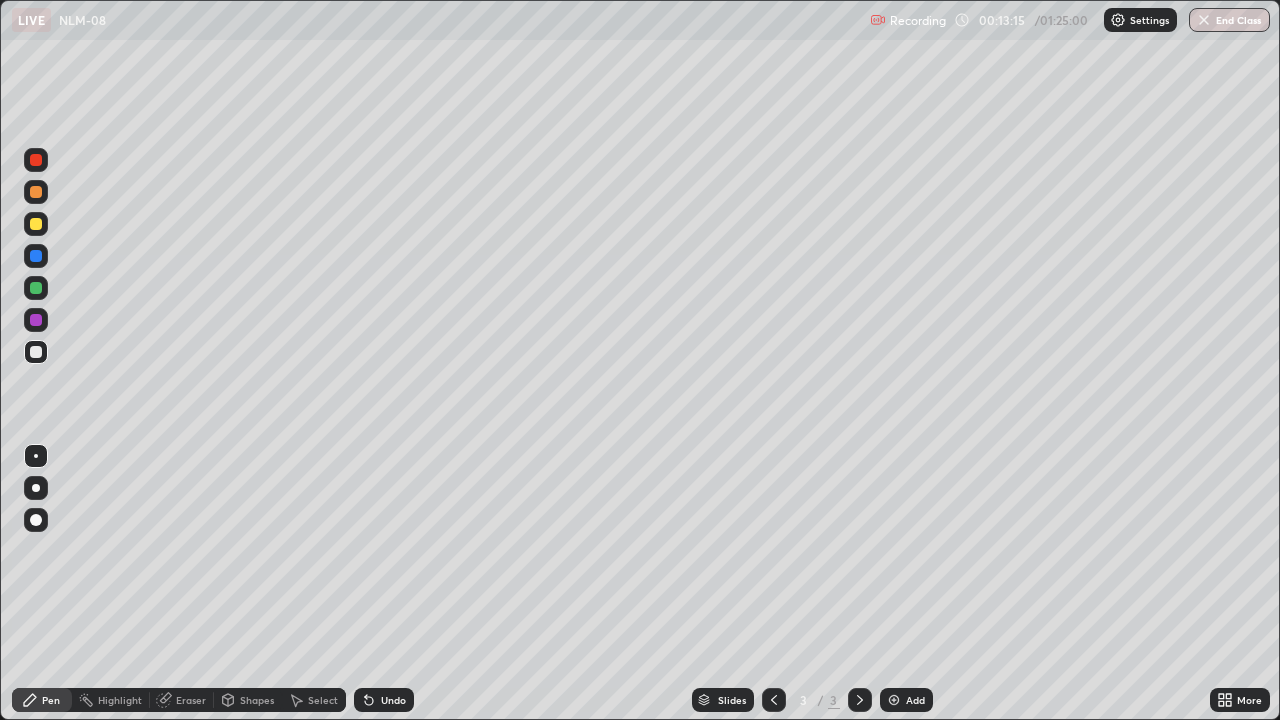 click at bounding box center (36, 320) 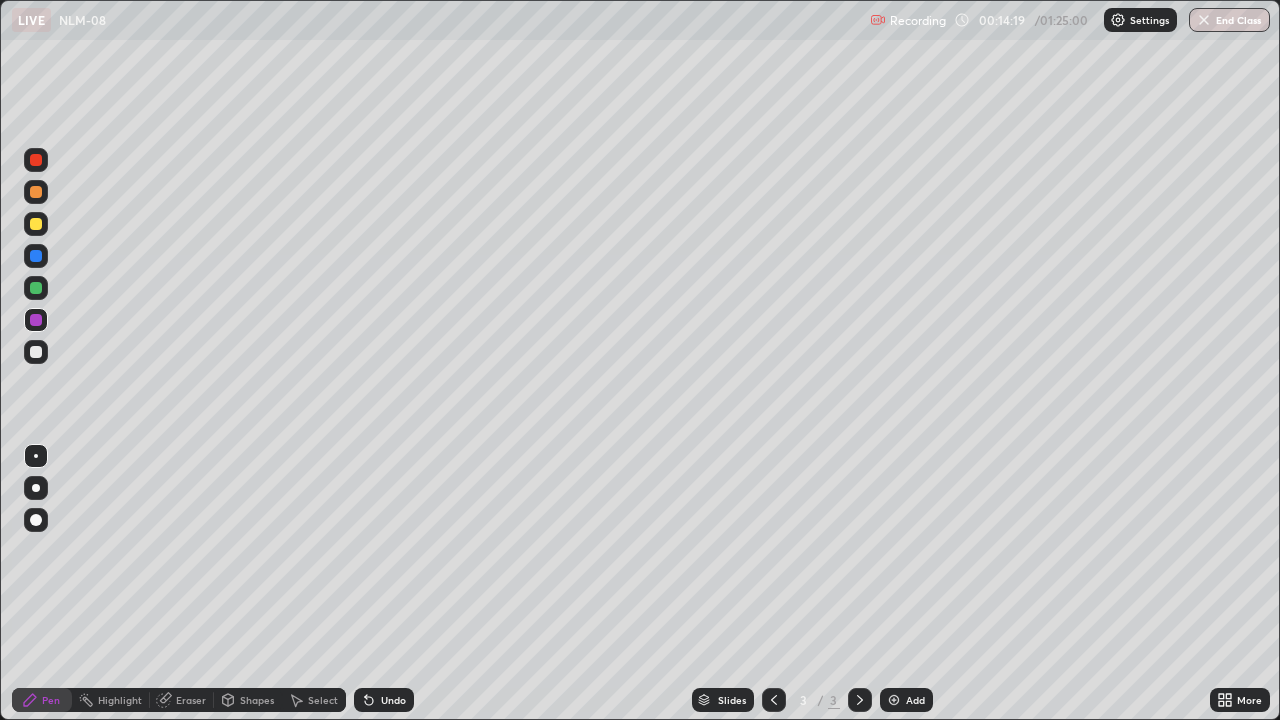 click on "Eraser" at bounding box center [191, 700] 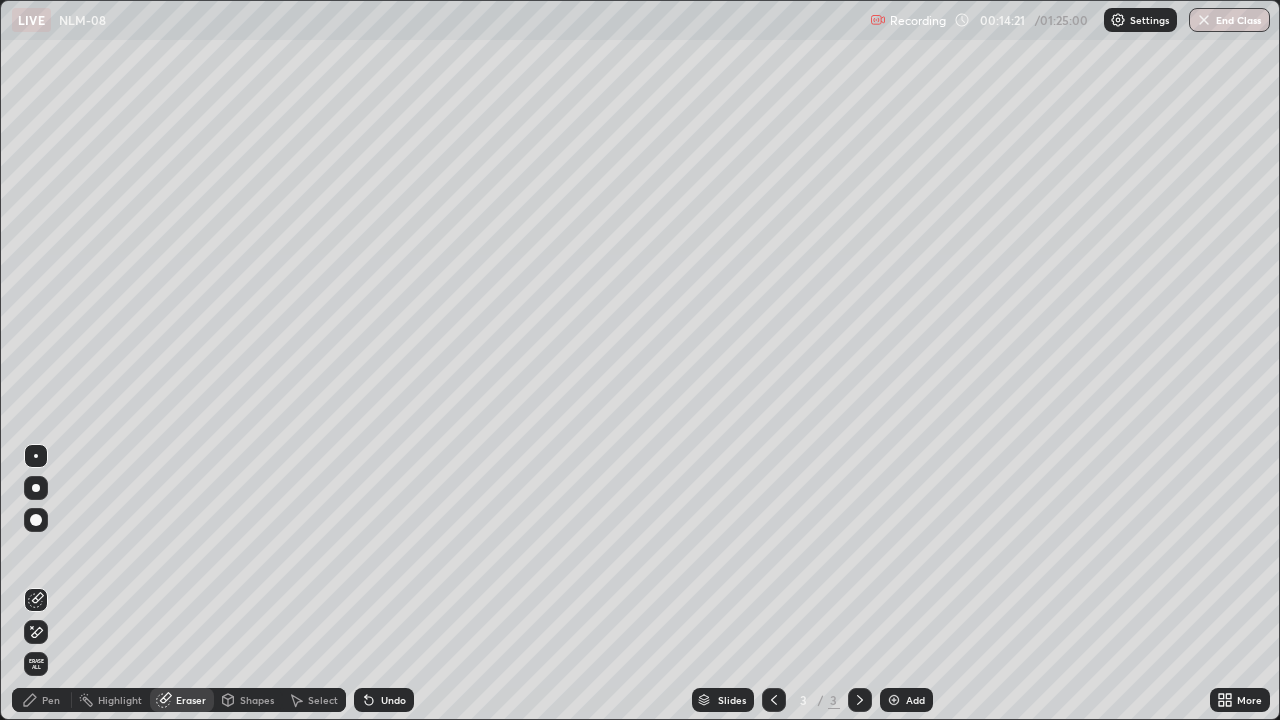 click on "Pen" at bounding box center [51, 700] 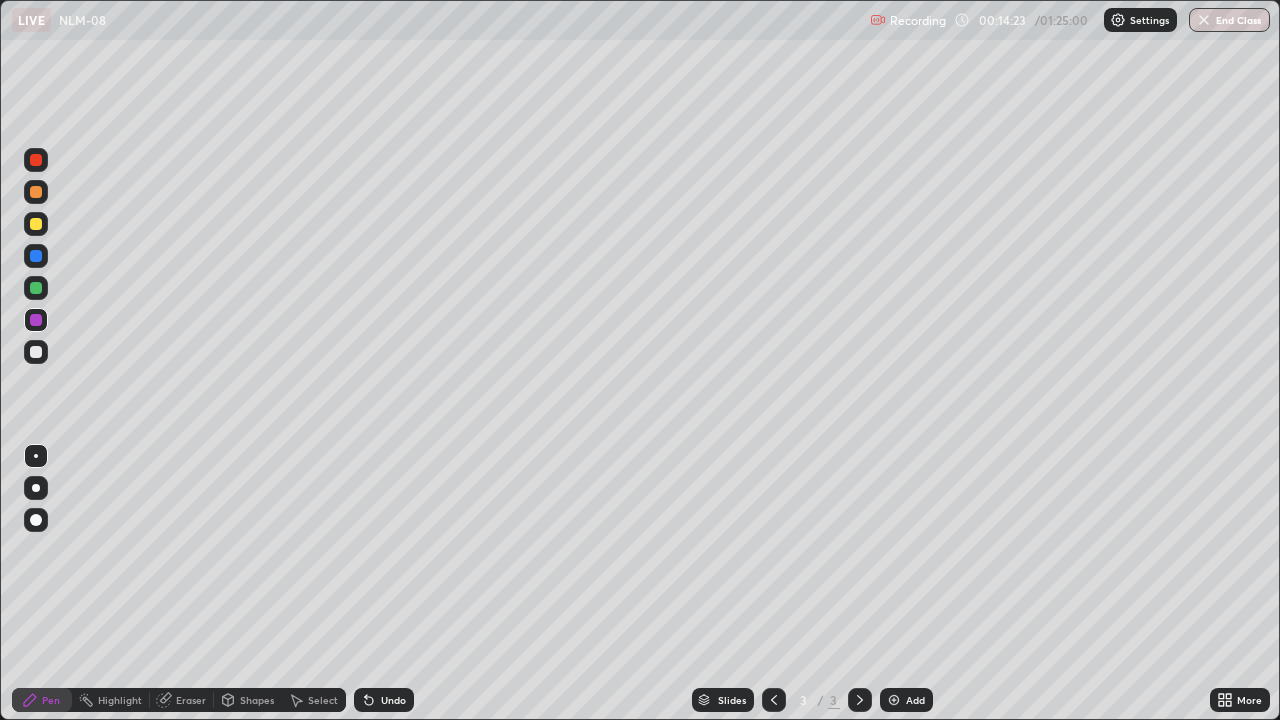 click on "Eraser" at bounding box center [182, 700] 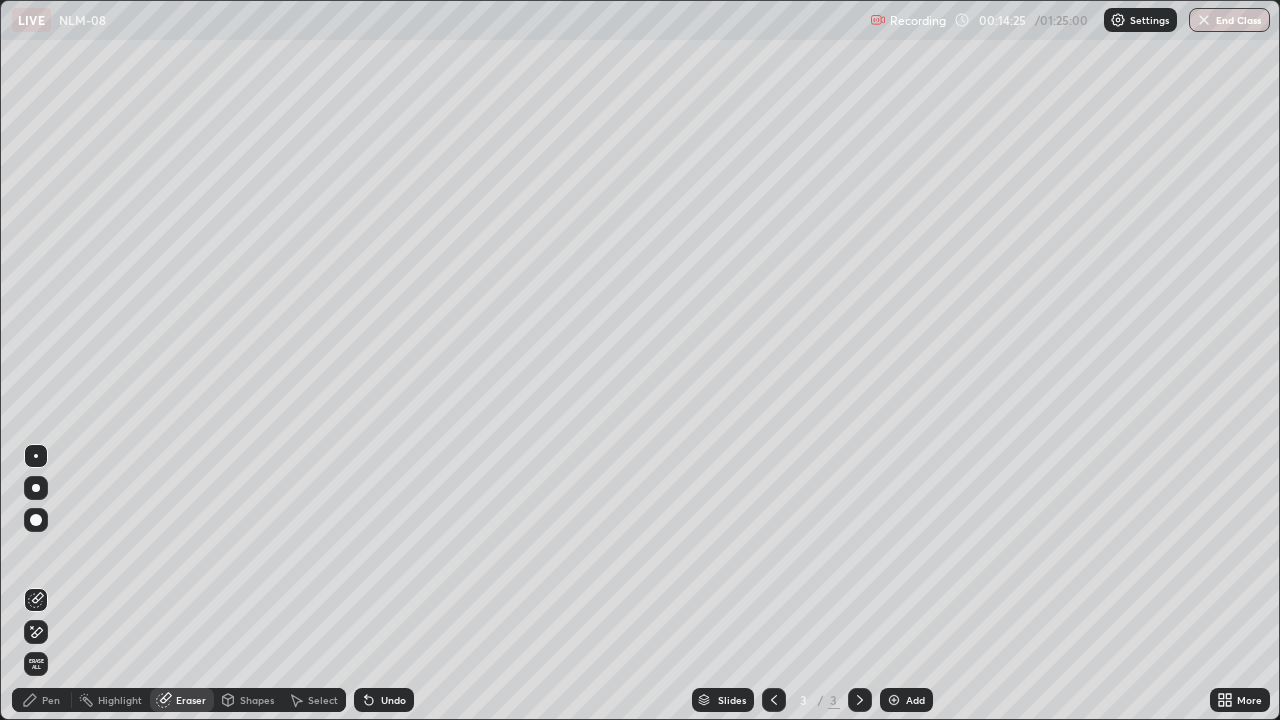 click on "Pen" at bounding box center (42, 700) 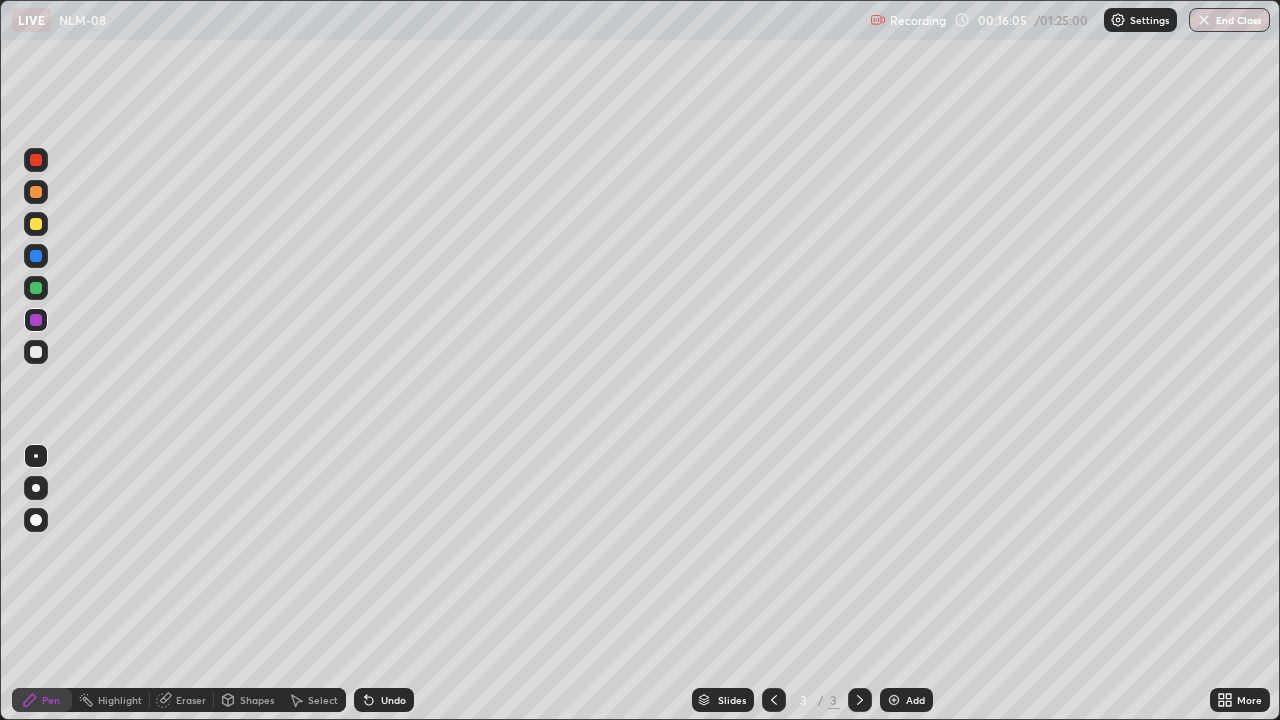 click at bounding box center (894, 700) 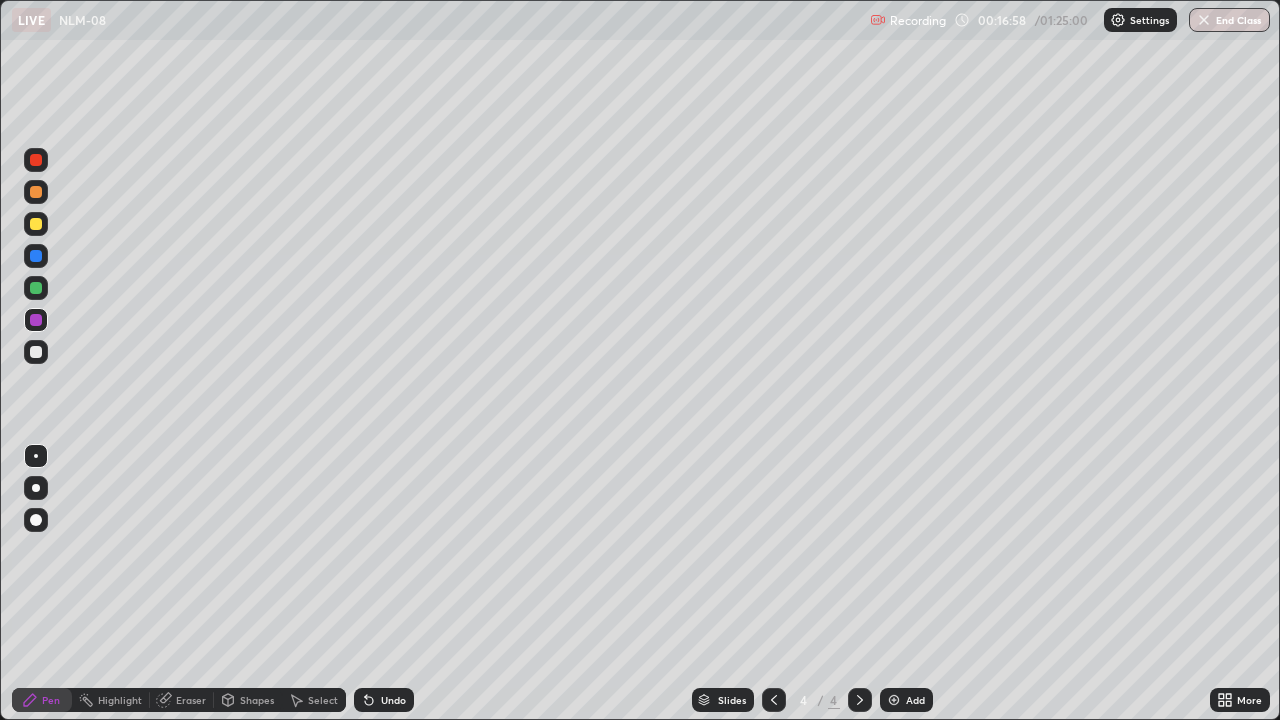 click at bounding box center [36, 160] 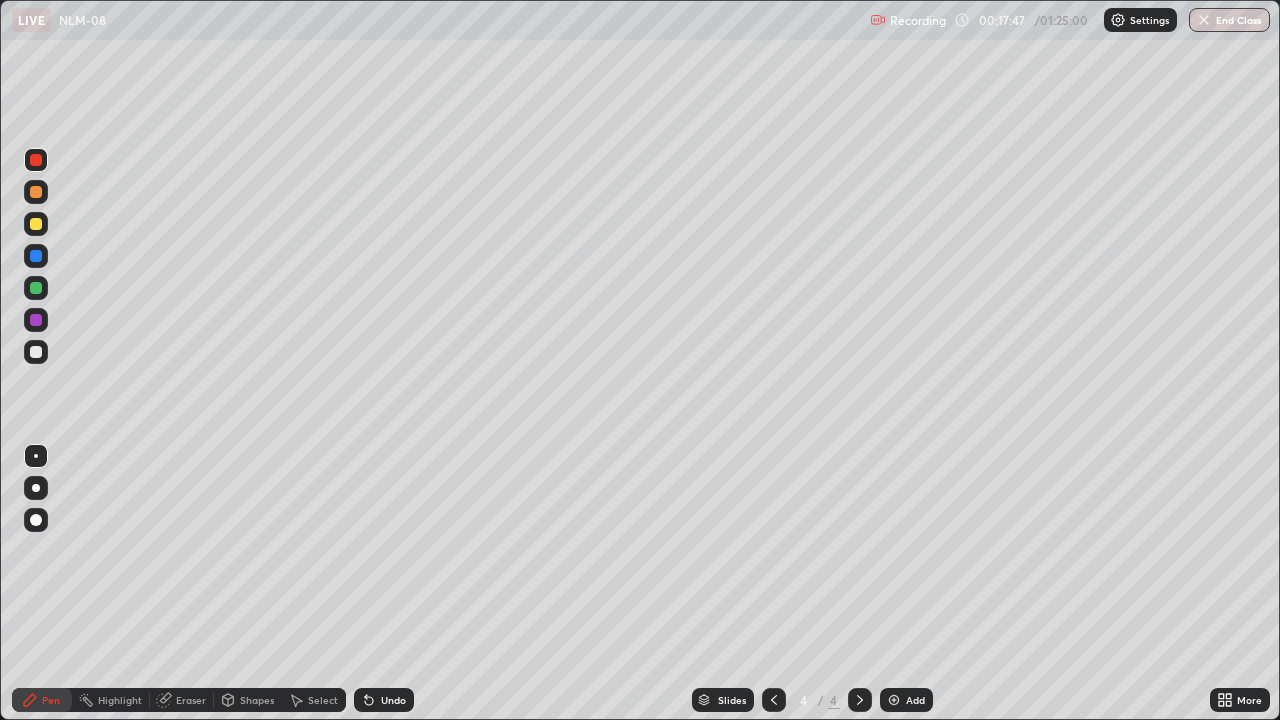 click at bounding box center [36, 352] 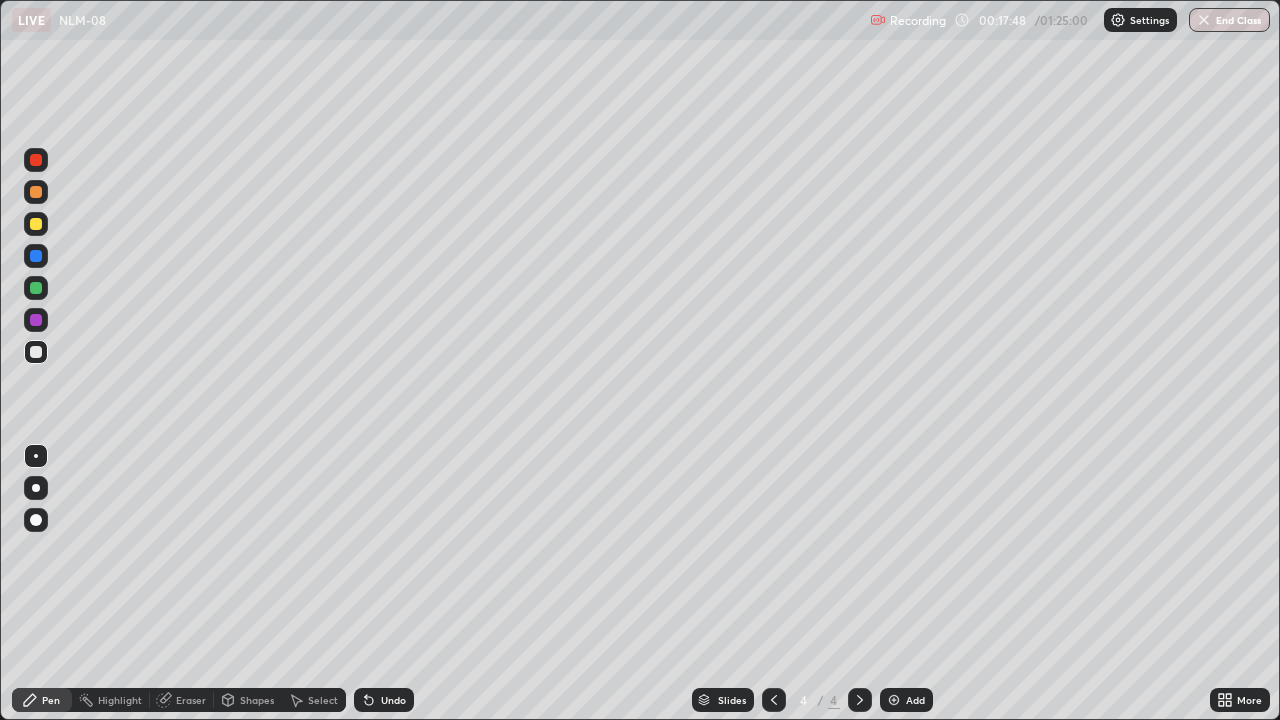 click at bounding box center [36, 160] 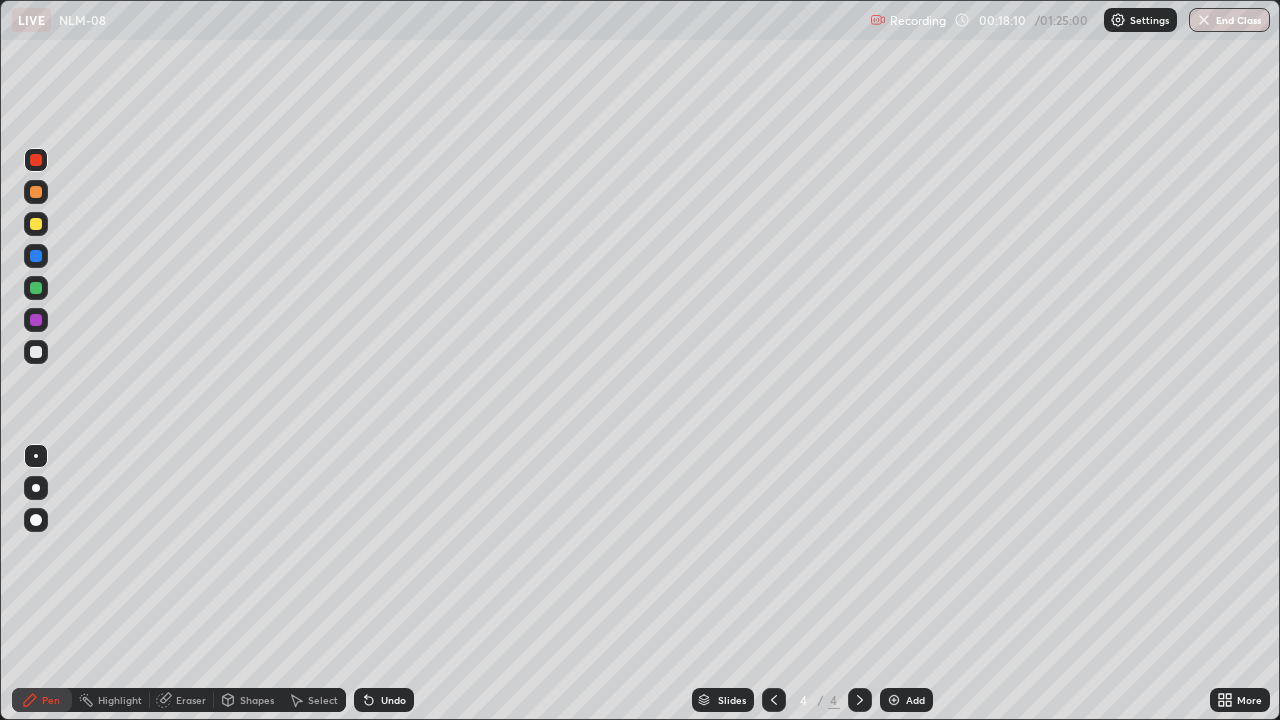 click at bounding box center [36, 192] 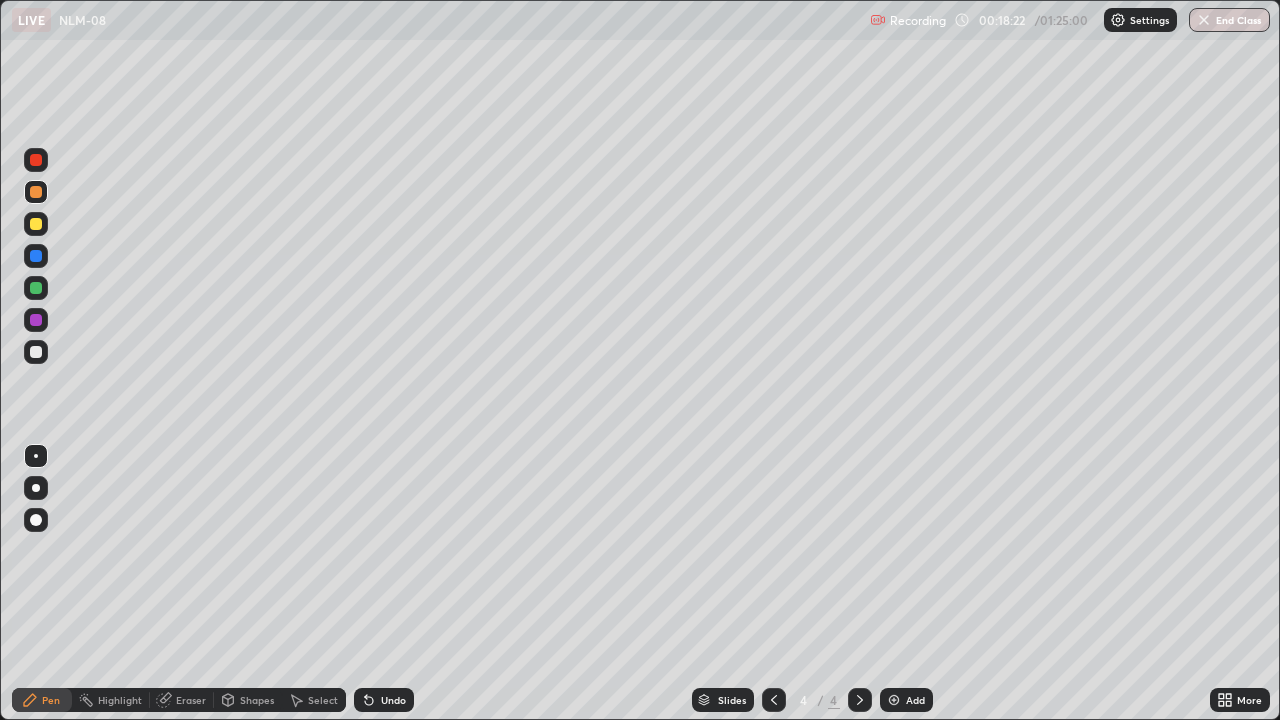 click at bounding box center [36, 320] 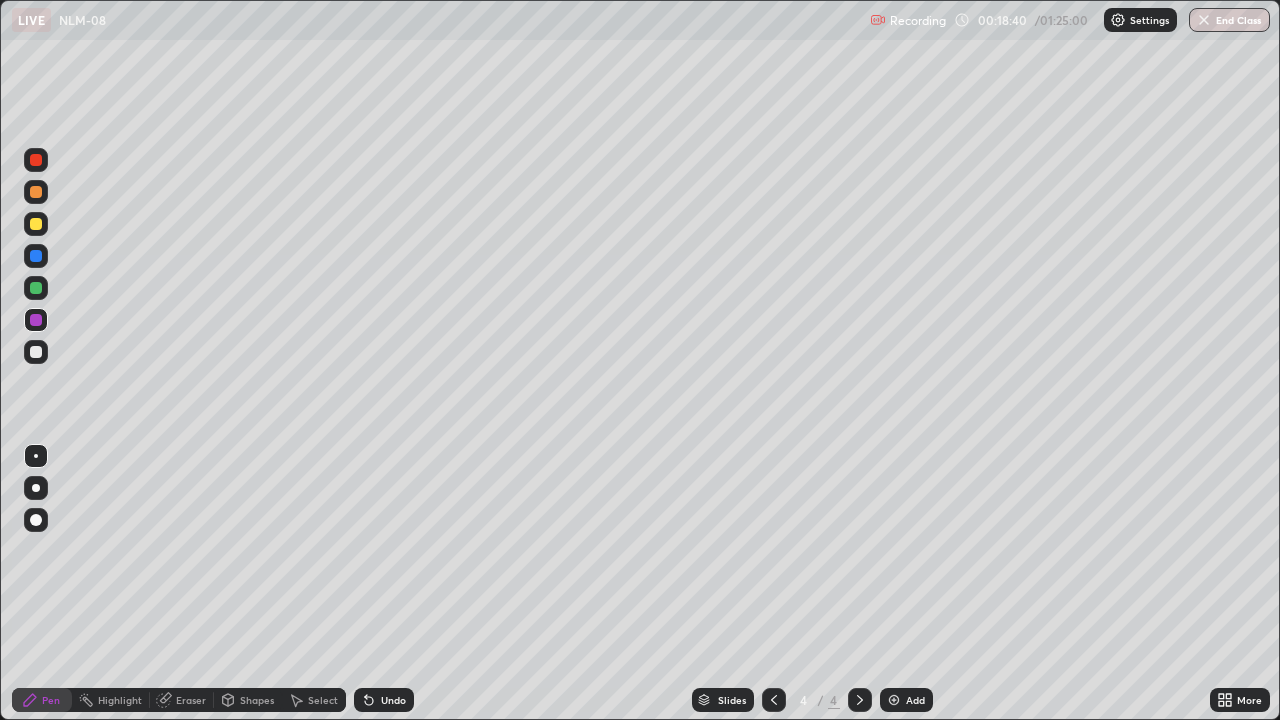 click on "Eraser" at bounding box center [182, 700] 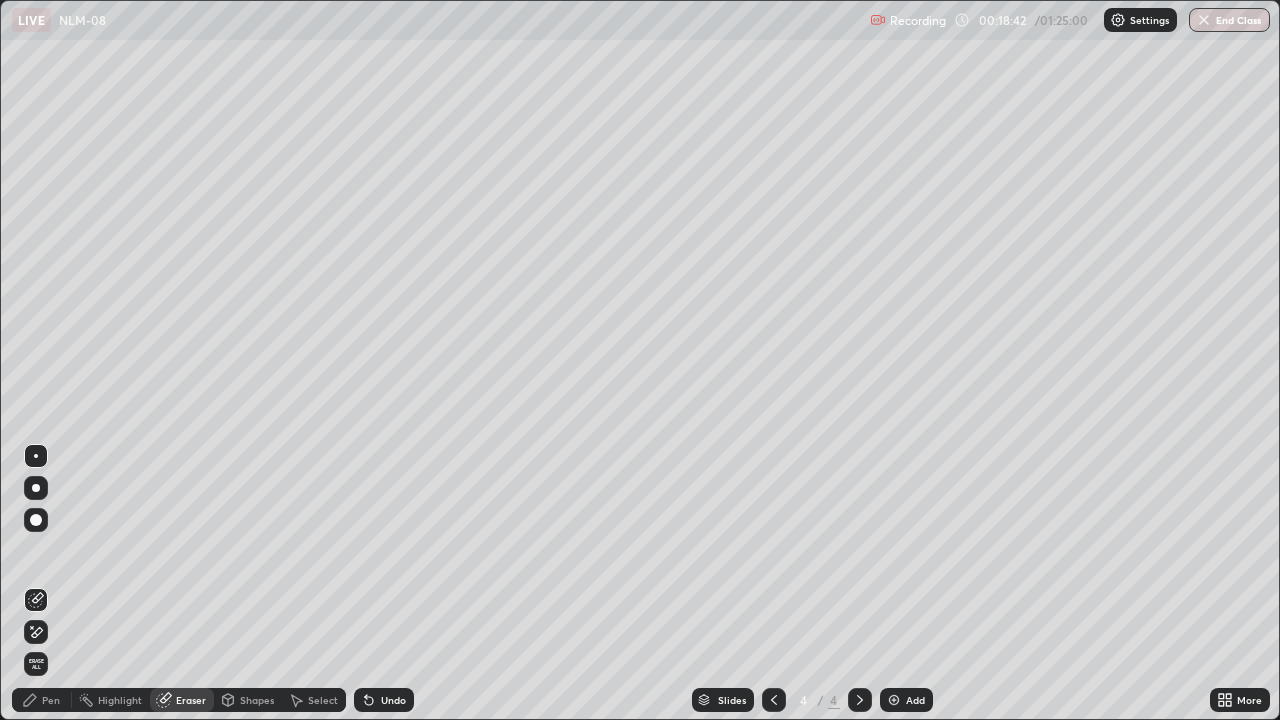 click on "Pen" at bounding box center (42, 700) 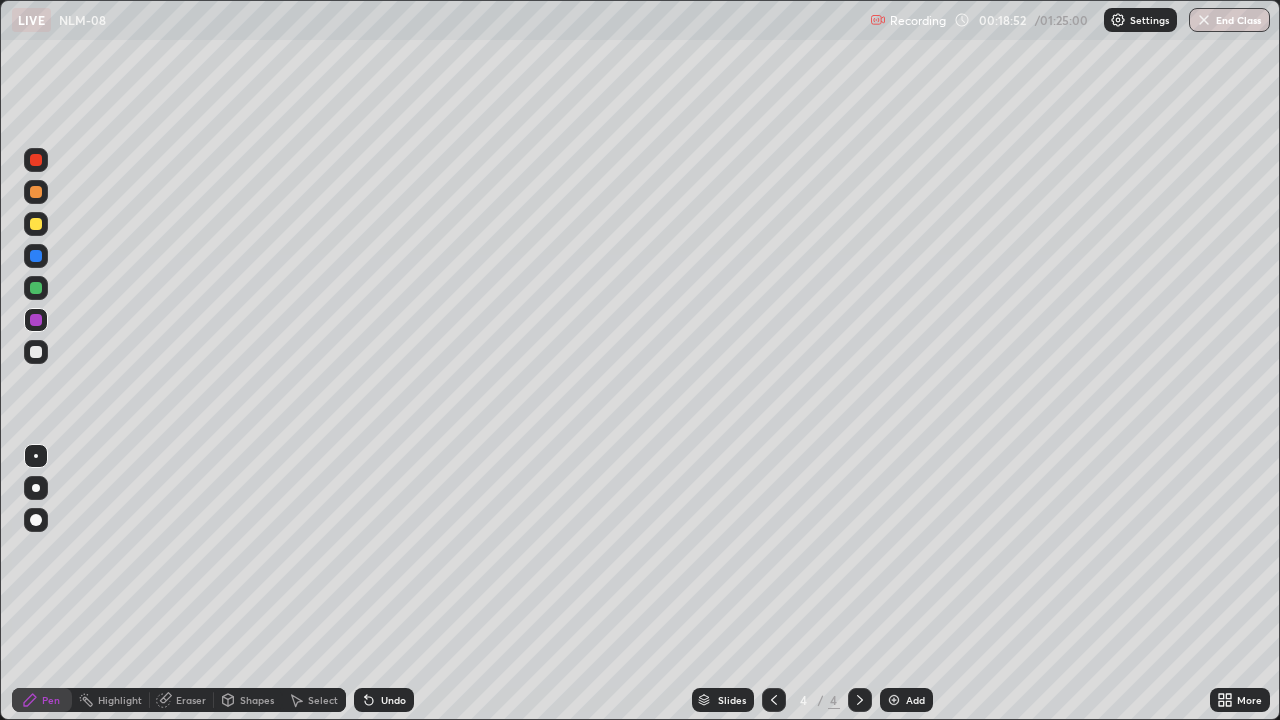 click at bounding box center (36, 320) 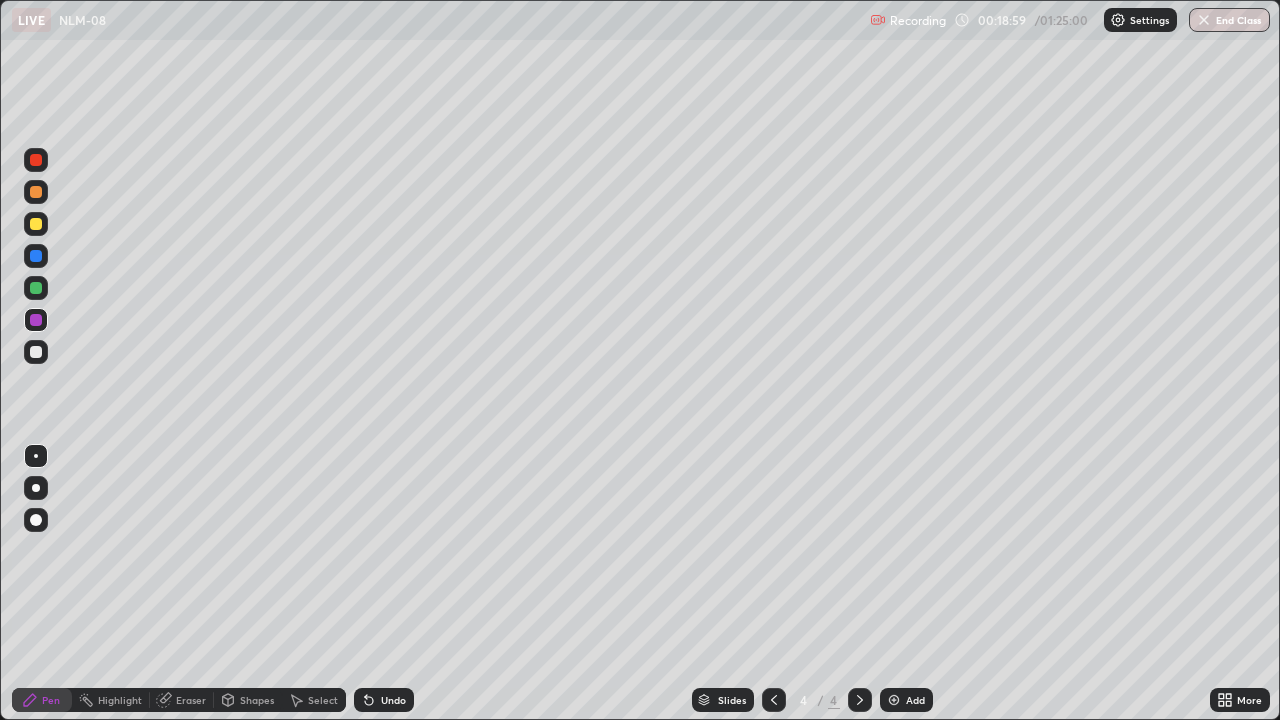 click at bounding box center (36, 288) 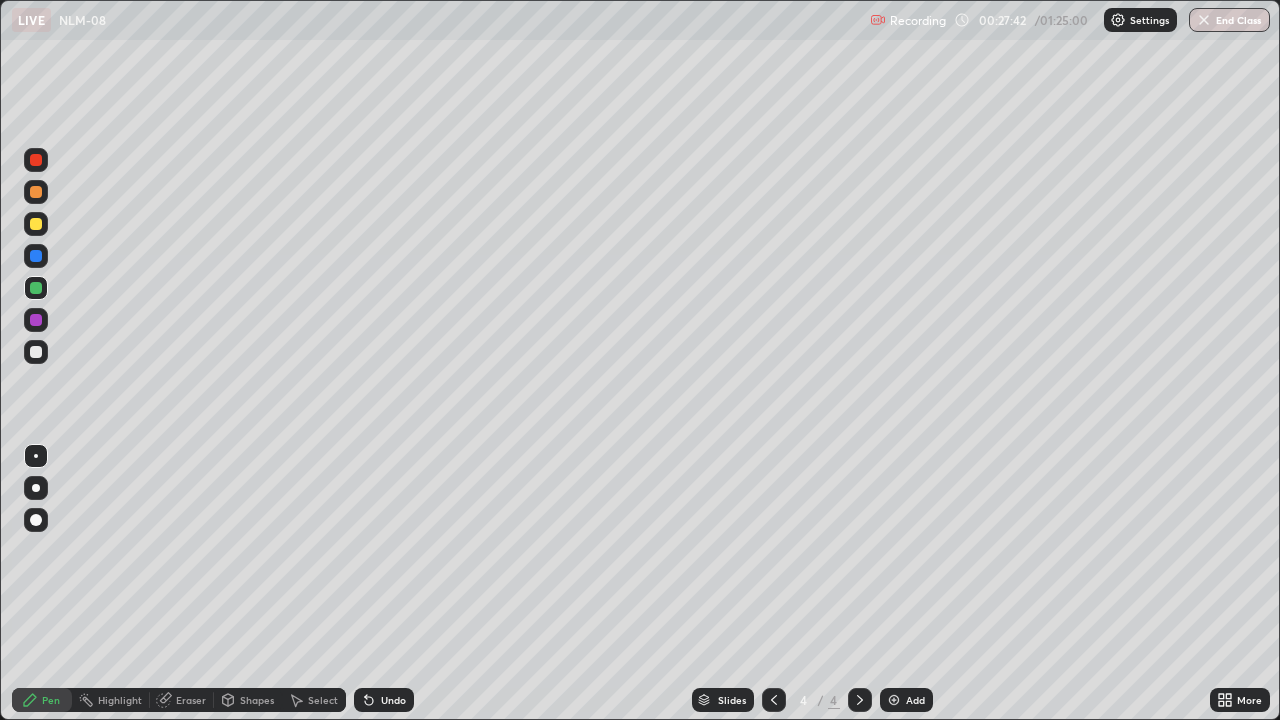 click on "Eraser" at bounding box center (191, 700) 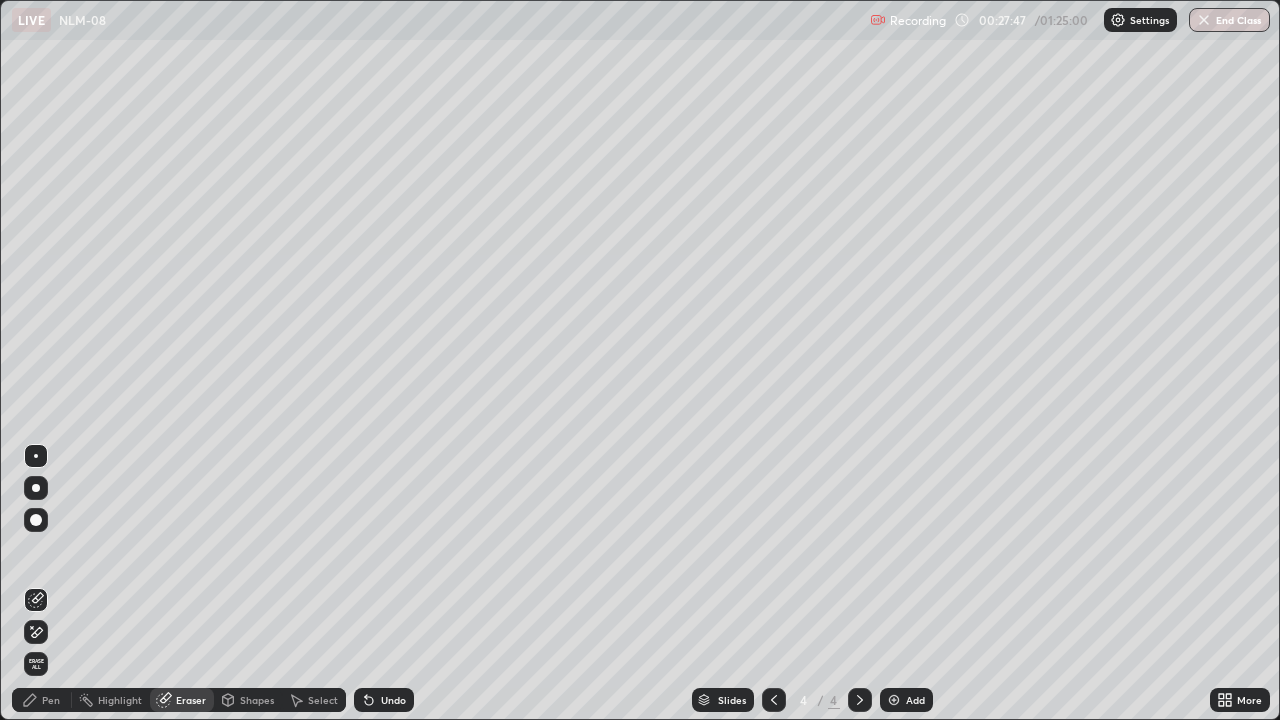 click on "Pen" at bounding box center (51, 700) 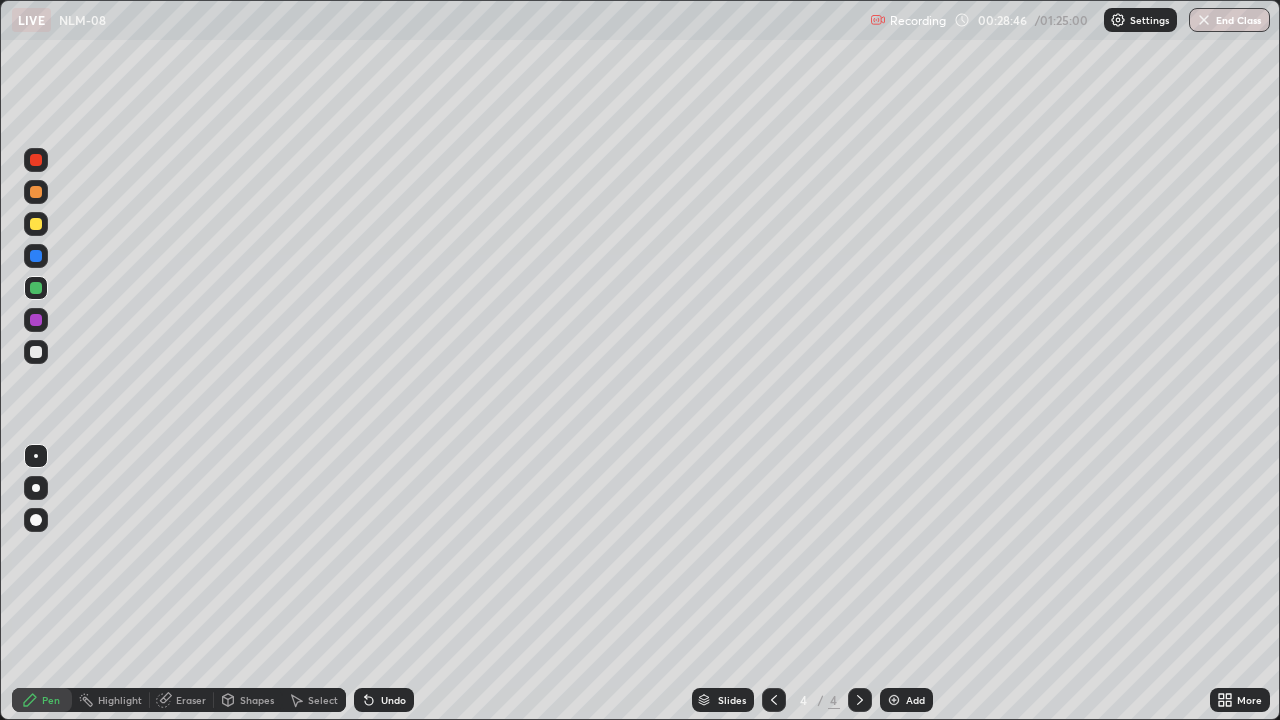 click at bounding box center [36, 352] 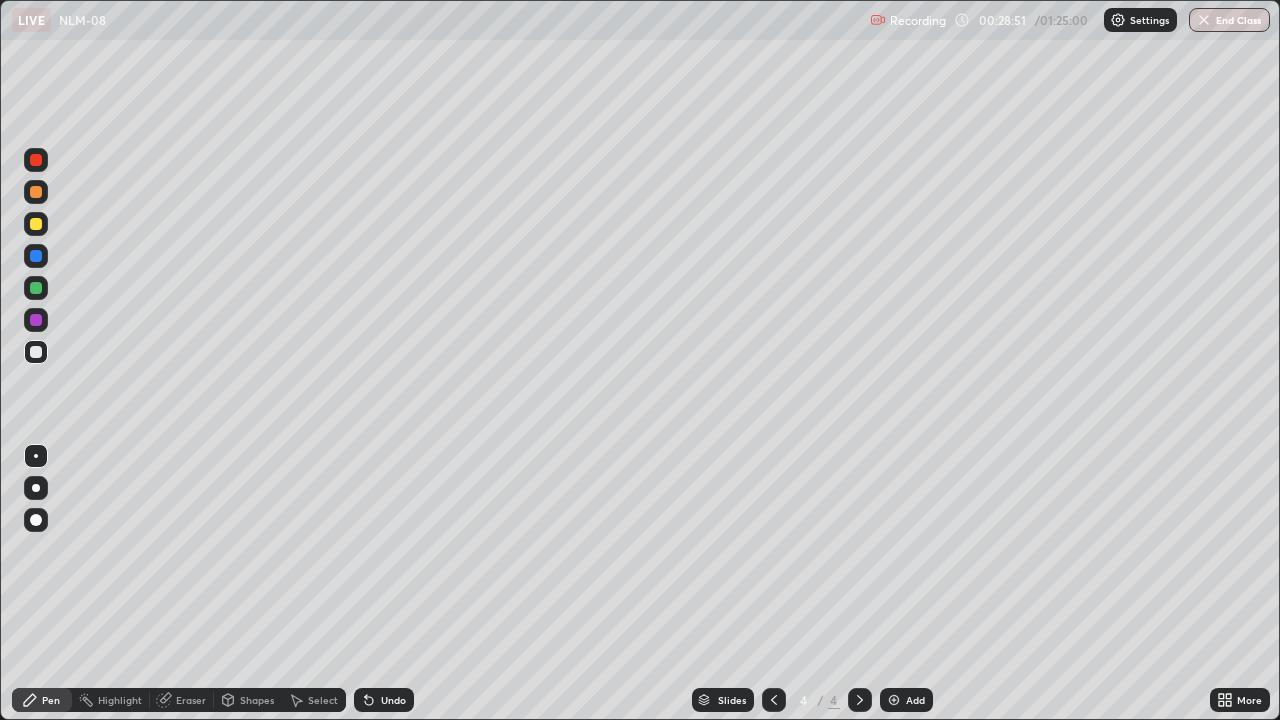 click on "Eraser" at bounding box center [182, 700] 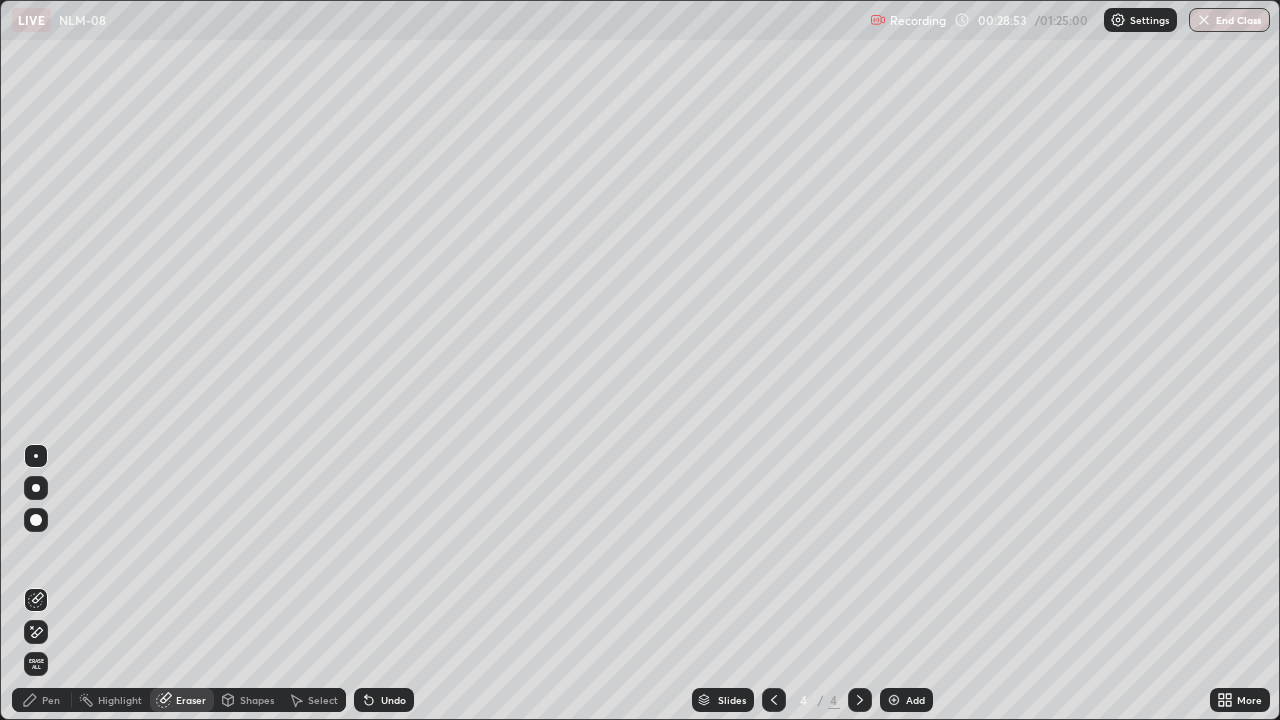 click on "Pen" at bounding box center (42, 700) 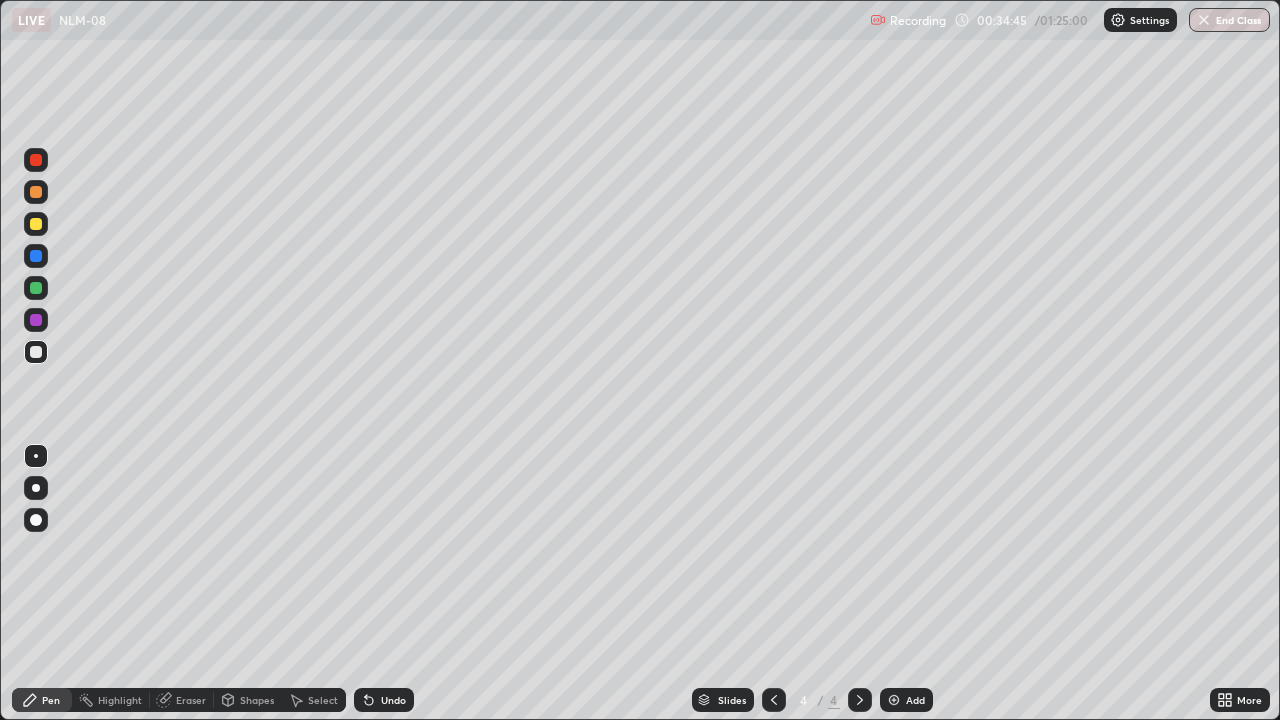 click at bounding box center [36, 192] 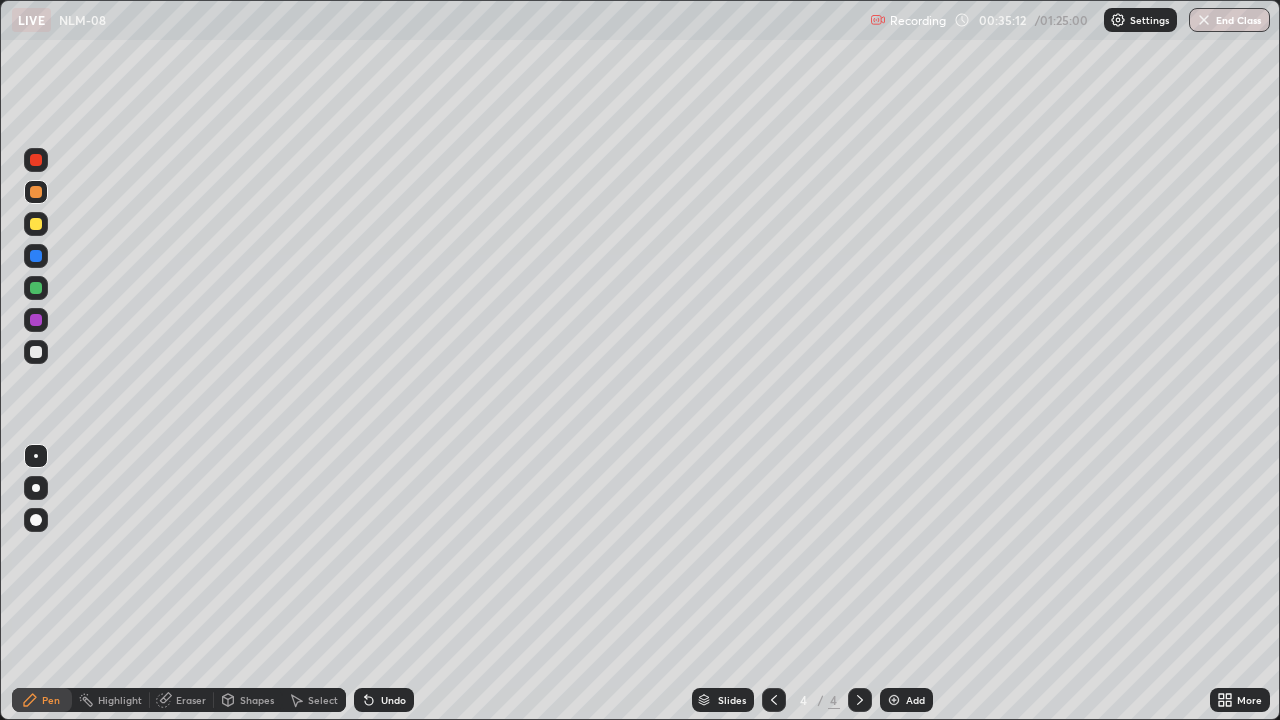 click at bounding box center [36, 352] 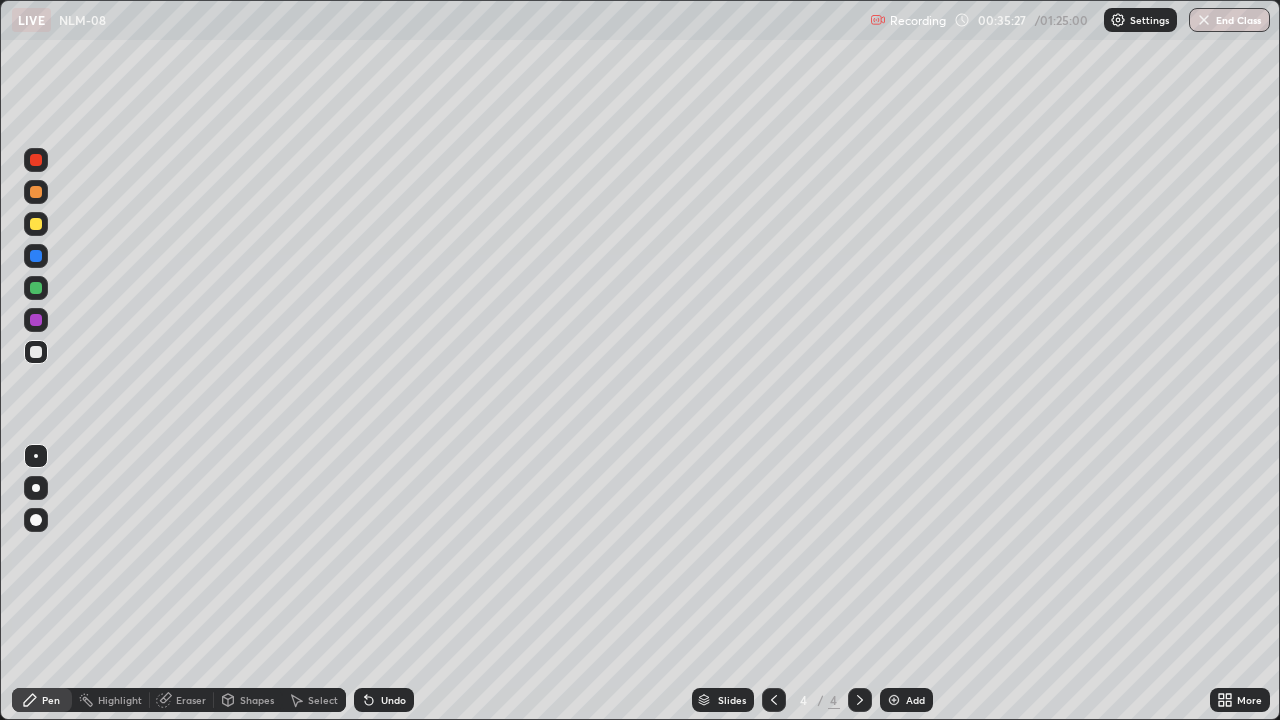 click on "Eraser" at bounding box center (191, 700) 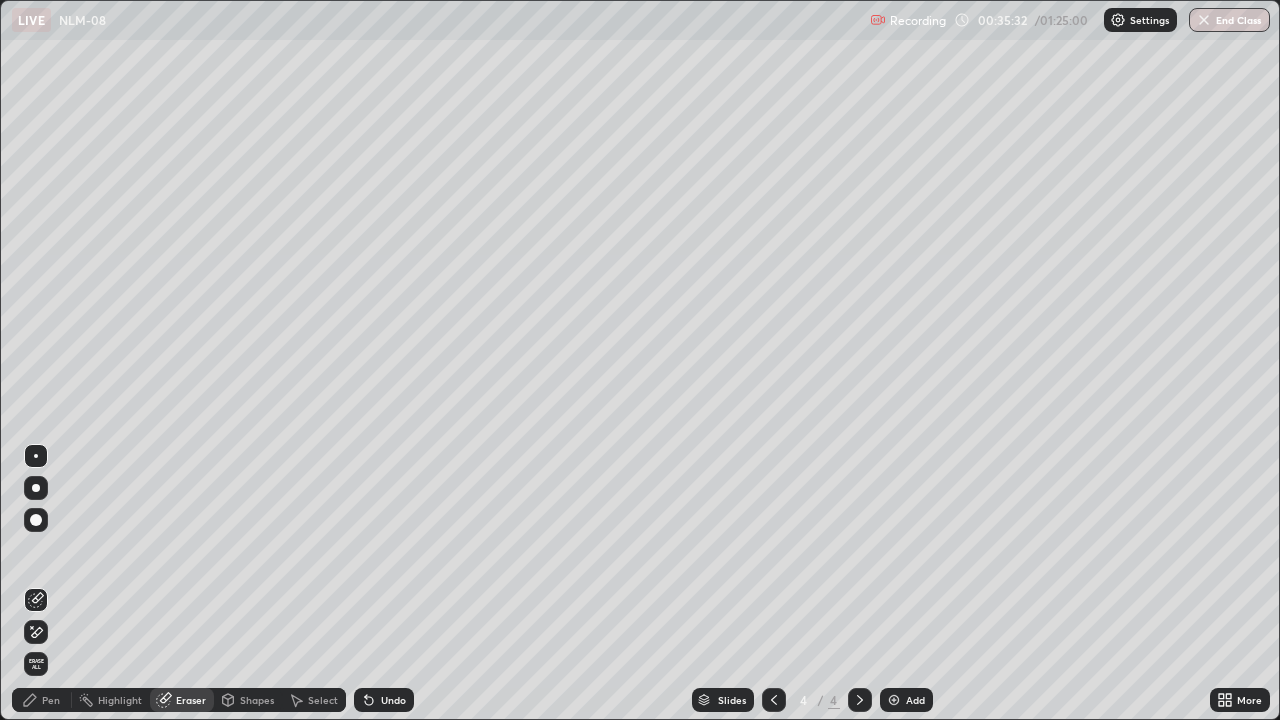 click on "Pen" at bounding box center (42, 700) 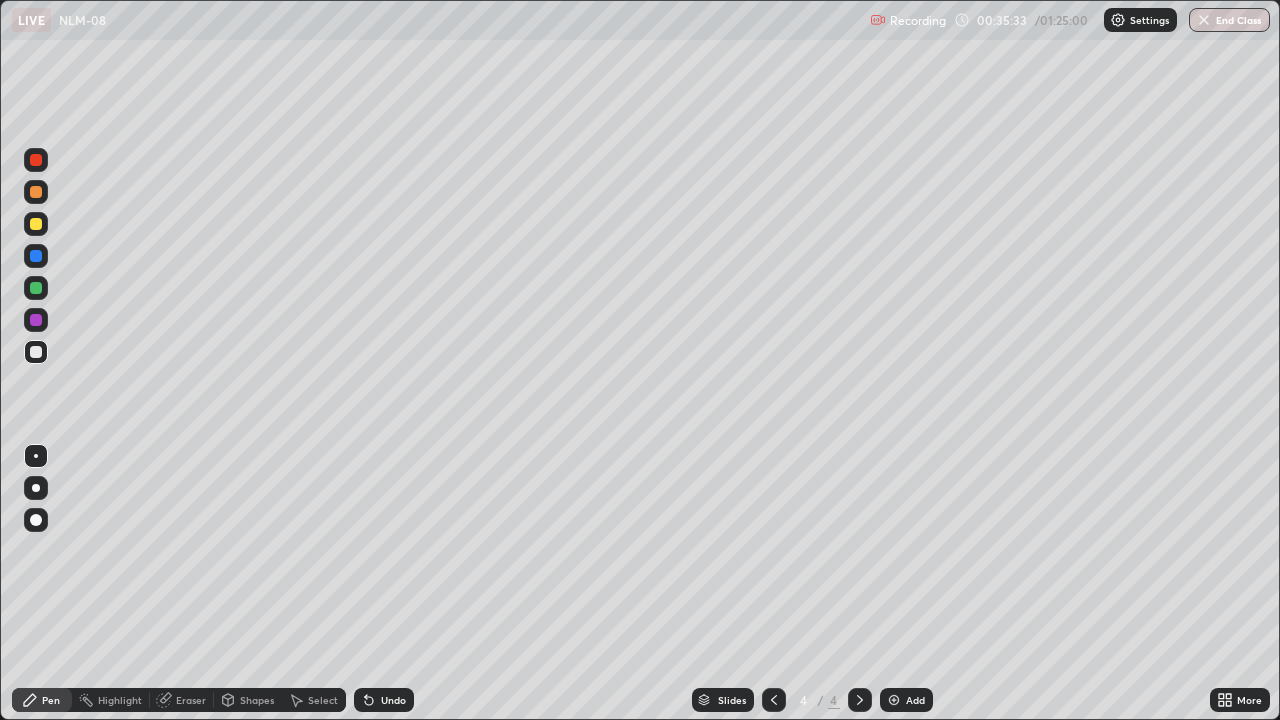 click at bounding box center [36, 320] 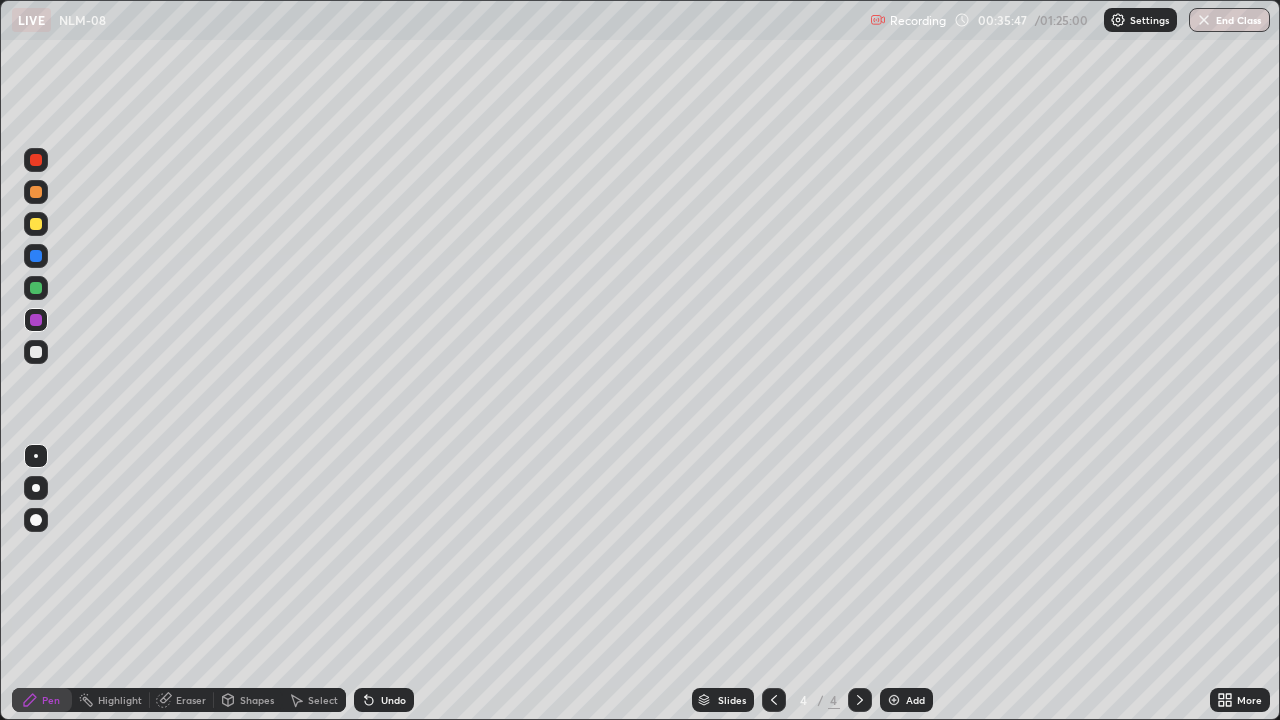 click on "Add" at bounding box center [906, 700] 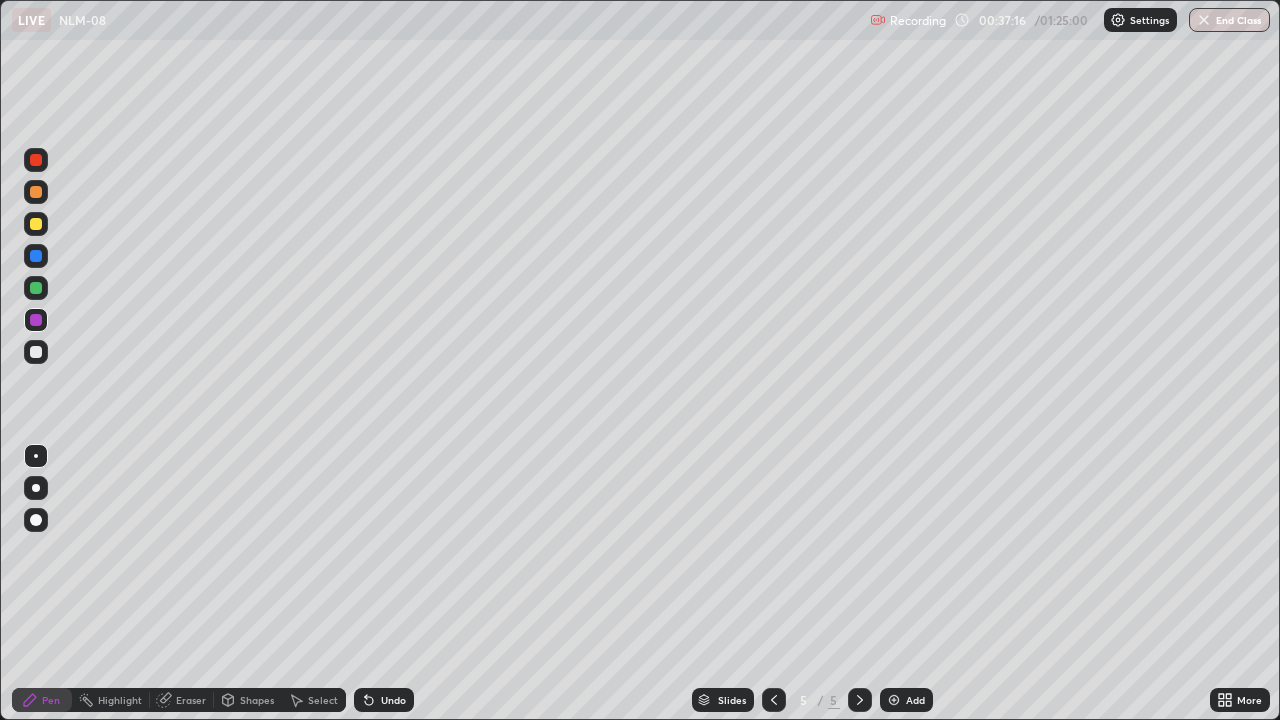 click at bounding box center [36, 288] 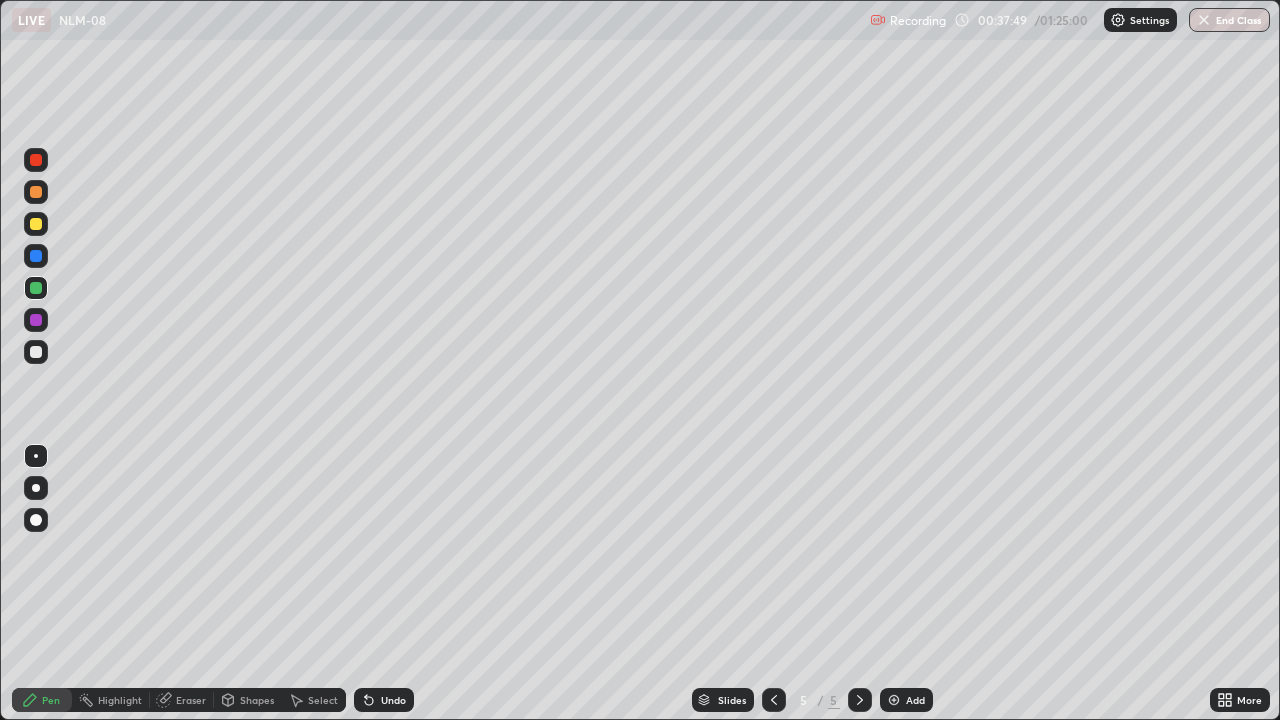 click at bounding box center (36, 352) 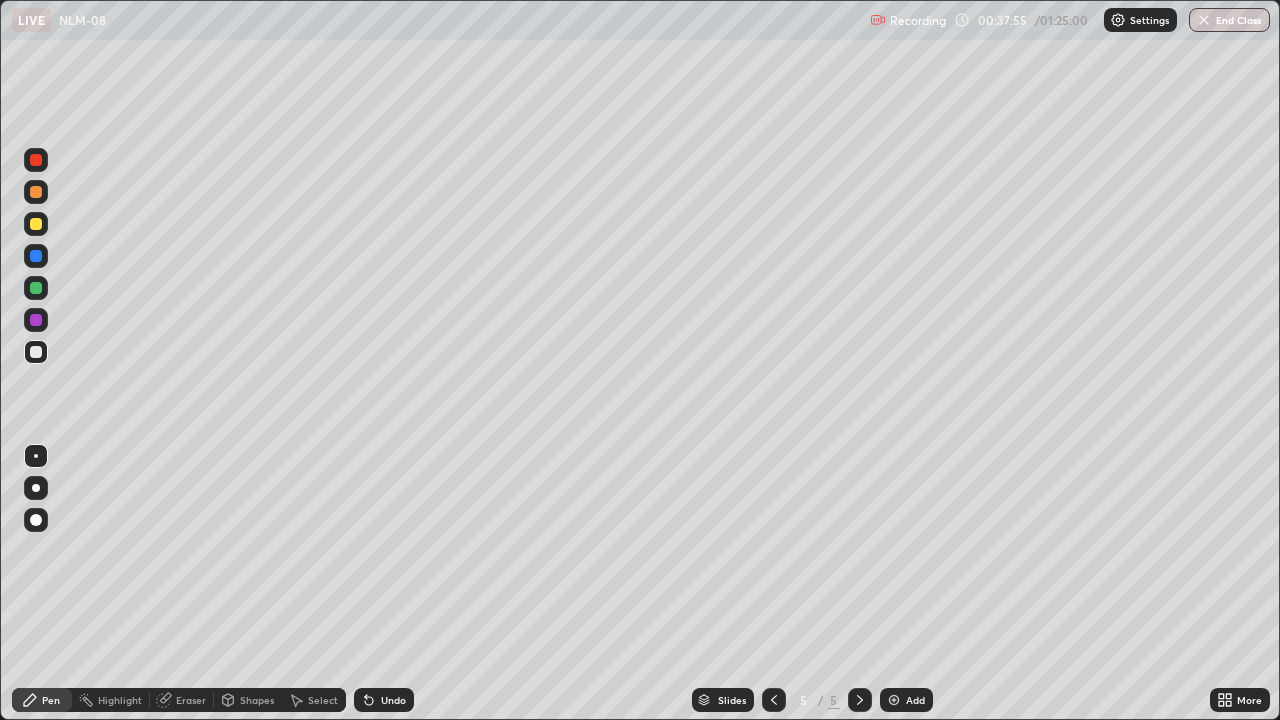 click on "Highlight" at bounding box center (111, 700) 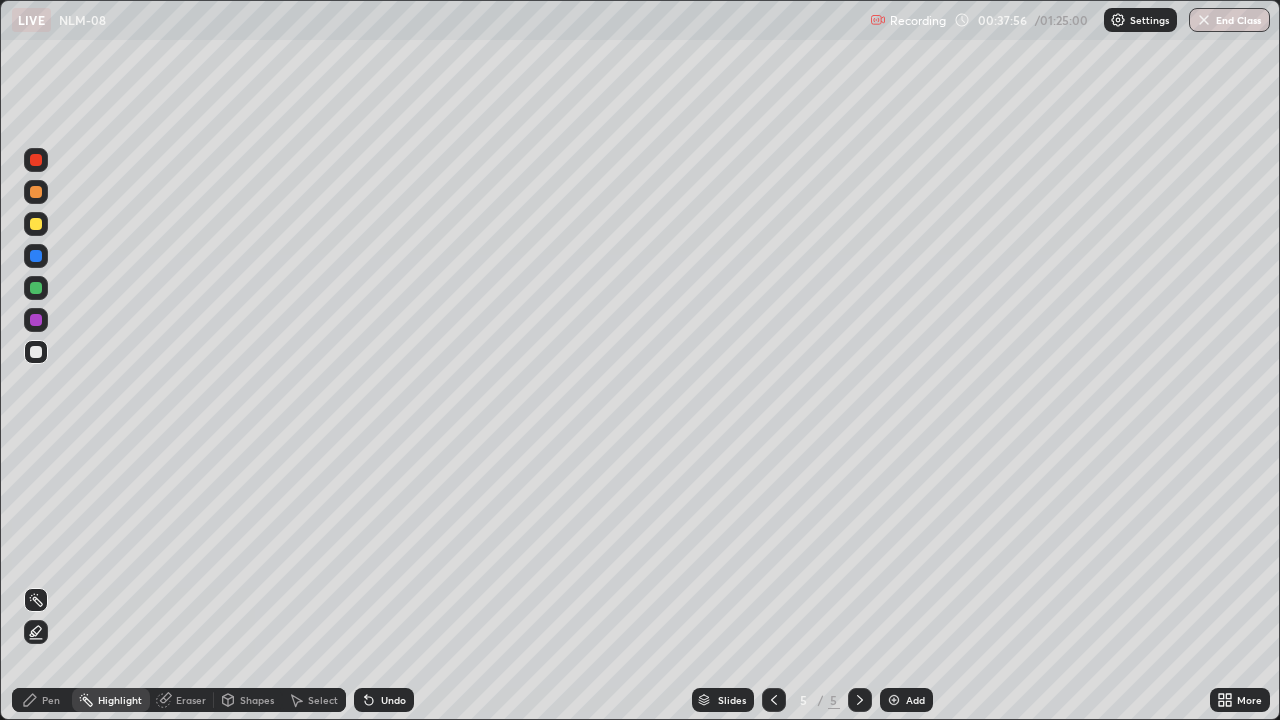 click on "Eraser" at bounding box center [182, 700] 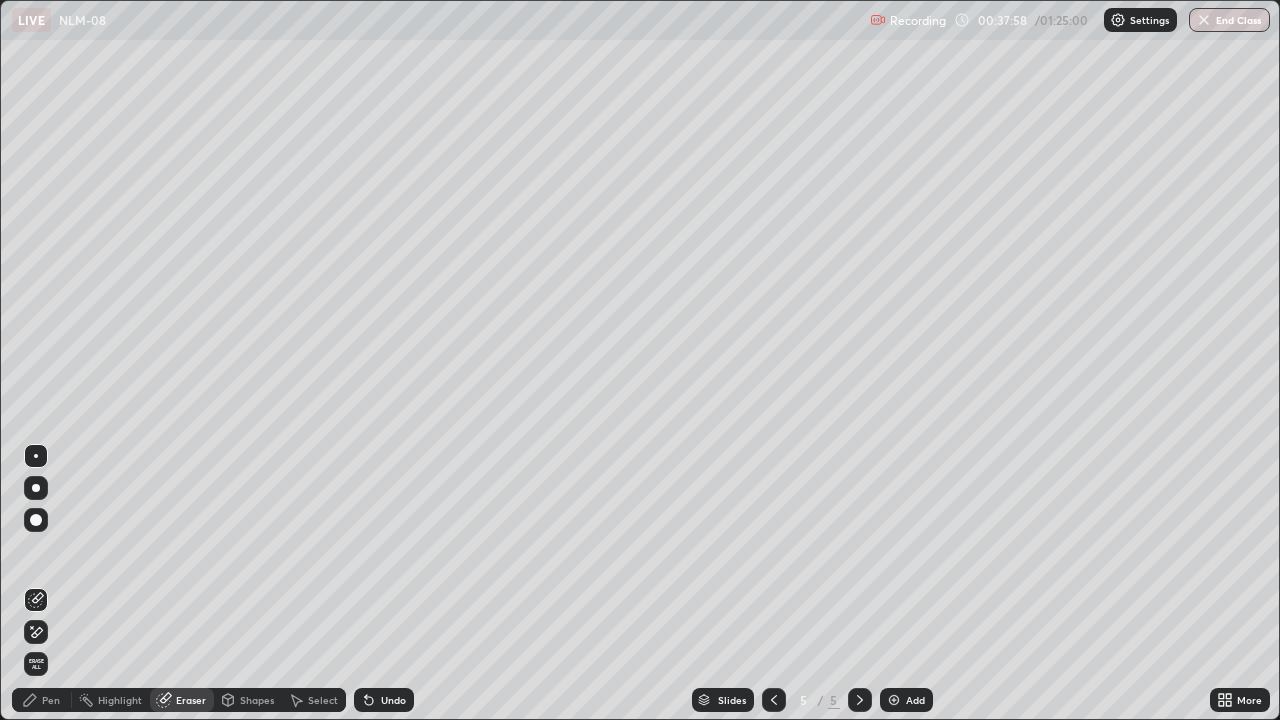 click on "Pen" at bounding box center [51, 700] 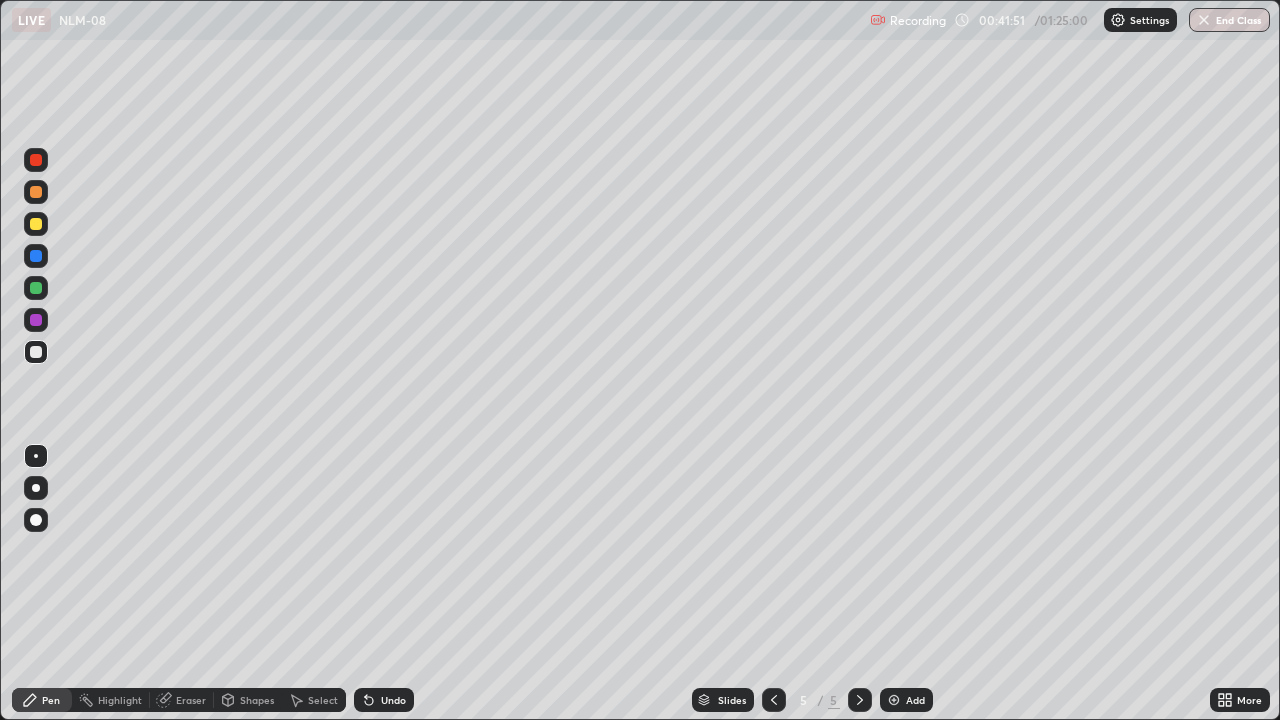 click at bounding box center [36, 352] 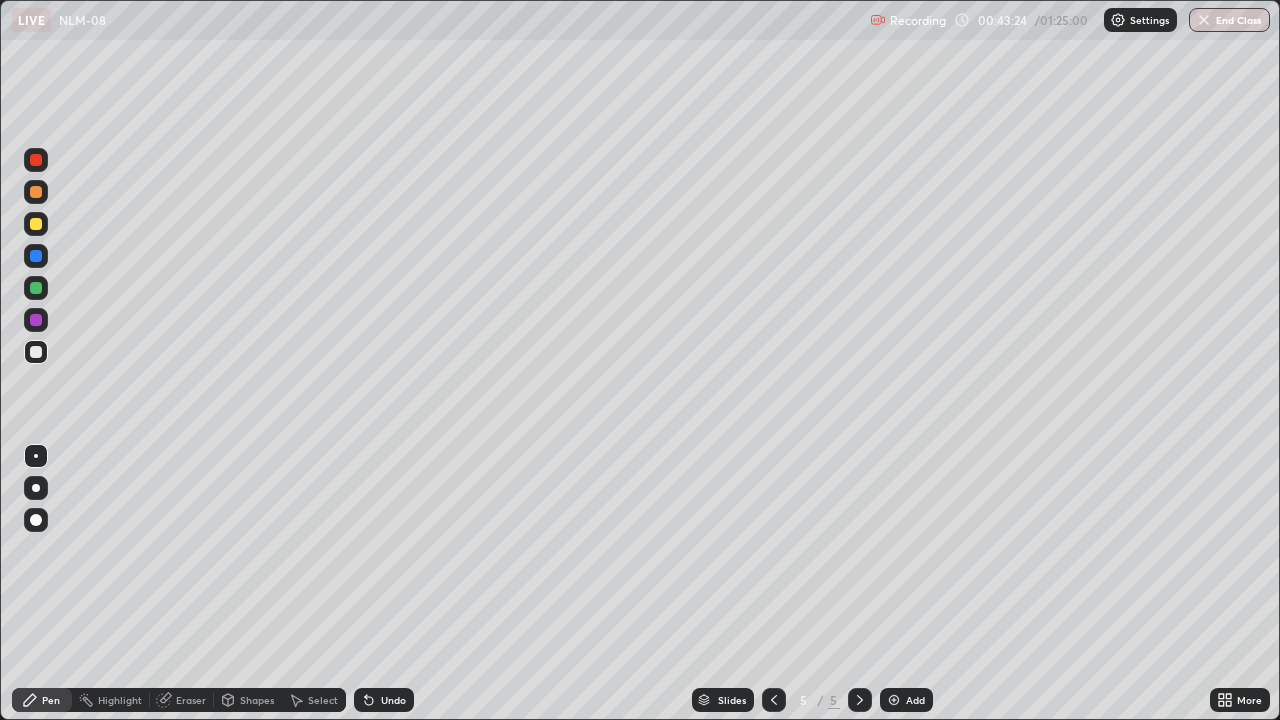 click 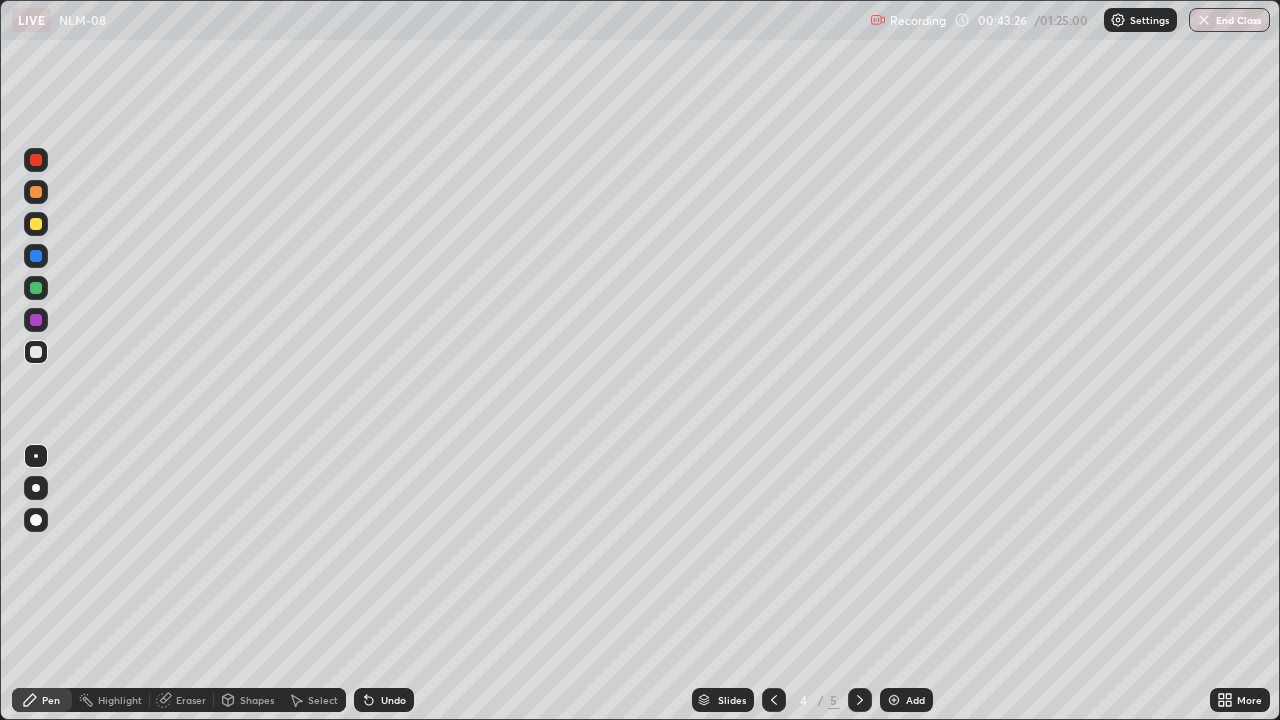 click at bounding box center (36, 192) 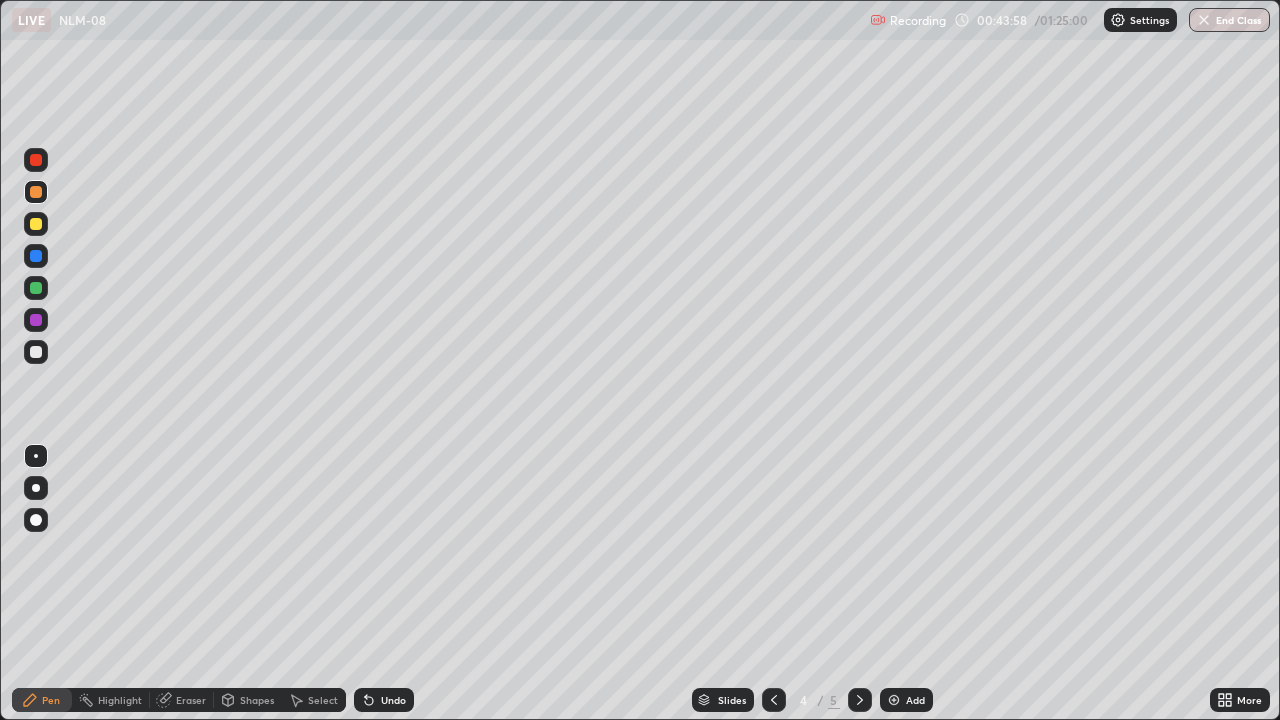 click at bounding box center (36, 352) 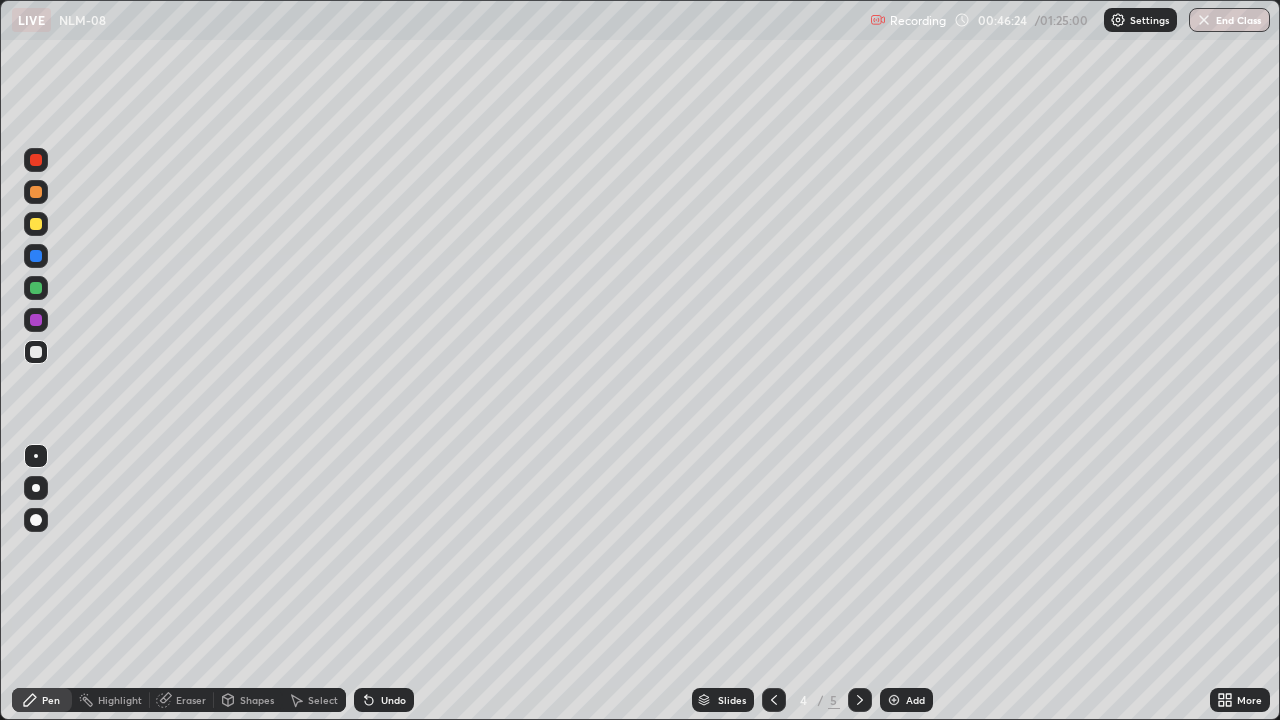 click on "Add" at bounding box center (906, 700) 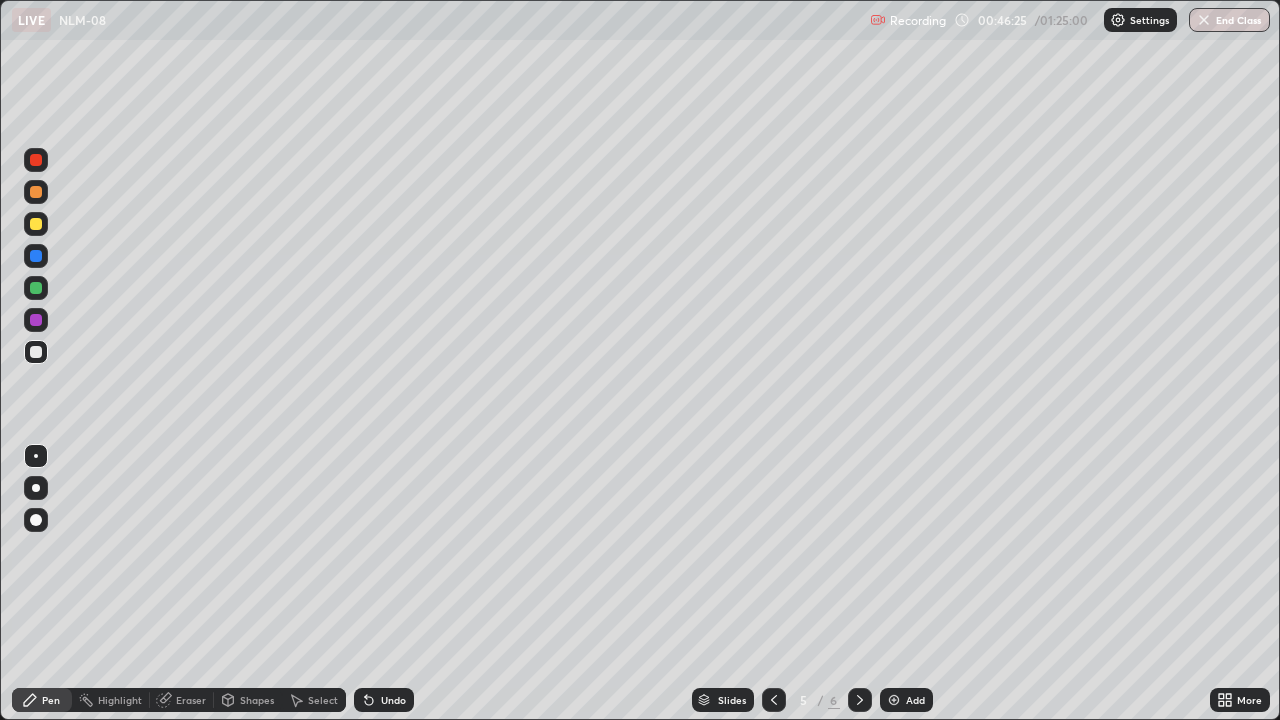 click 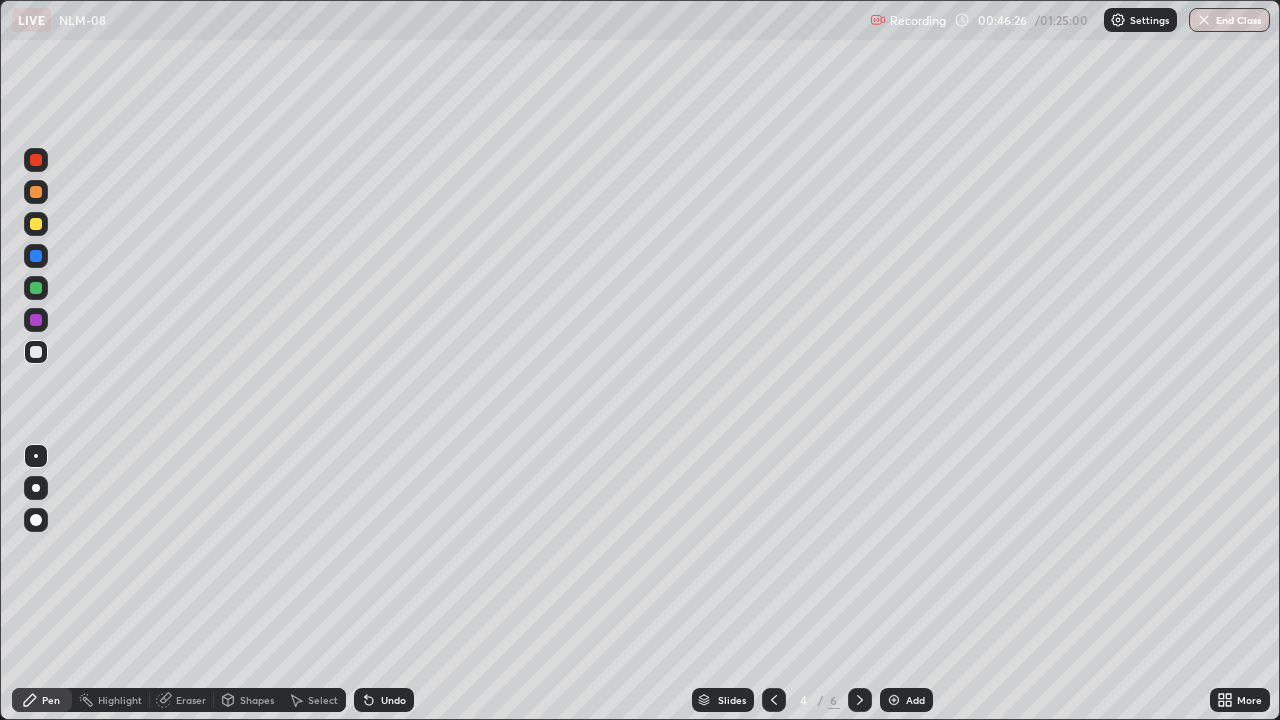 click 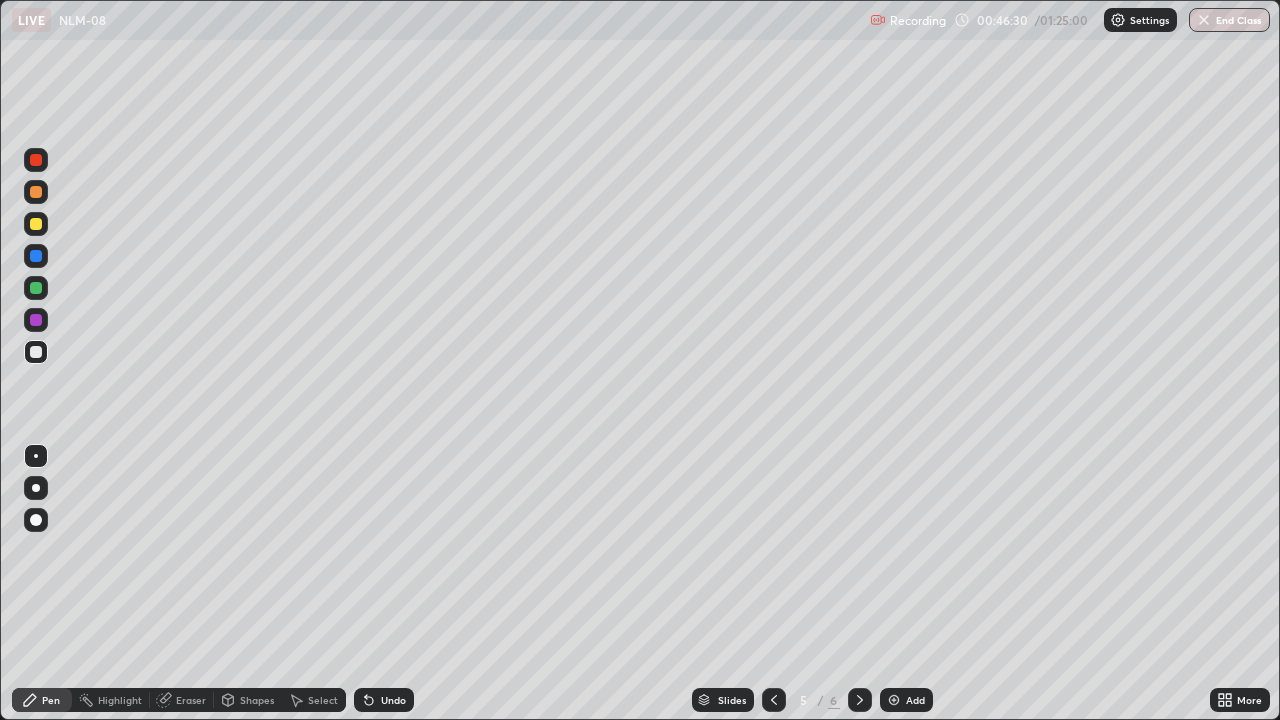 click at bounding box center [36, 160] 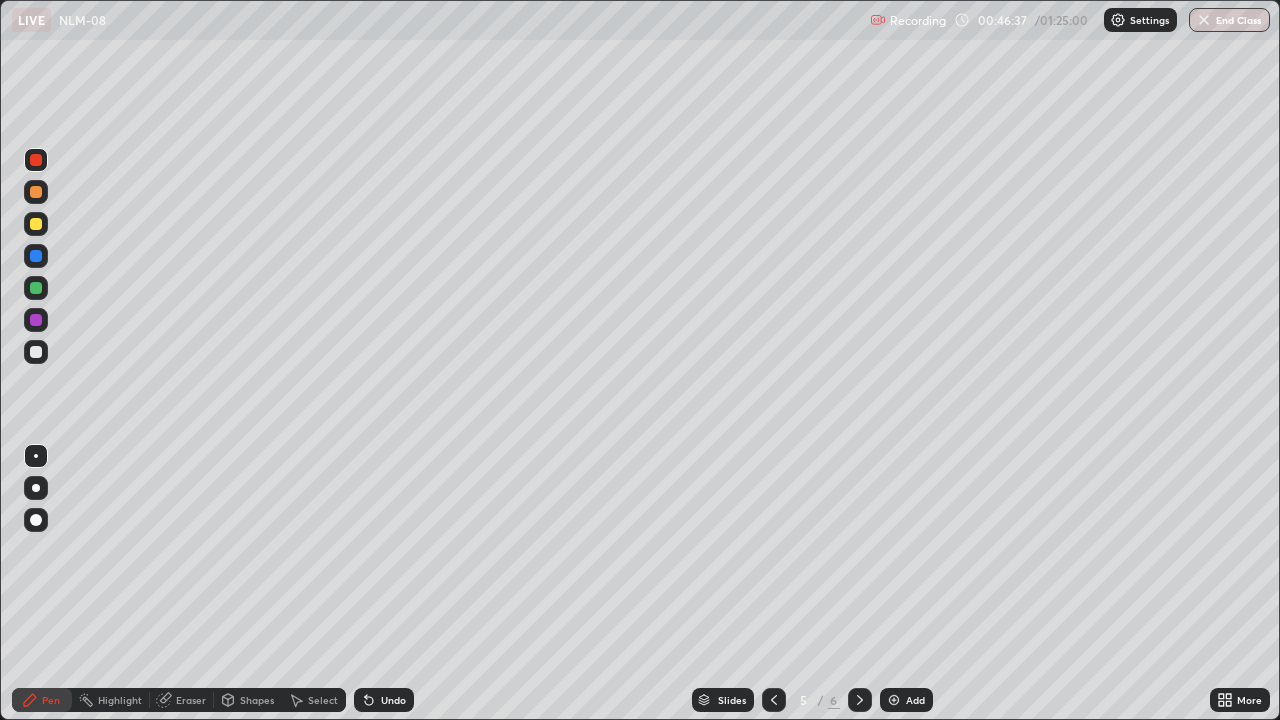 click at bounding box center [36, 320] 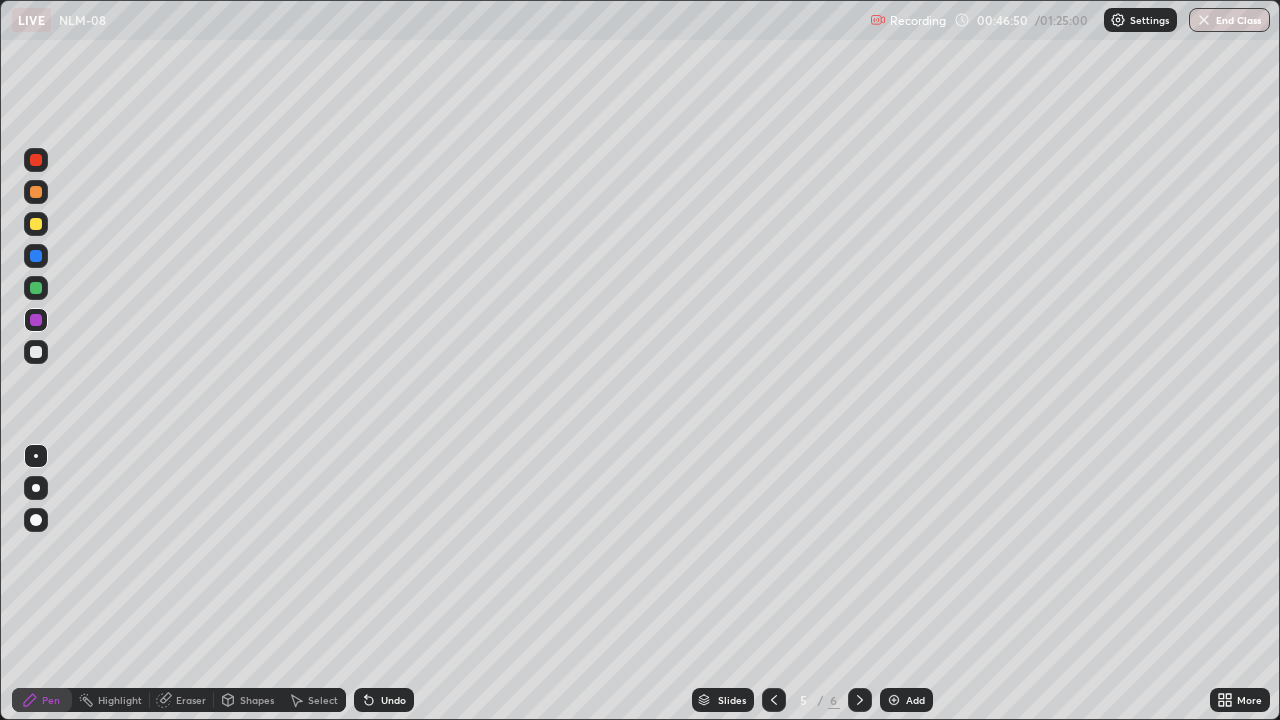 click at bounding box center (36, 224) 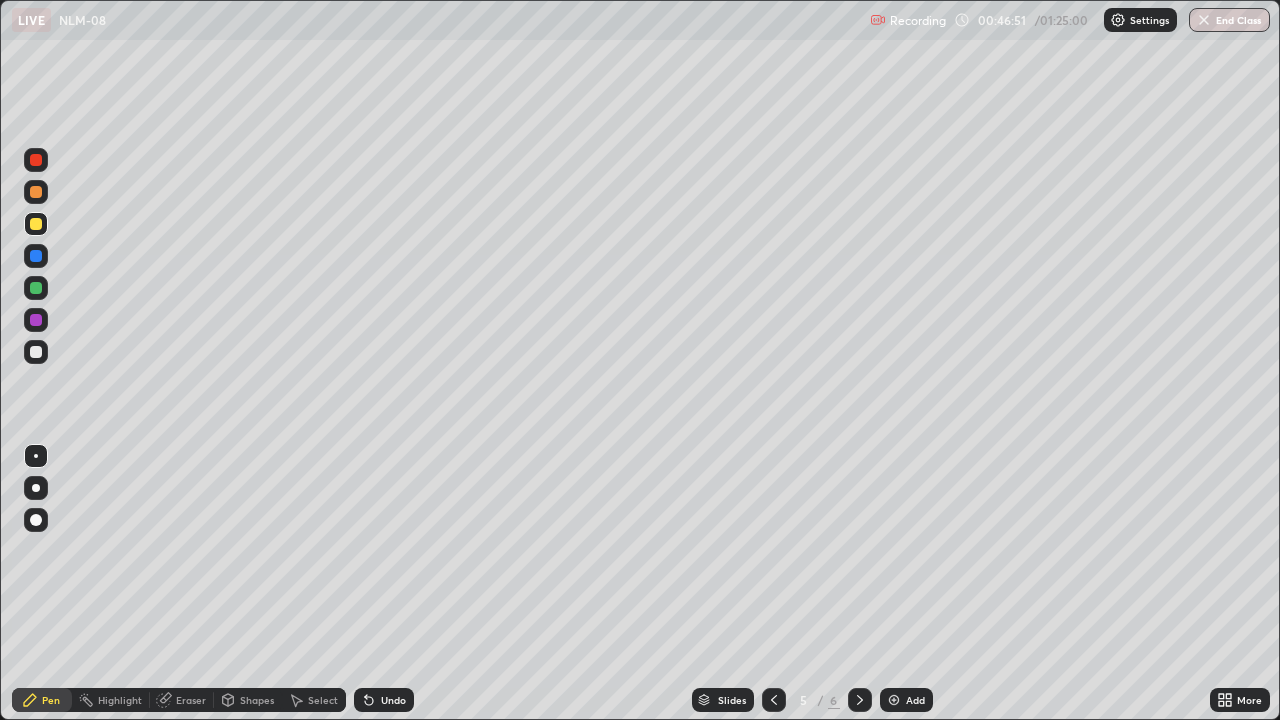 click at bounding box center [36, 288] 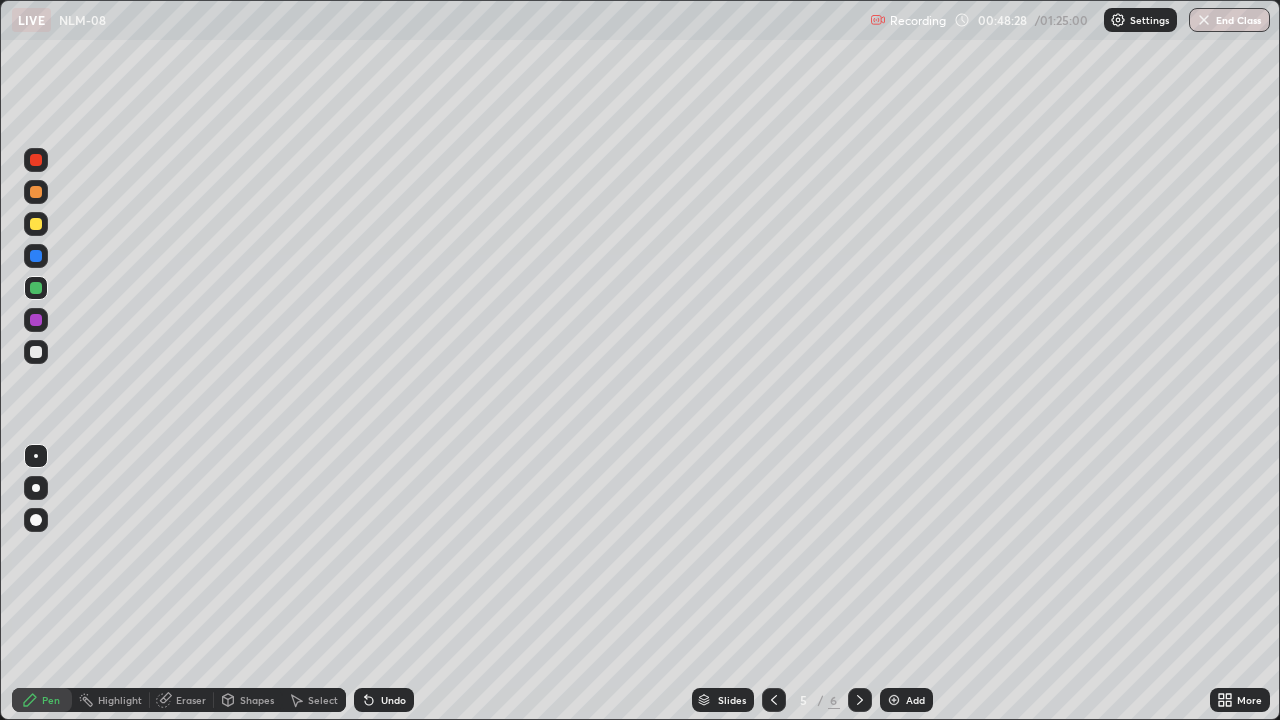 click at bounding box center [36, 352] 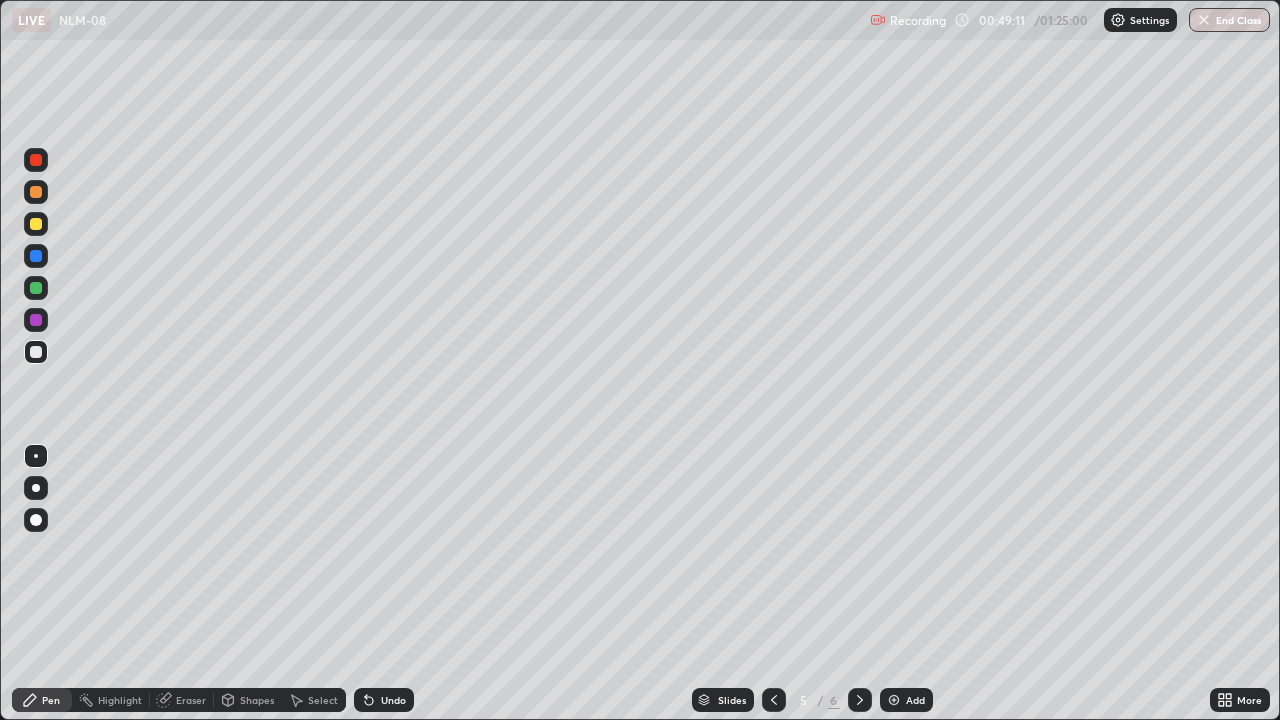 click at bounding box center (36, 320) 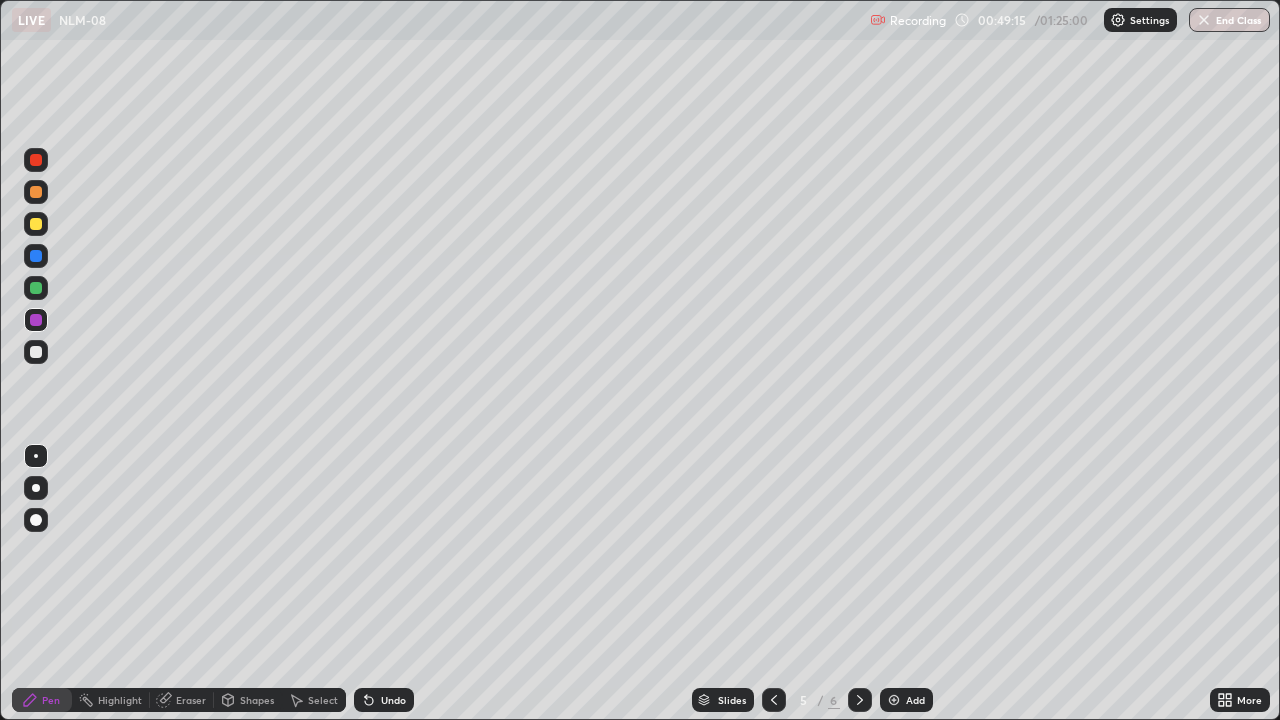 click at bounding box center (36, 352) 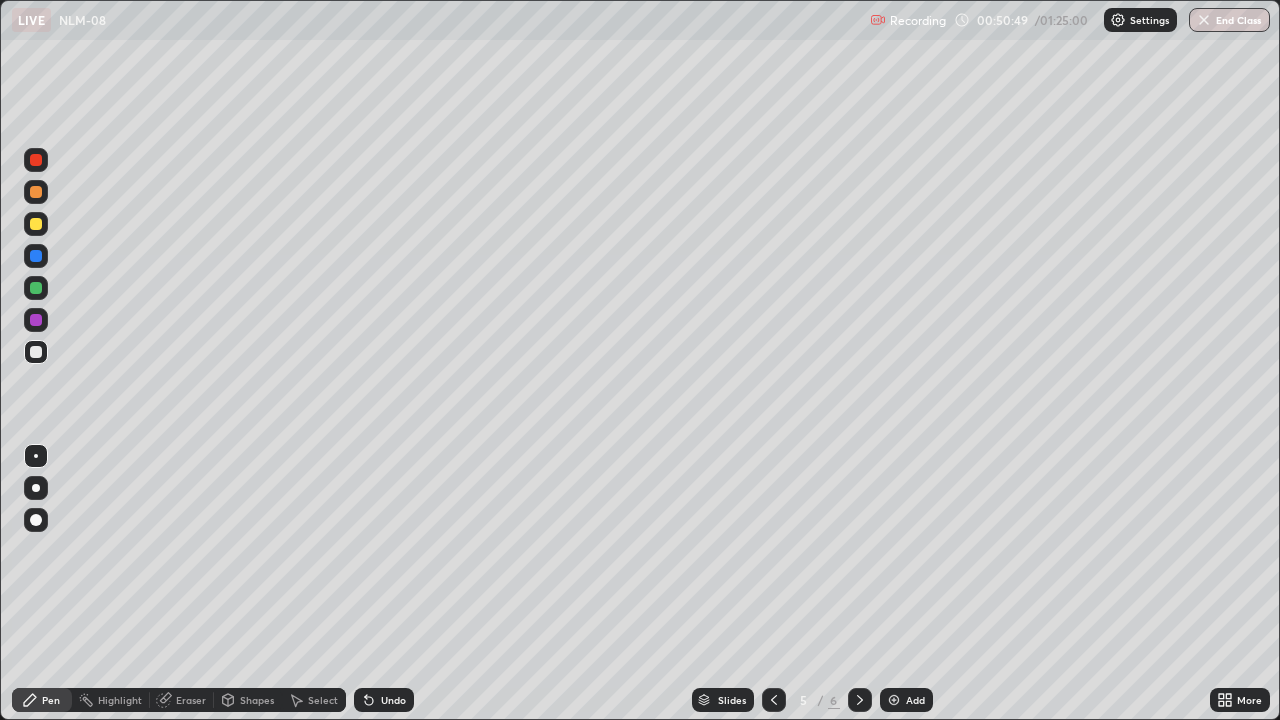 click at bounding box center (36, 320) 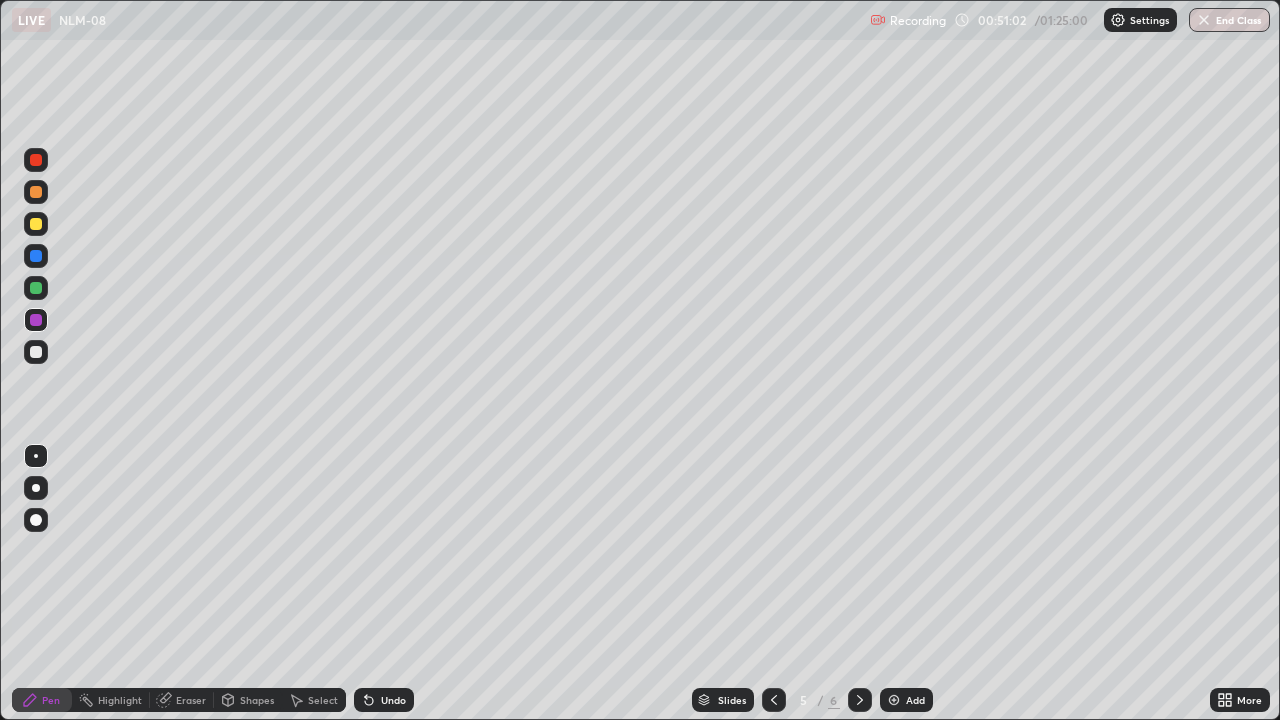 click on "Eraser" at bounding box center [191, 700] 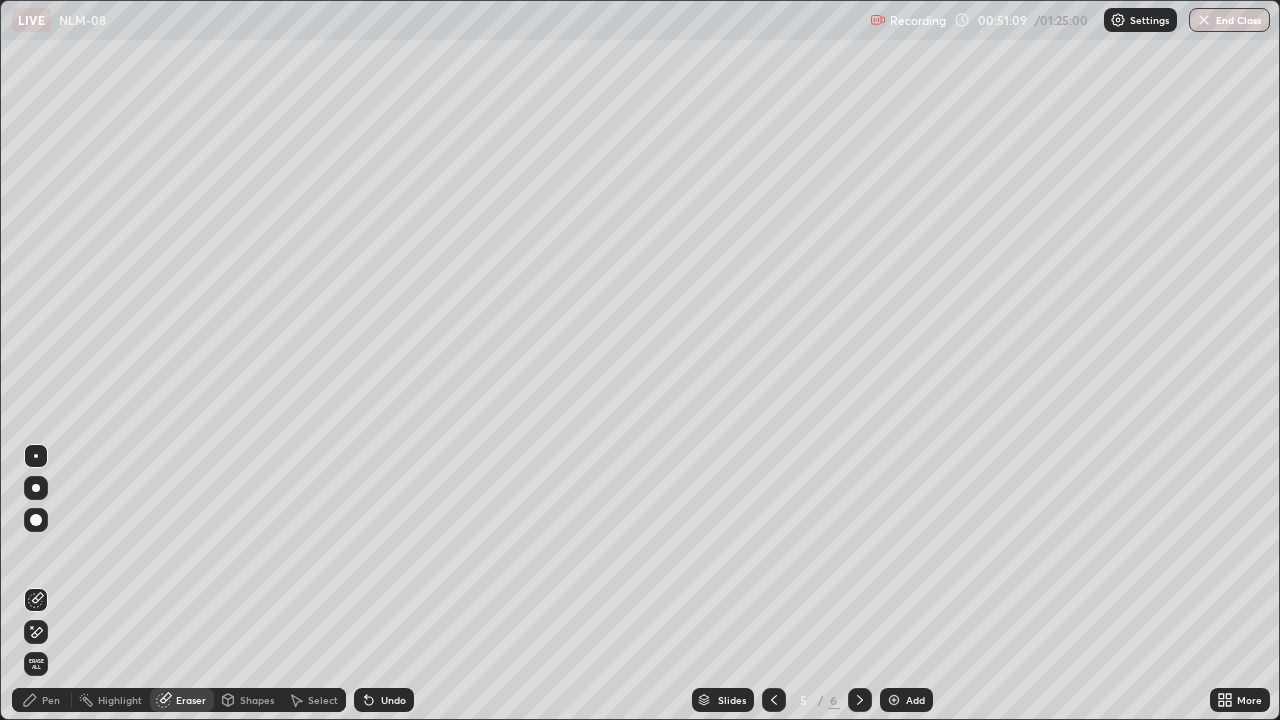 click on "Pen" at bounding box center [42, 700] 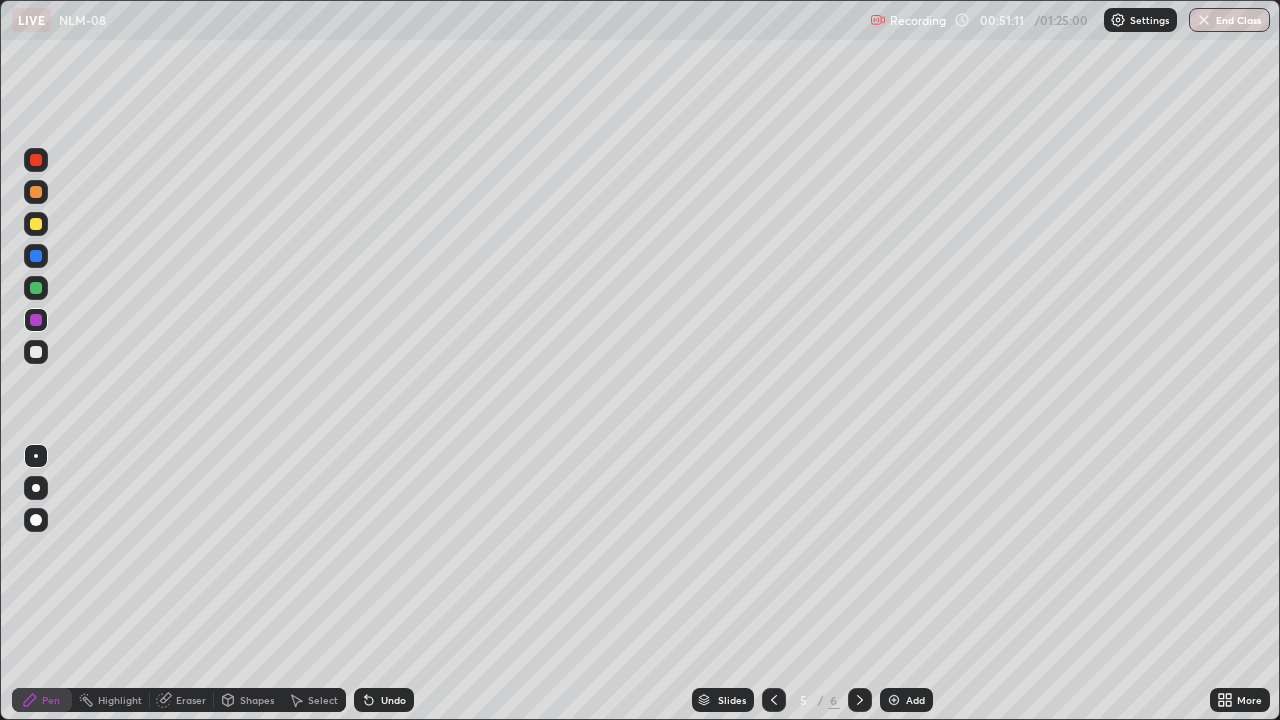 click at bounding box center (36, 352) 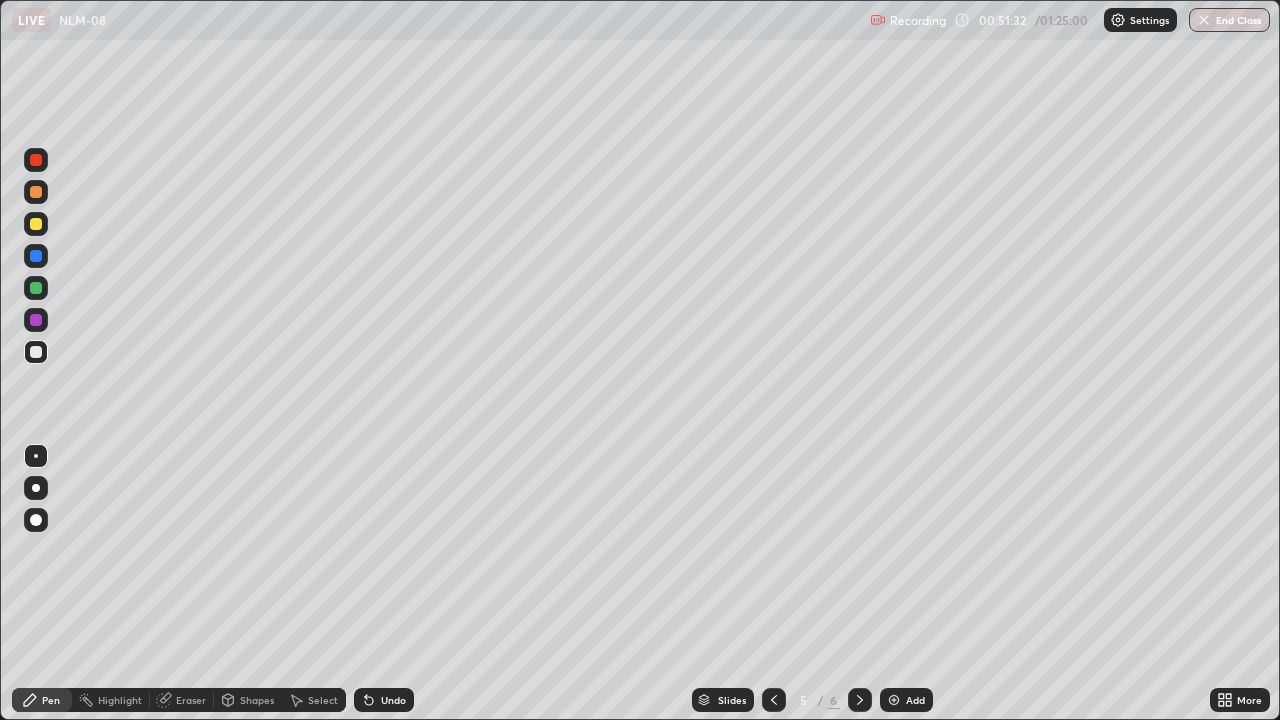 click at bounding box center [36, 352] 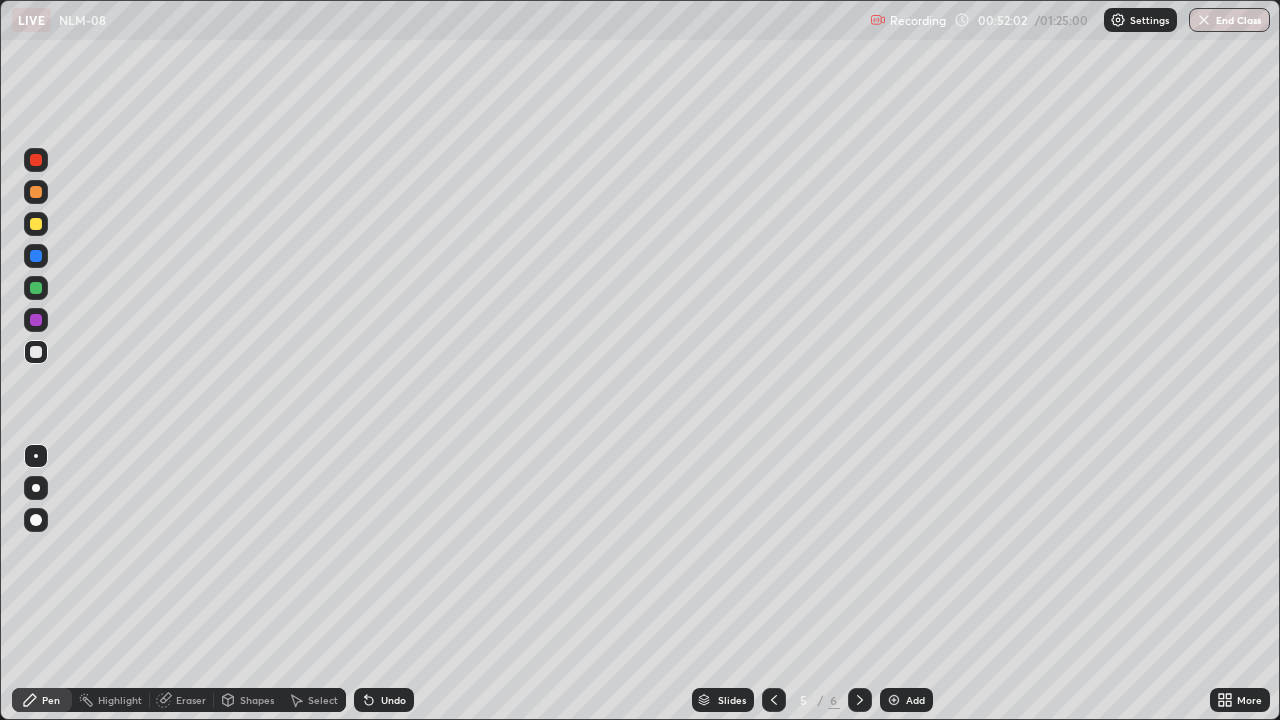click at bounding box center (36, 288) 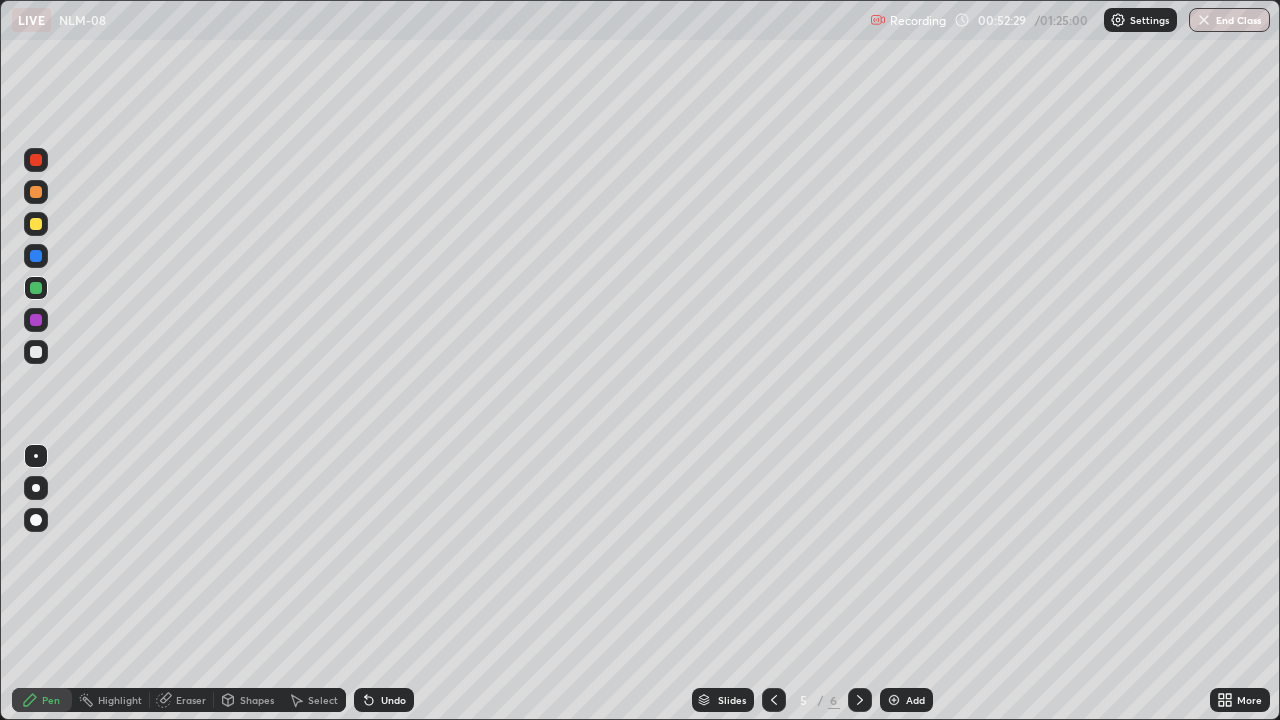 click at bounding box center [36, 352] 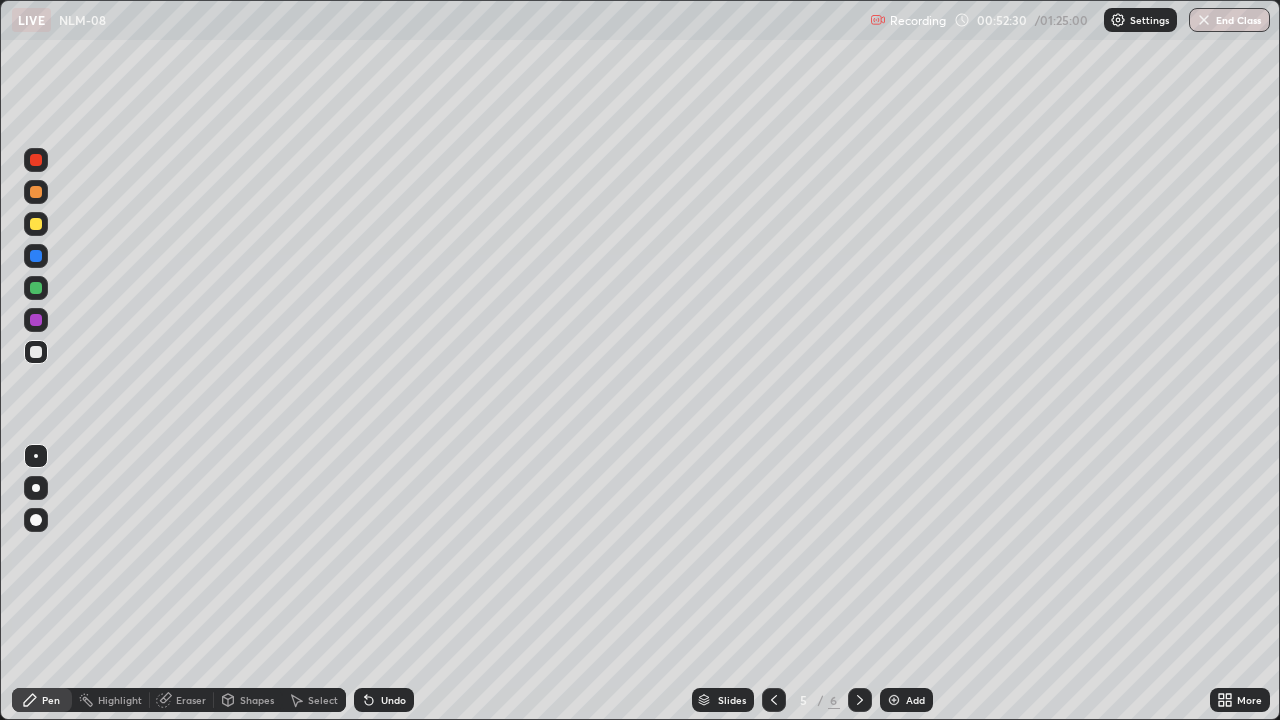 click at bounding box center [36, 320] 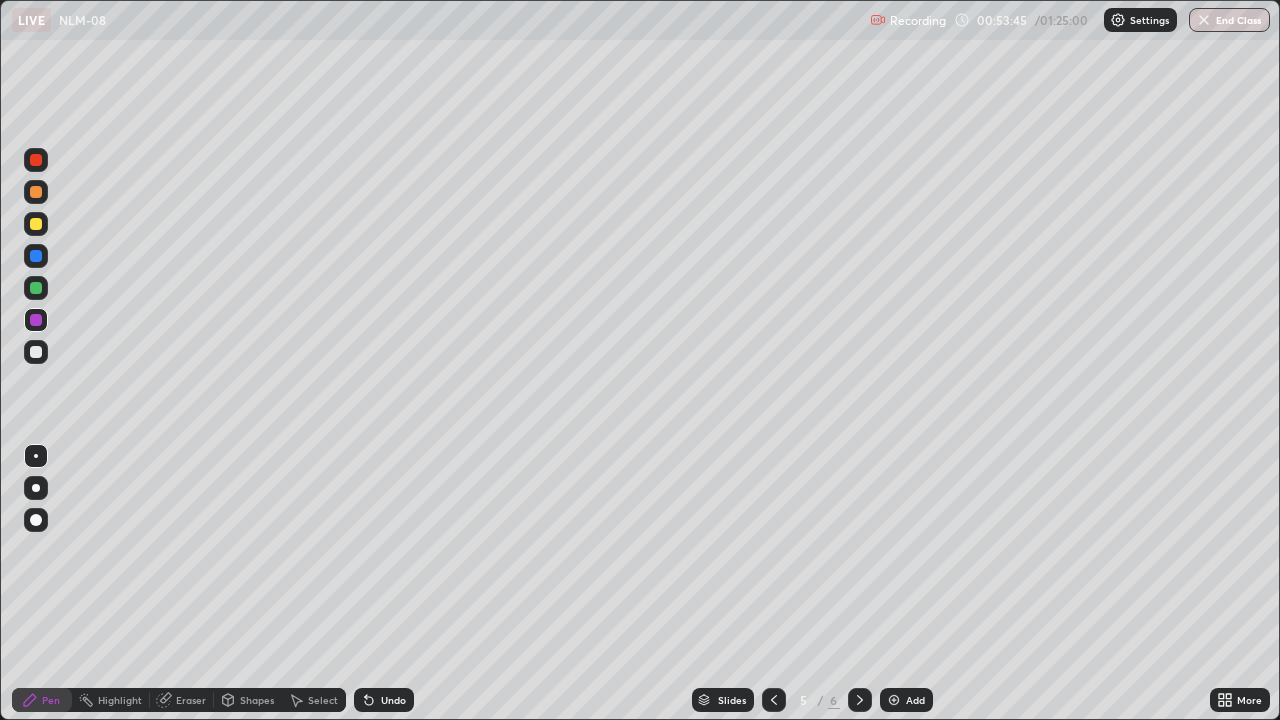 click at bounding box center (36, 352) 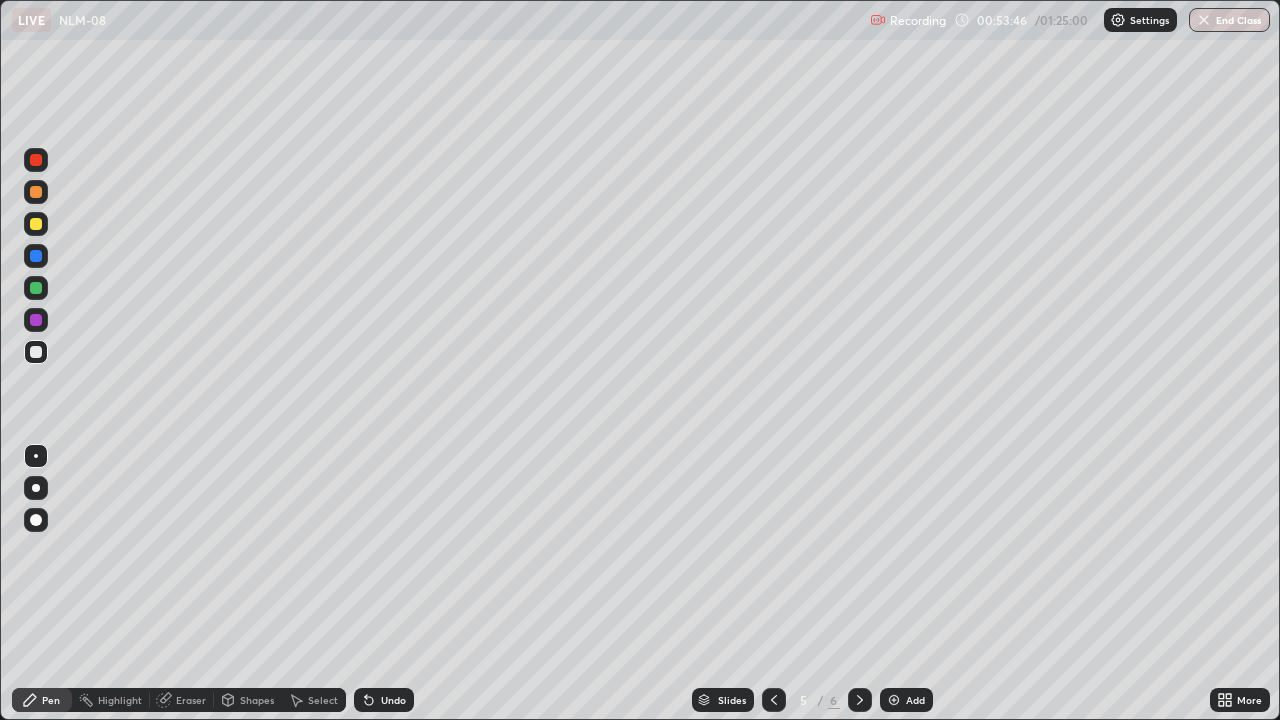 click at bounding box center [36, 192] 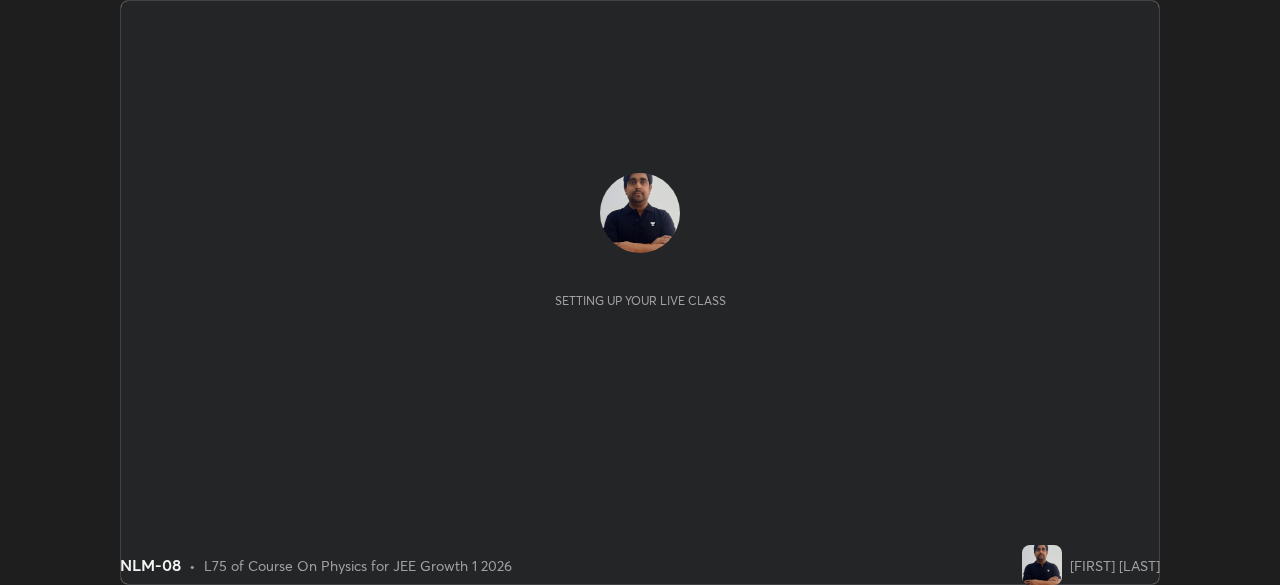 scroll, scrollTop: 0, scrollLeft: 0, axis: both 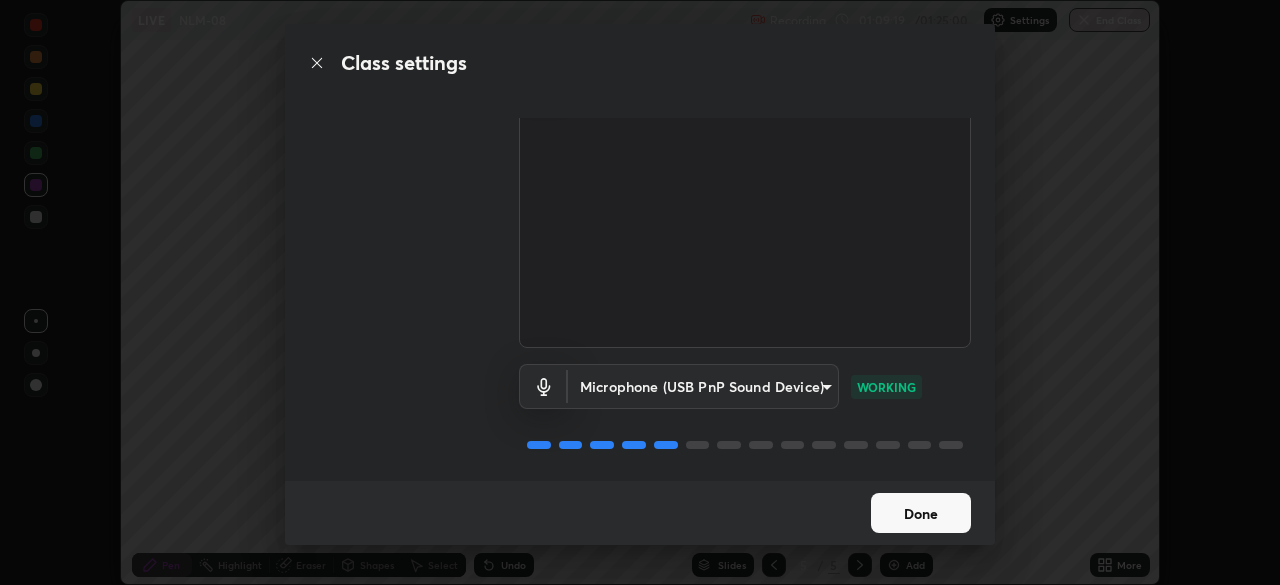 click on "Done" at bounding box center (921, 513) 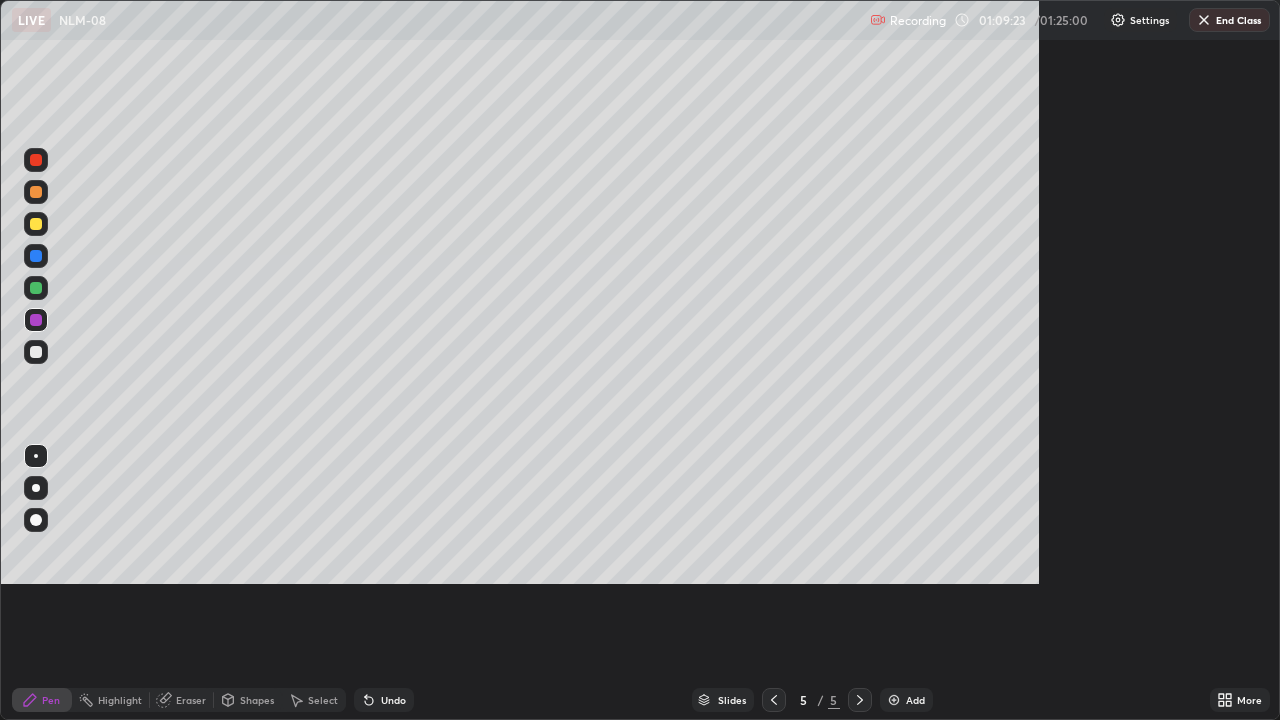 scroll, scrollTop: 99280, scrollLeft: 98720, axis: both 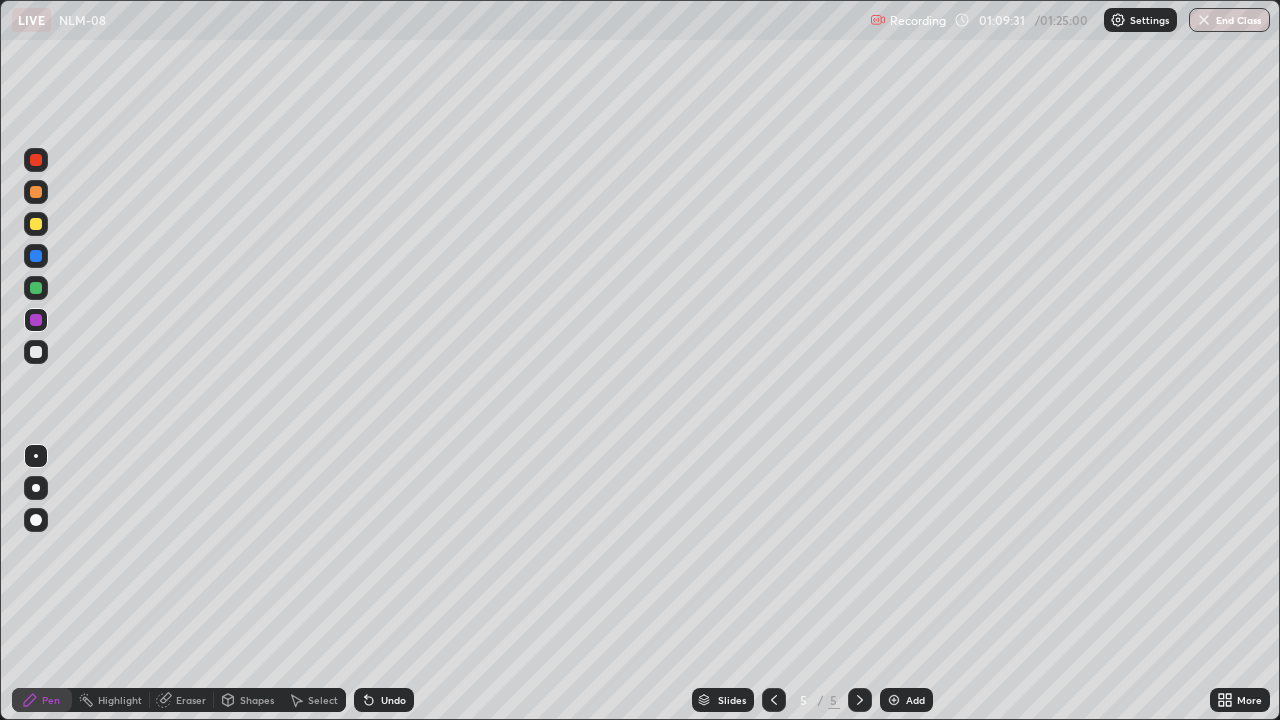 click 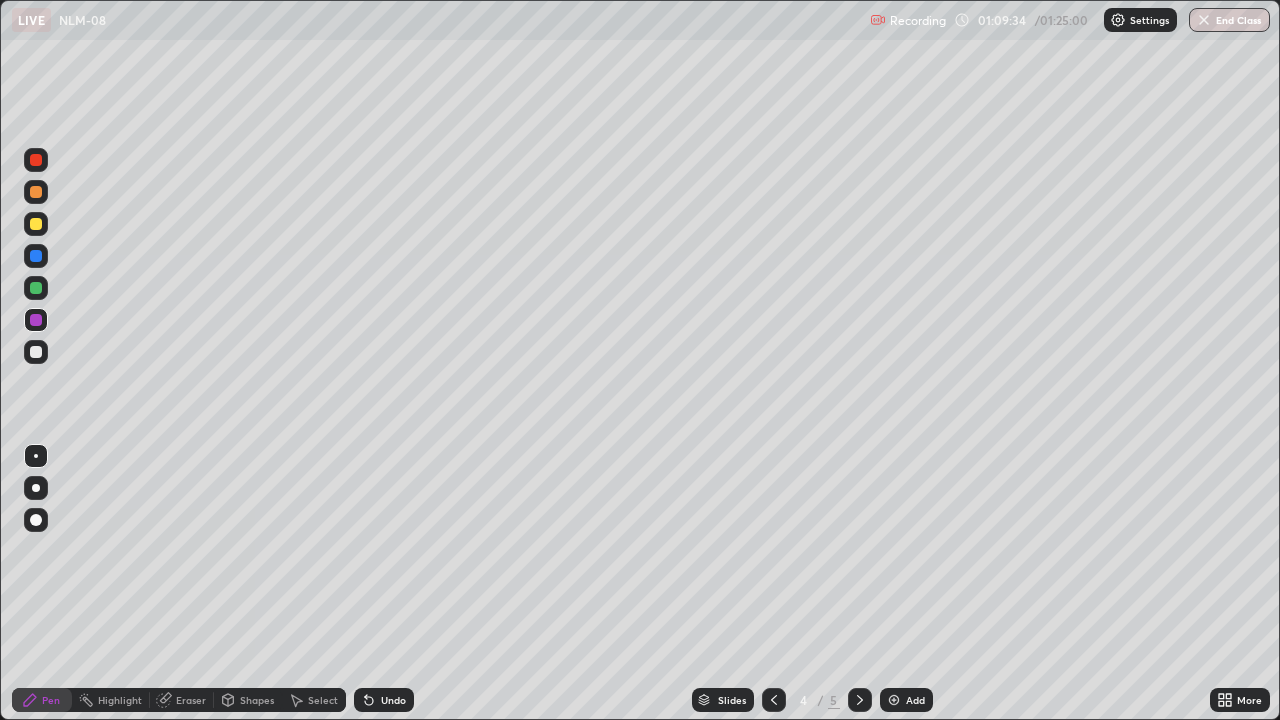 click at bounding box center [860, 700] 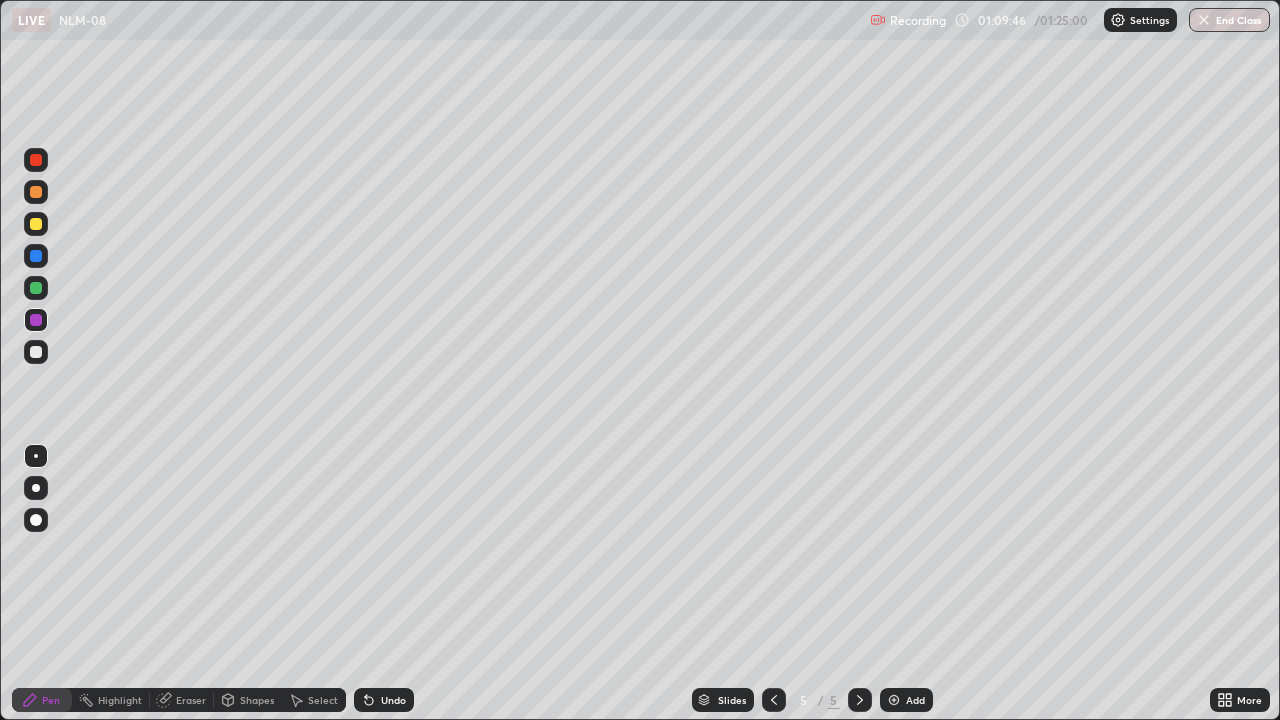 click 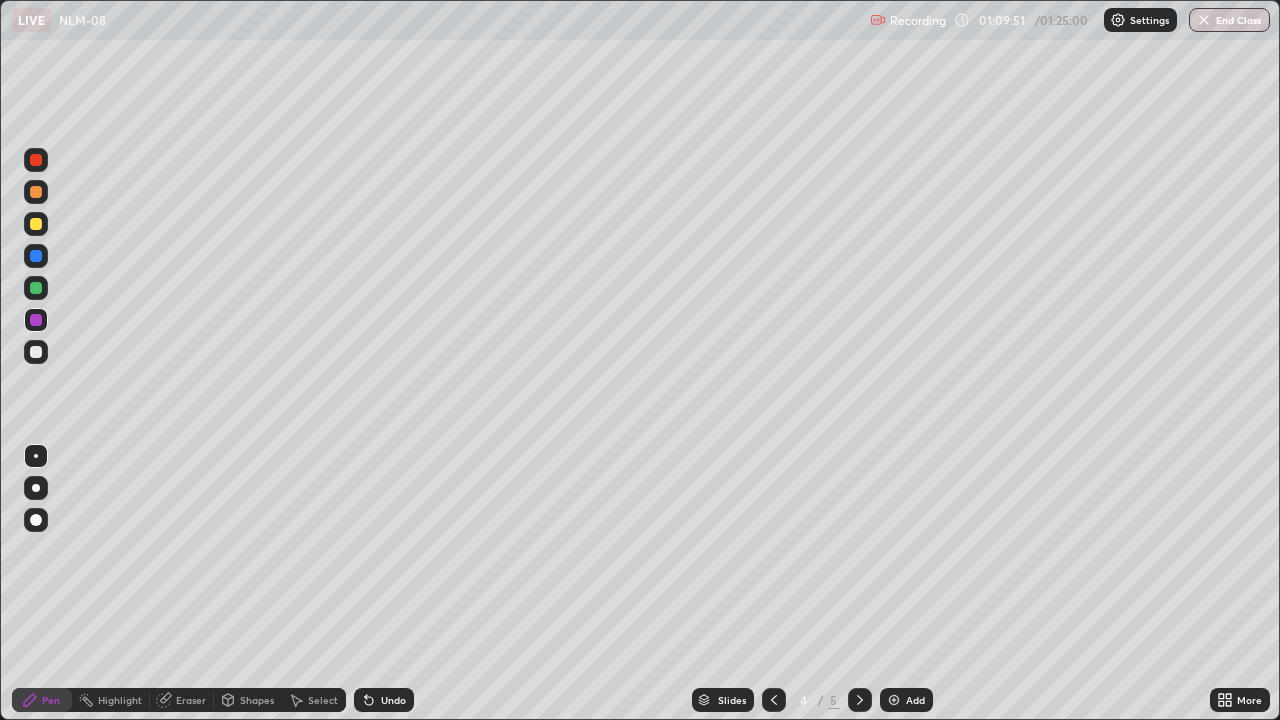 click 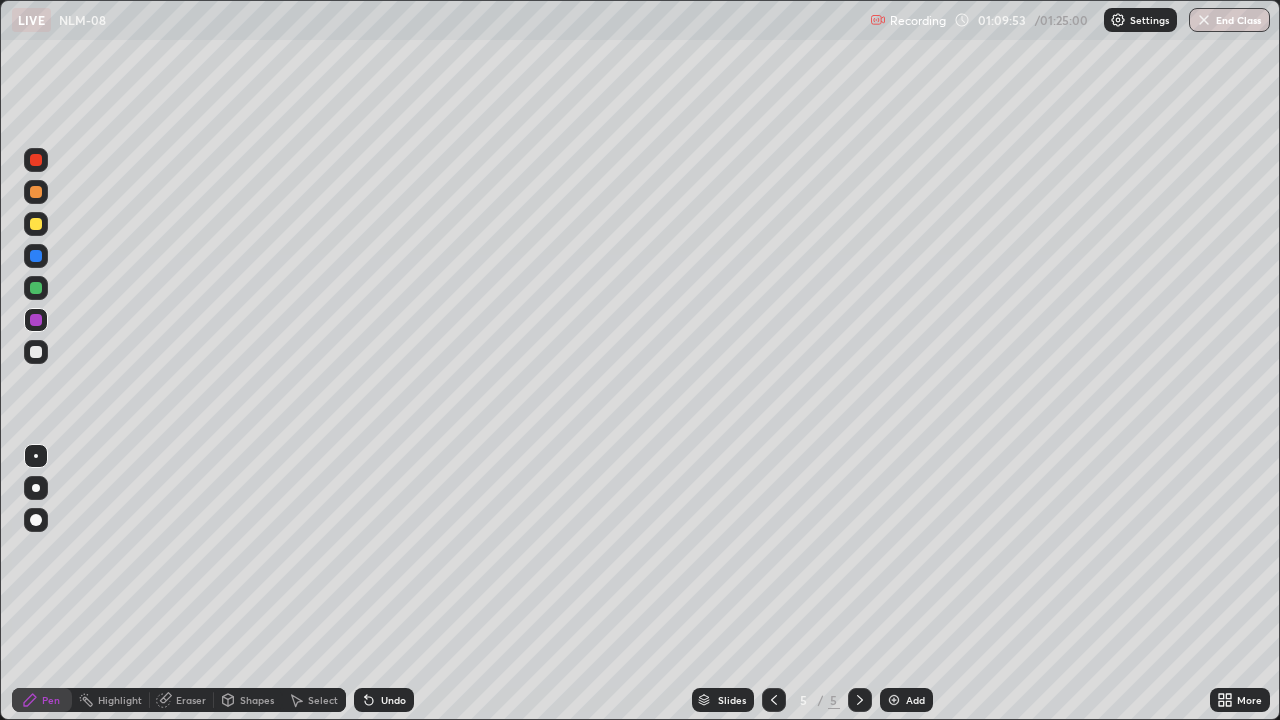 click 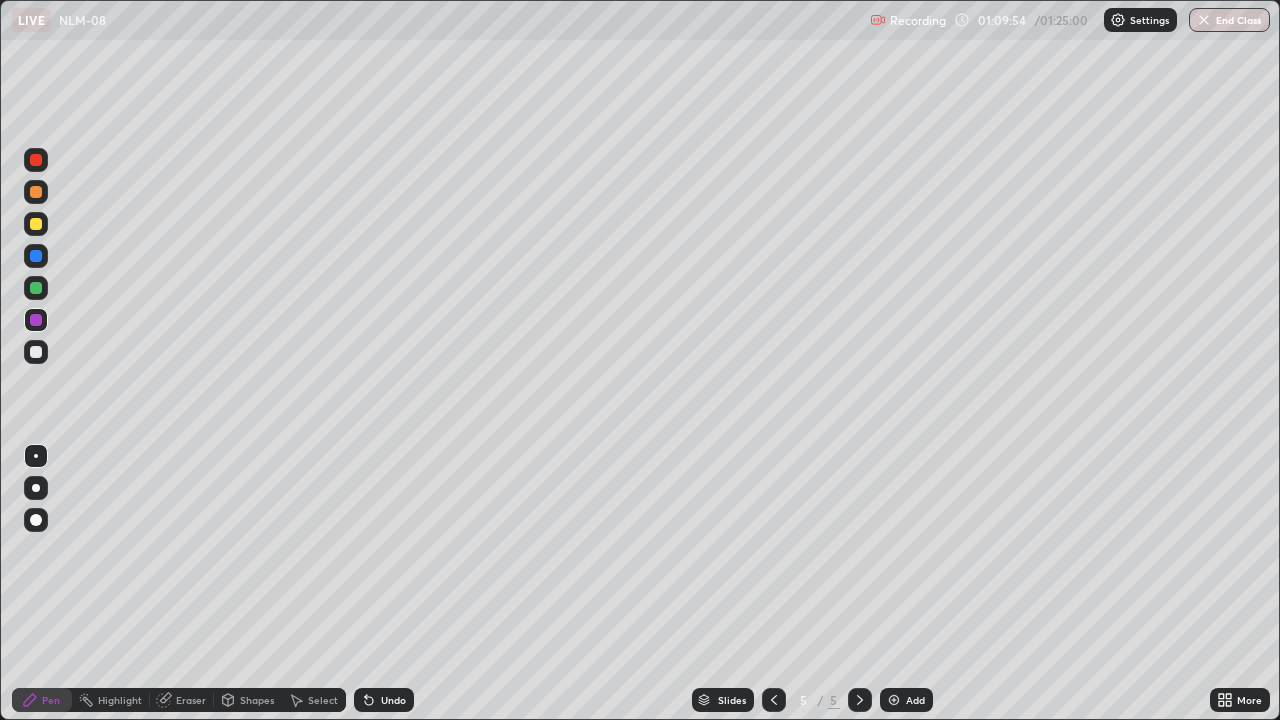 click 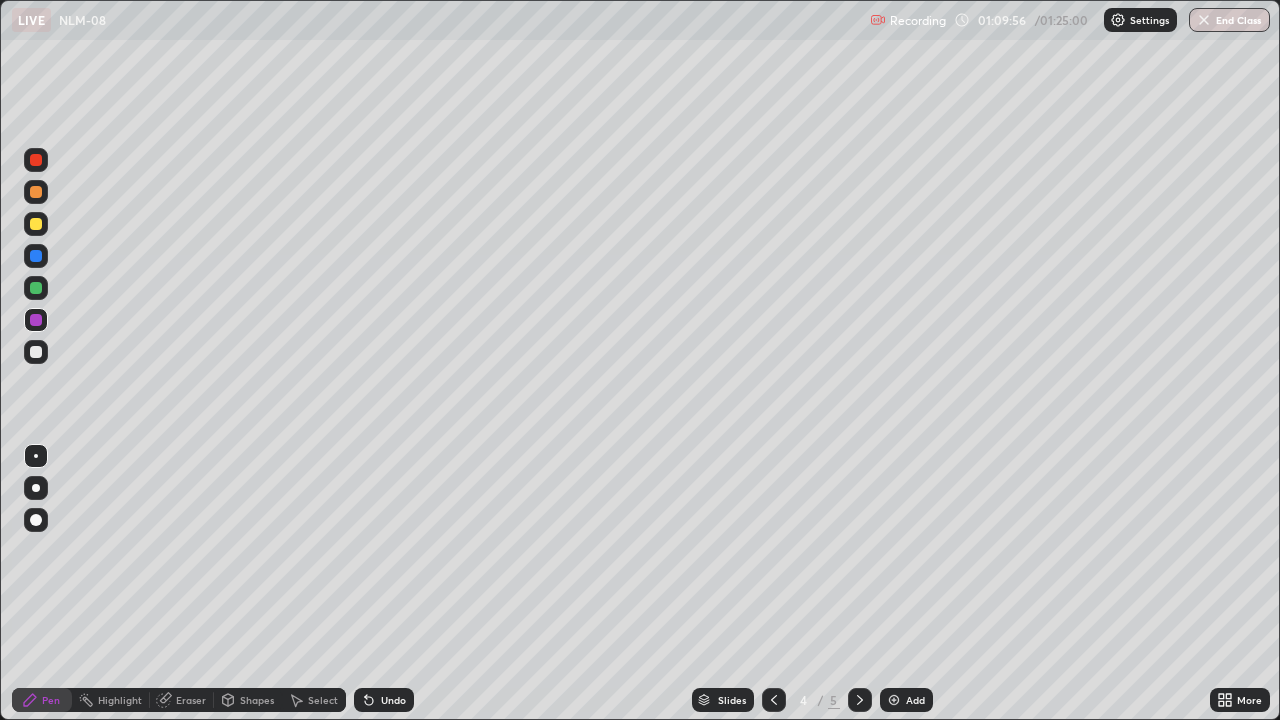 click at bounding box center (860, 700) 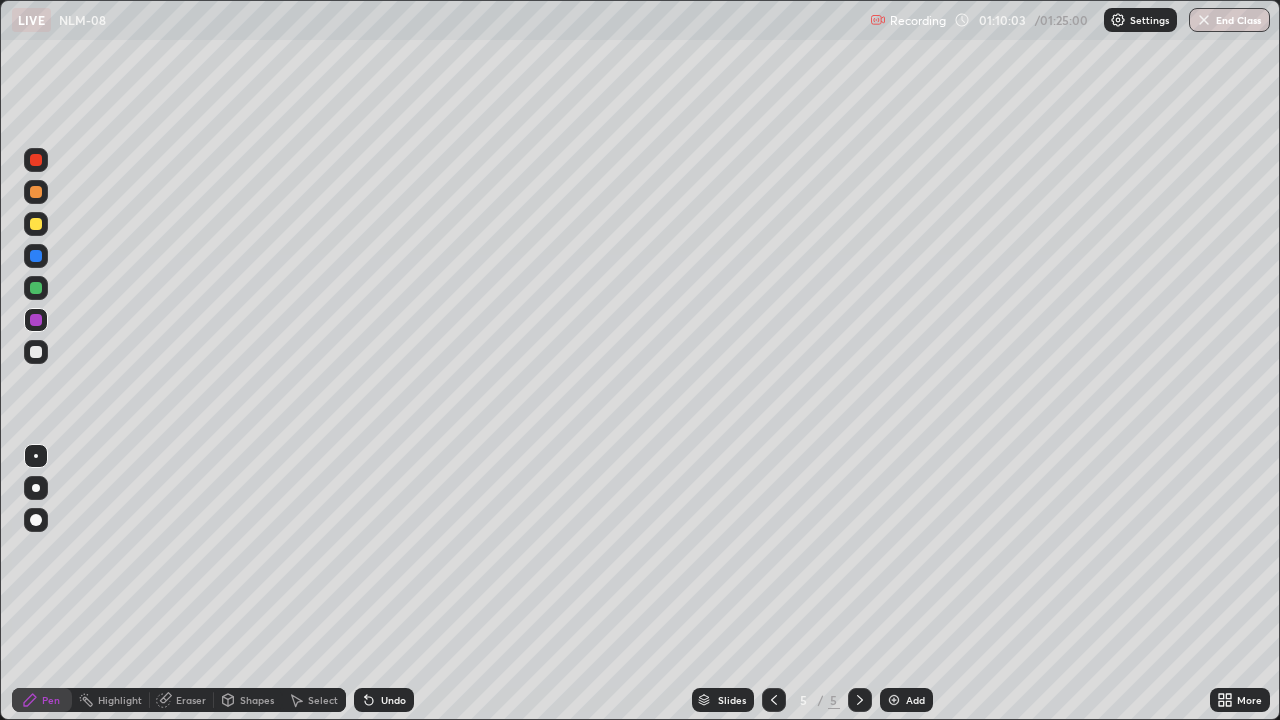 click on "Eraser" at bounding box center (191, 700) 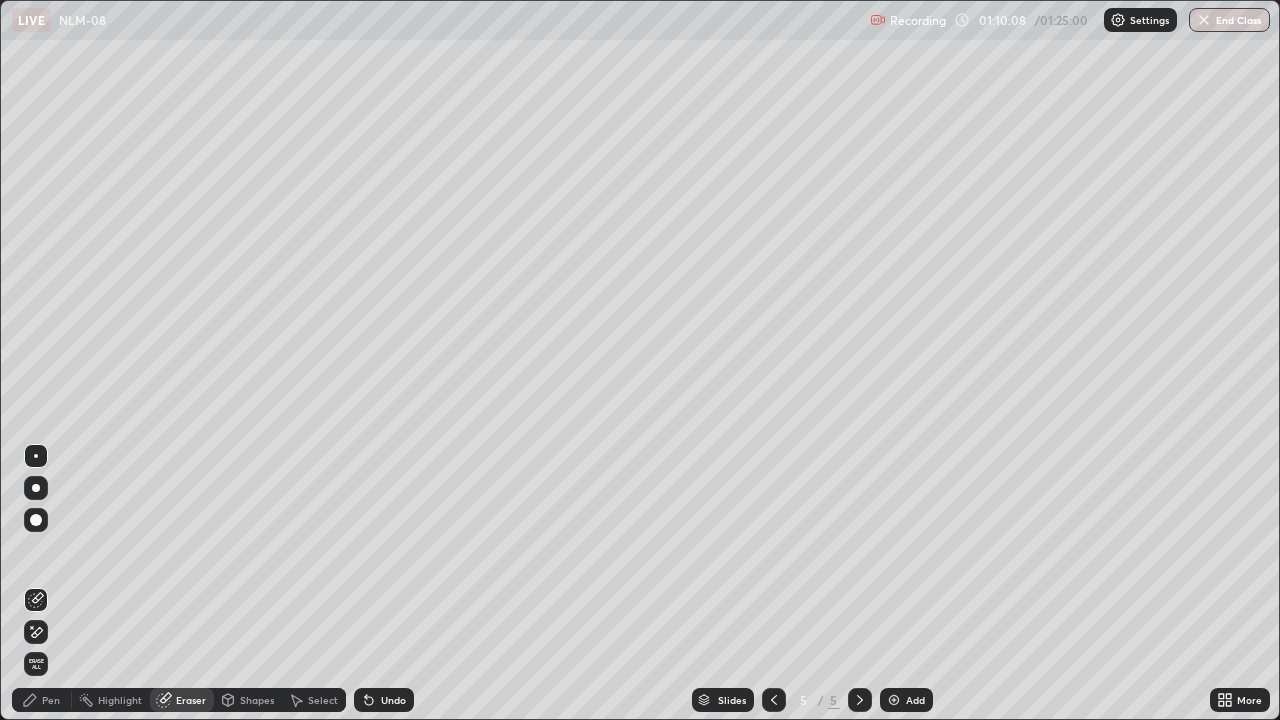 click on "Pen" at bounding box center [51, 700] 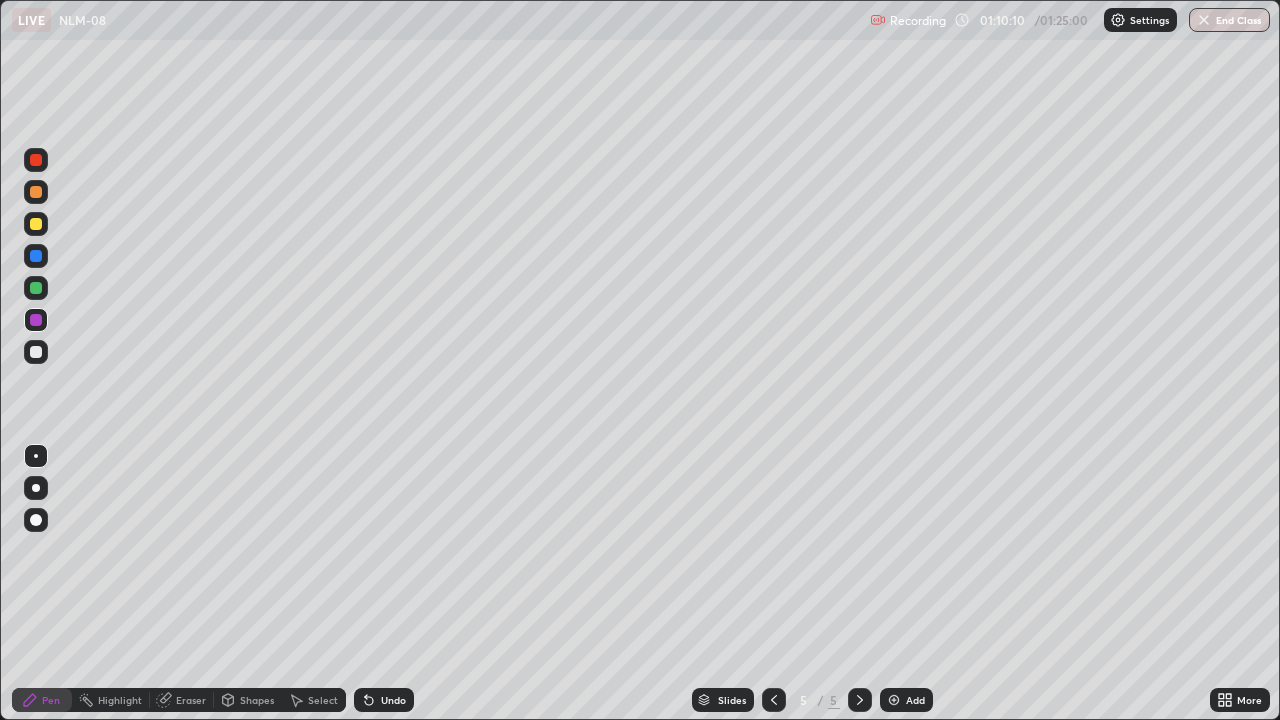 click at bounding box center (36, 192) 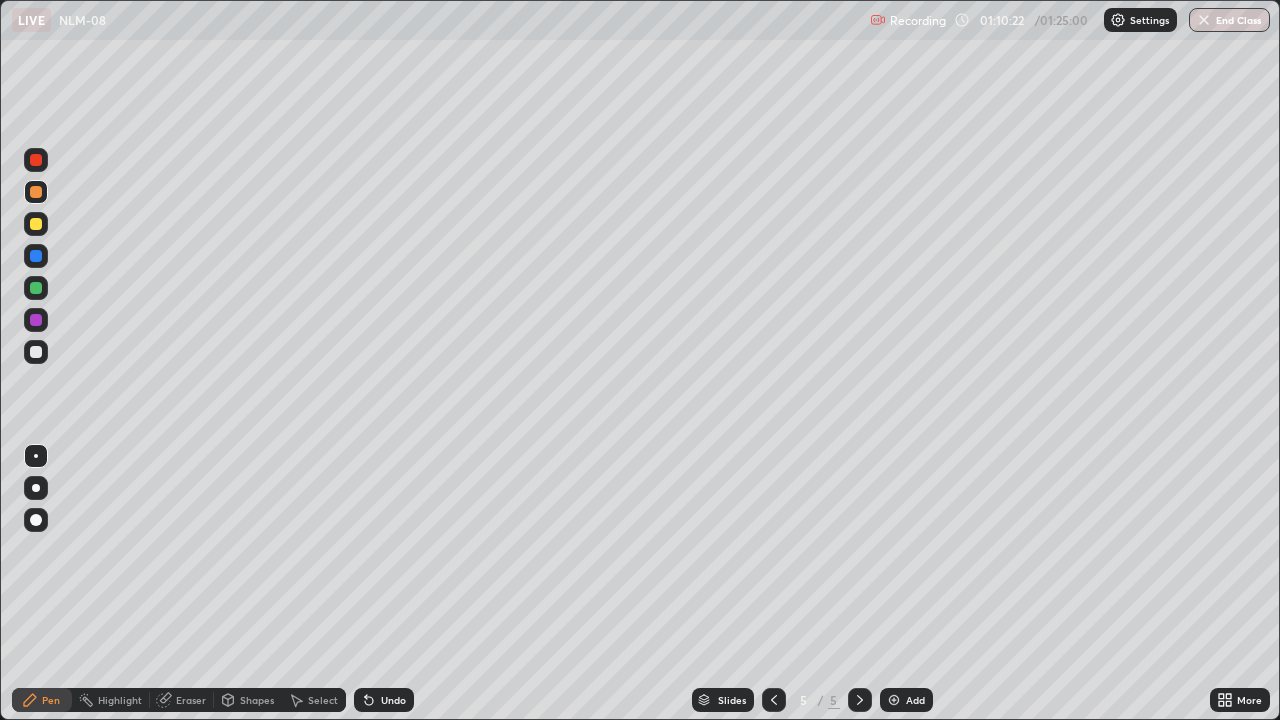 click at bounding box center (36, 352) 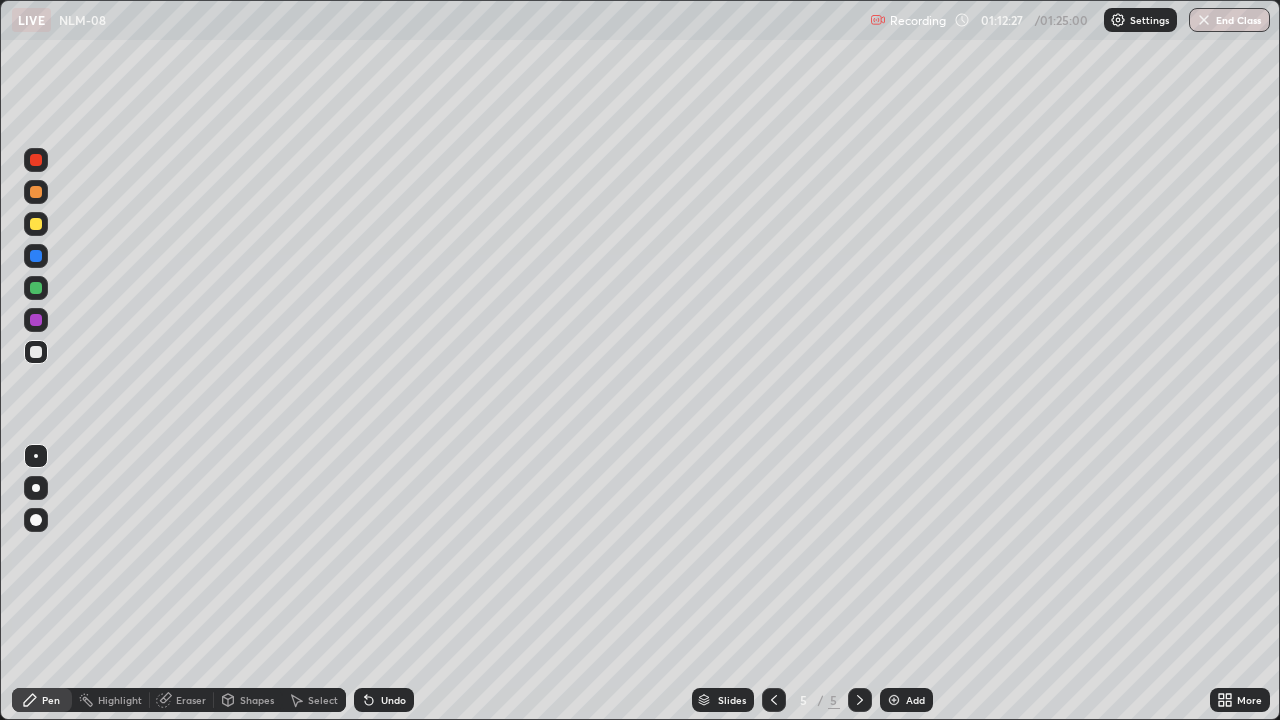 click at bounding box center [36, 520] 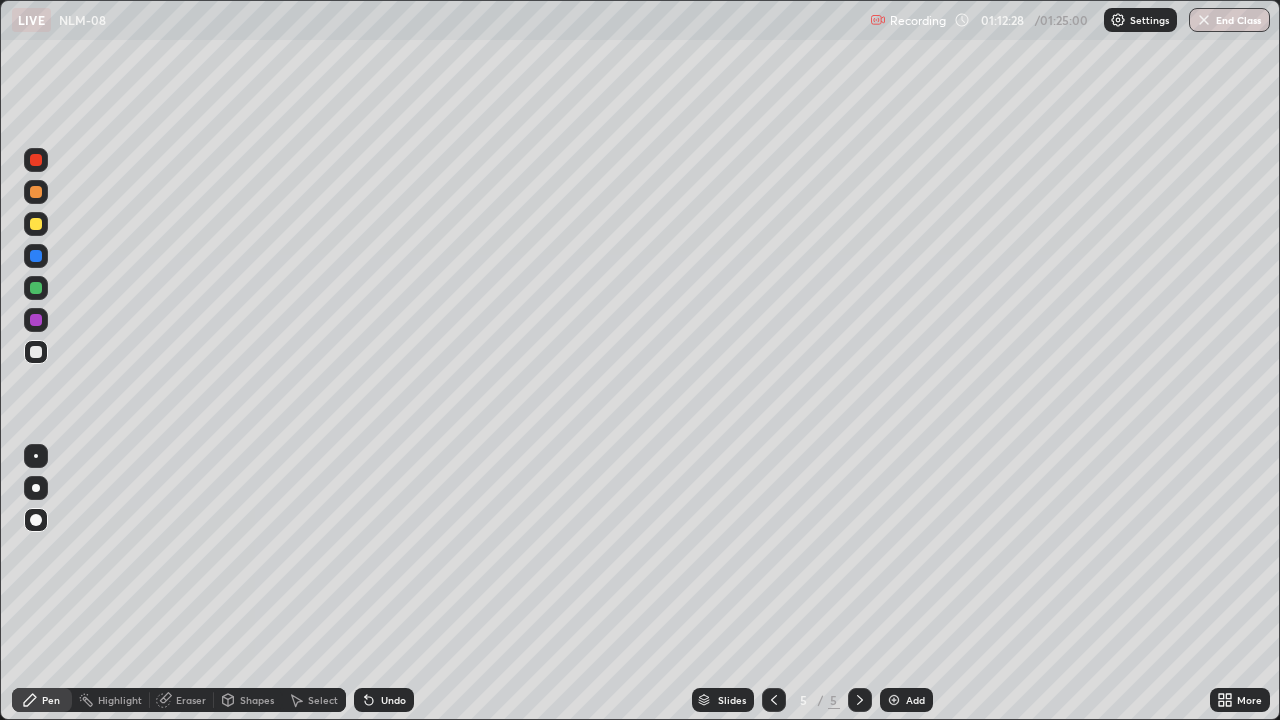 click at bounding box center [36, 352] 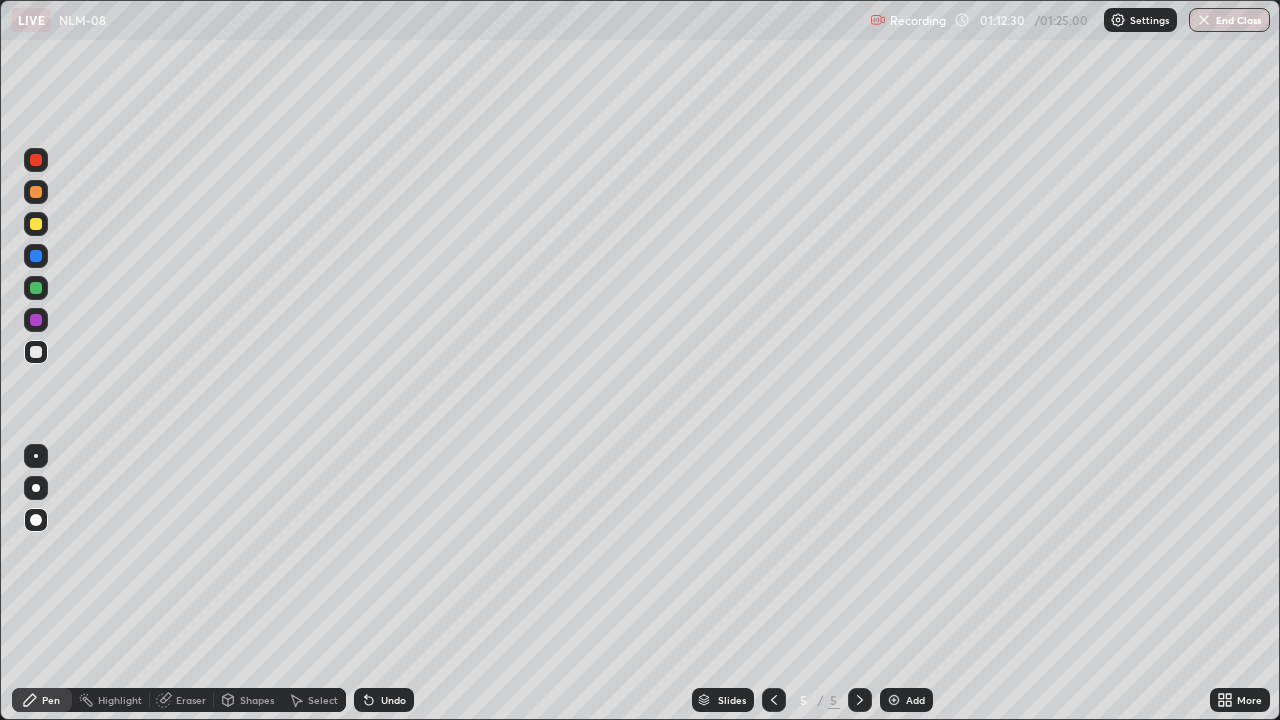 click at bounding box center (36, 288) 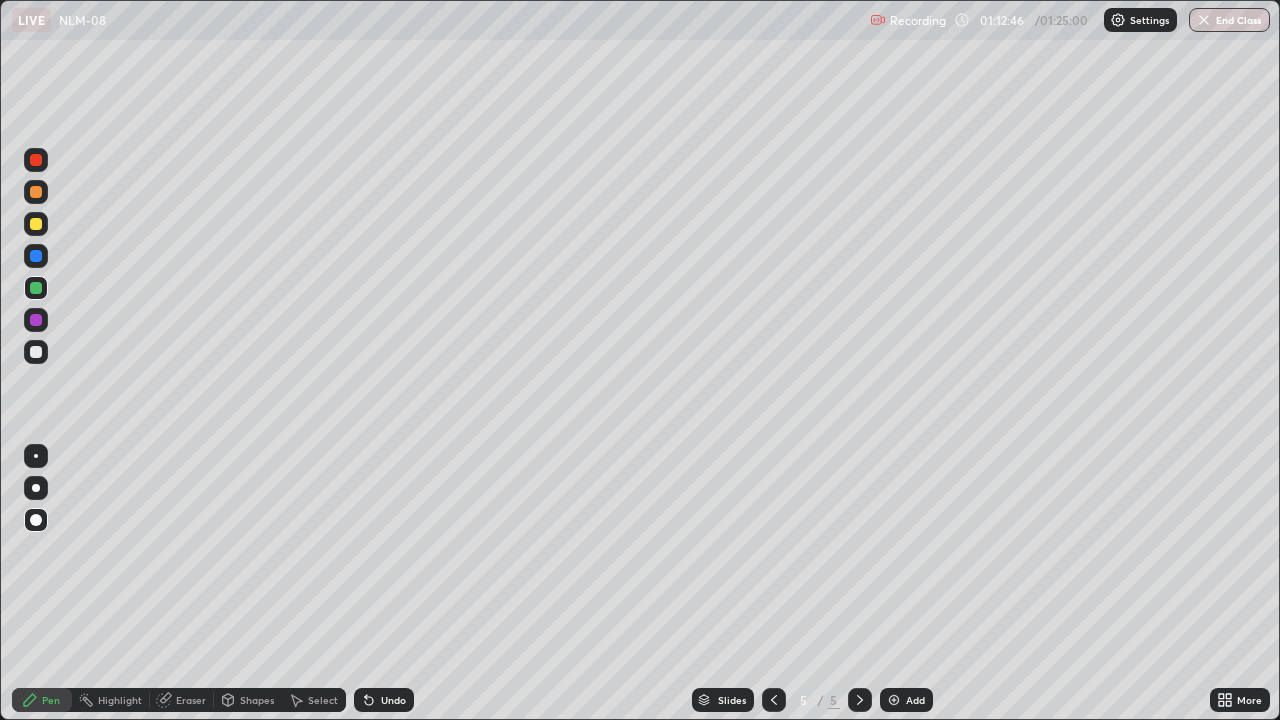 click at bounding box center [36, 456] 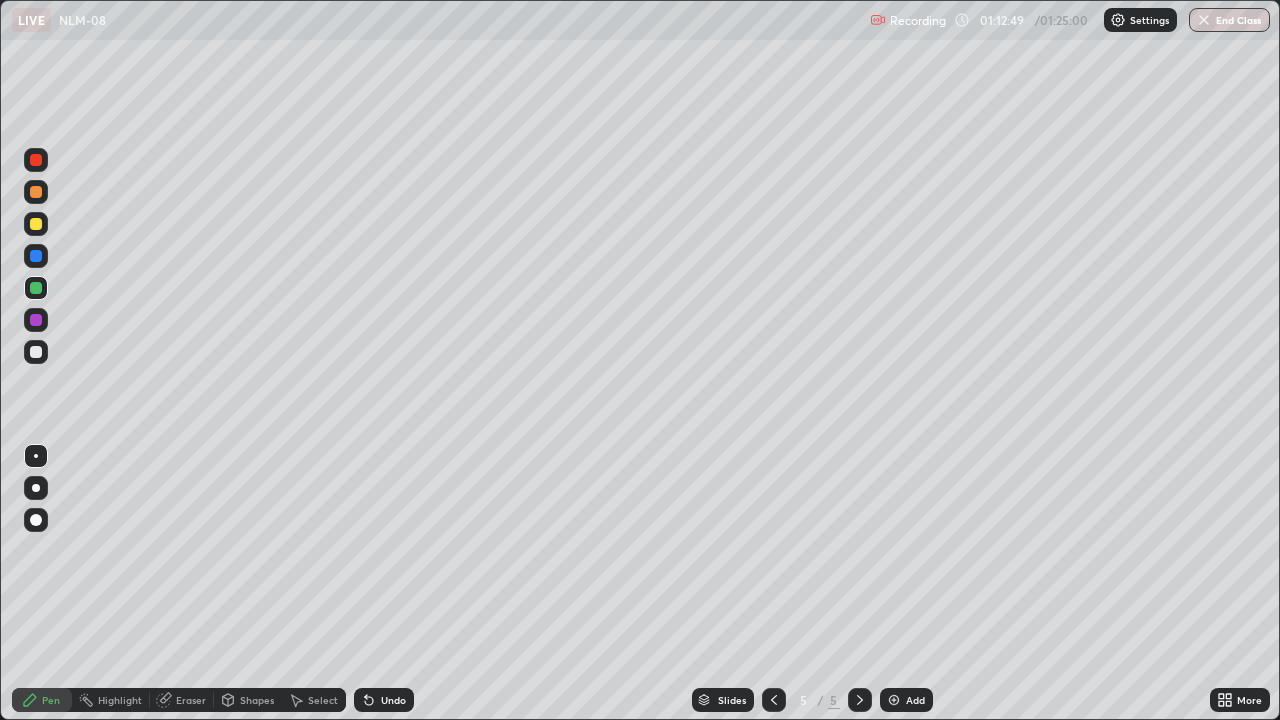 click on "Eraser" at bounding box center [191, 700] 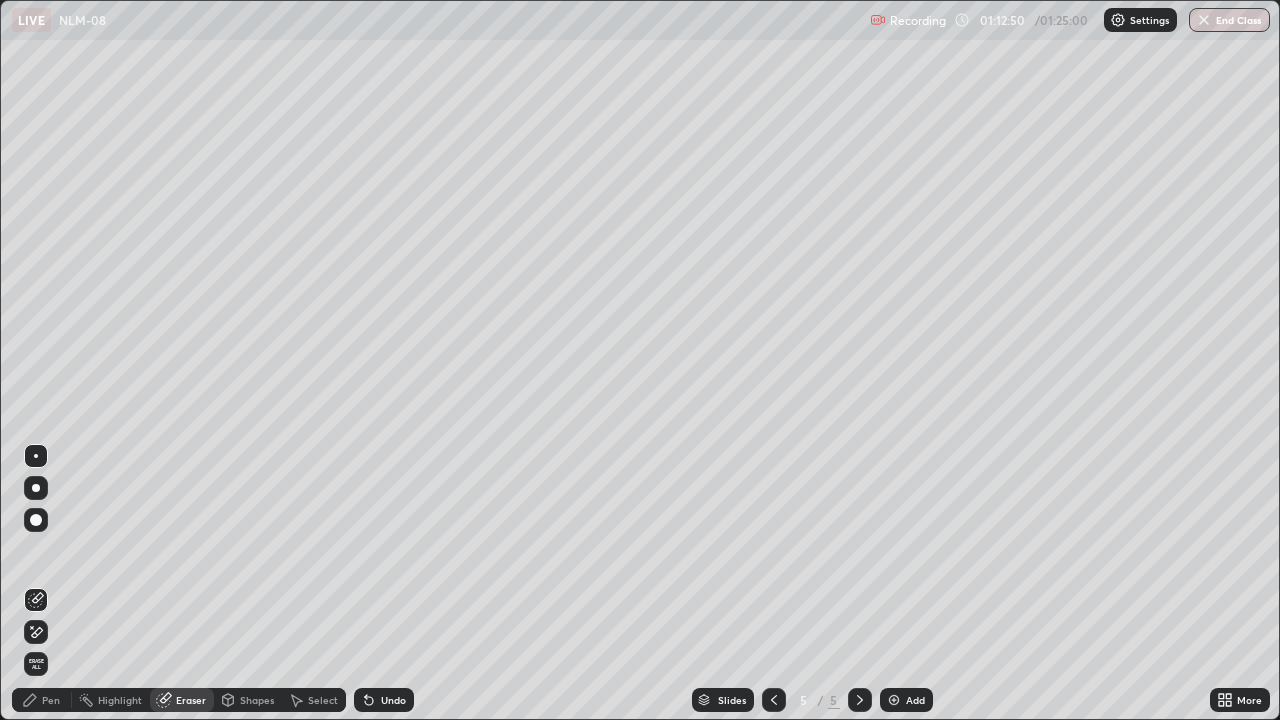 click on "Pen" at bounding box center (42, 700) 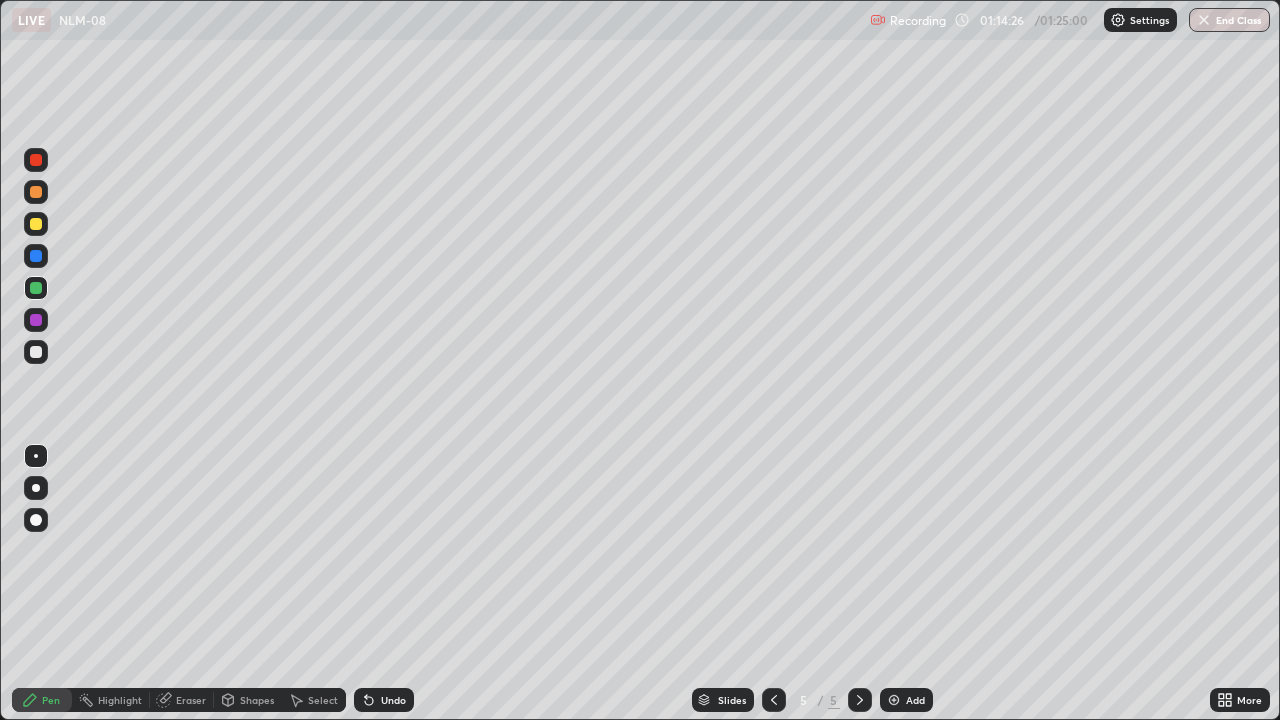 click at bounding box center [36, 352] 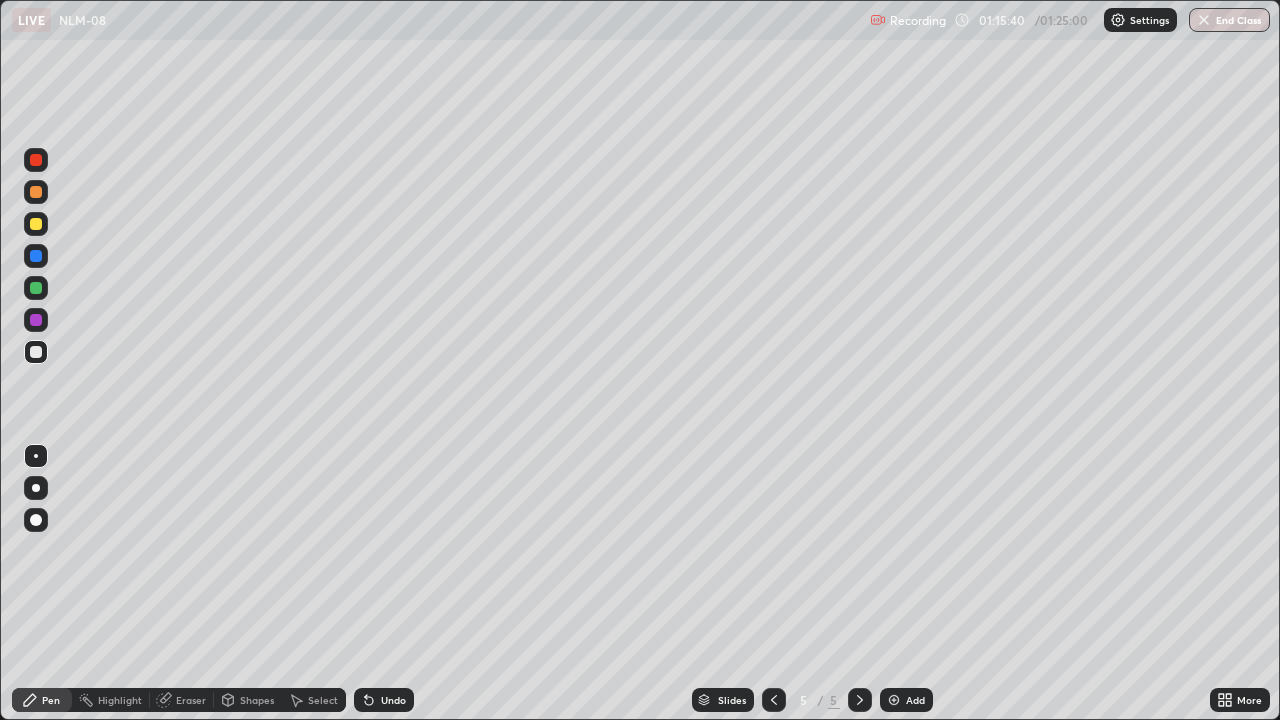 click at bounding box center (36, 192) 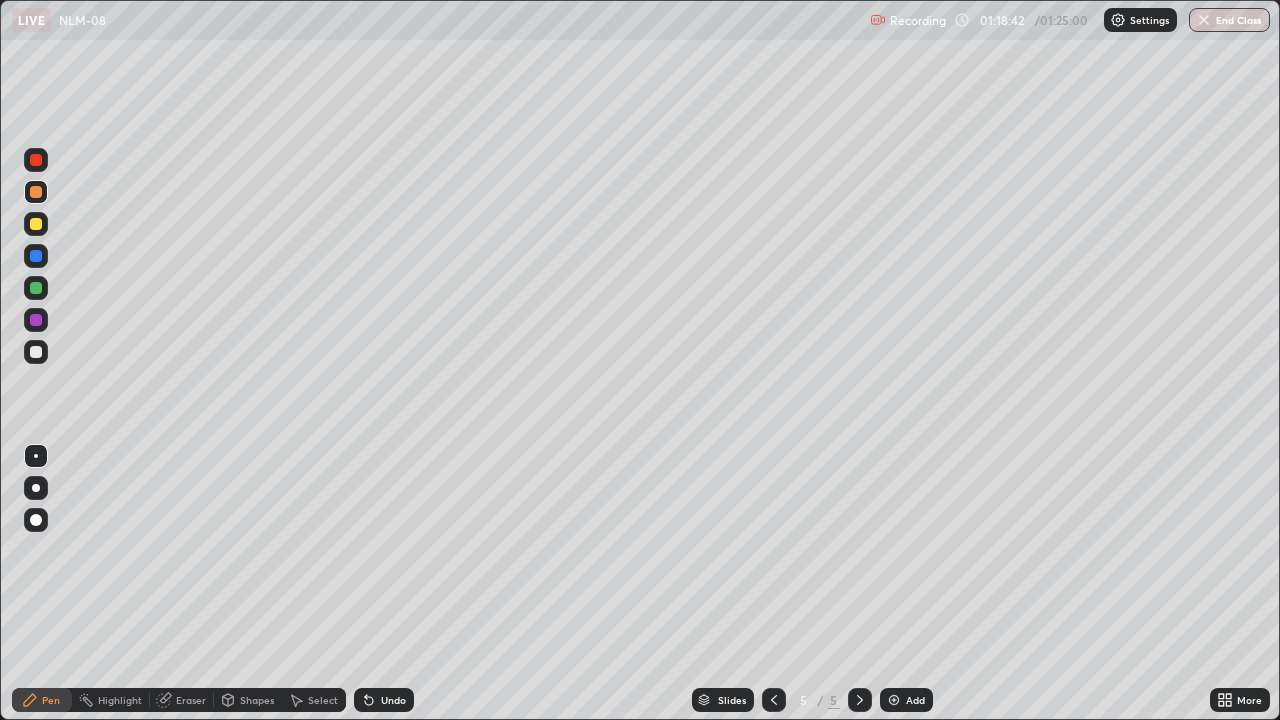 click at bounding box center (36, 352) 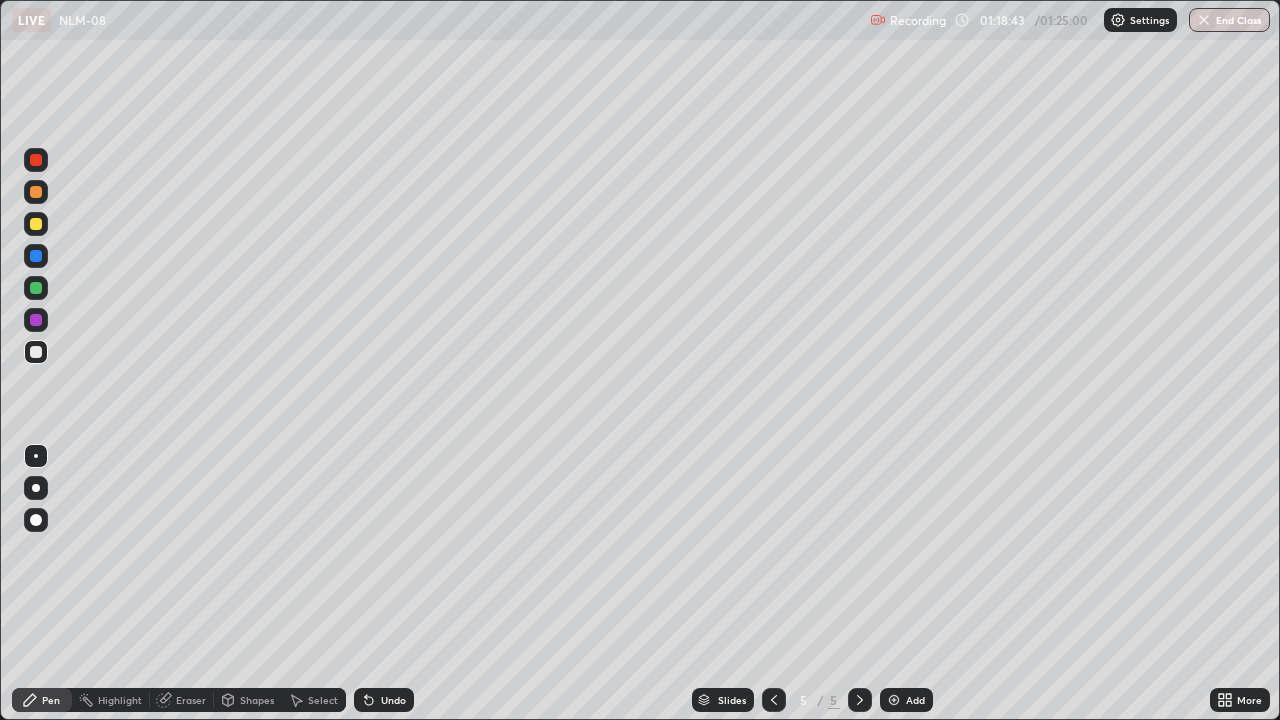 click at bounding box center [36, 320] 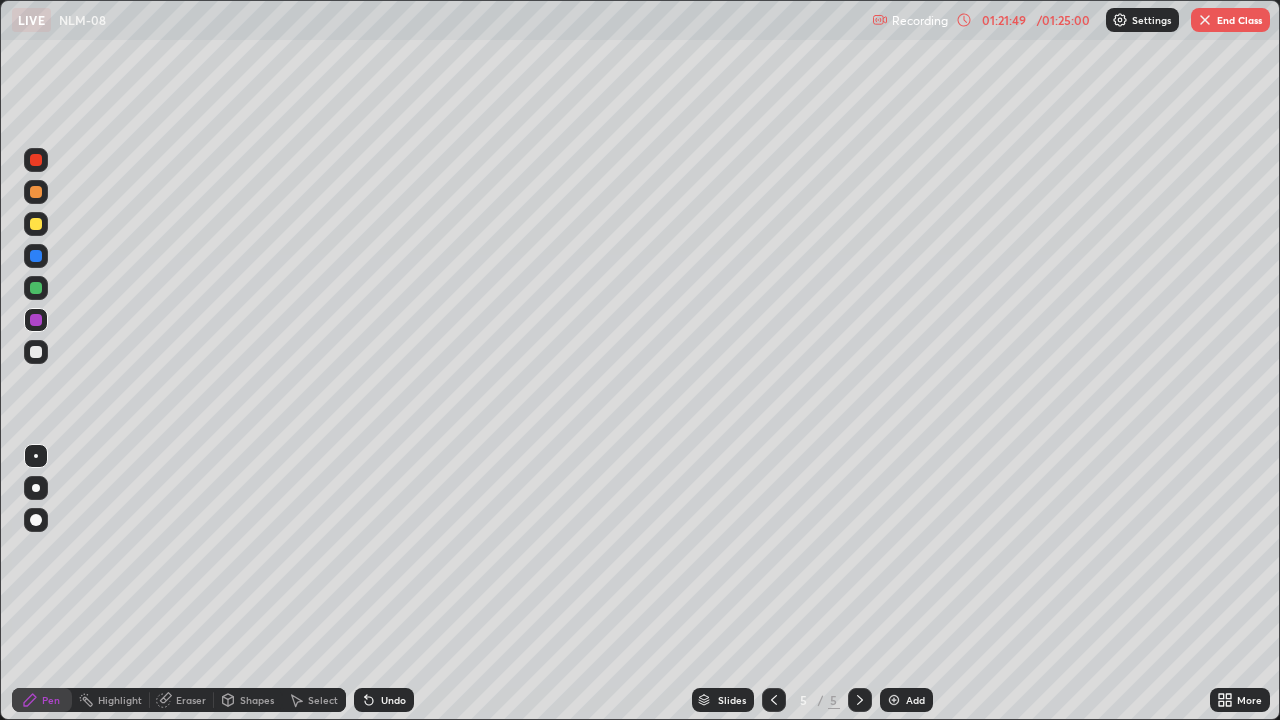 click at bounding box center (894, 700) 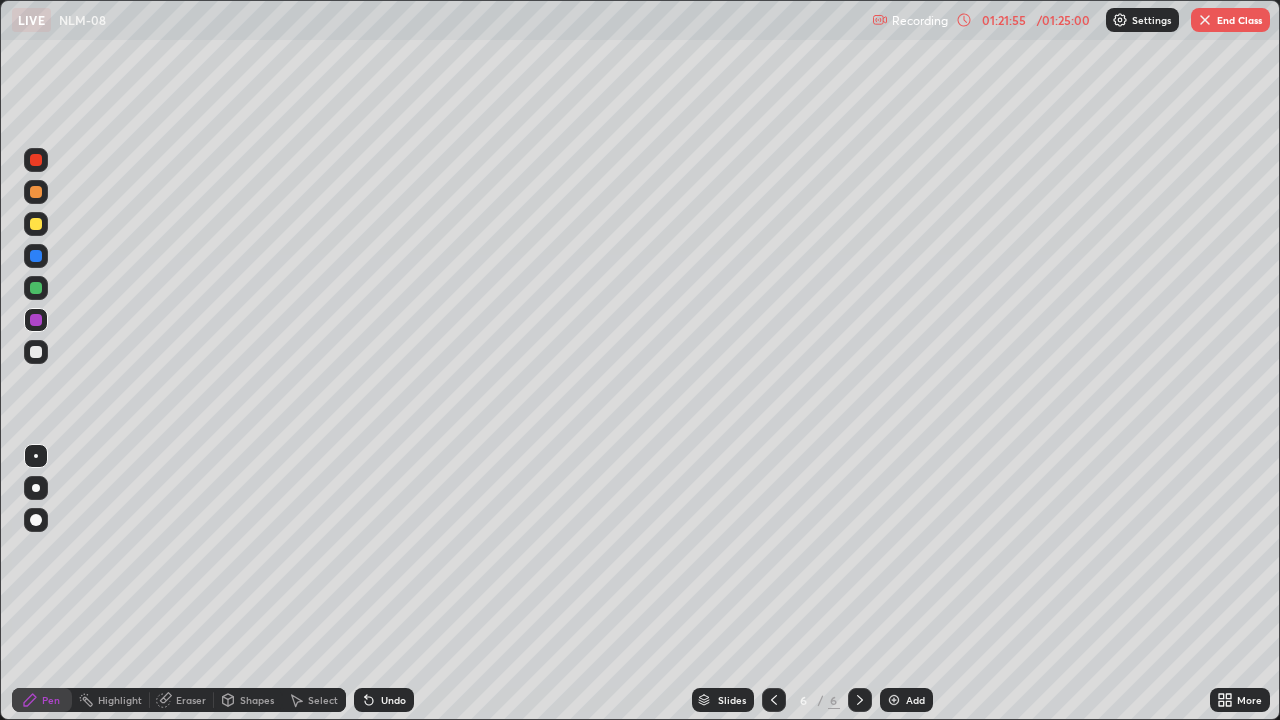 click 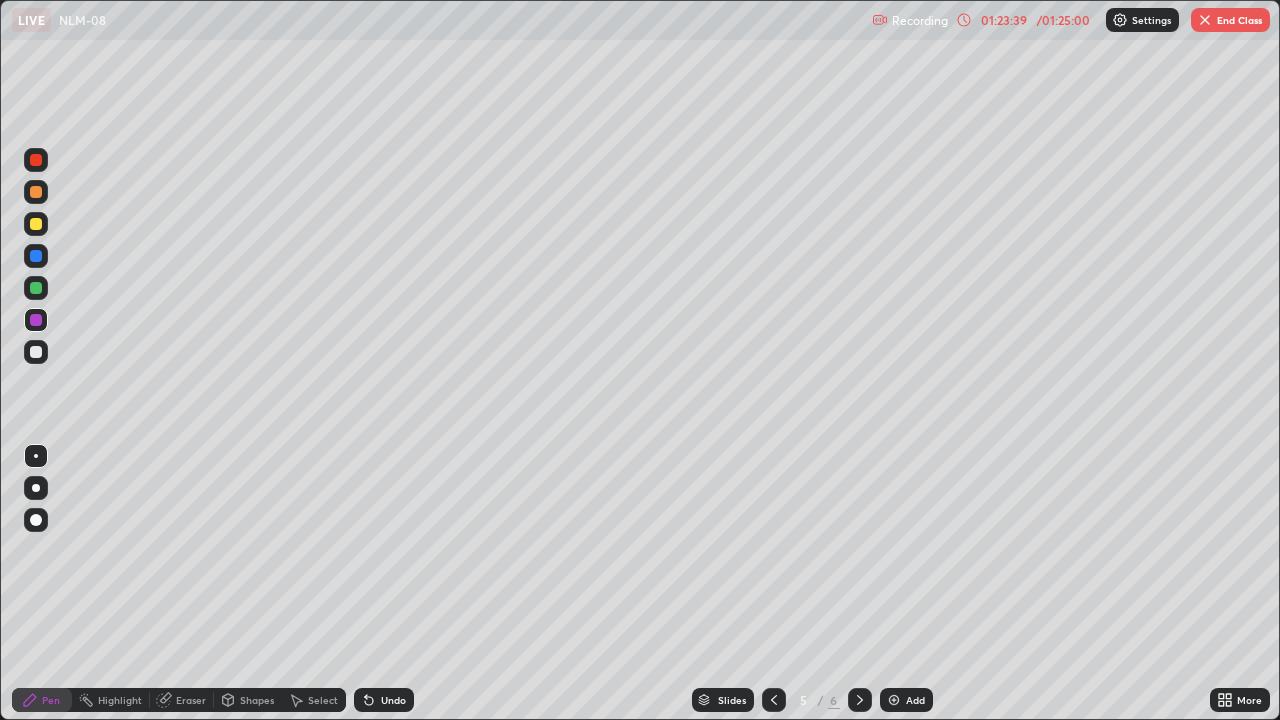 click 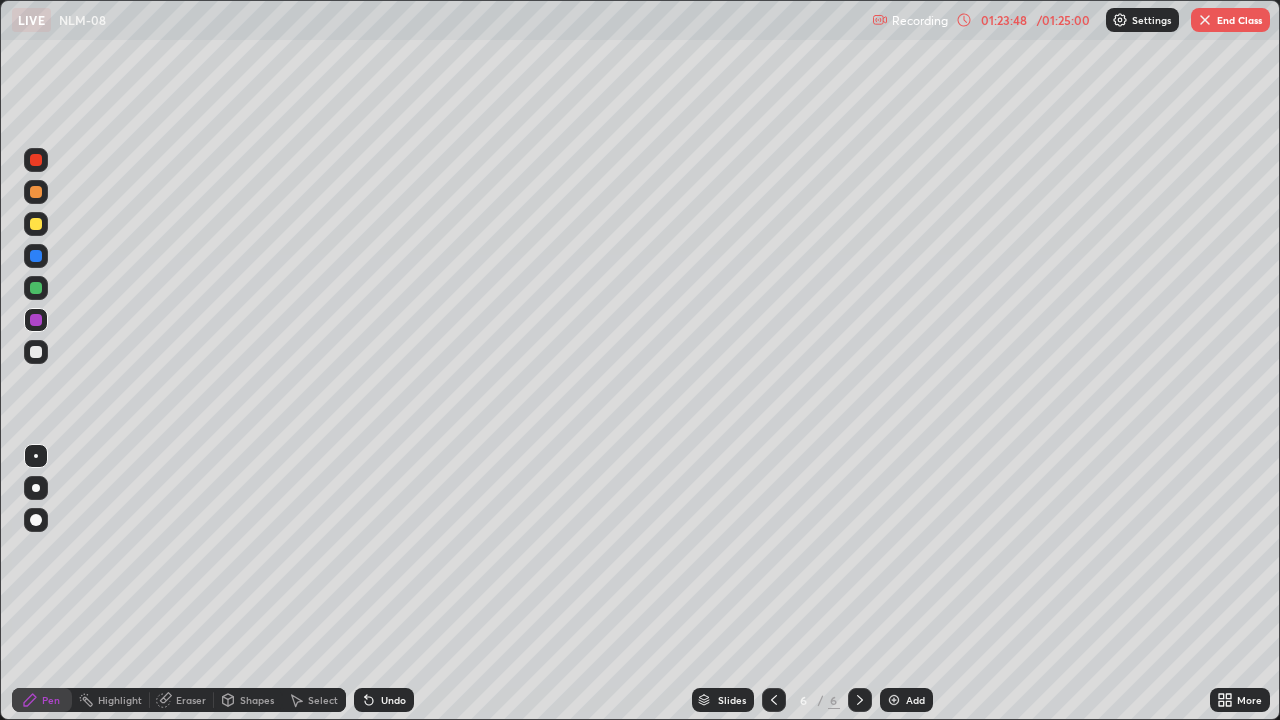 click at bounding box center [36, 192] 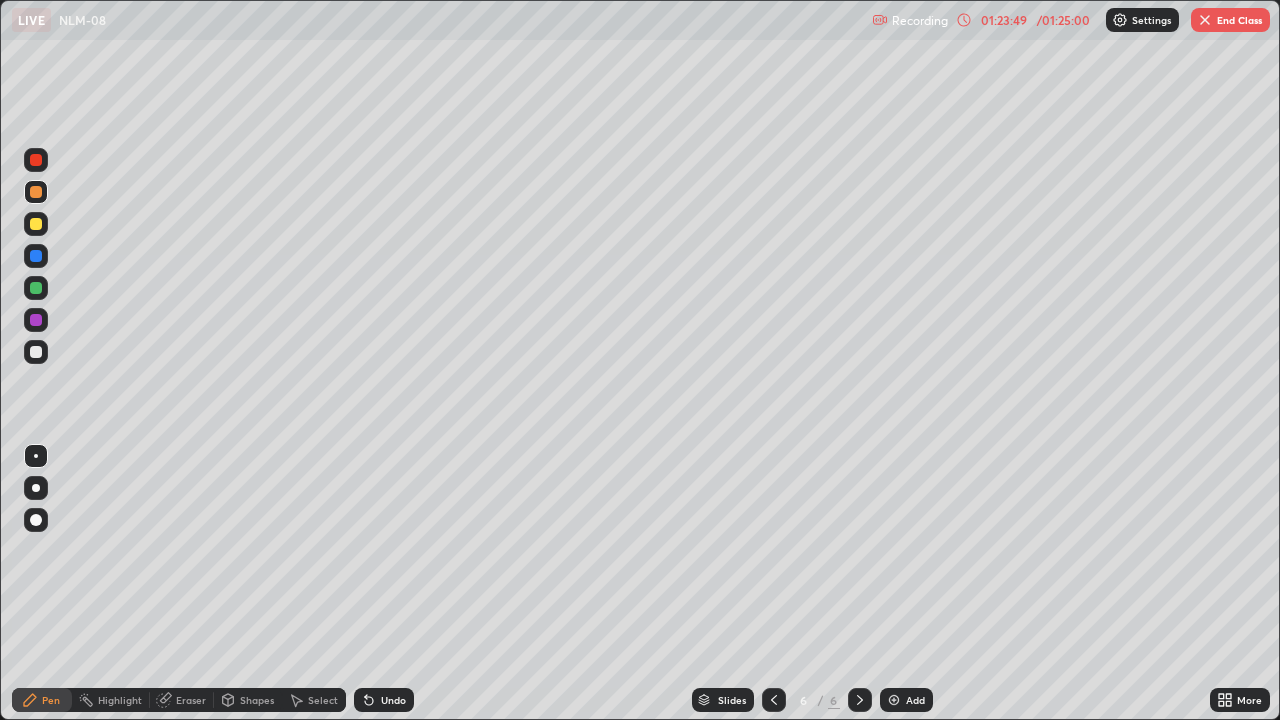 click at bounding box center [36, 160] 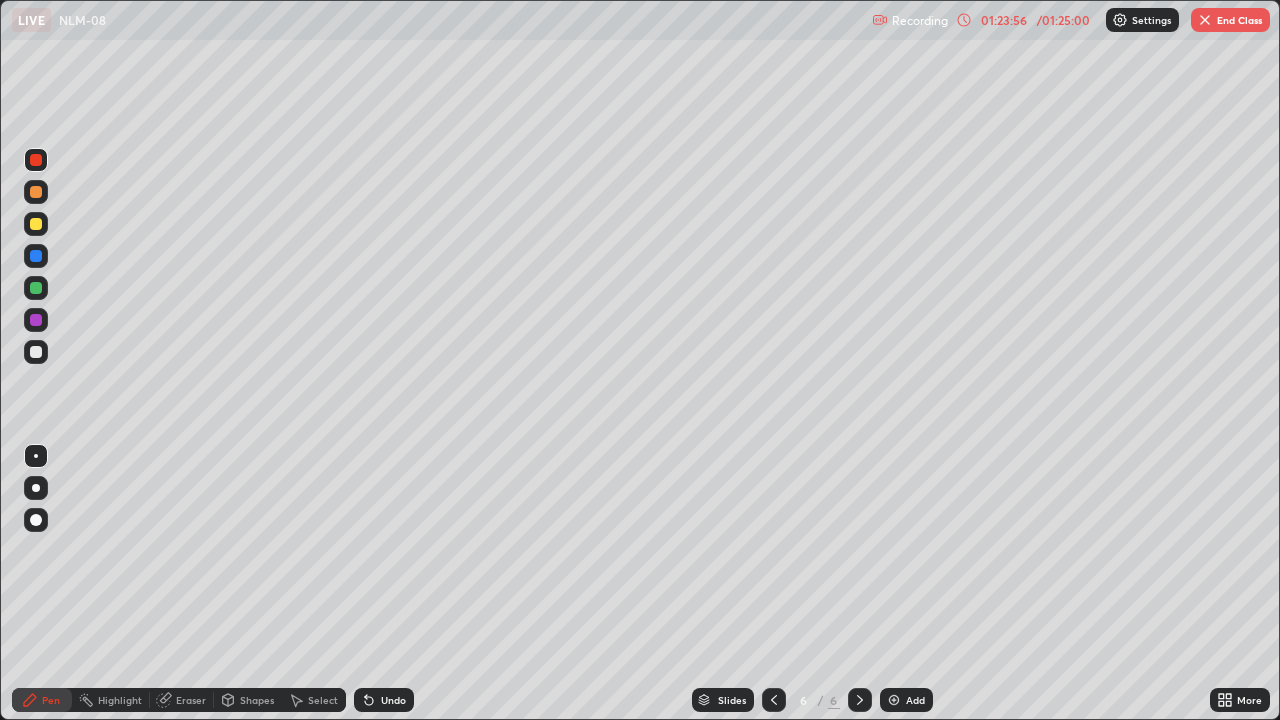 click at bounding box center (36, 224) 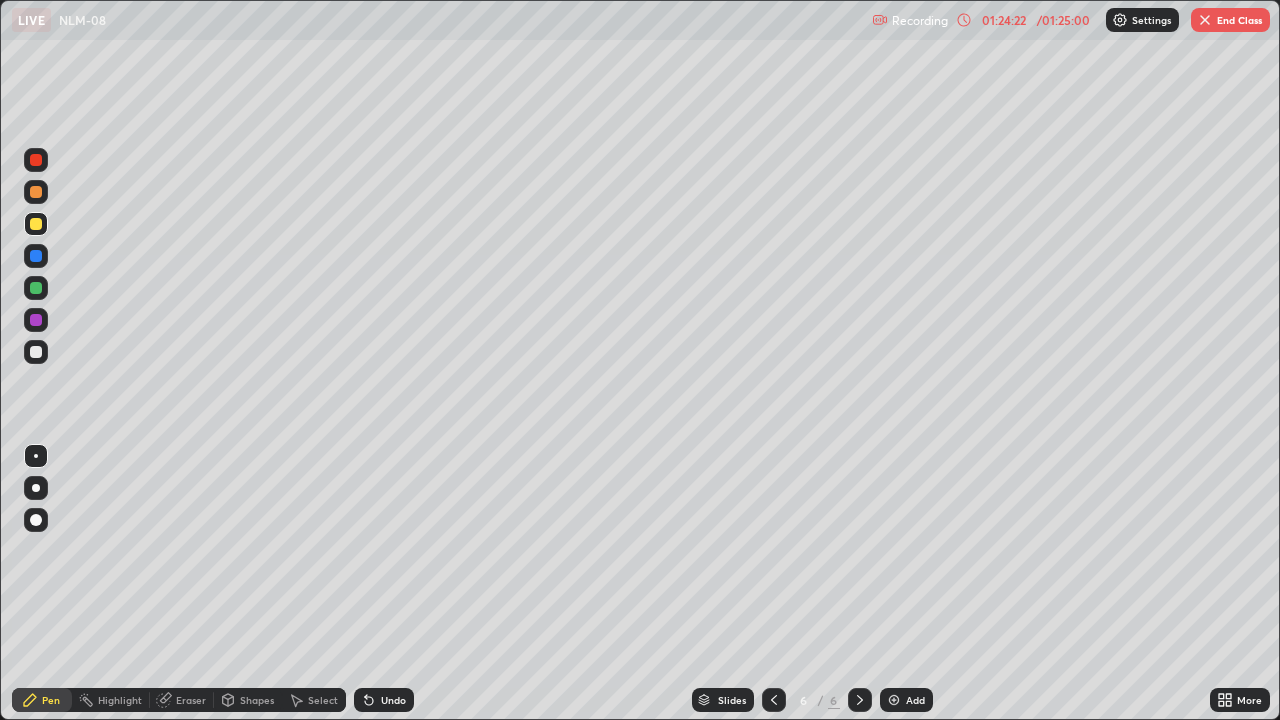 click at bounding box center [36, 352] 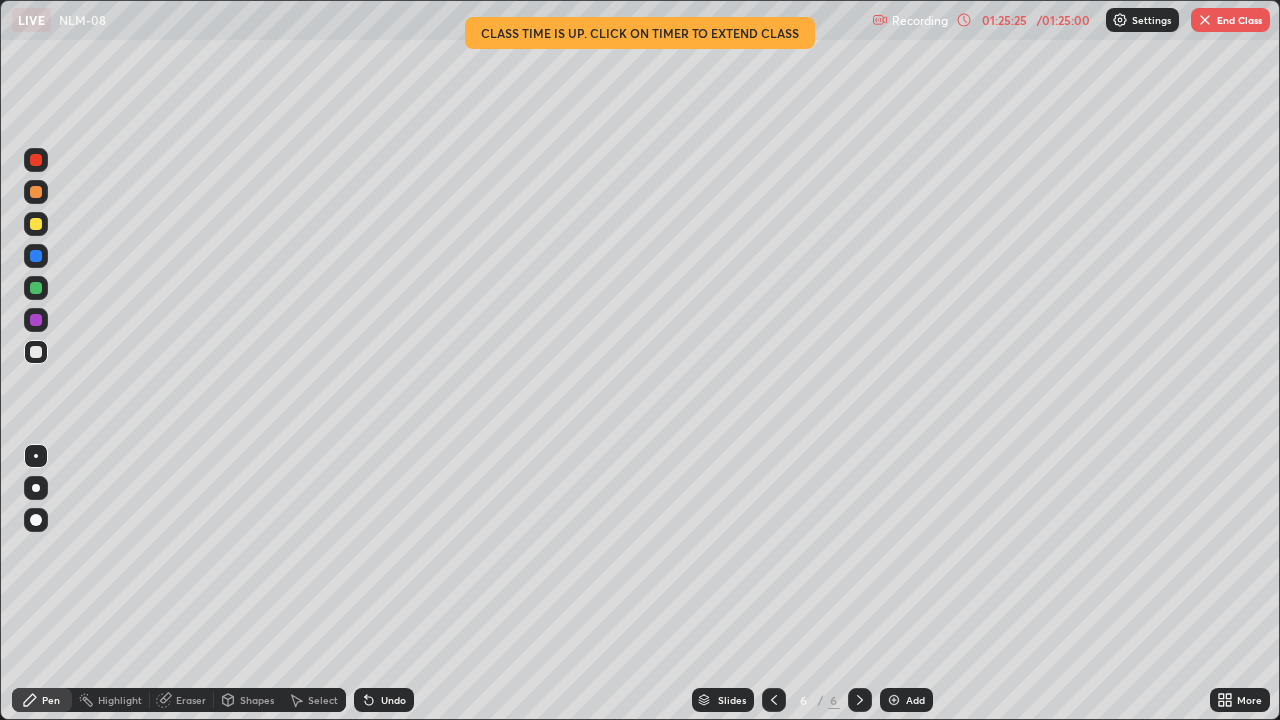 click on "End Class" at bounding box center (1230, 20) 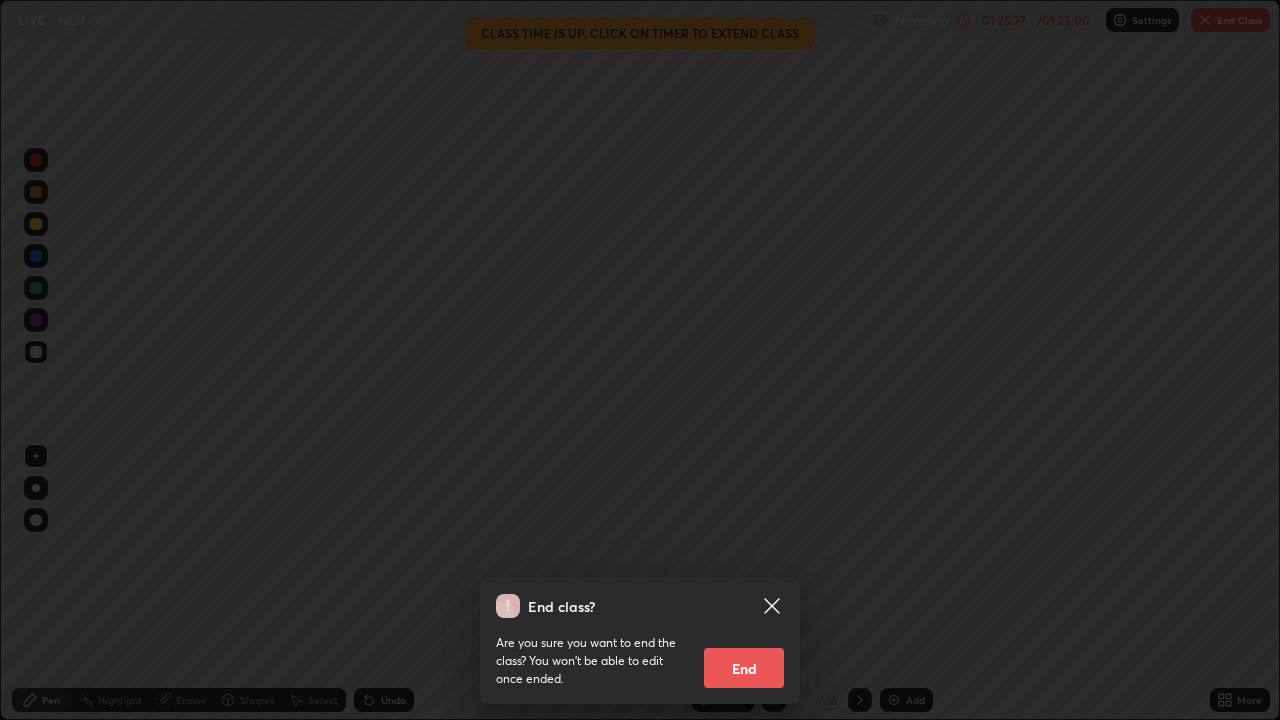 click on "End class? Are you sure you want to end the class? You won’t be able to edit once ended. End" at bounding box center (640, 360) 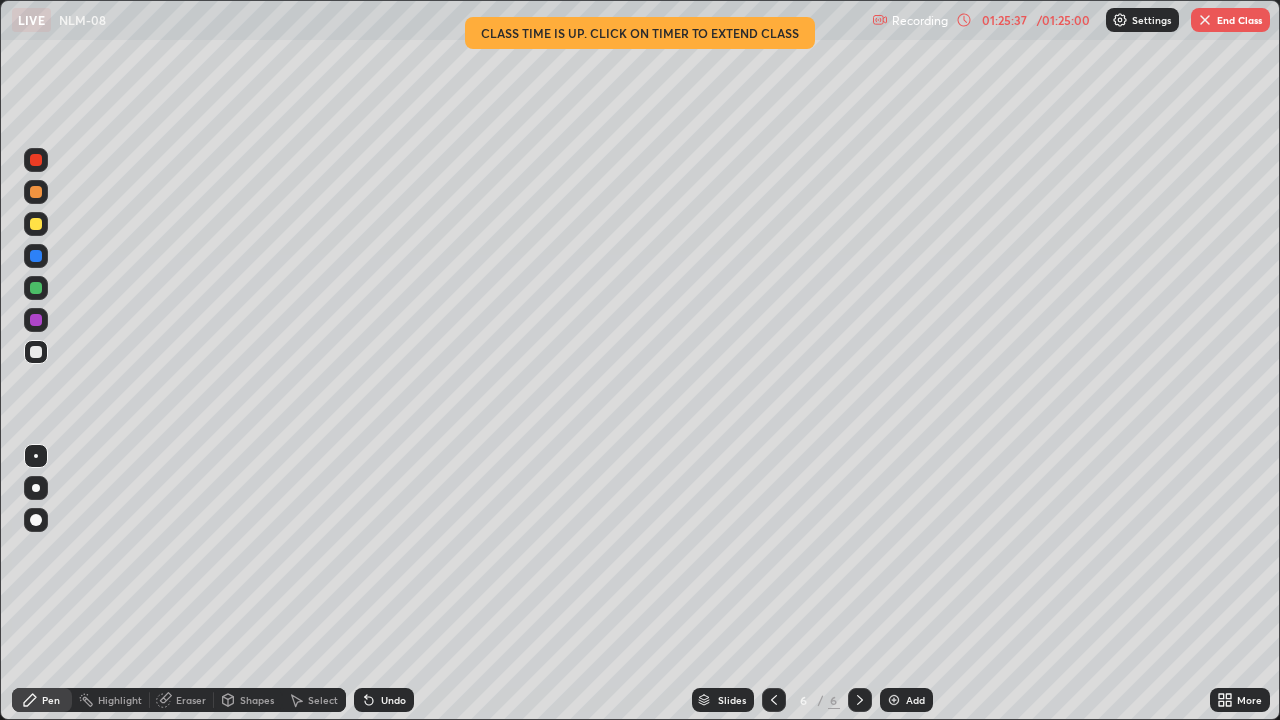 click on "End Class" at bounding box center [1230, 20] 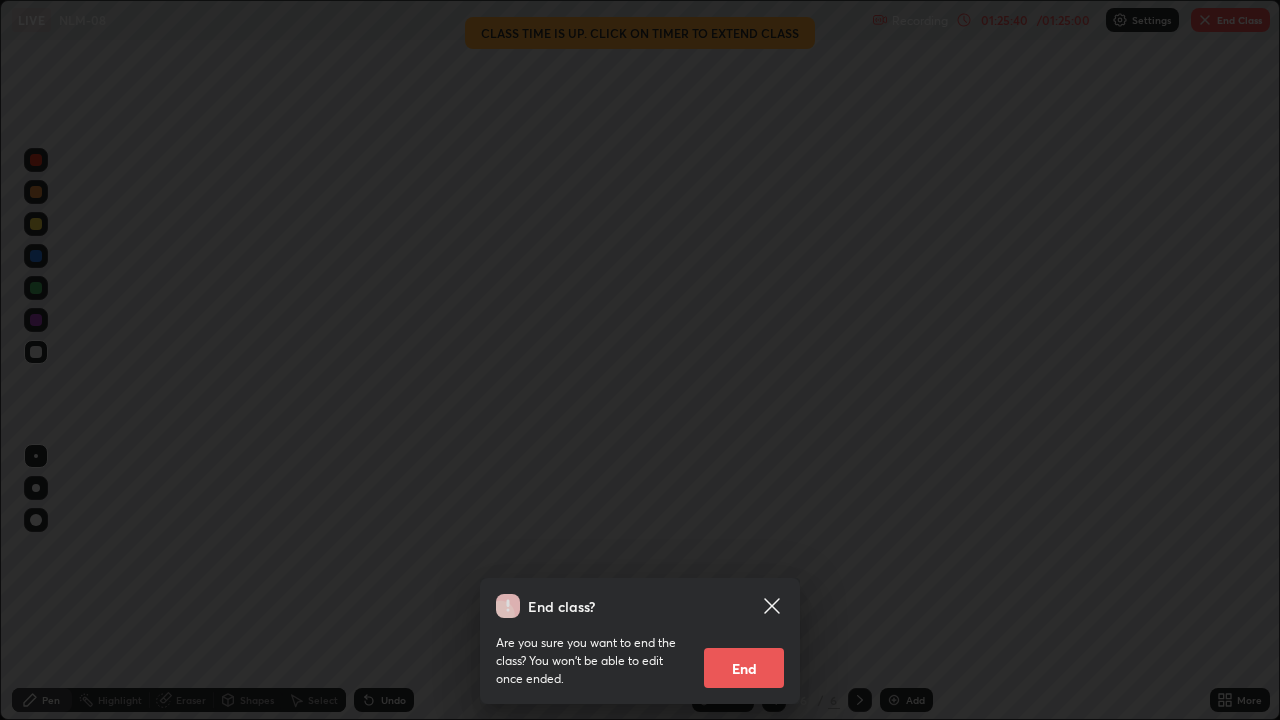 click on "End" at bounding box center [744, 668] 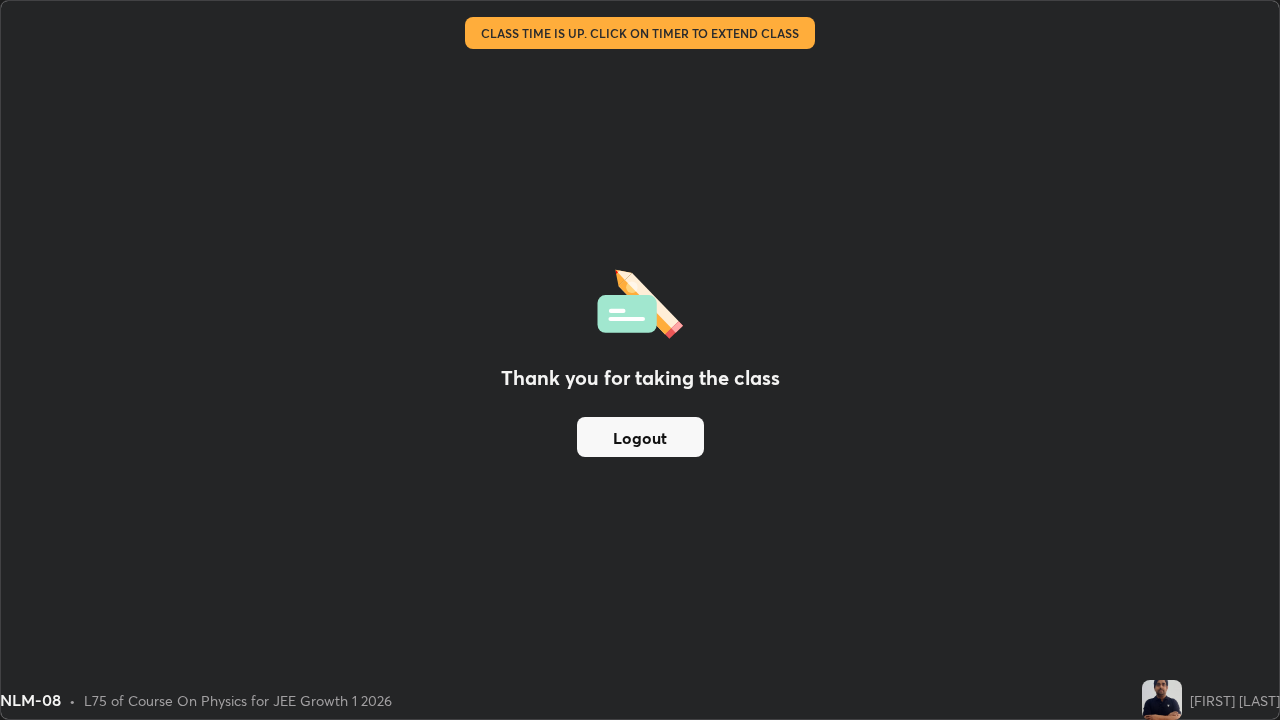 click on "Thank you for taking the class Logout" at bounding box center (640, 360) 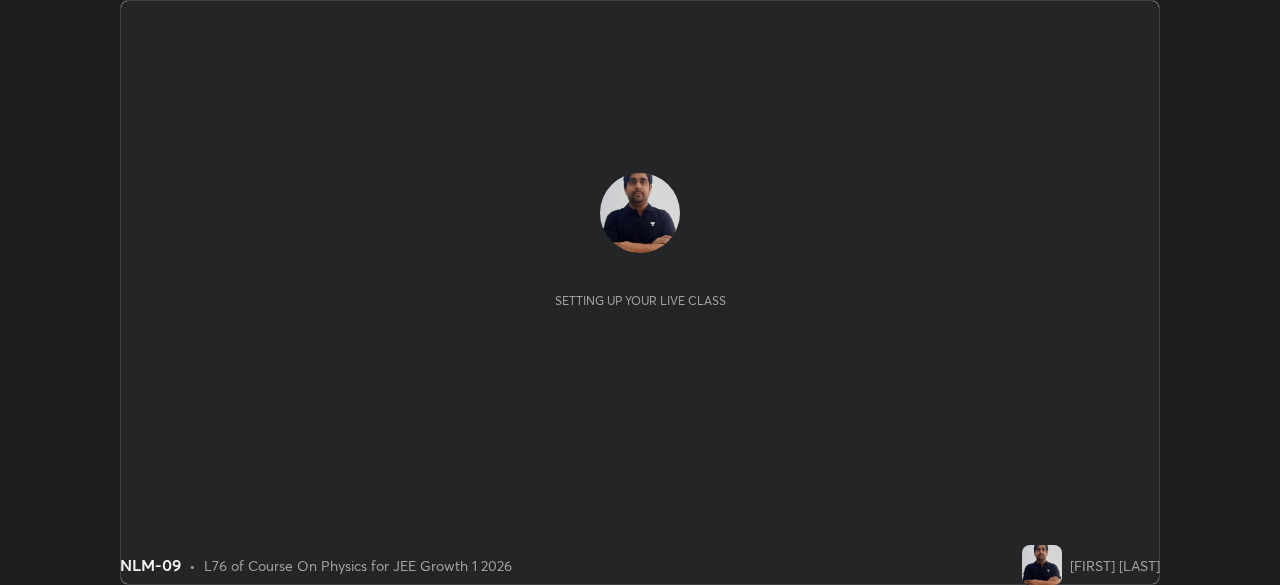 scroll, scrollTop: 0, scrollLeft: 0, axis: both 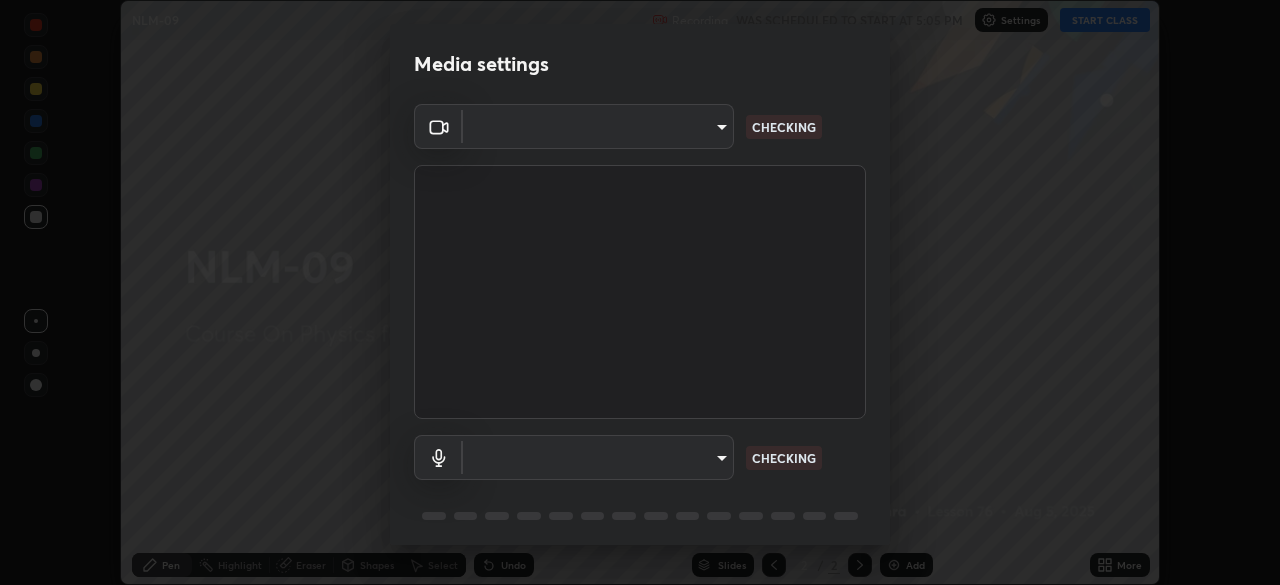 type on "6dd7f26dd43dc758996b1cf006e2949f7a02bee9d132d5f3f41e5eef0e7c266f" 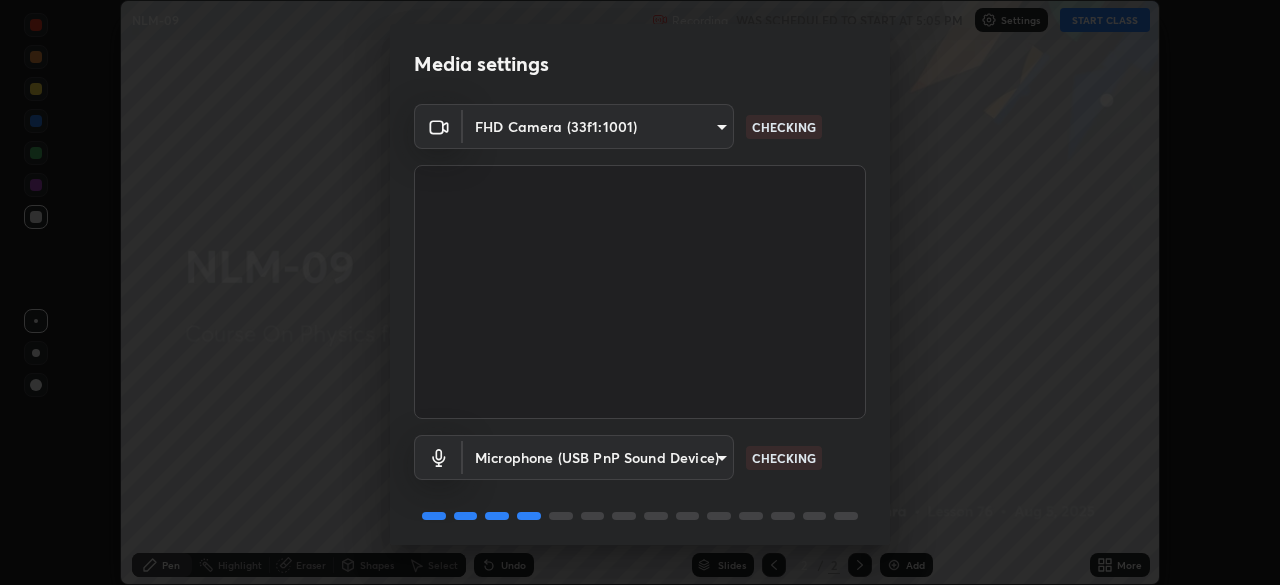 scroll, scrollTop: 71, scrollLeft: 0, axis: vertical 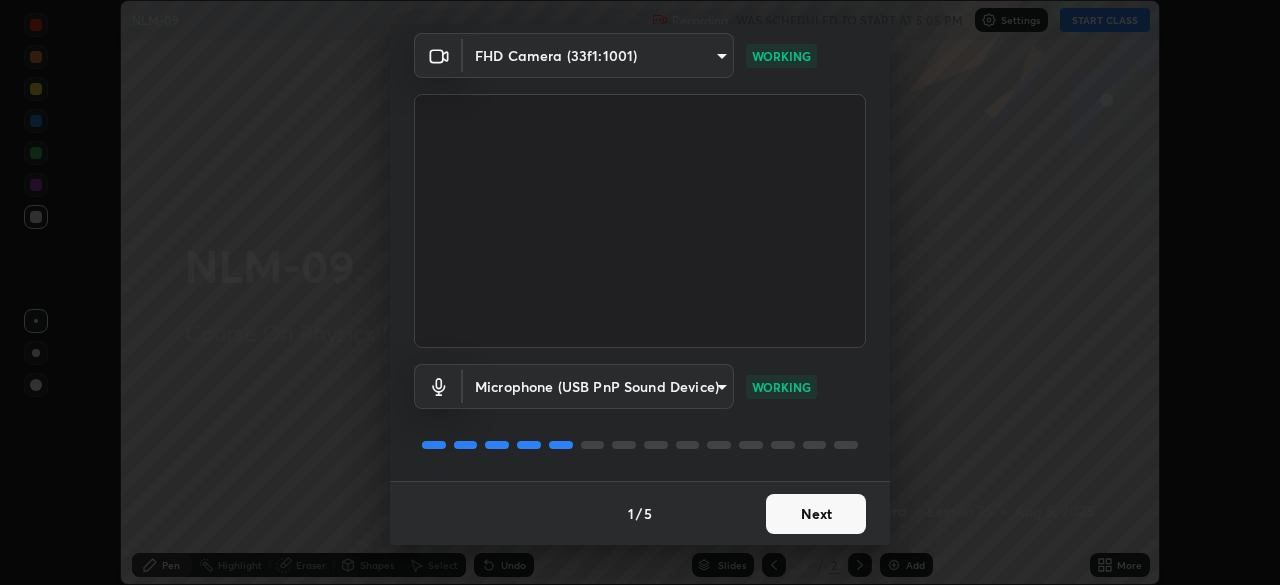 click on "Next" at bounding box center (816, 514) 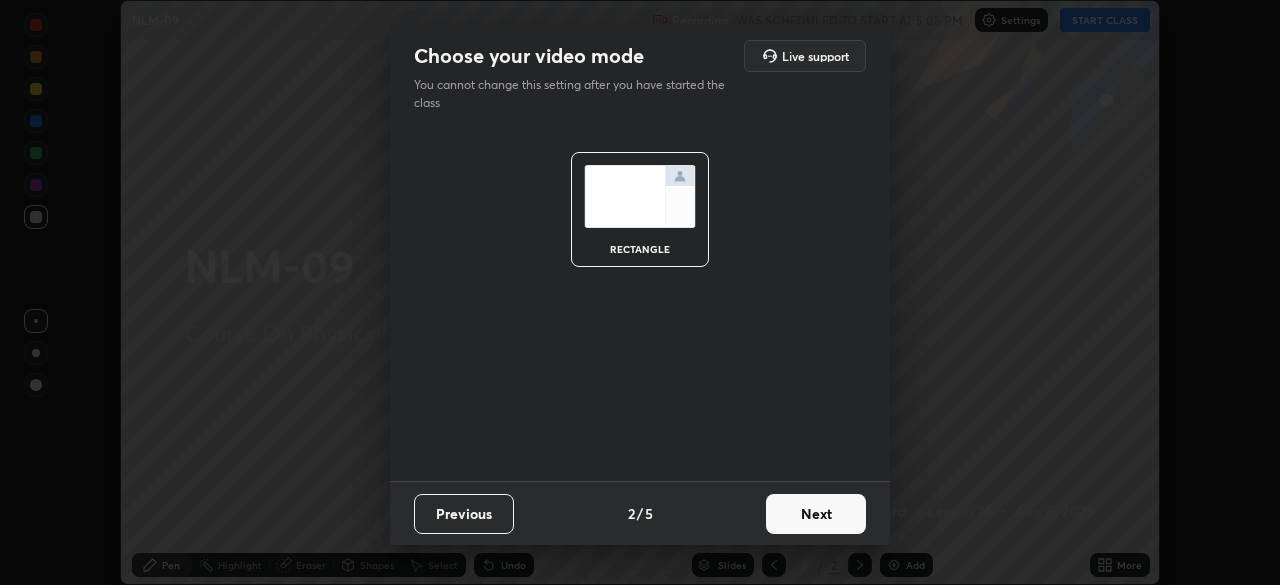 scroll, scrollTop: 0, scrollLeft: 0, axis: both 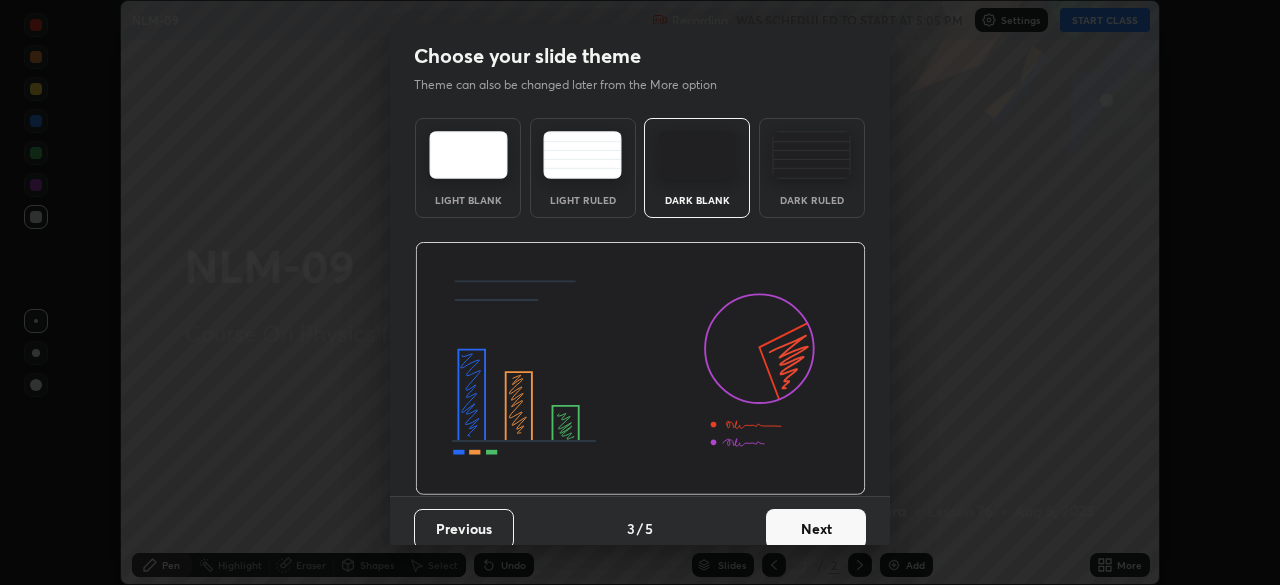click on "Next" at bounding box center (816, 529) 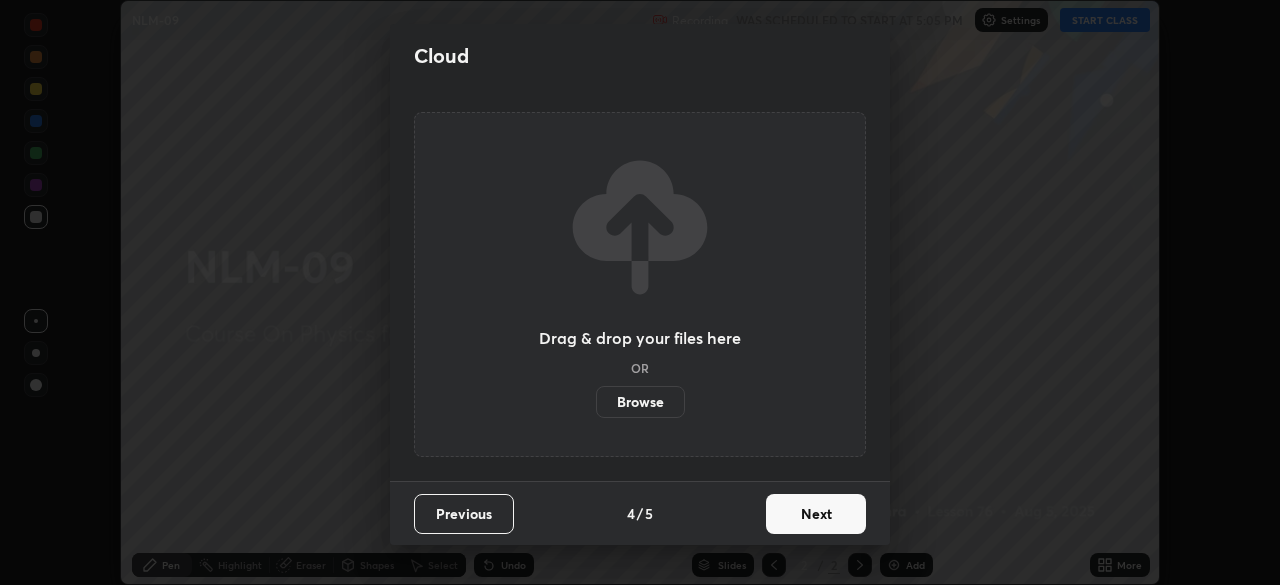 click on "Next" at bounding box center (816, 514) 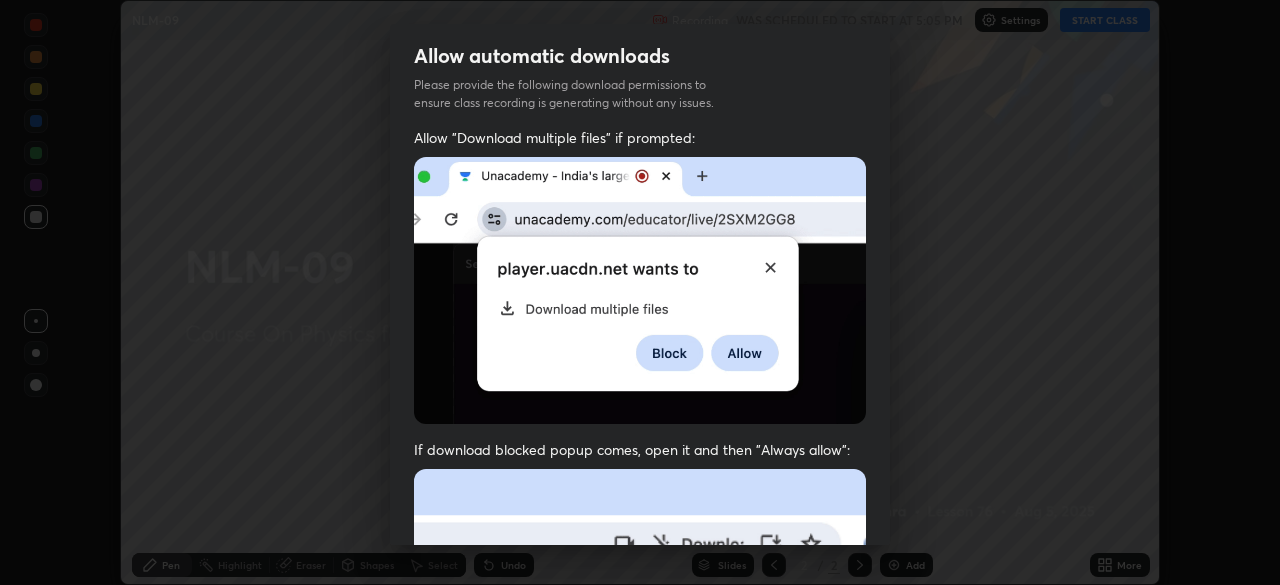 click at bounding box center [640, 687] 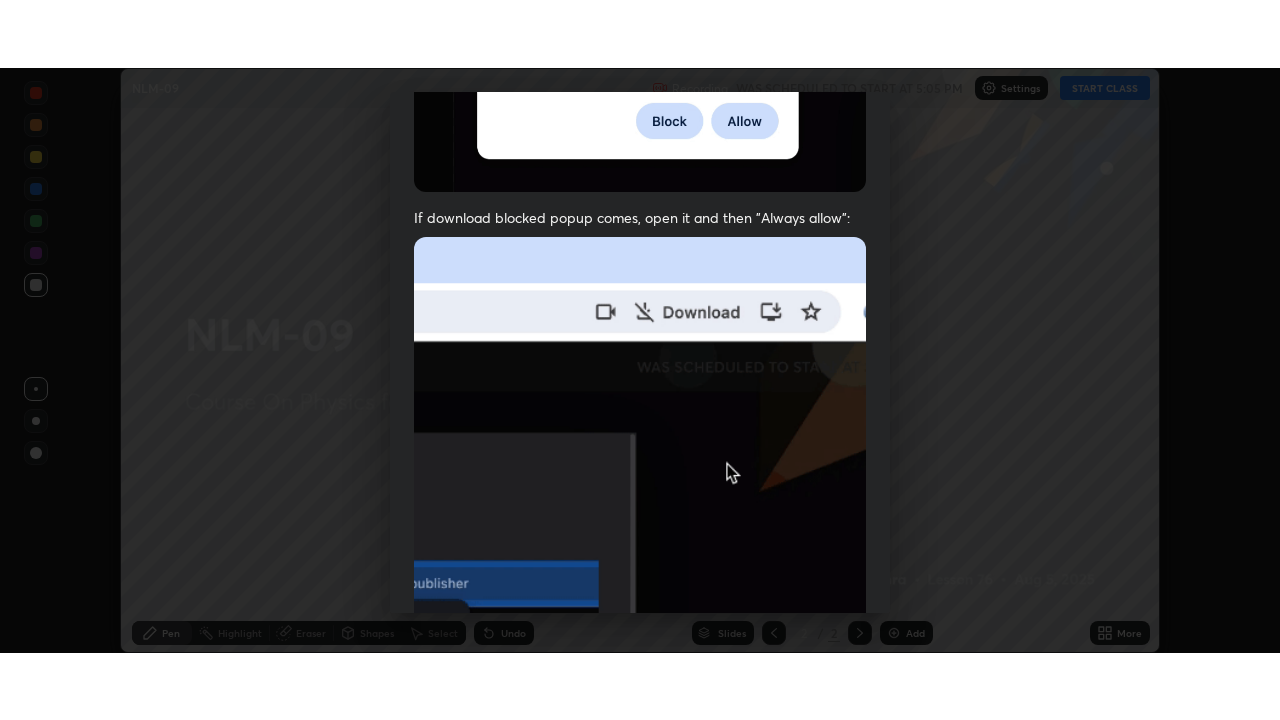 scroll, scrollTop: 479, scrollLeft: 0, axis: vertical 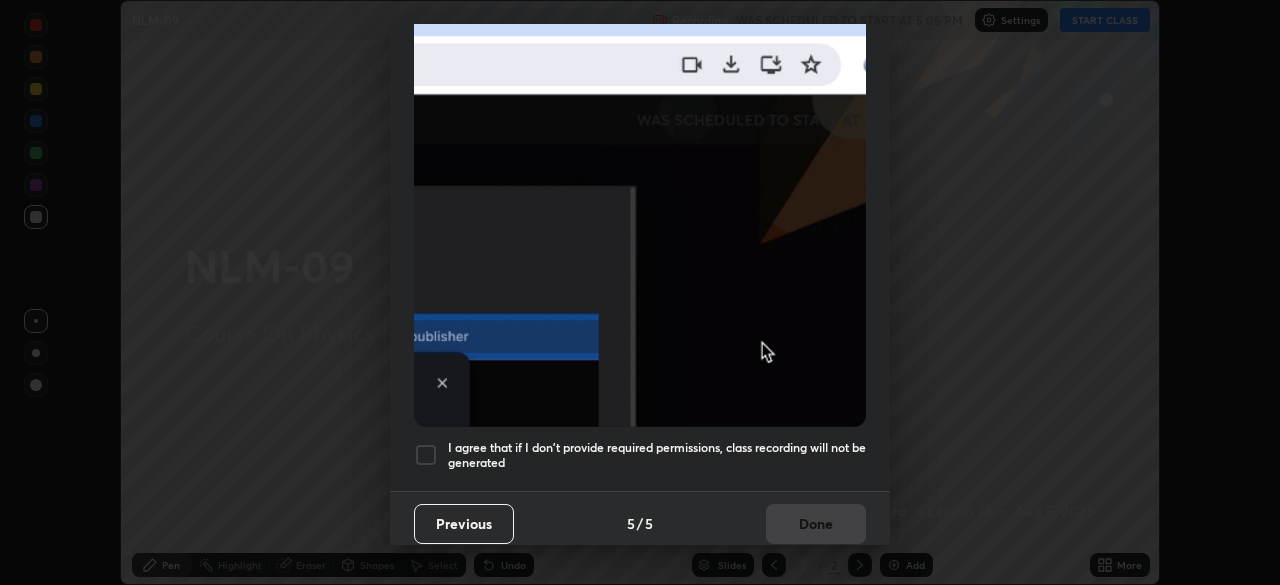 click at bounding box center [426, 455] 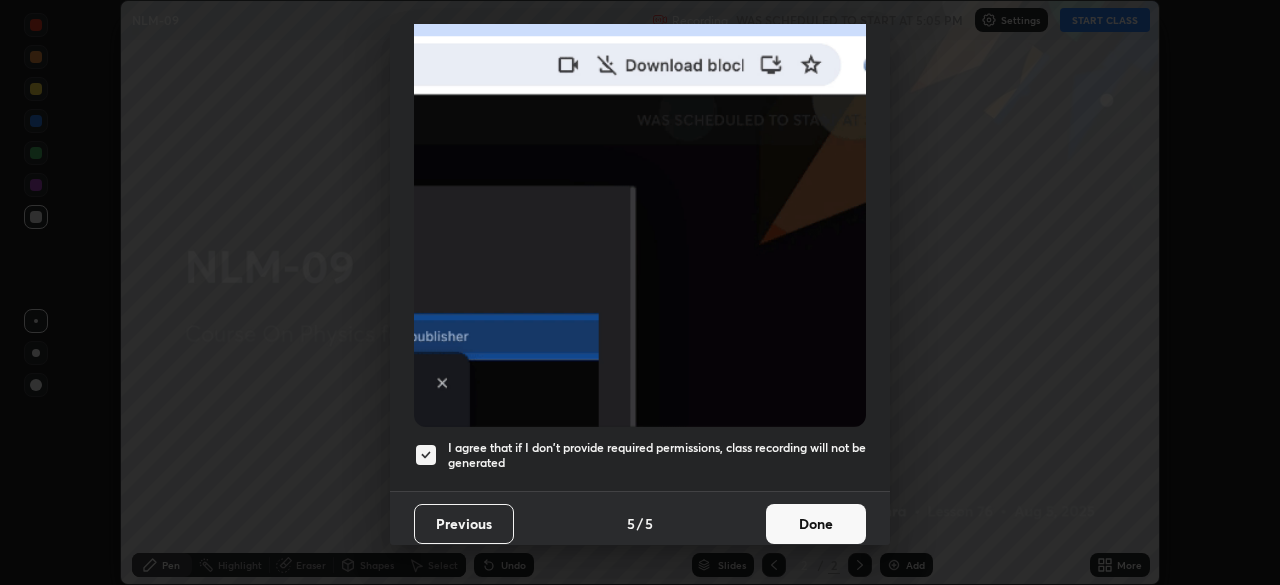click on "Done" at bounding box center [816, 524] 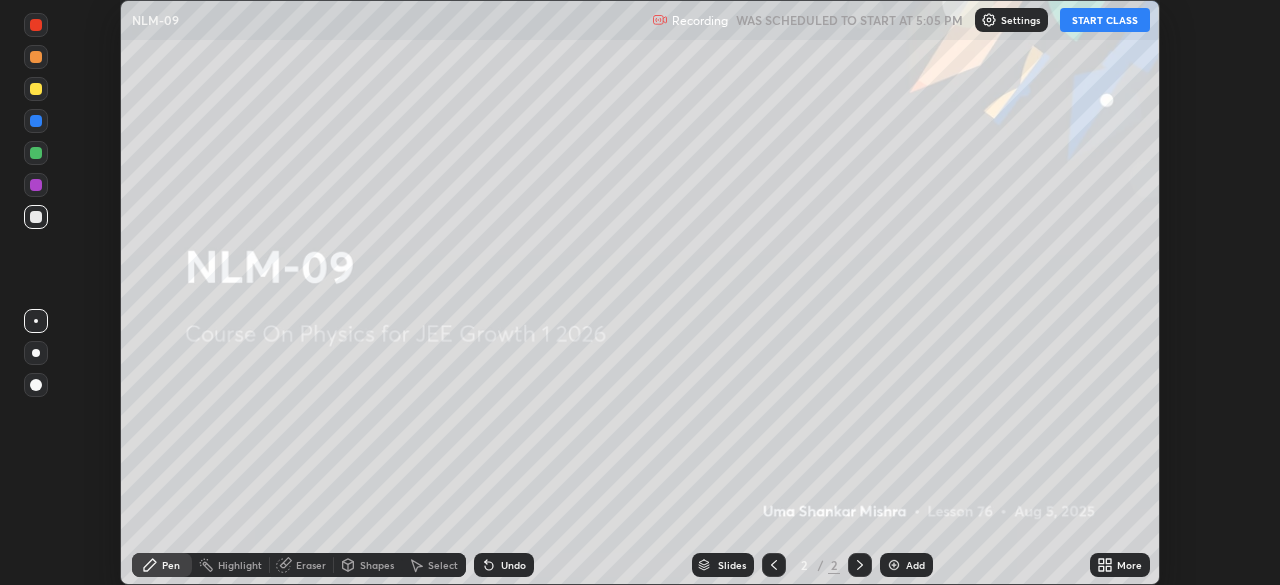 click on "START CLASS" at bounding box center [1105, 20] 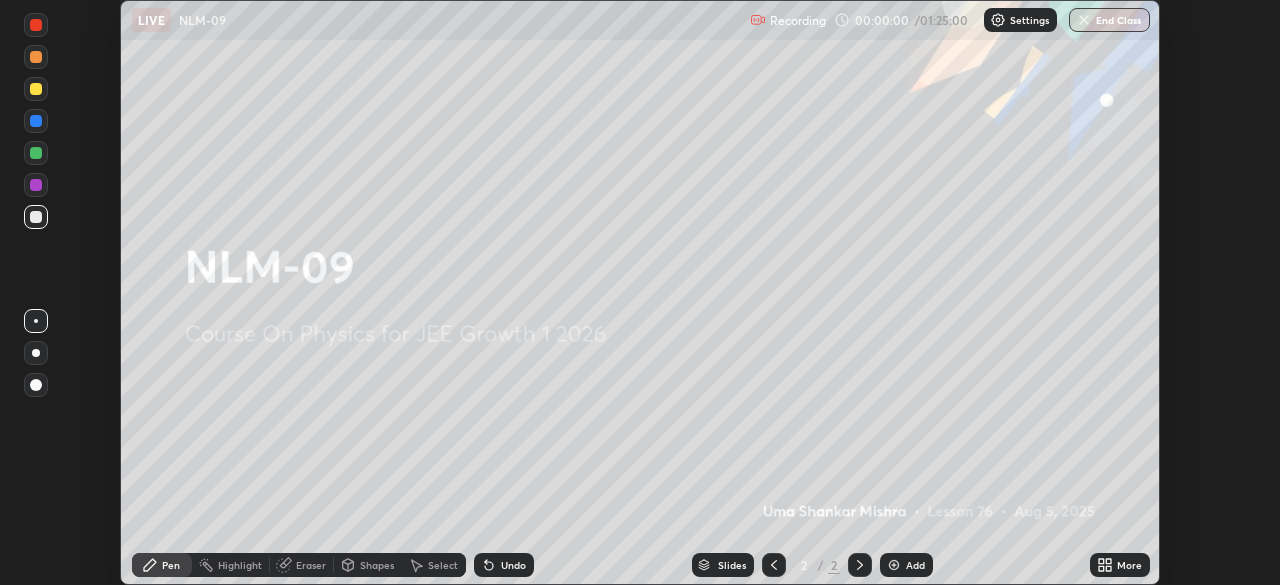 click 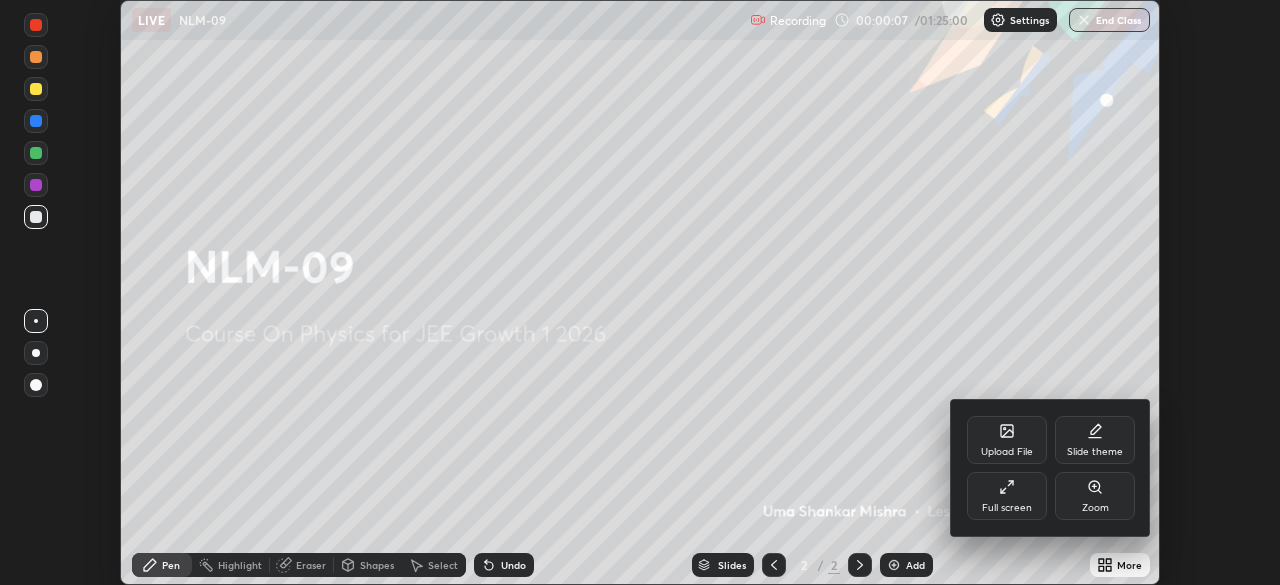 click 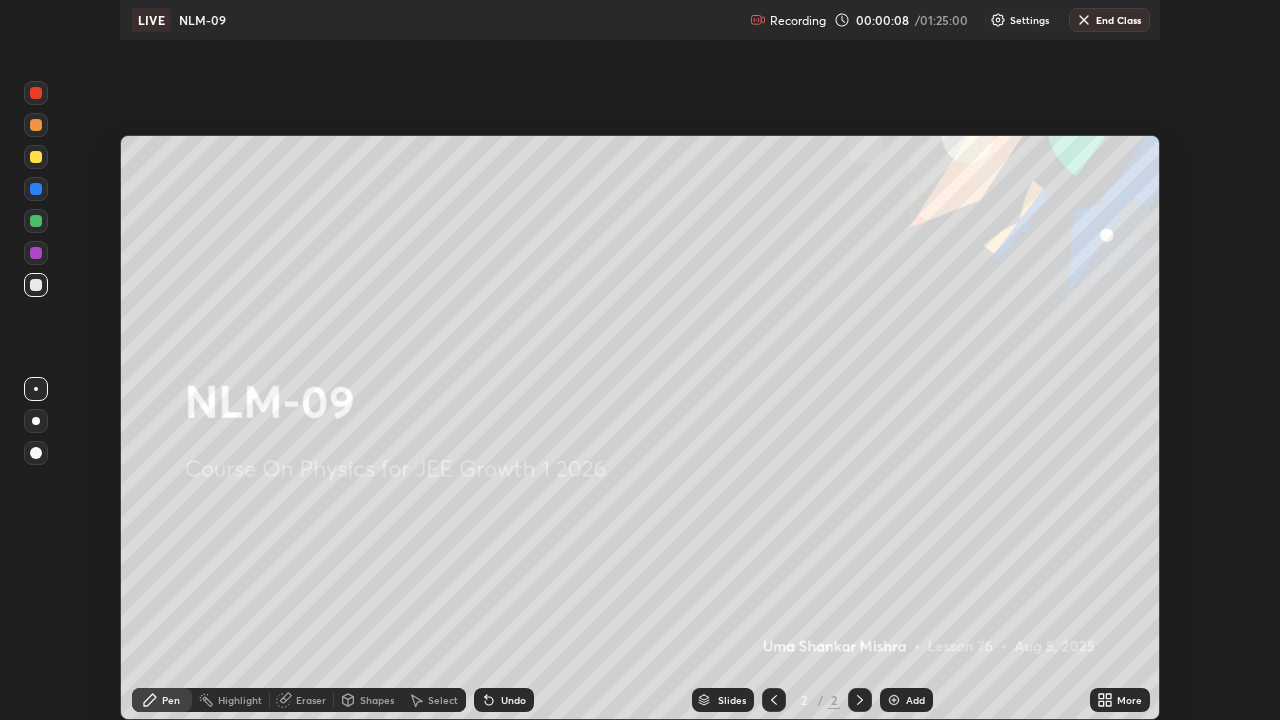 scroll, scrollTop: 99280, scrollLeft: 98720, axis: both 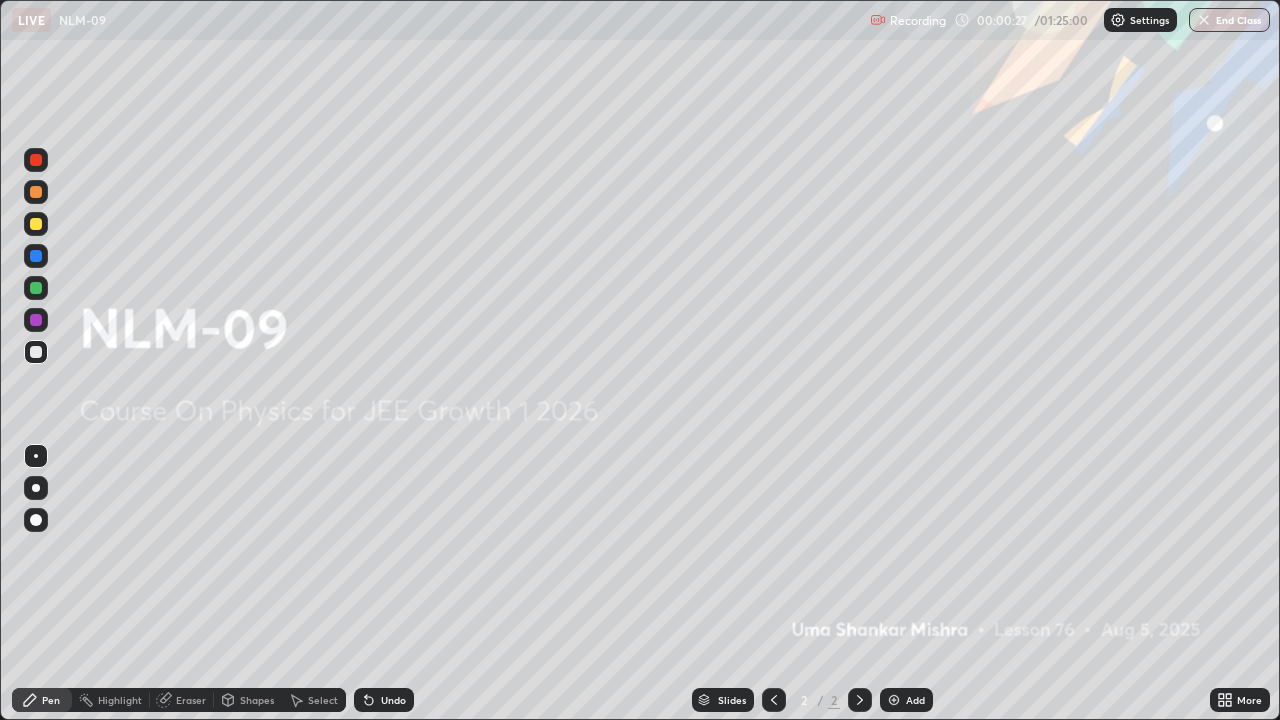 click on "Add" at bounding box center [915, 700] 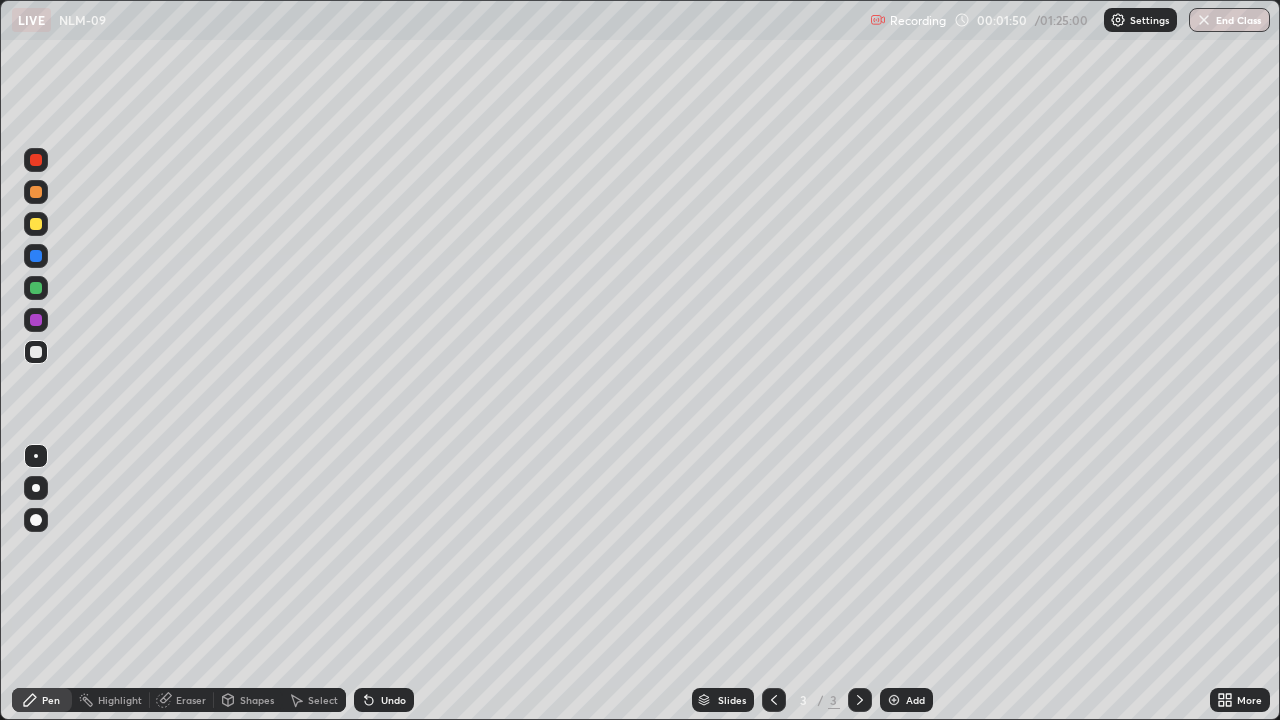 click at bounding box center (36, 192) 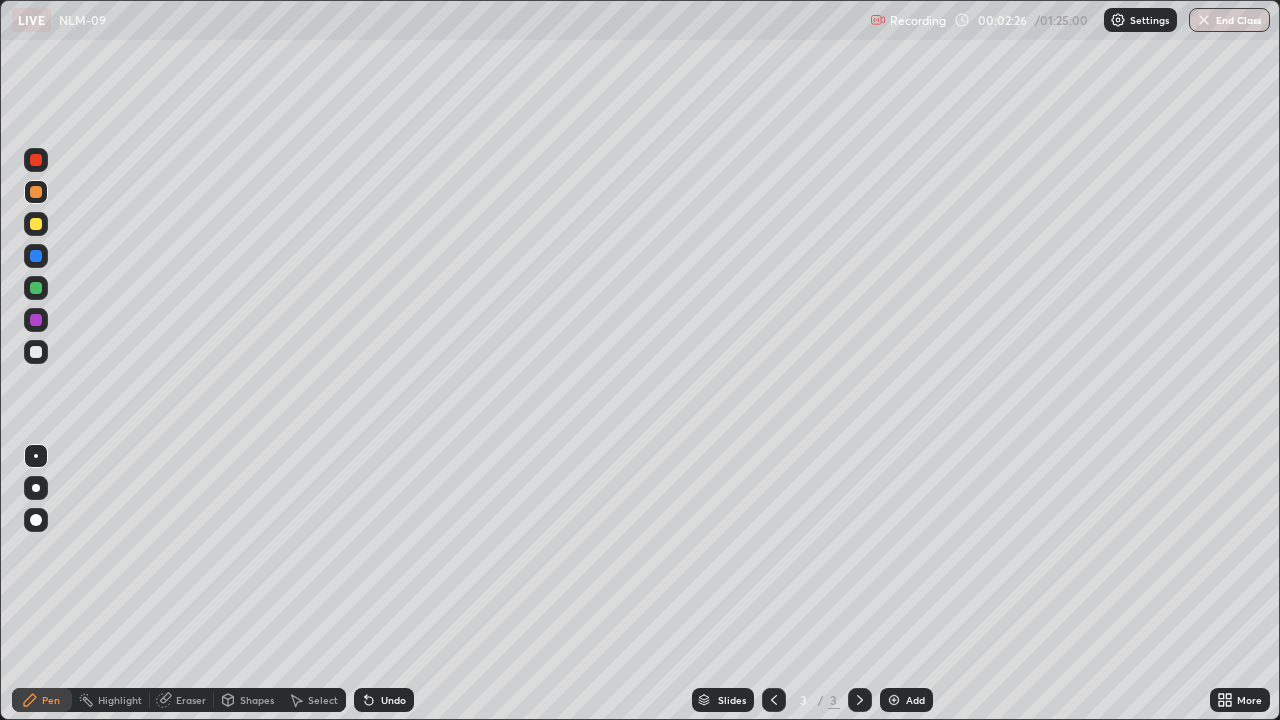 click at bounding box center (36, 160) 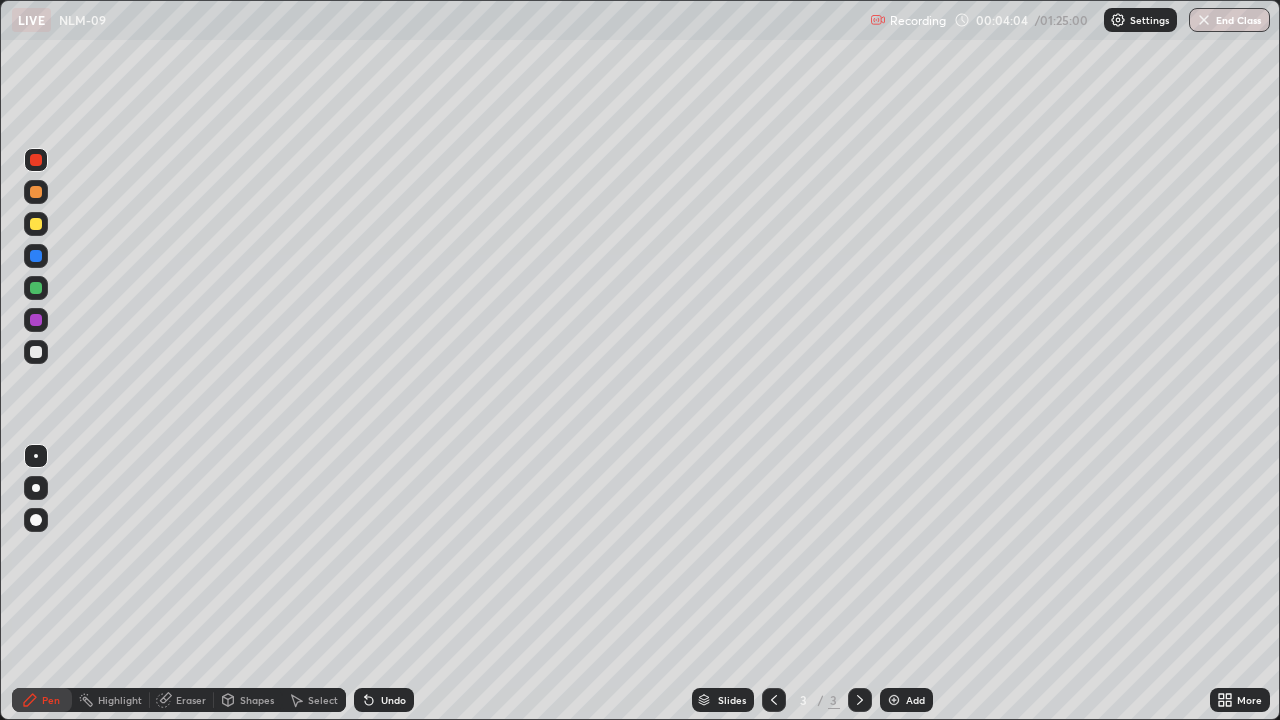 click at bounding box center (36, 320) 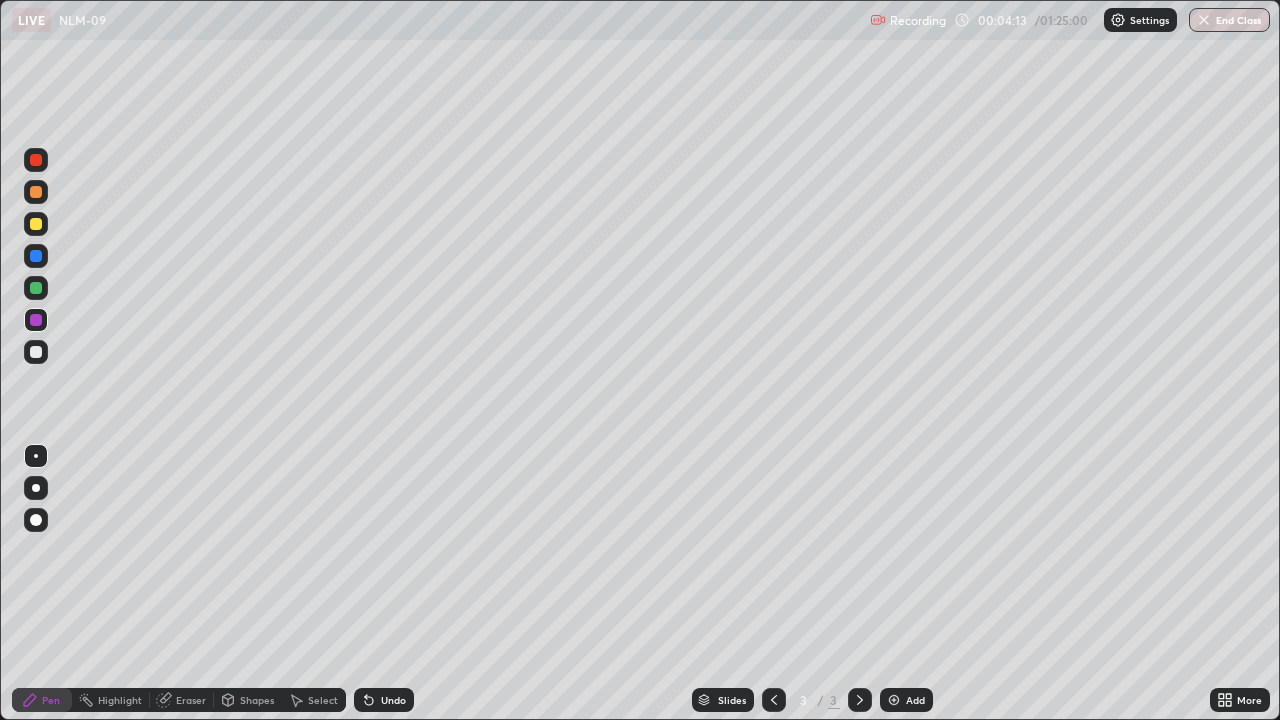 click at bounding box center (36, 352) 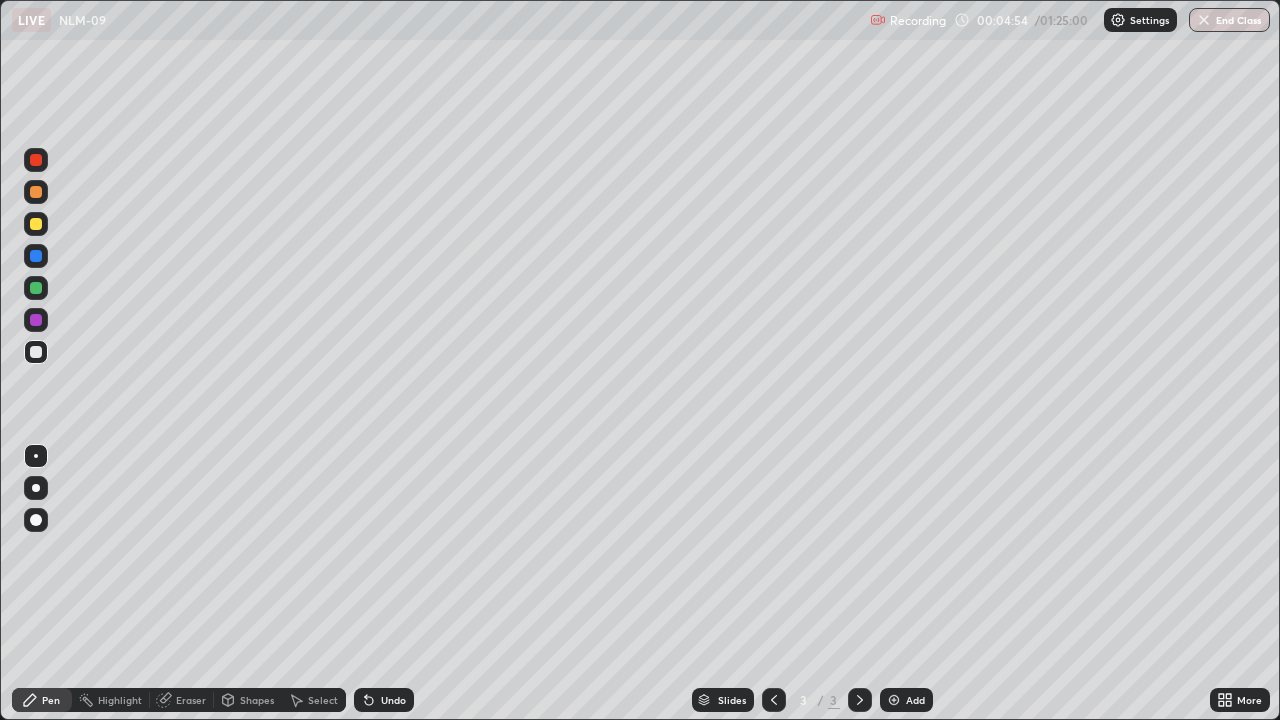 click at bounding box center (36, 352) 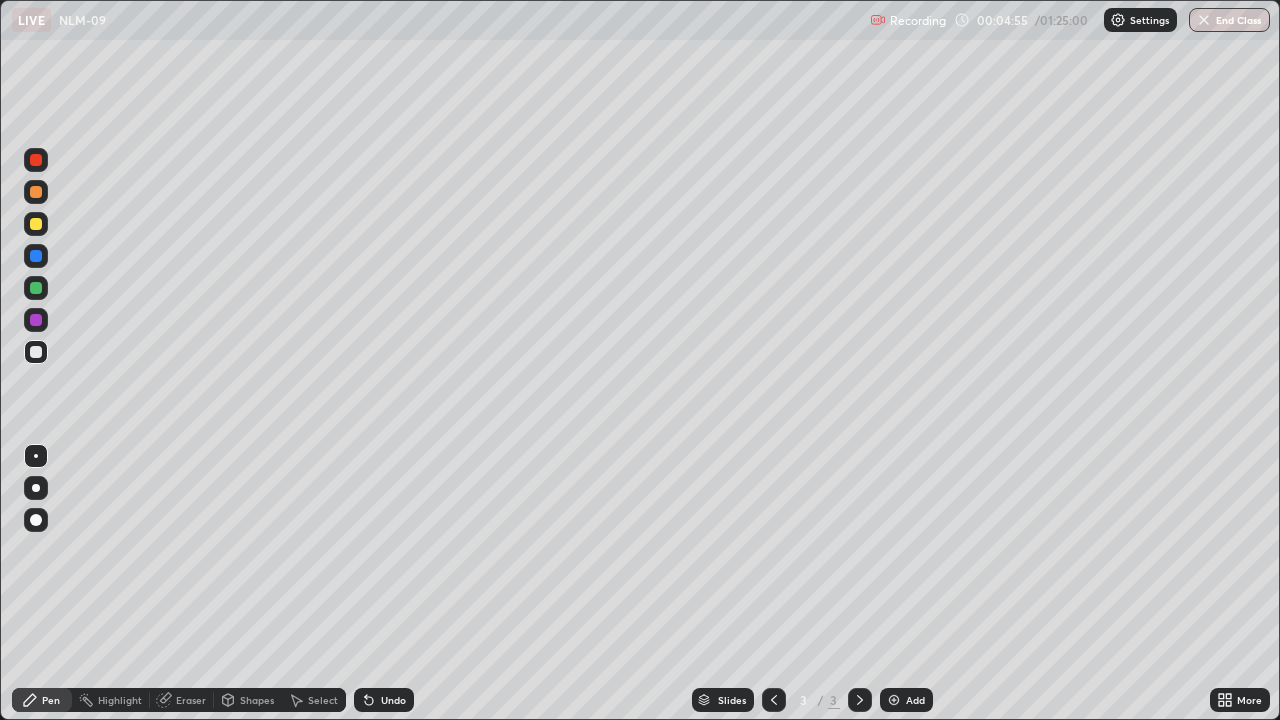 click at bounding box center [36, 288] 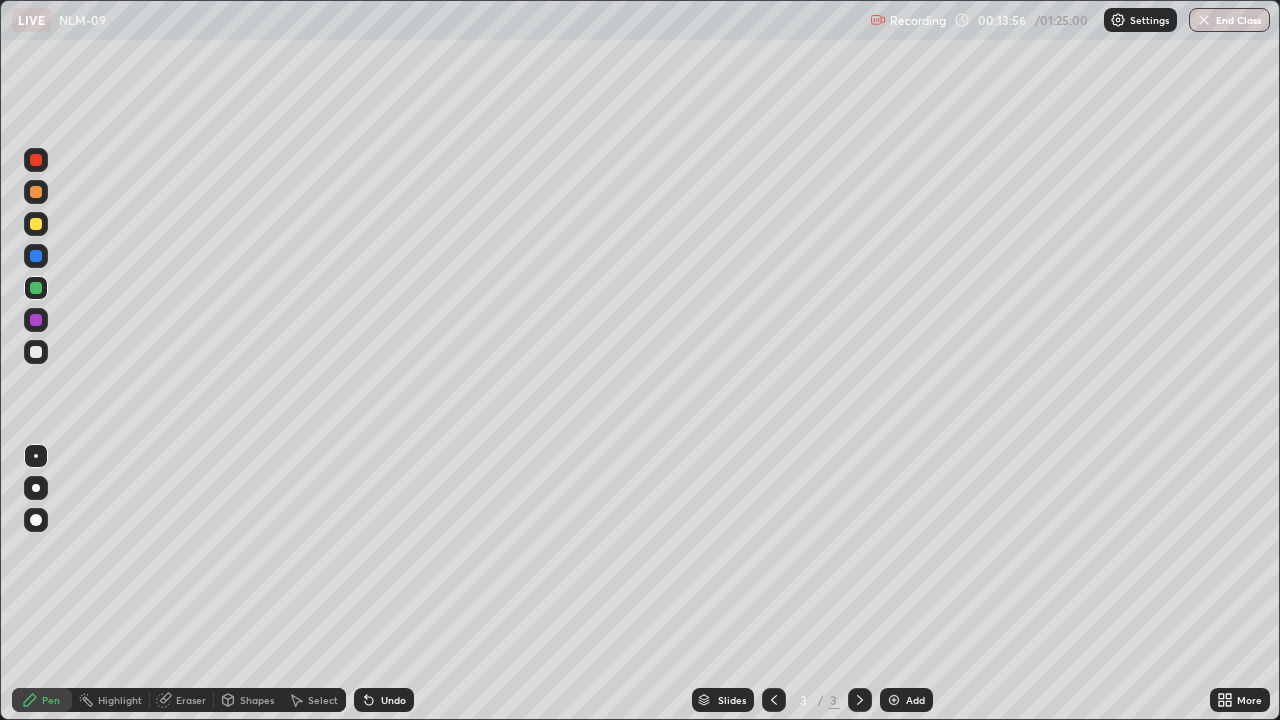 click on "Eraser" at bounding box center (182, 700) 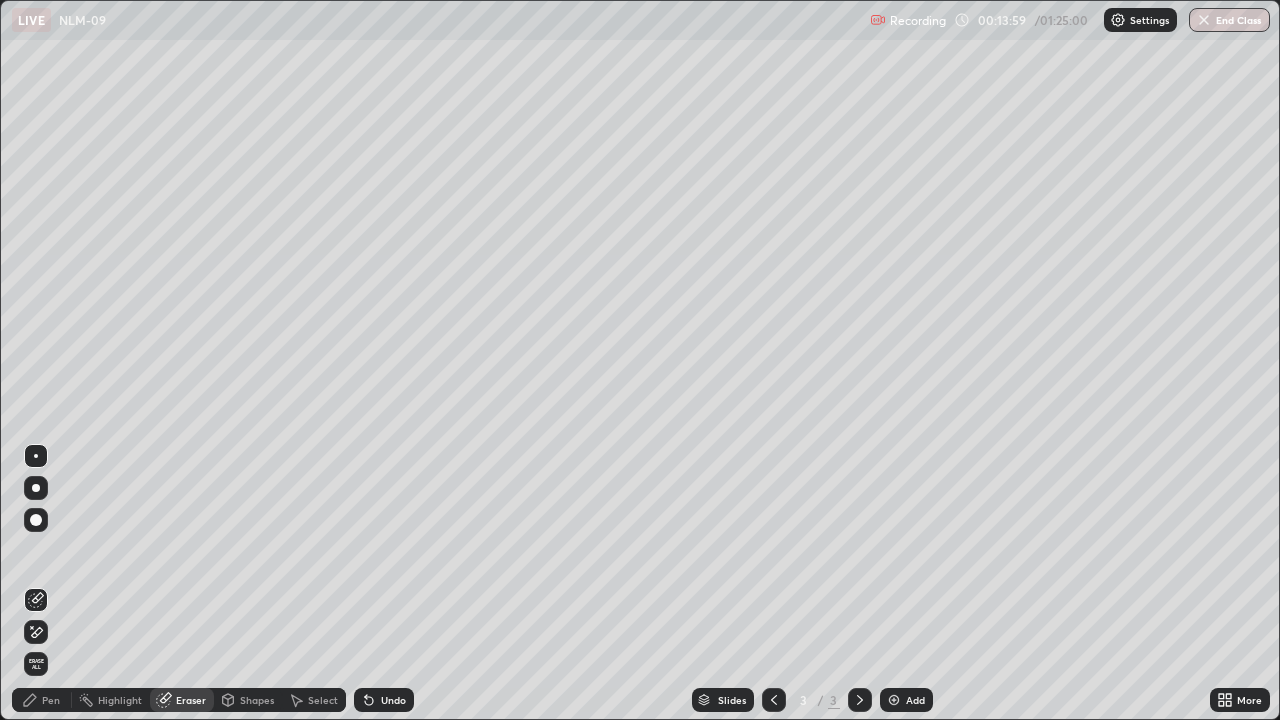 click on "Pen" at bounding box center [42, 700] 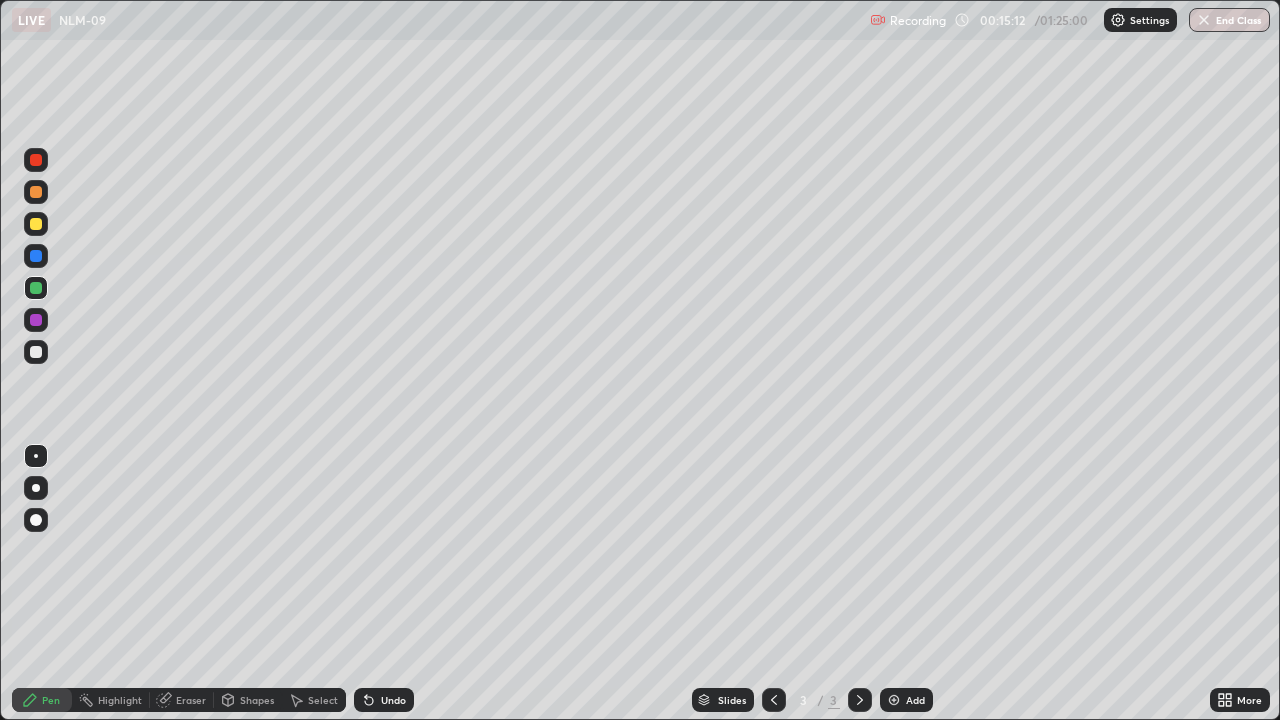 click at bounding box center (36, 320) 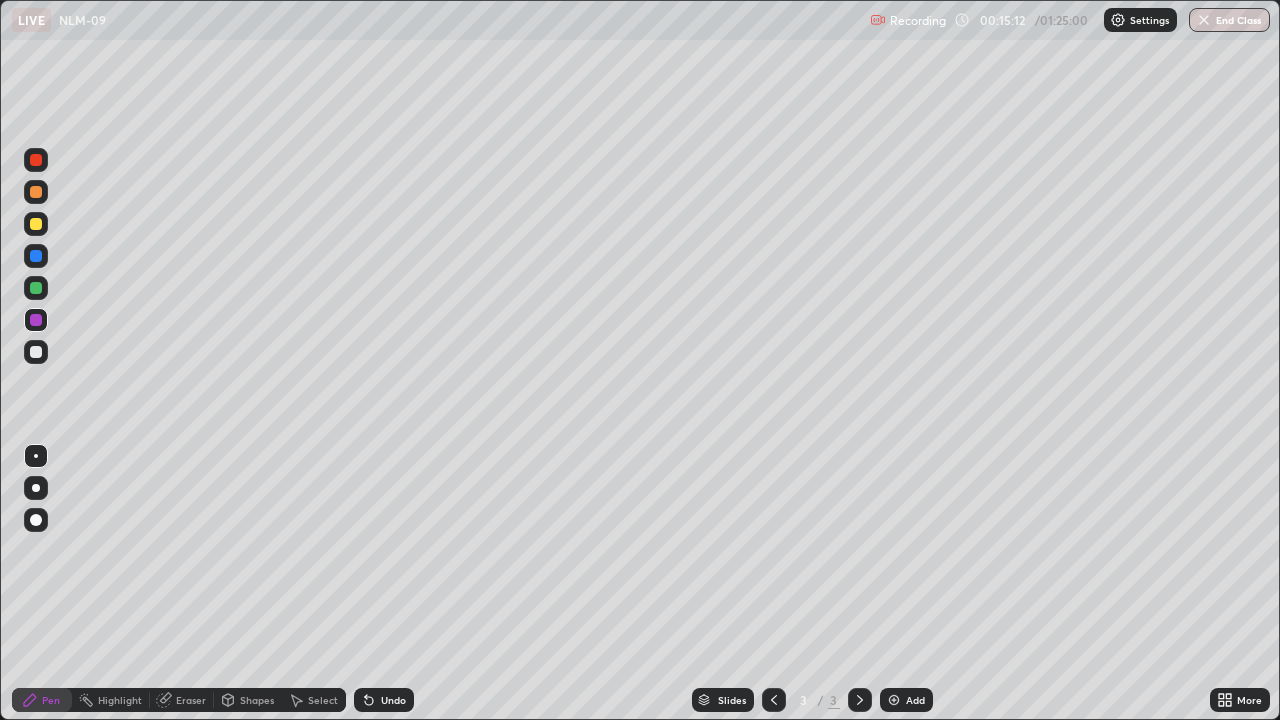 click at bounding box center [36, 352] 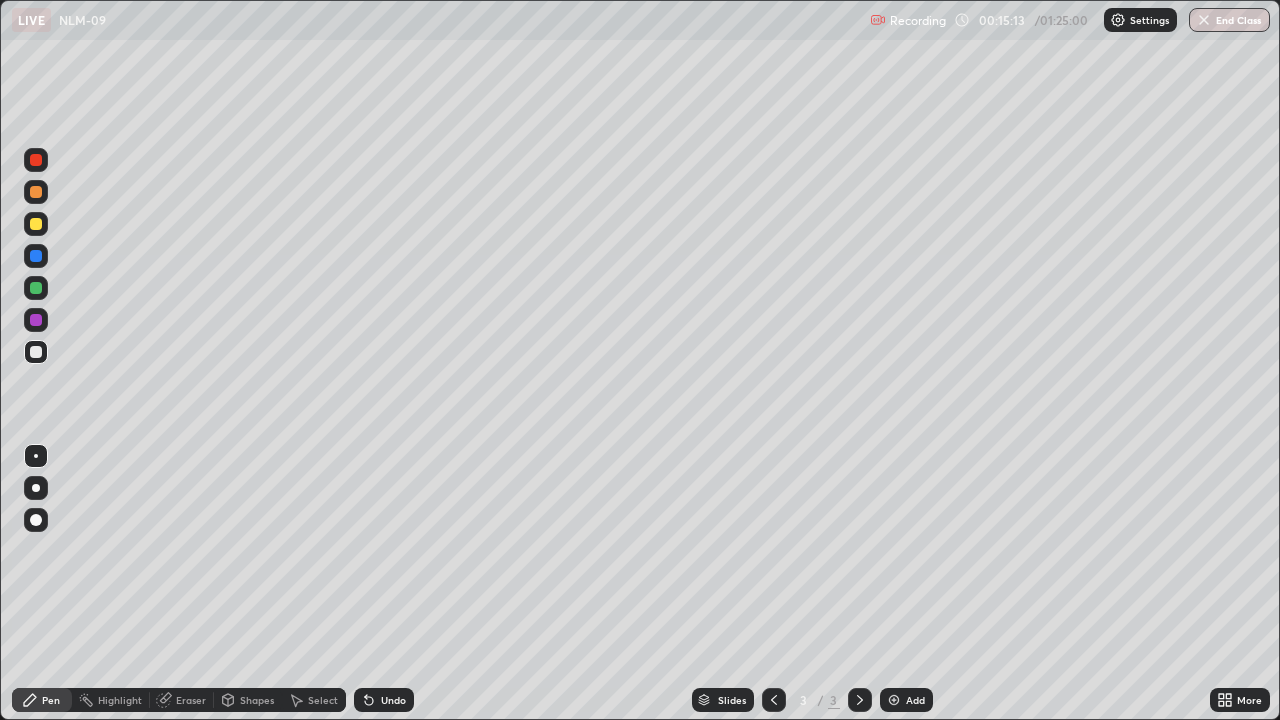 click at bounding box center (36, 160) 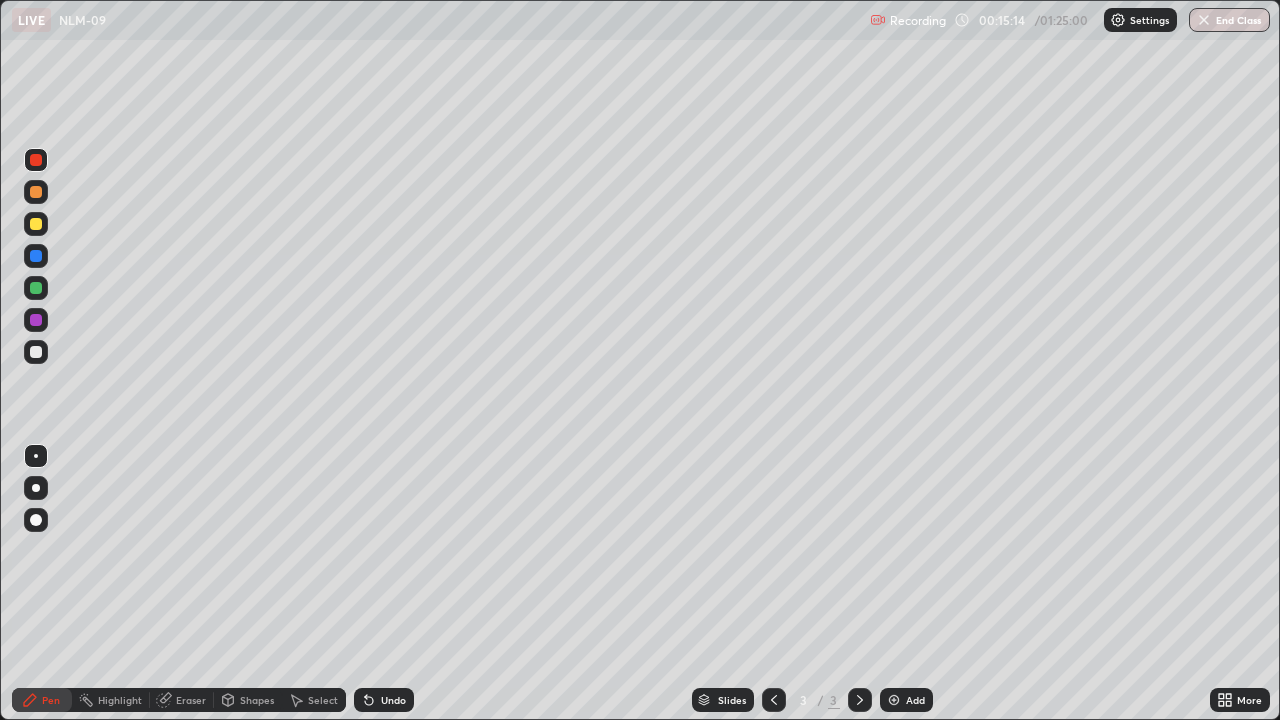 click at bounding box center (36, 192) 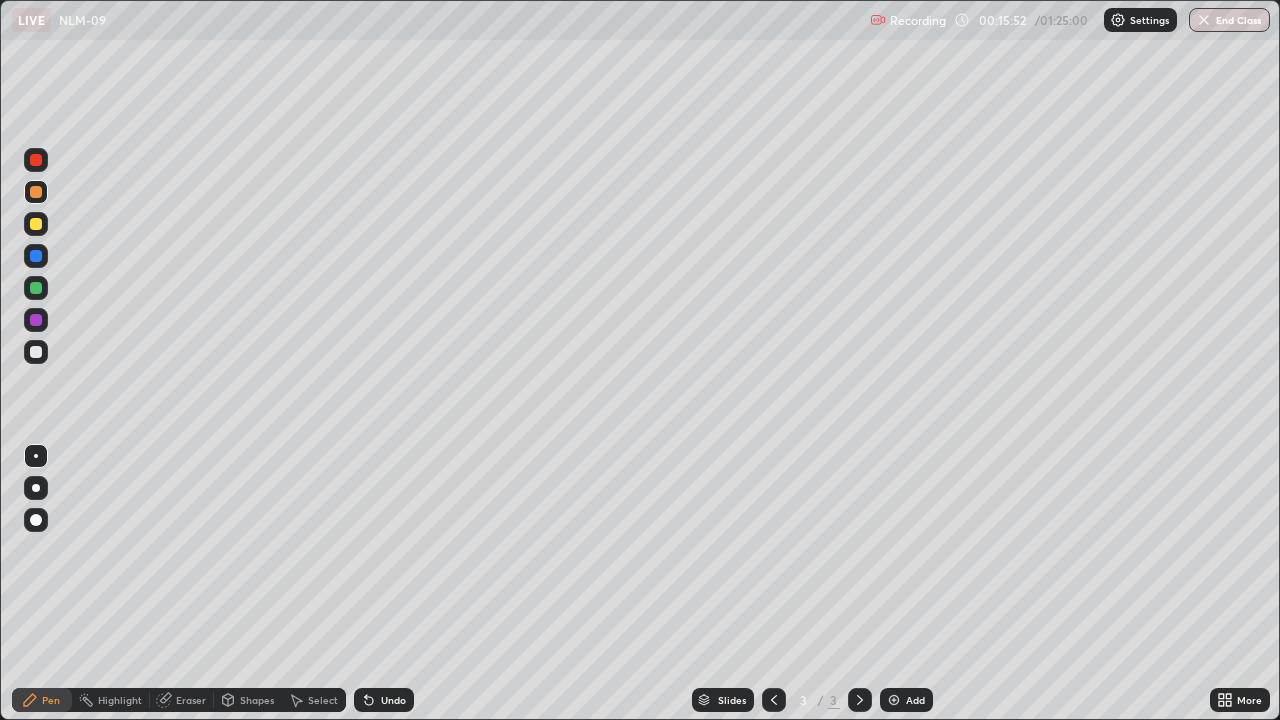 click at bounding box center (36, 160) 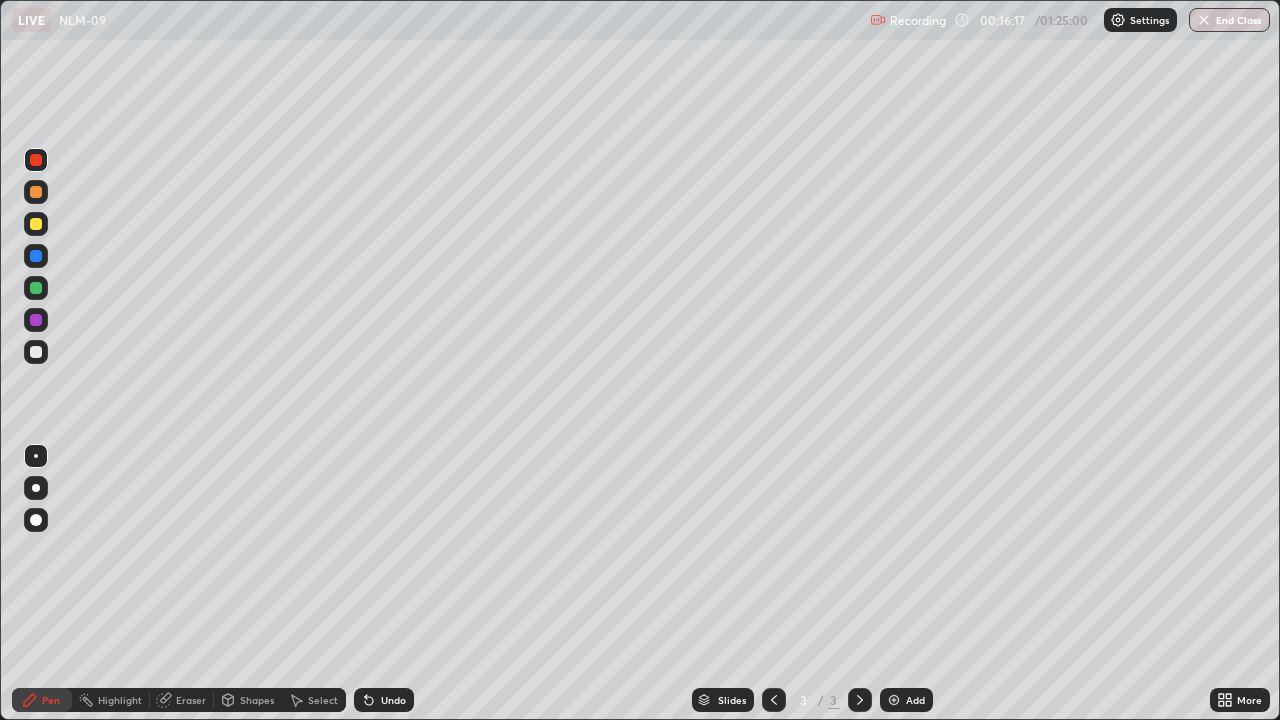 click on "Eraser" at bounding box center (182, 700) 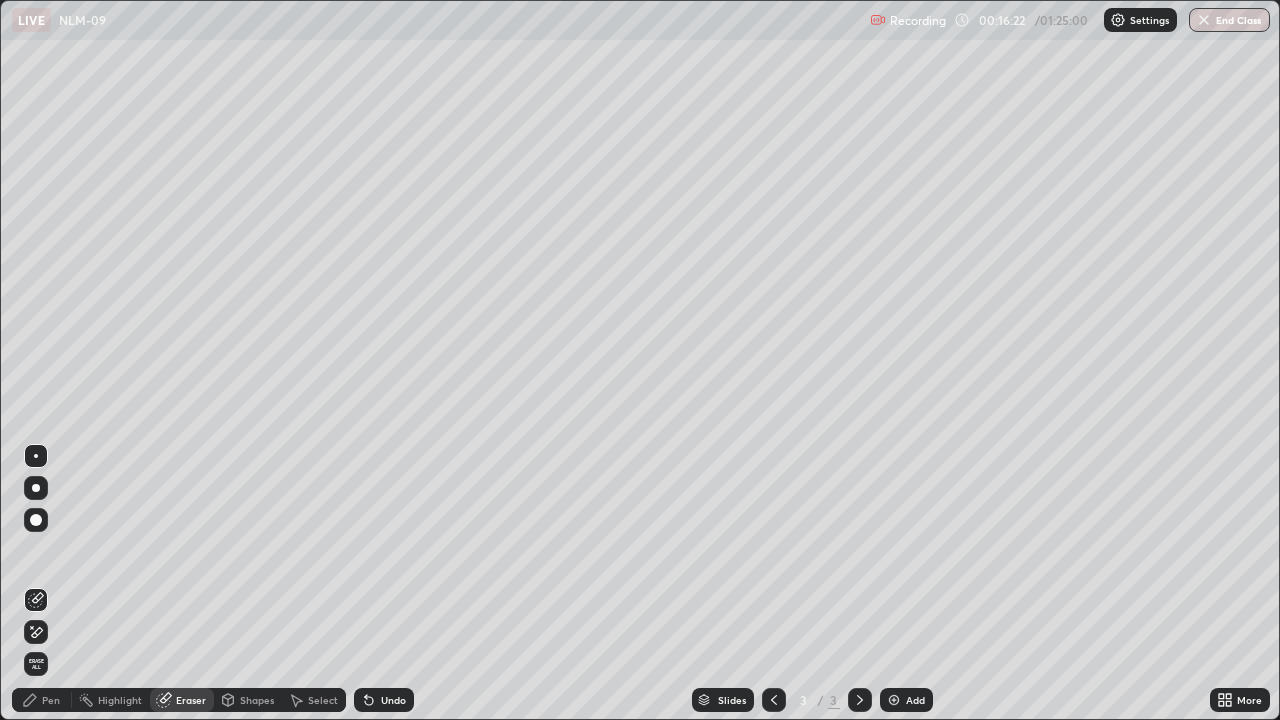 click on "Pen" at bounding box center (42, 700) 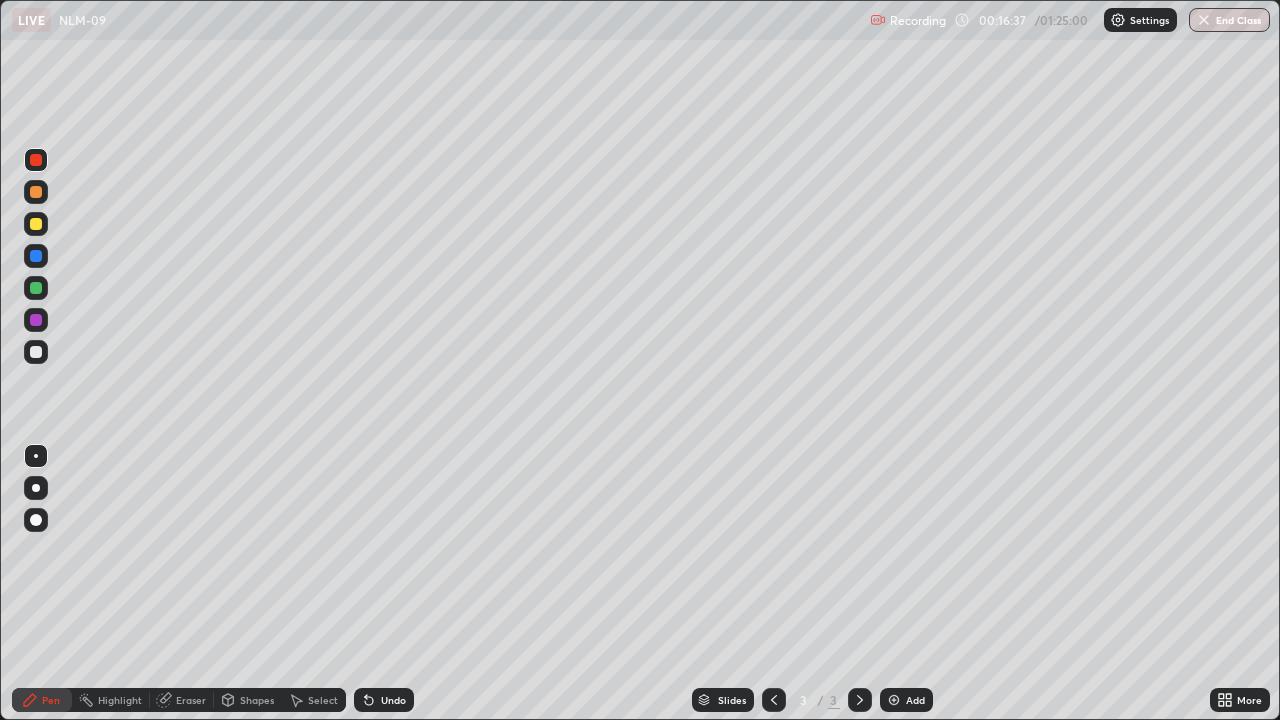 click on "Eraser" at bounding box center (182, 700) 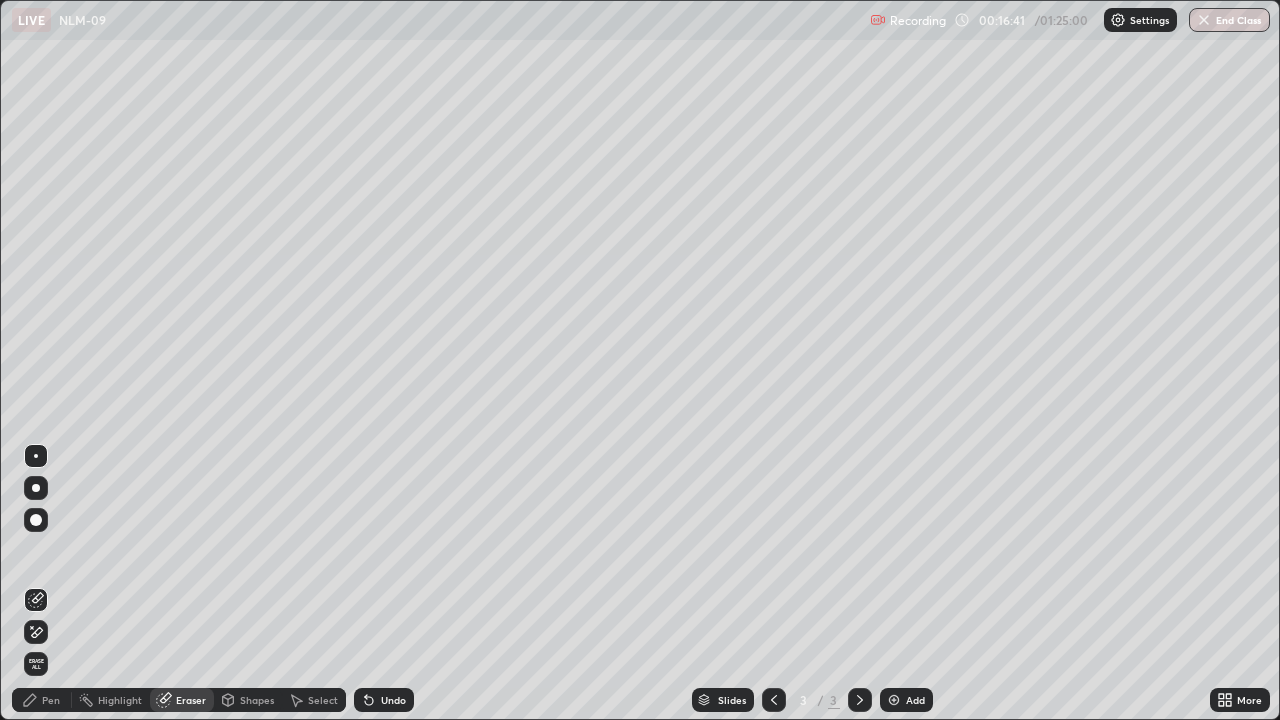 click on "Pen" at bounding box center [42, 700] 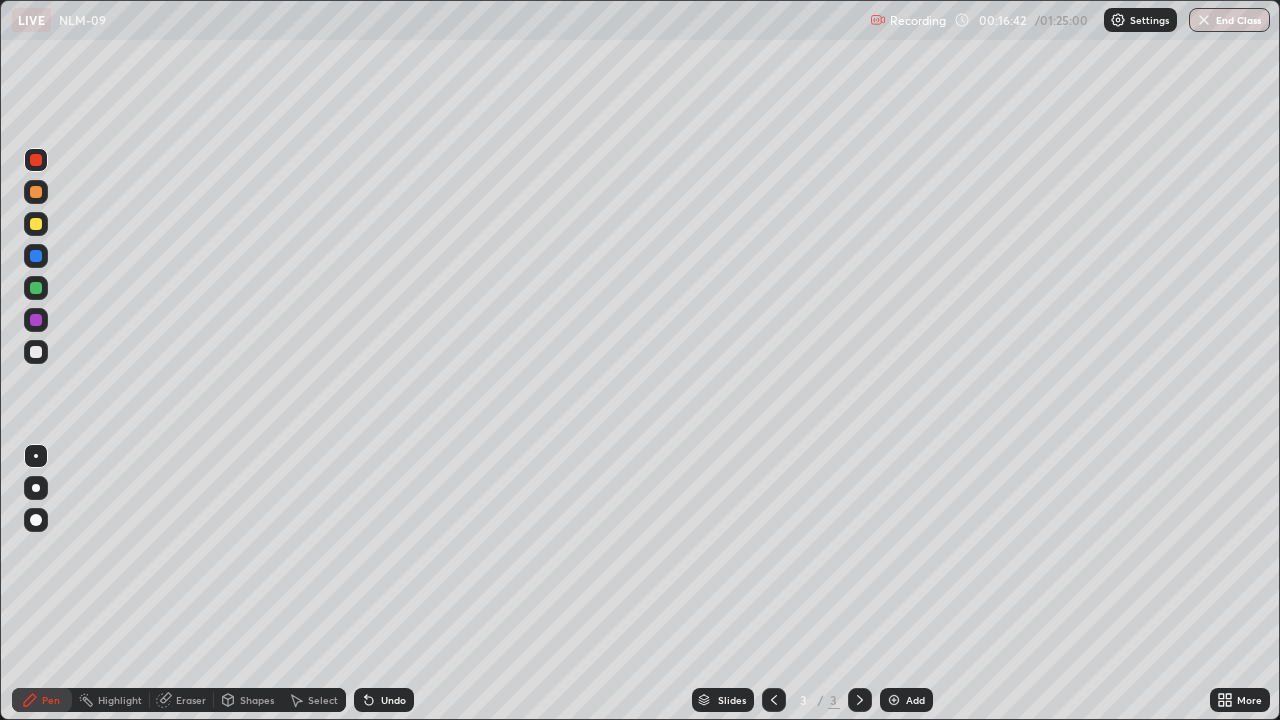 click at bounding box center [36, 352] 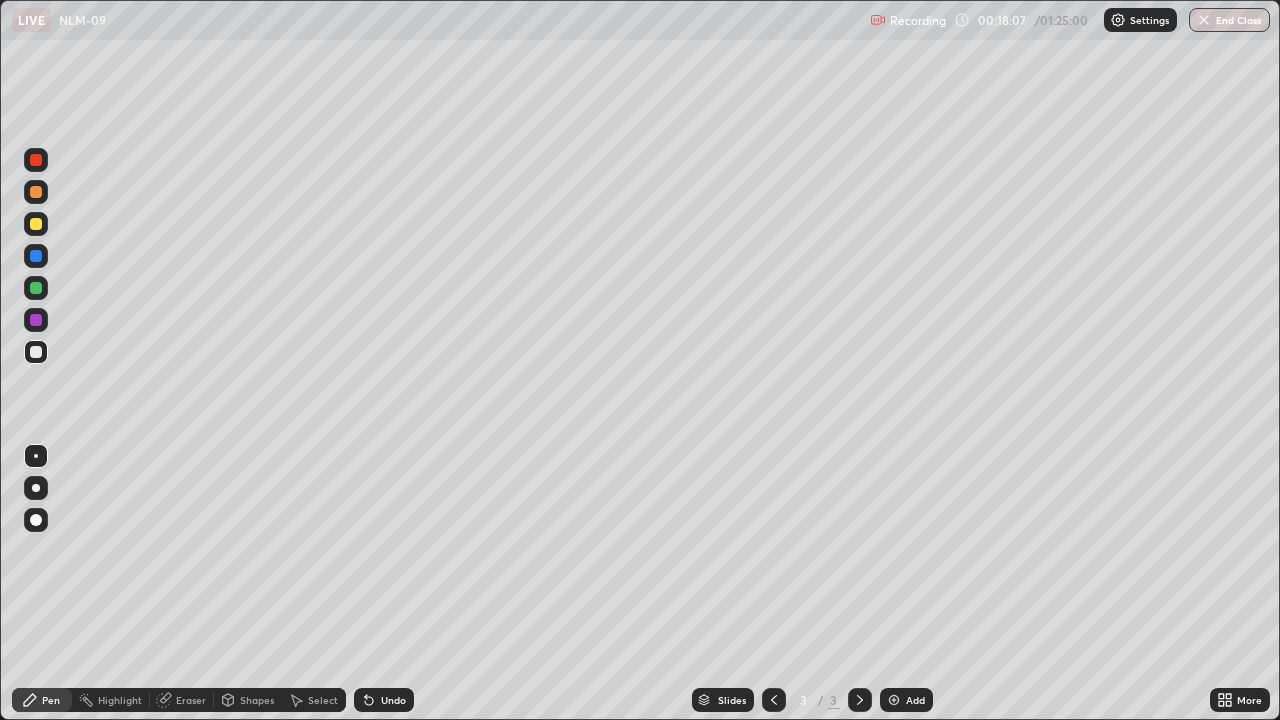 click on "Eraser" at bounding box center (182, 700) 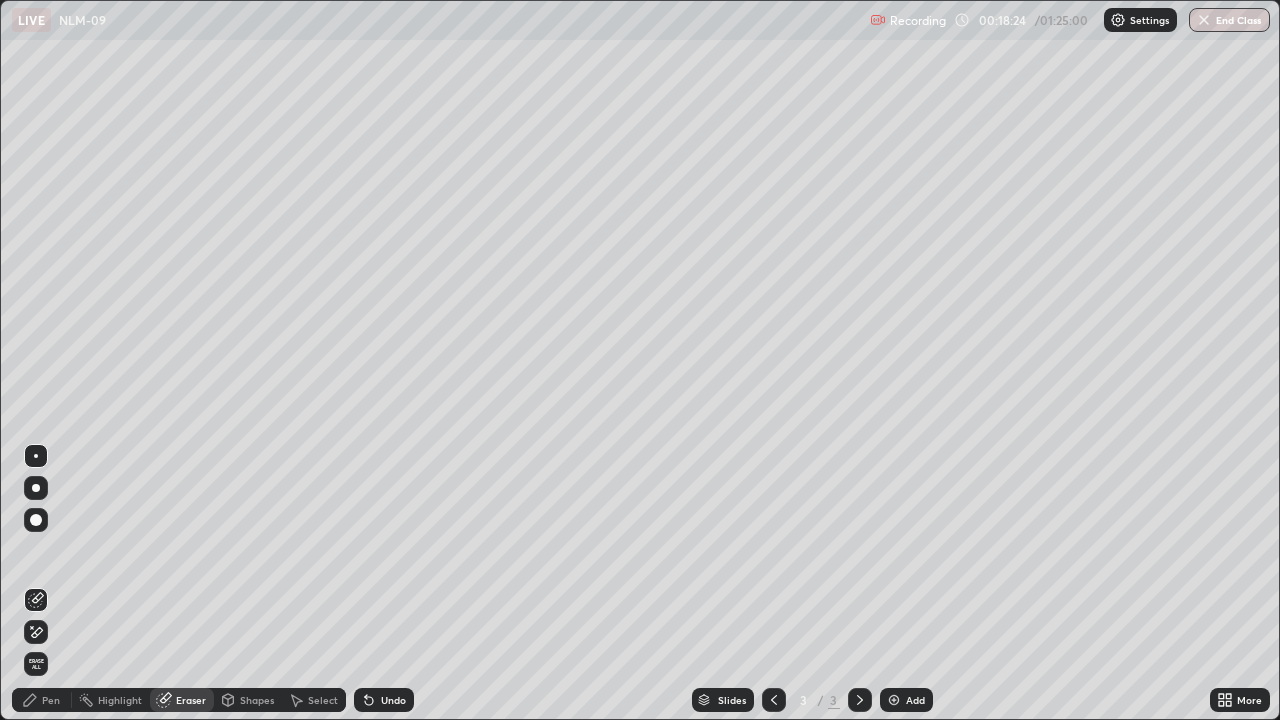 click on "Pen" at bounding box center (51, 700) 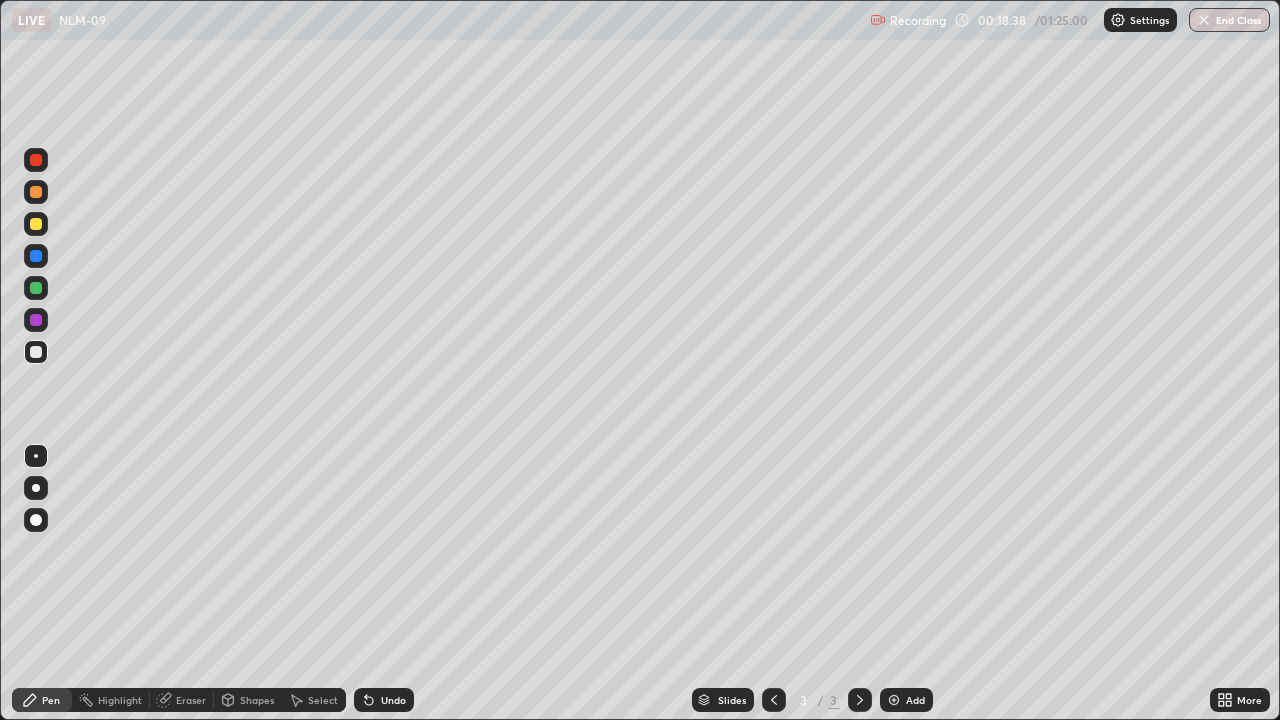 click on "Eraser" at bounding box center [191, 700] 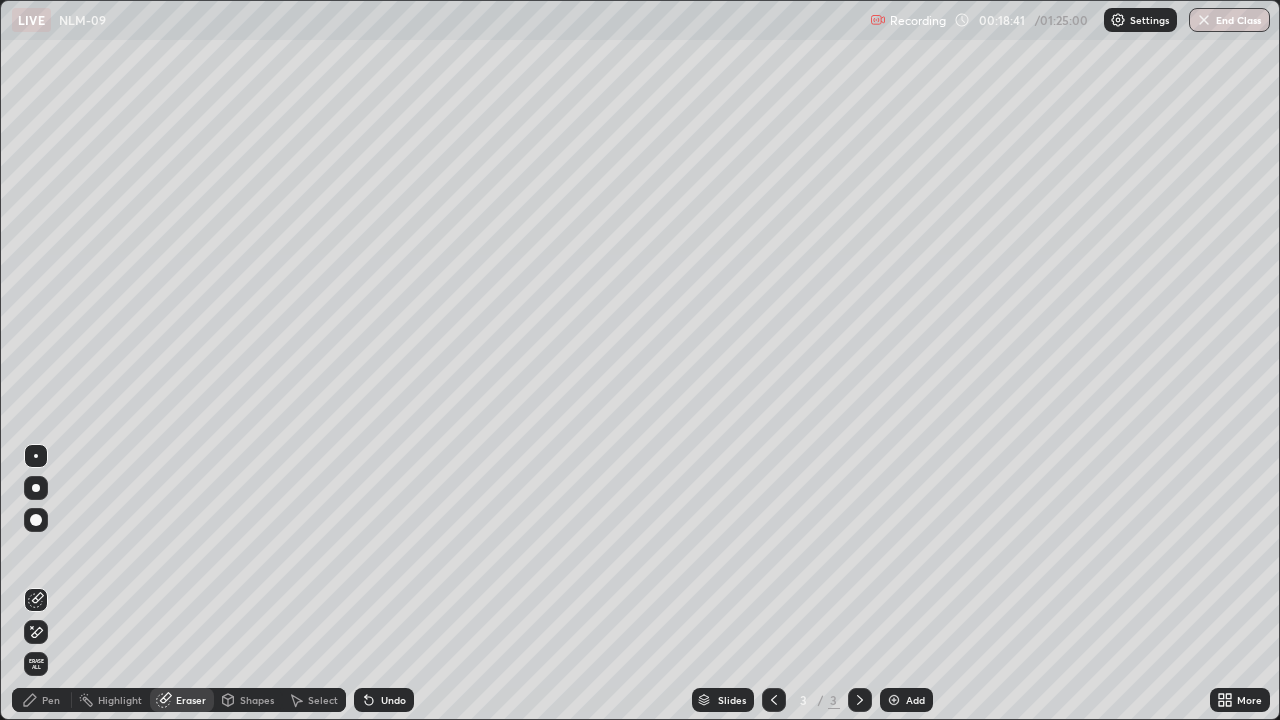 click on "Pen" at bounding box center (51, 700) 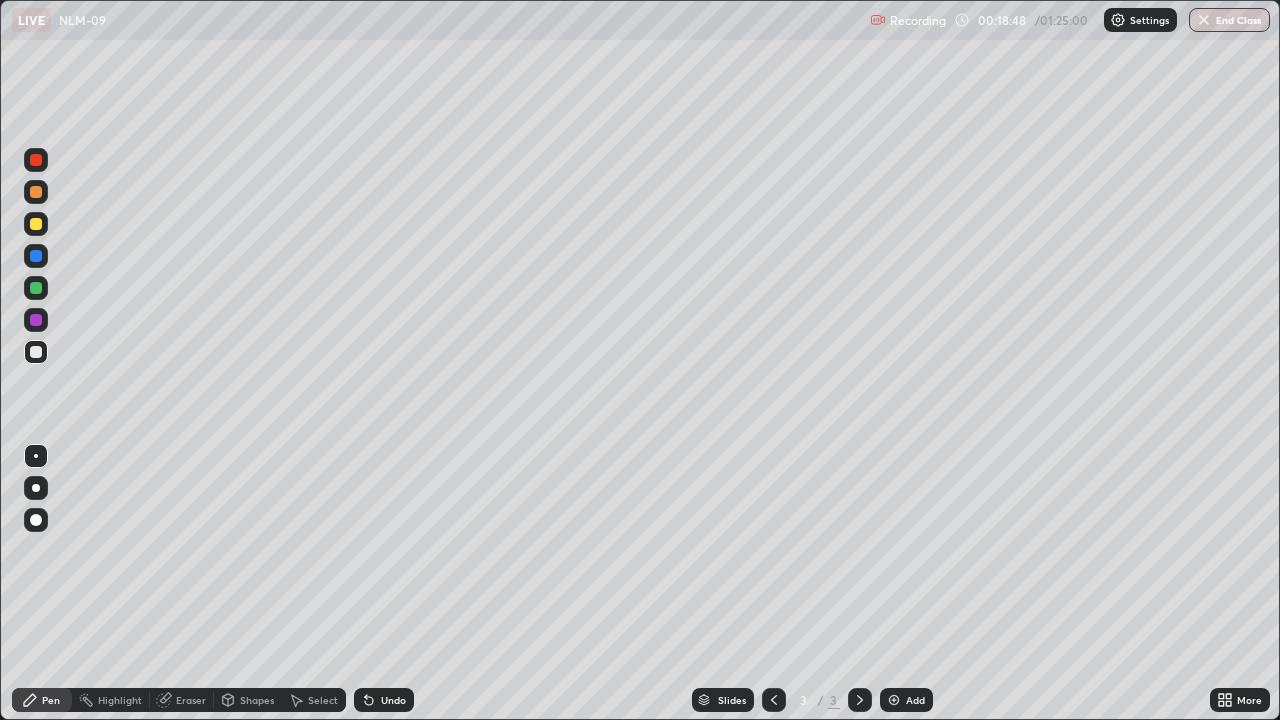 click on "Eraser" at bounding box center [191, 700] 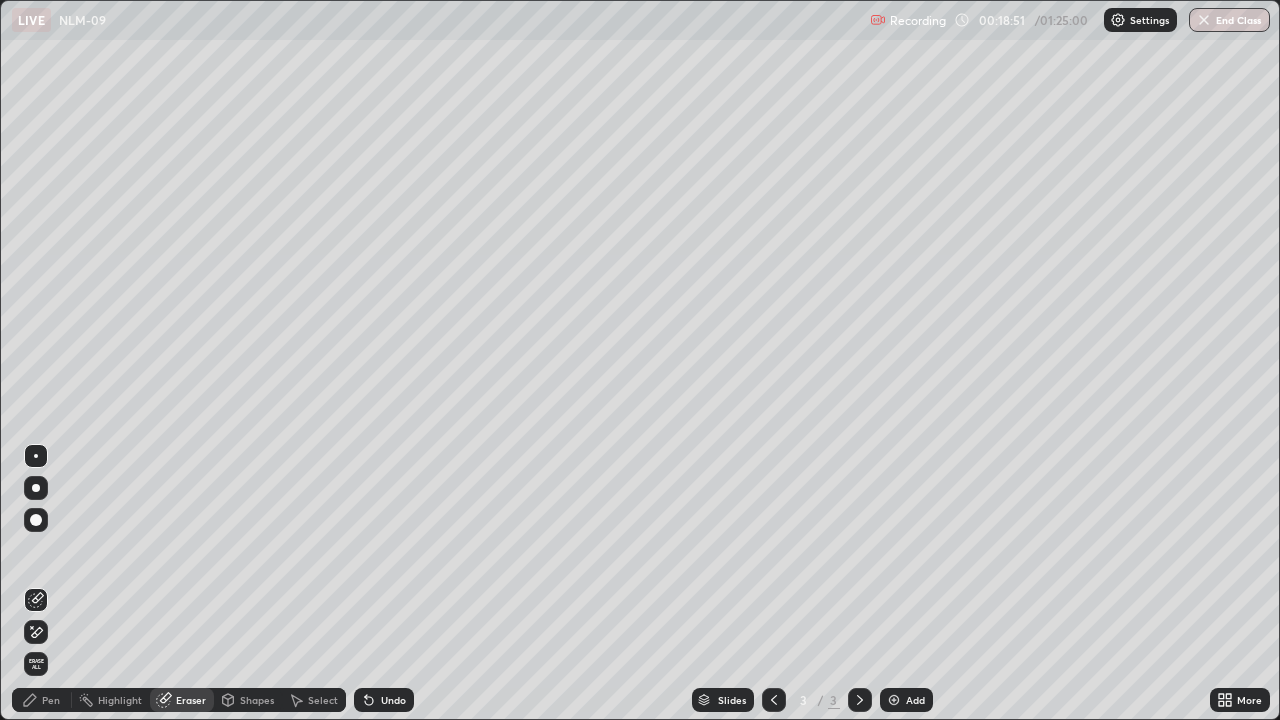 click on "Pen" at bounding box center [51, 700] 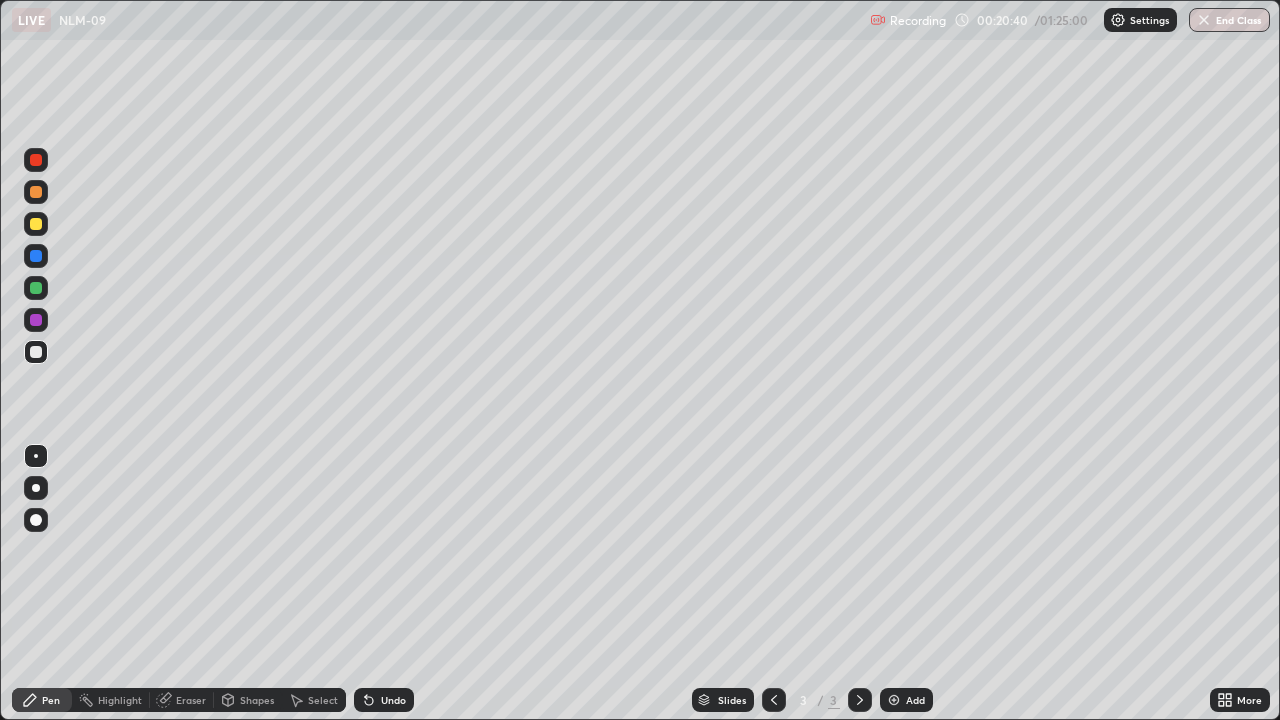 click 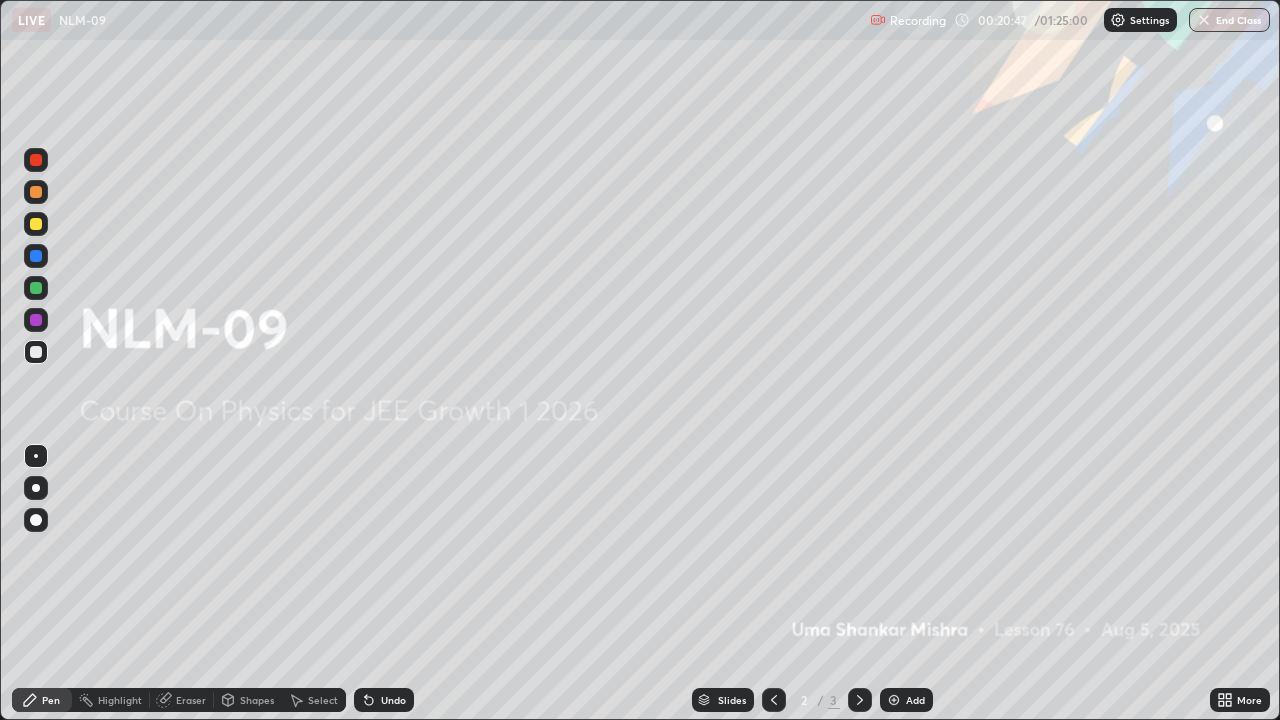 click at bounding box center [860, 700] 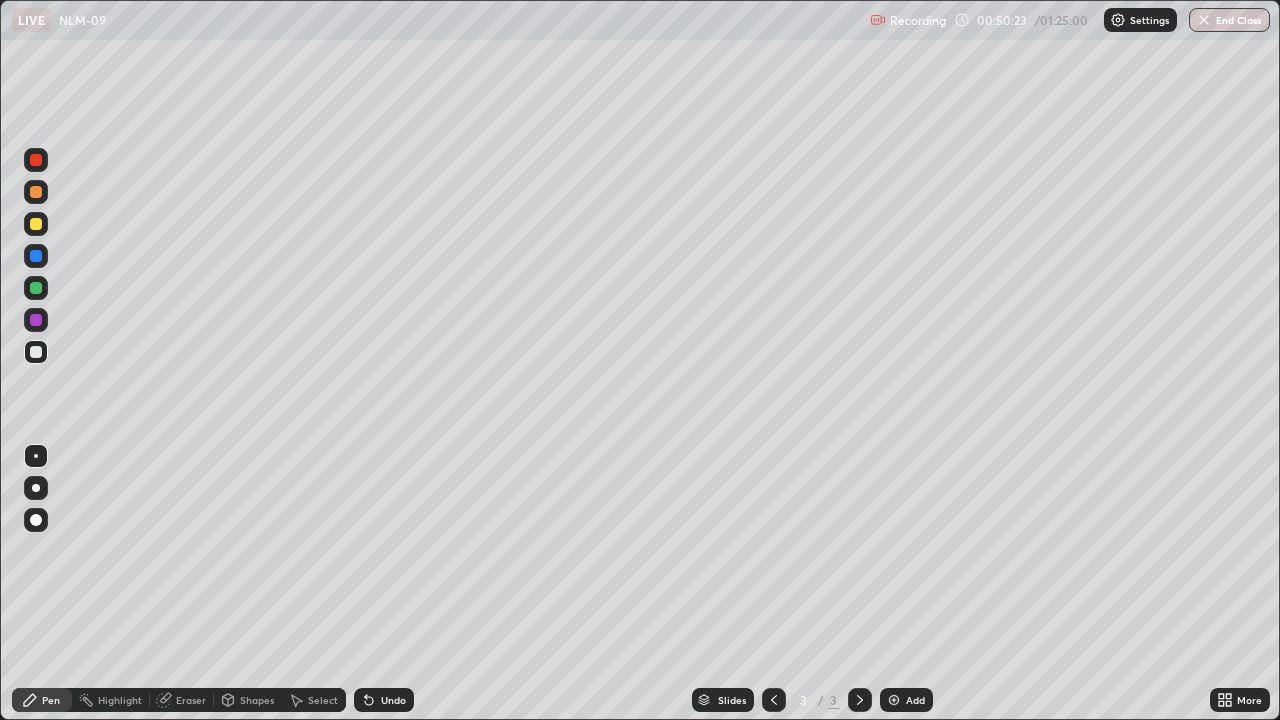 click on "Add" at bounding box center (906, 700) 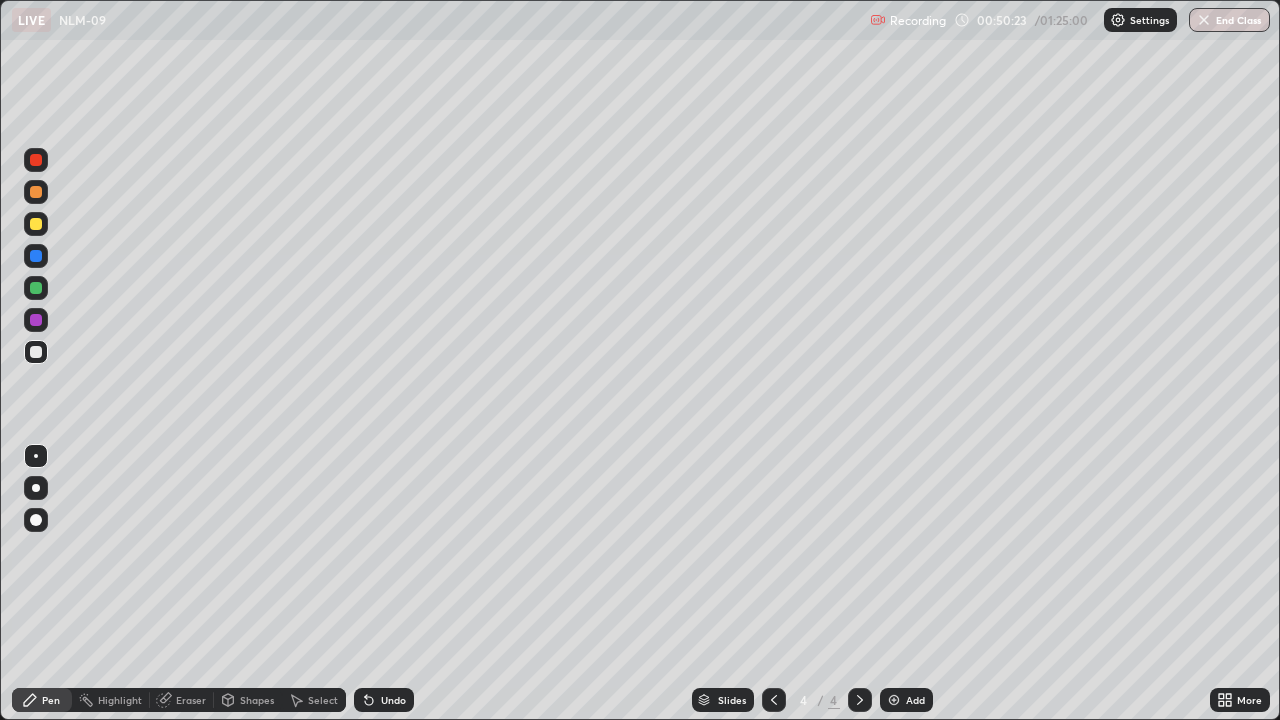 click at bounding box center (894, 700) 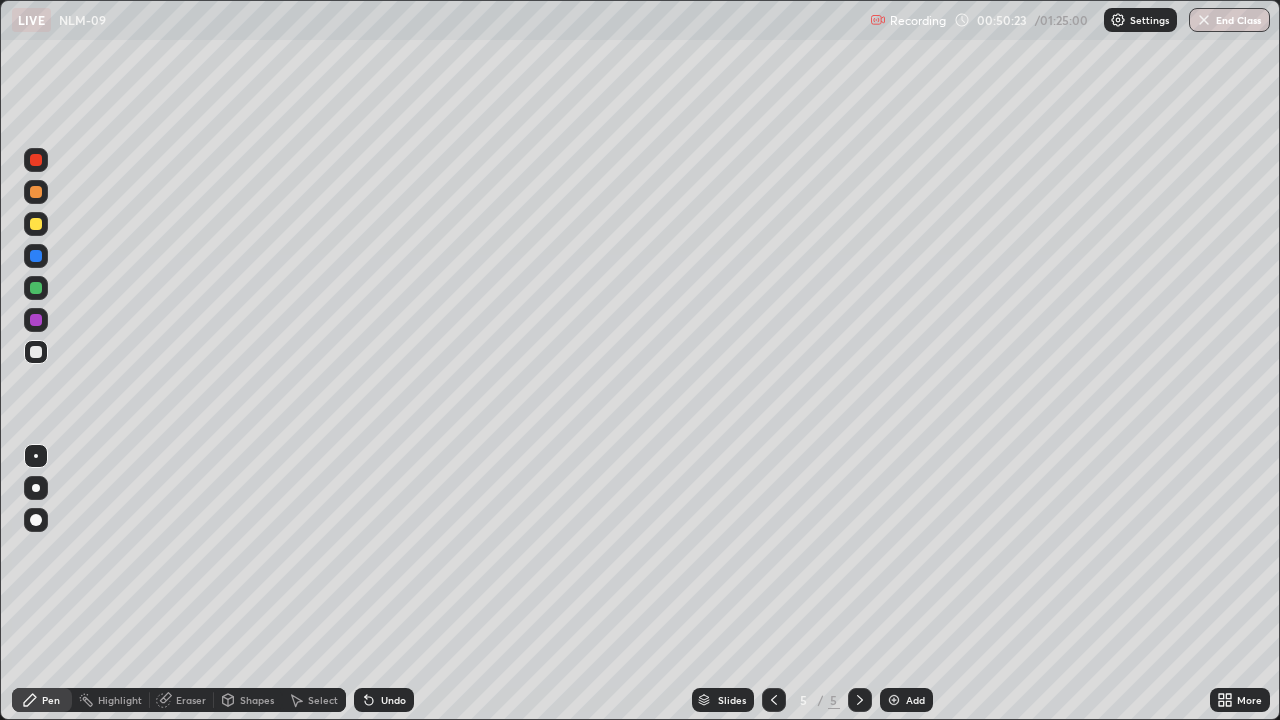 click on "Add" at bounding box center (906, 700) 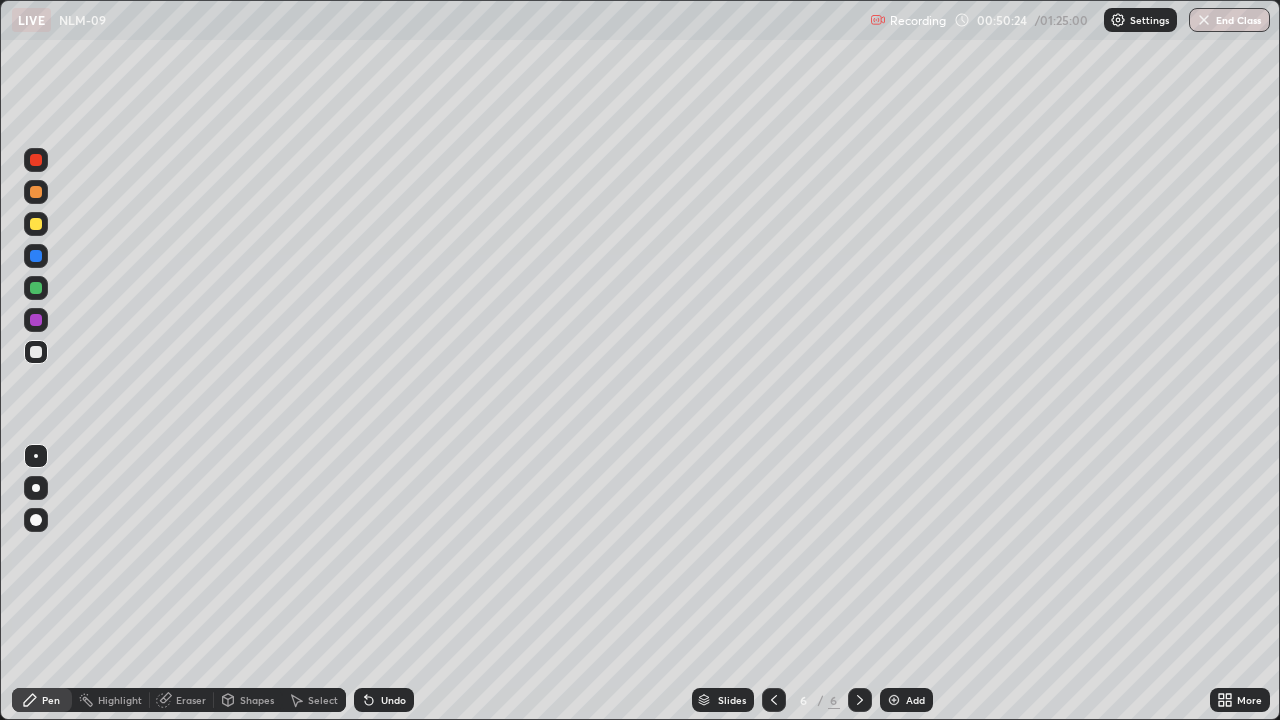 click 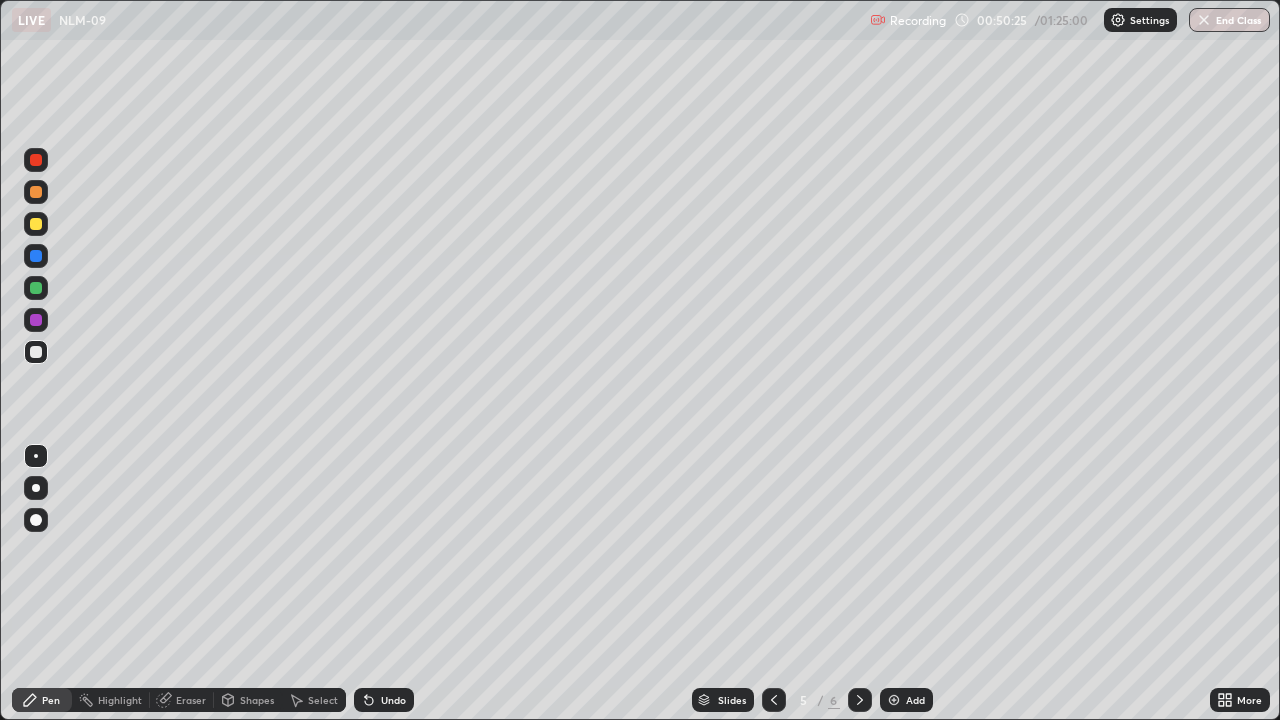click 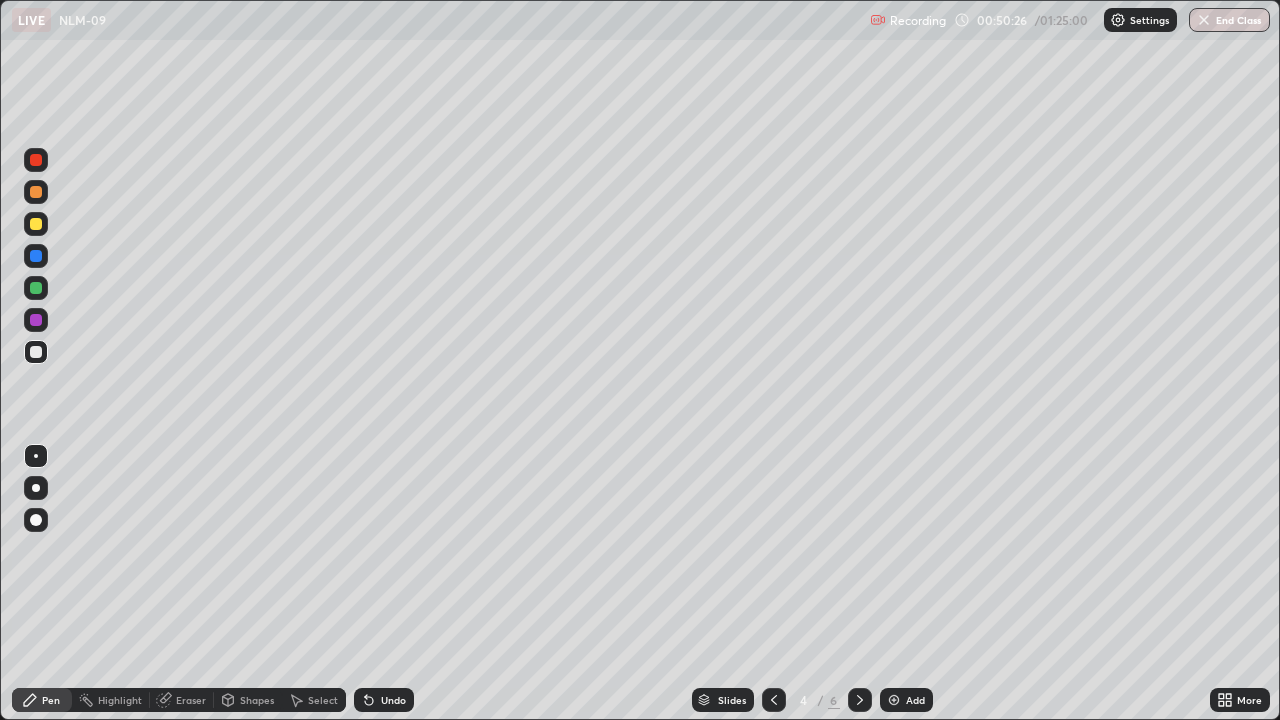 click 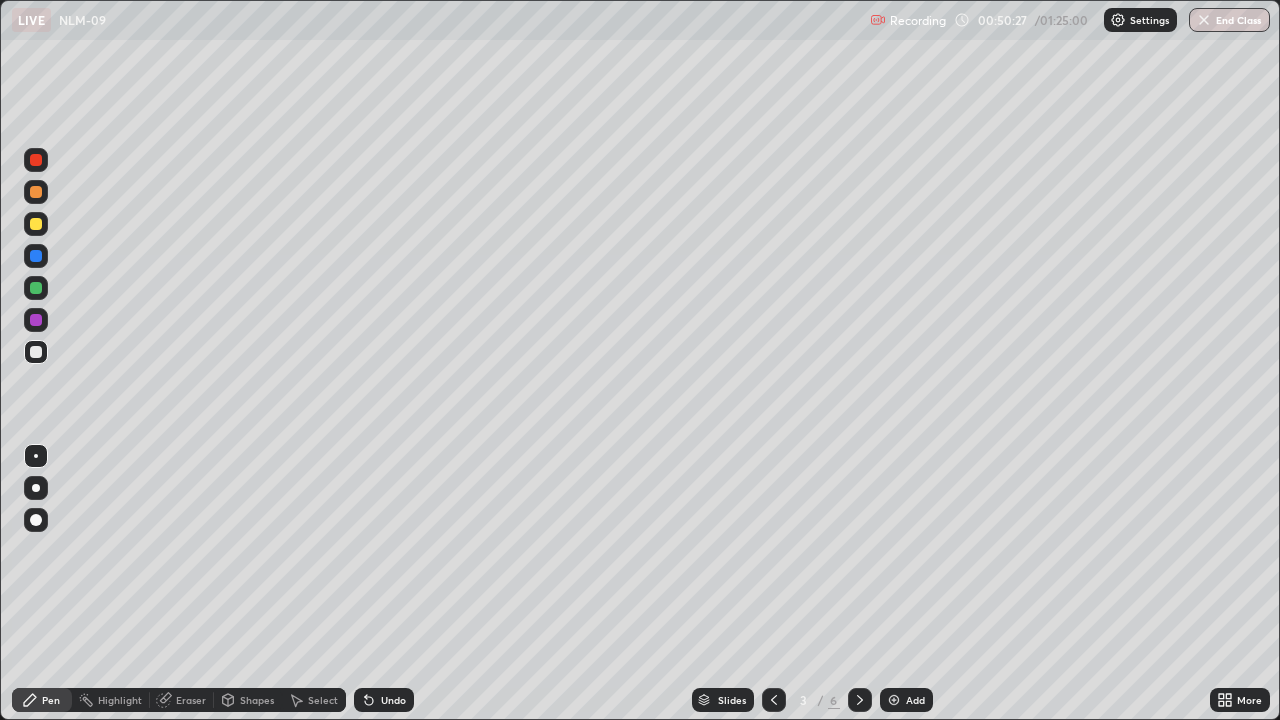 click 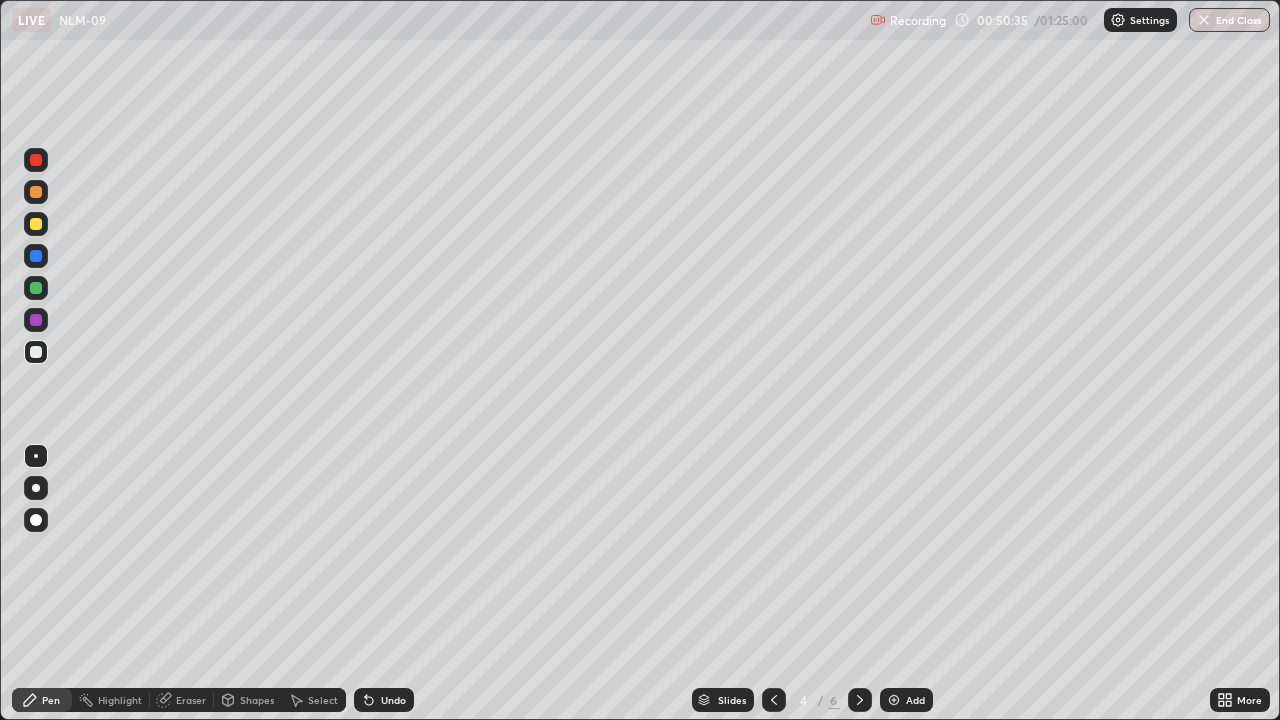 click on "Pen" at bounding box center [51, 700] 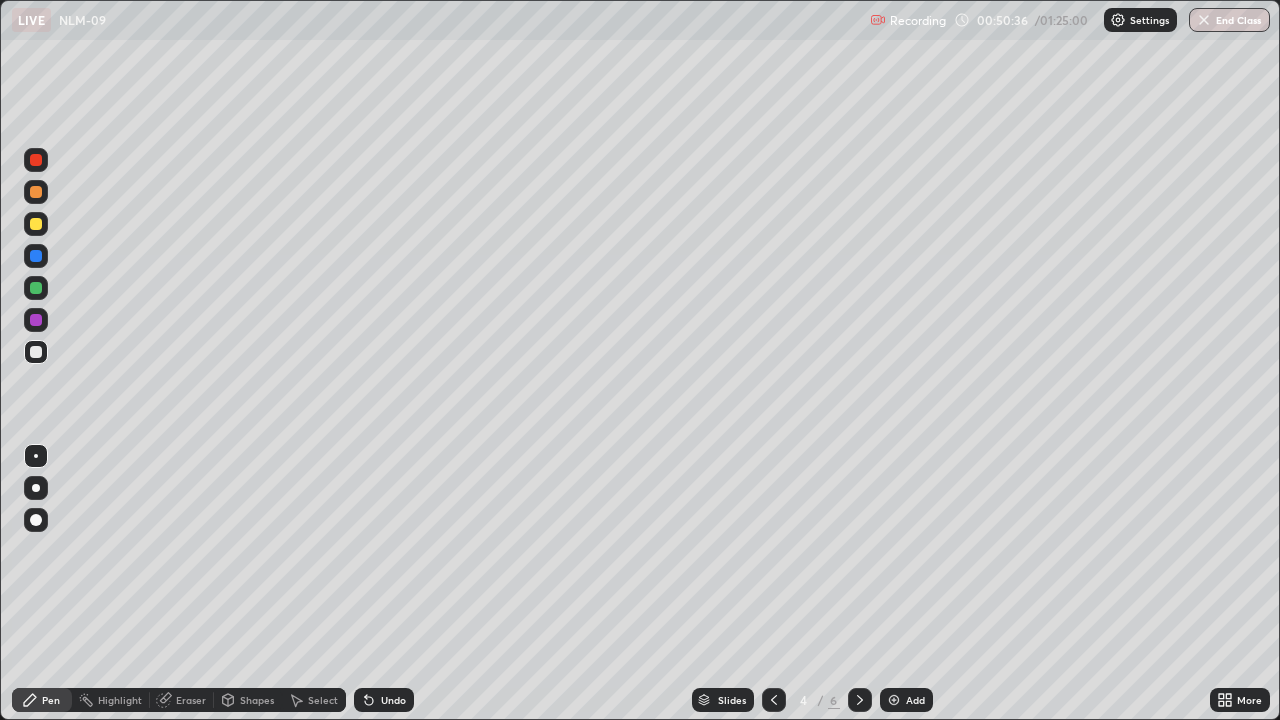 click at bounding box center (36, 160) 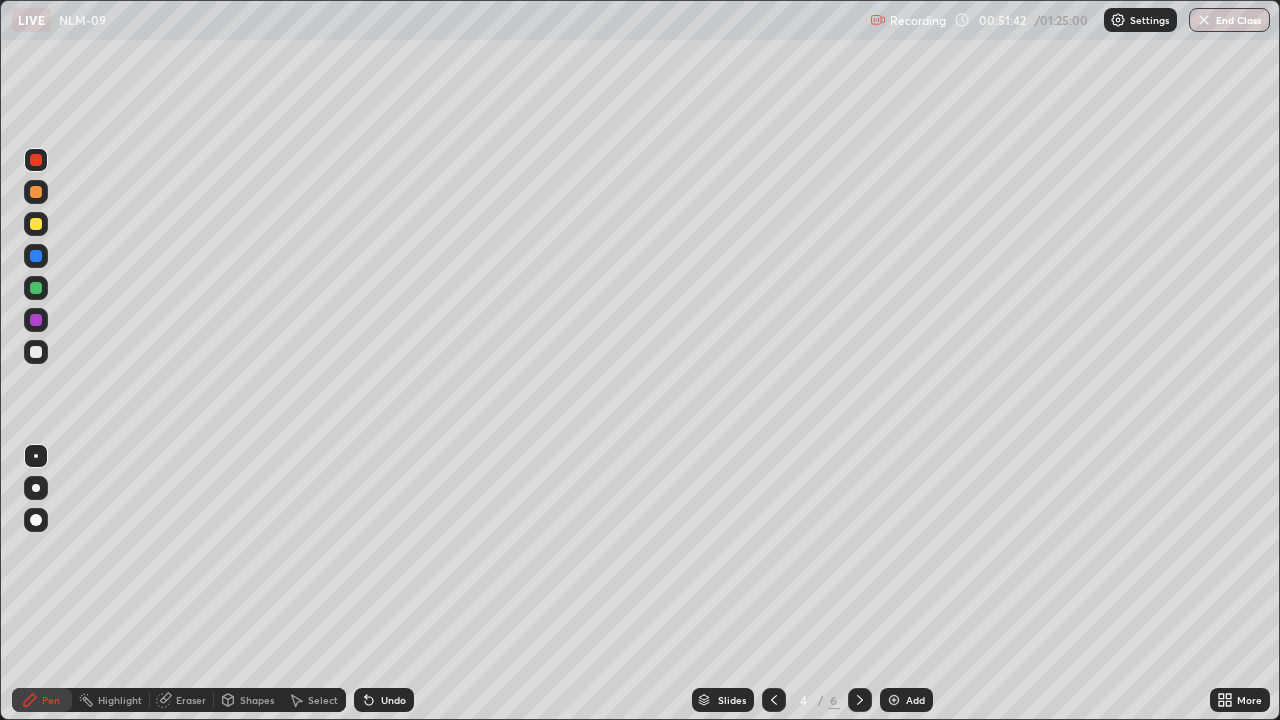 click on "Eraser" at bounding box center [191, 700] 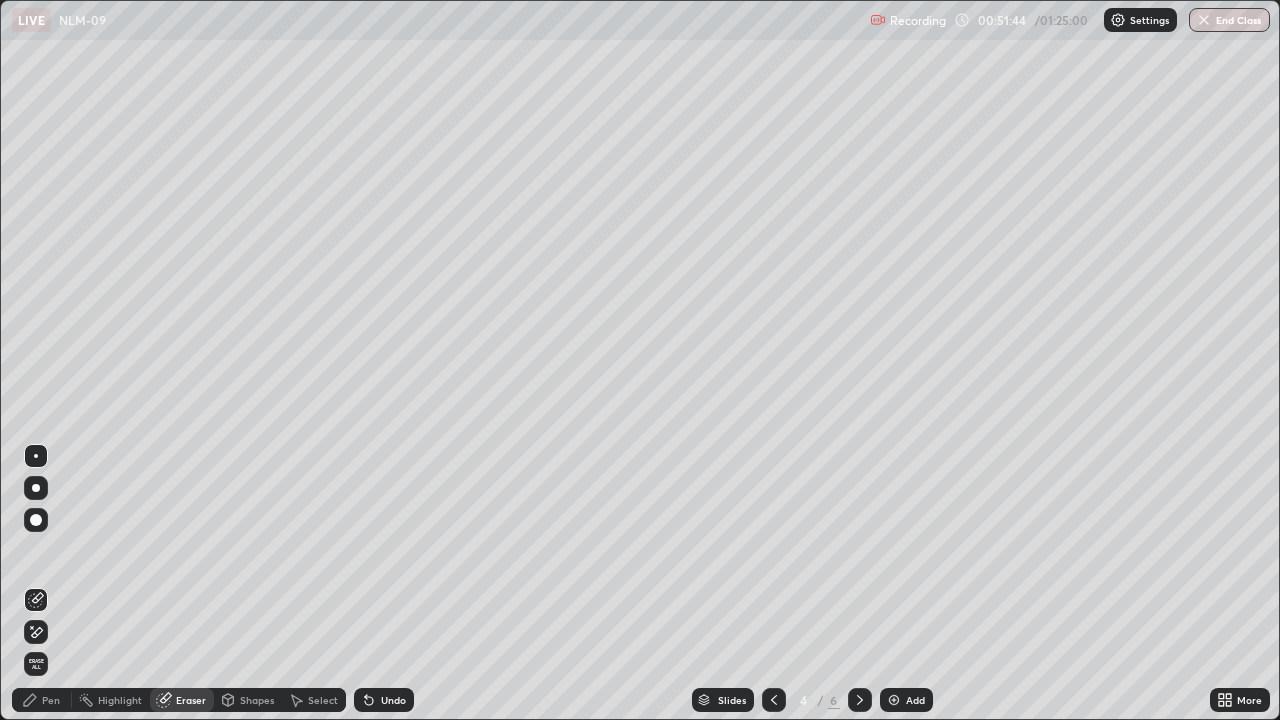 click on "Pen" at bounding box center [42, 700] 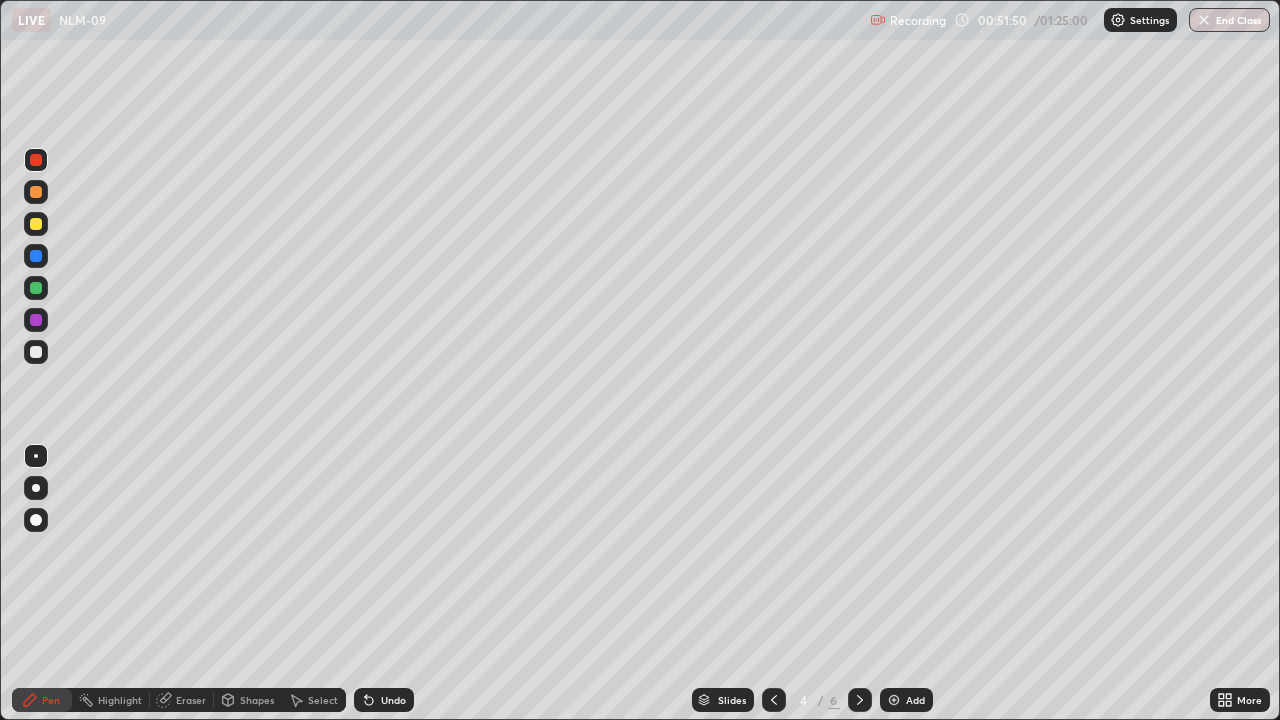 click on "Eraser" at bounding box center (182, 700) 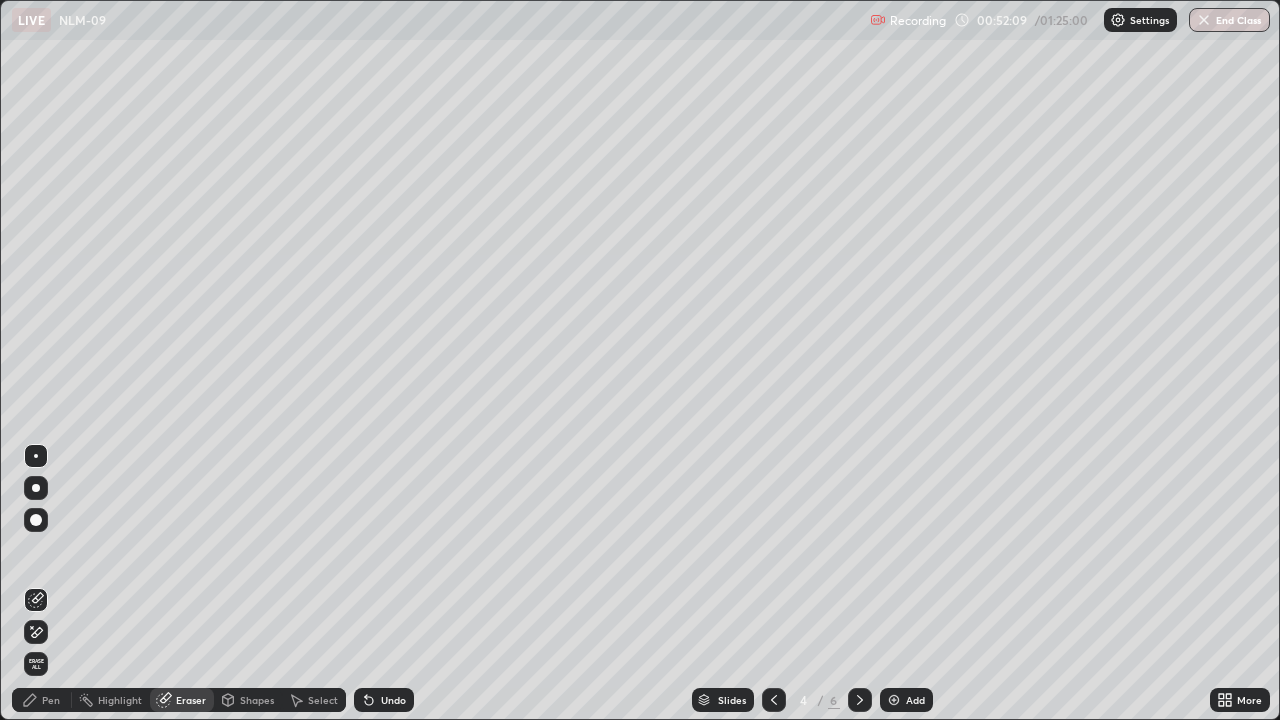 click on "Pen" at bounding box center [42, 700] 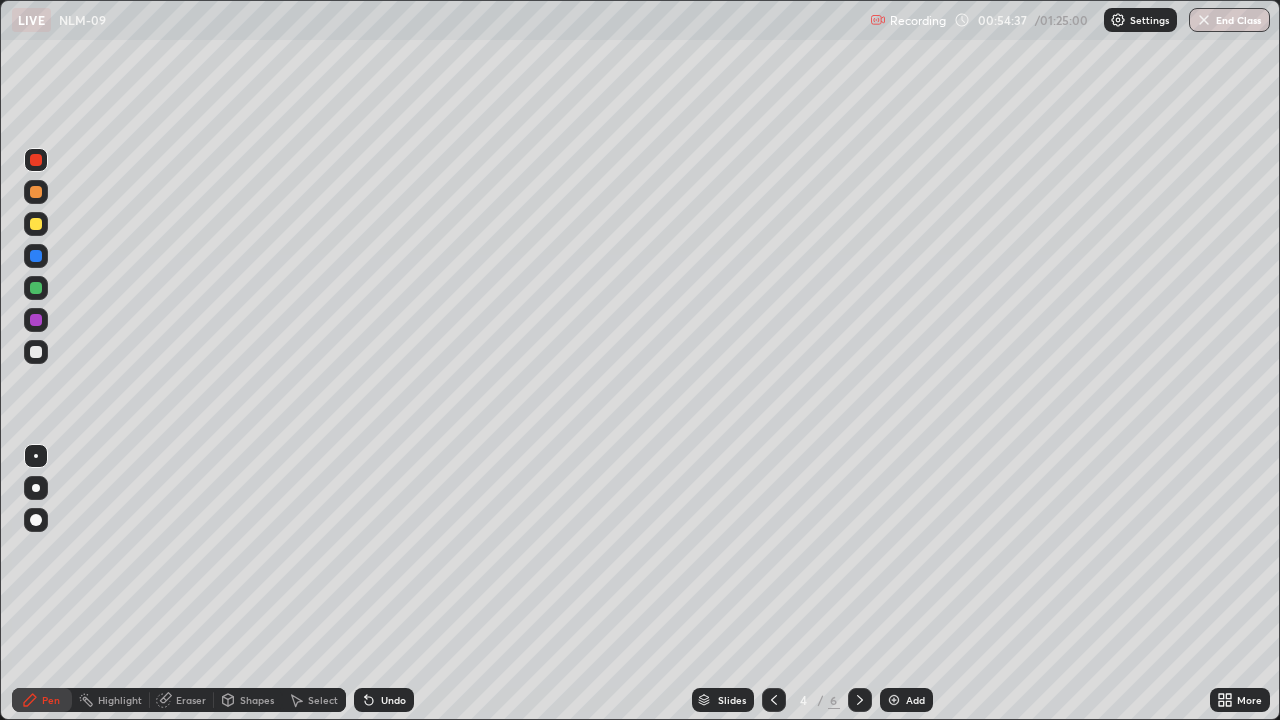 click at bounding box center (36, 320) 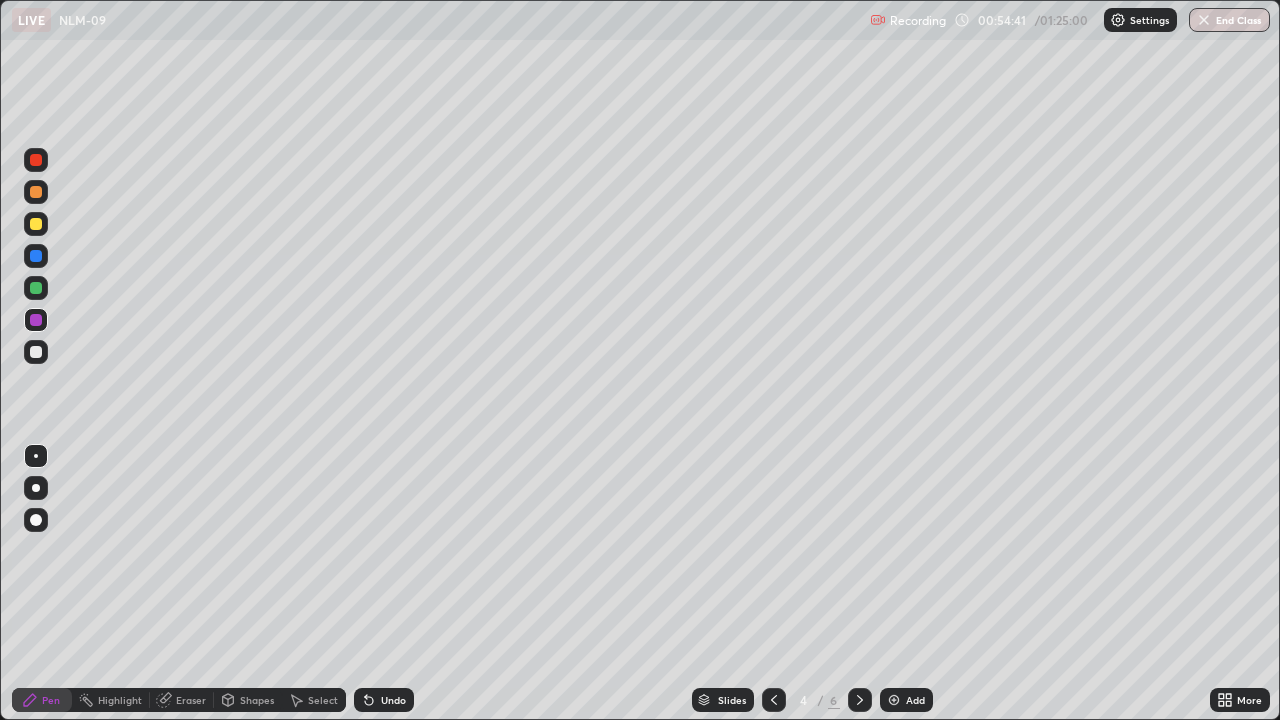 click on "Eraser" at bounding box center (182, 700) 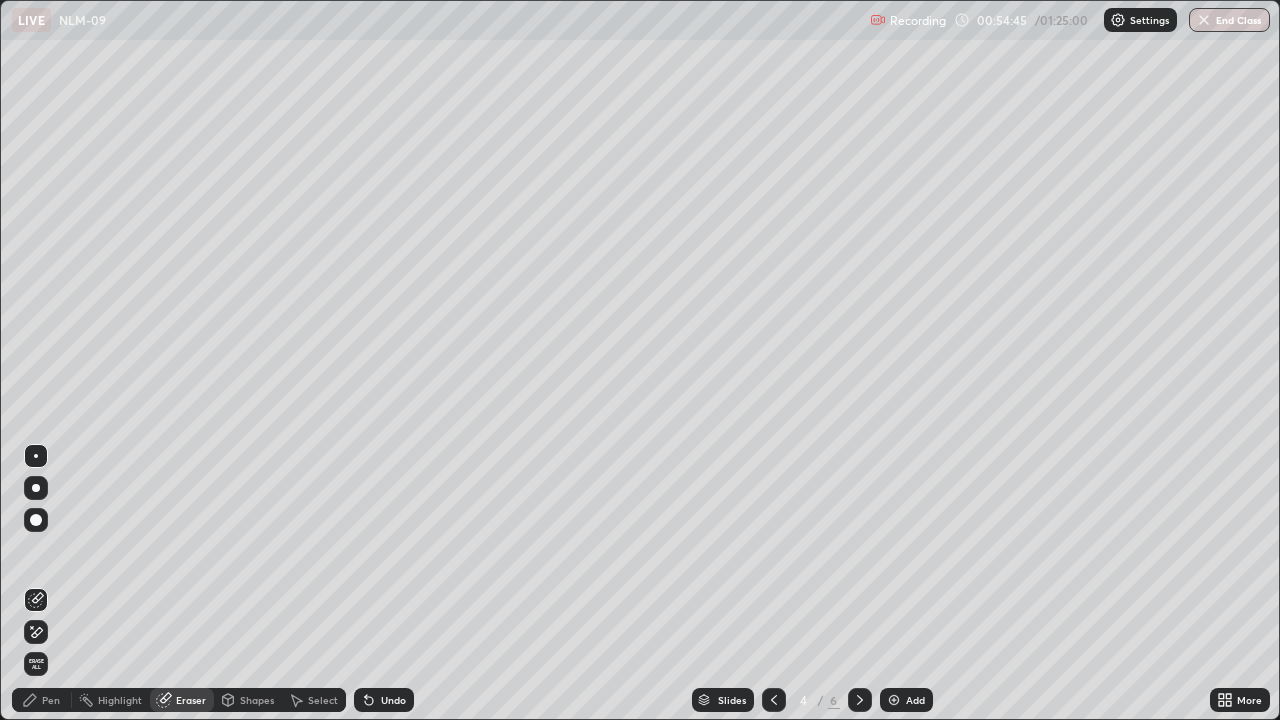click on "Pen" at bounding box center [42, 700] 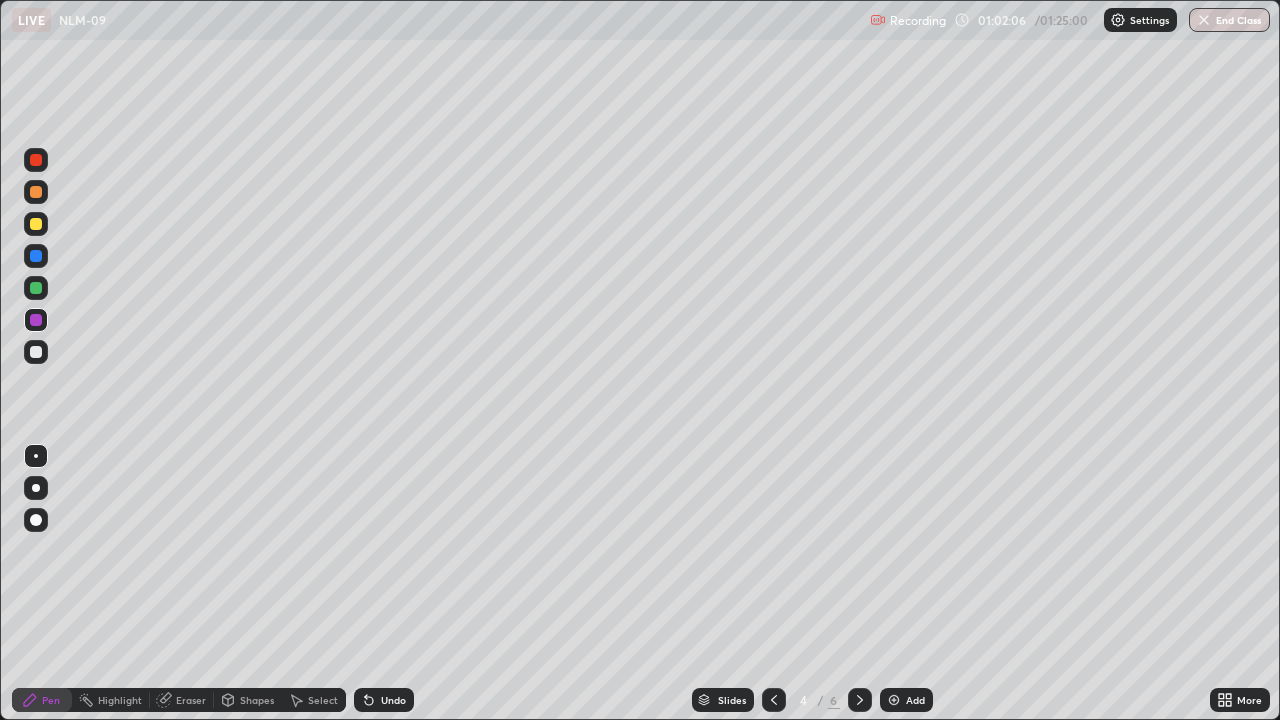 click at bounding box center (894, 700) 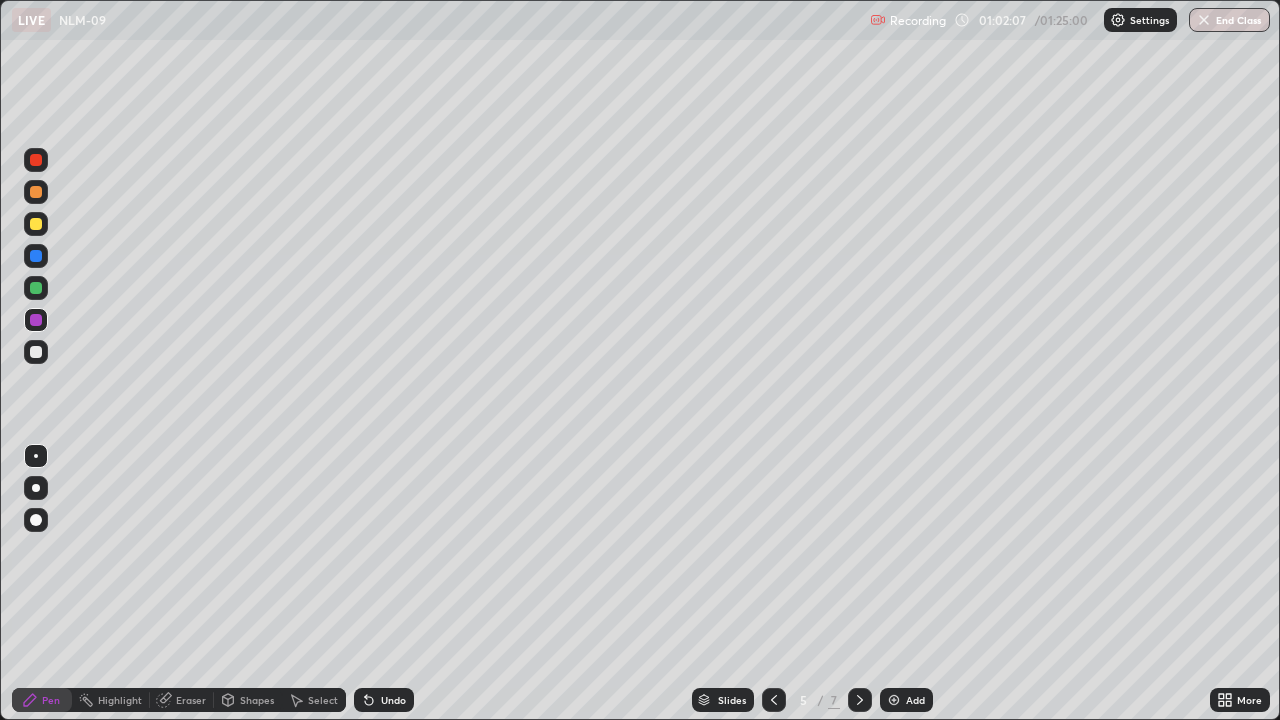 click 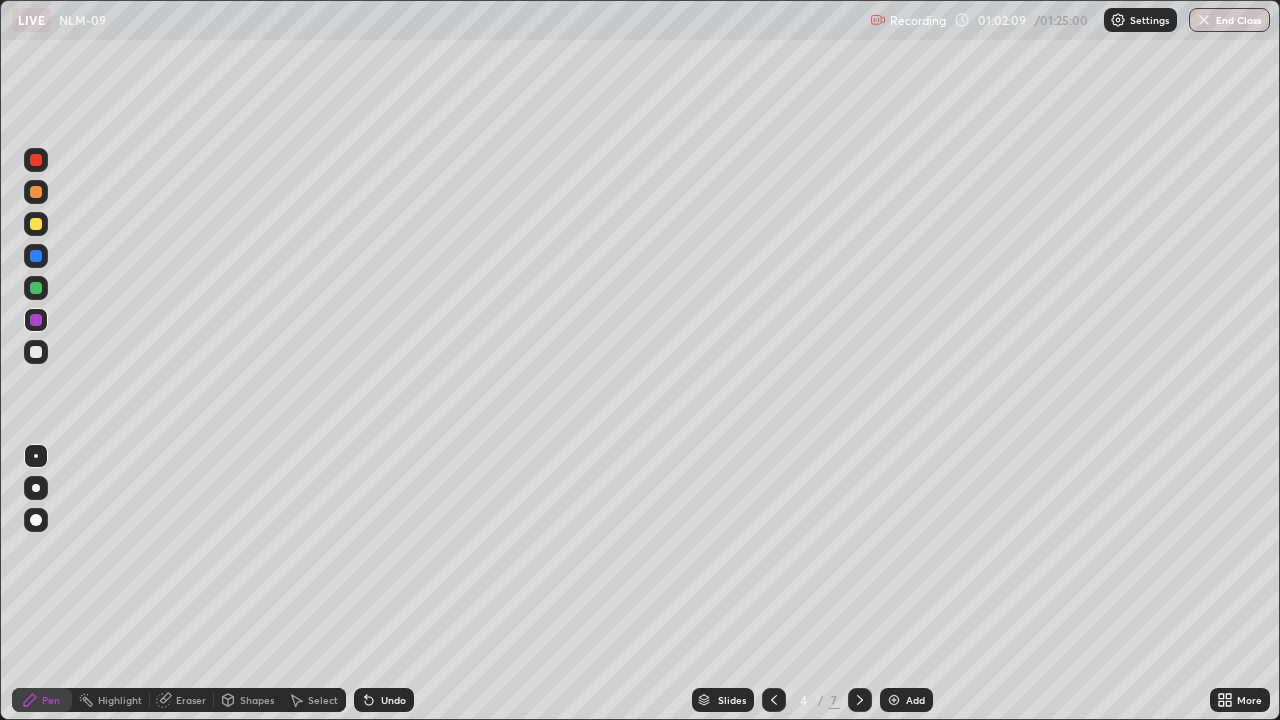 click 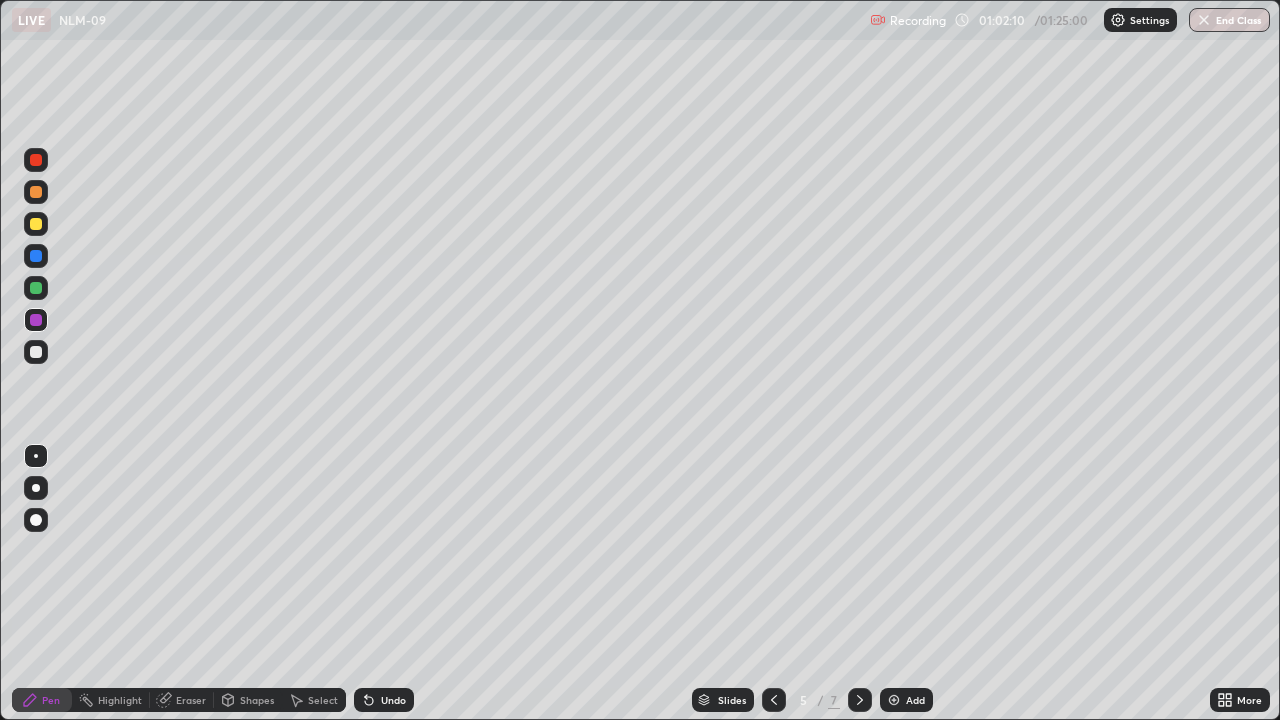 click at bounding box center (36, 320) 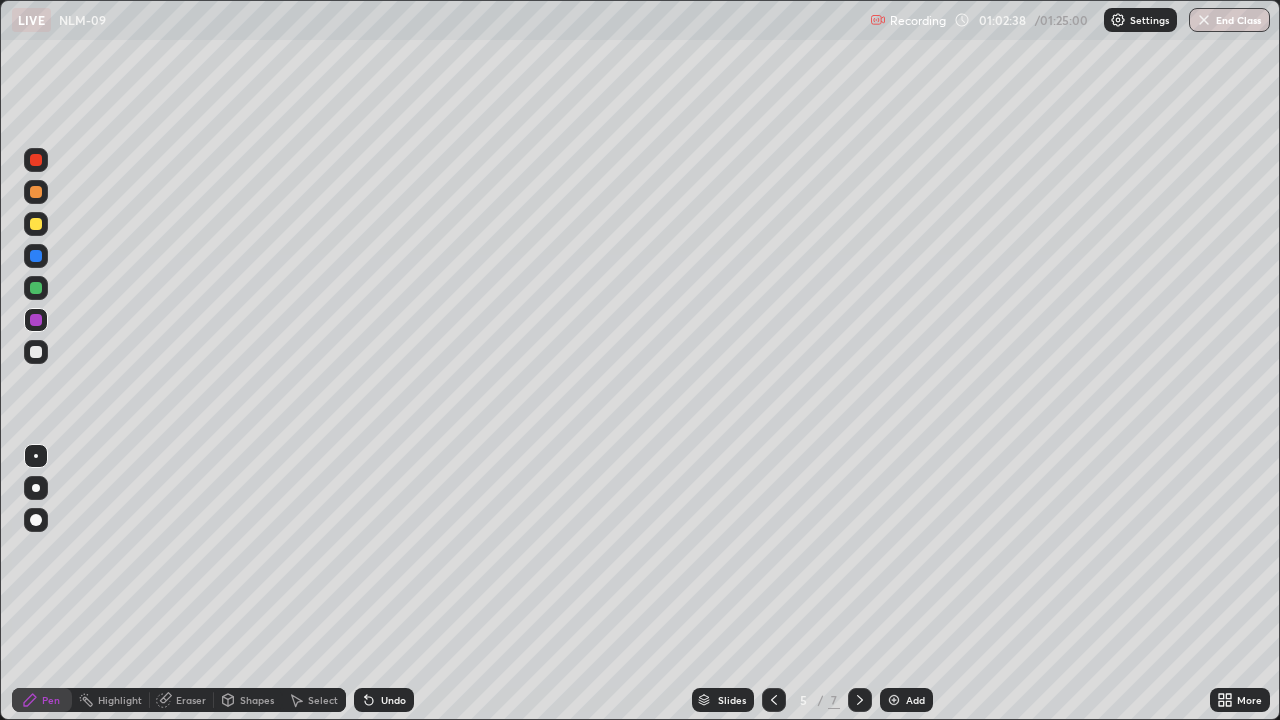 click on "Eraser" at bounding box center [182, 700] 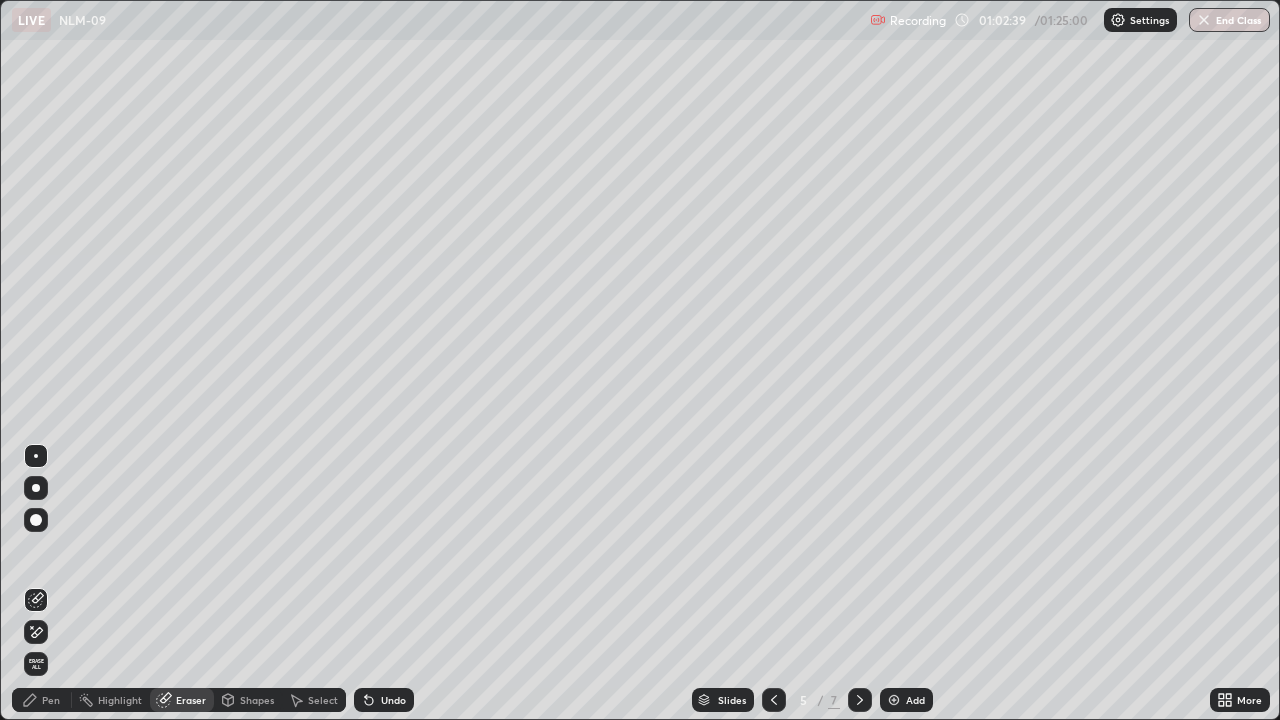 click on "Pen" at bounding box center [42, 700] 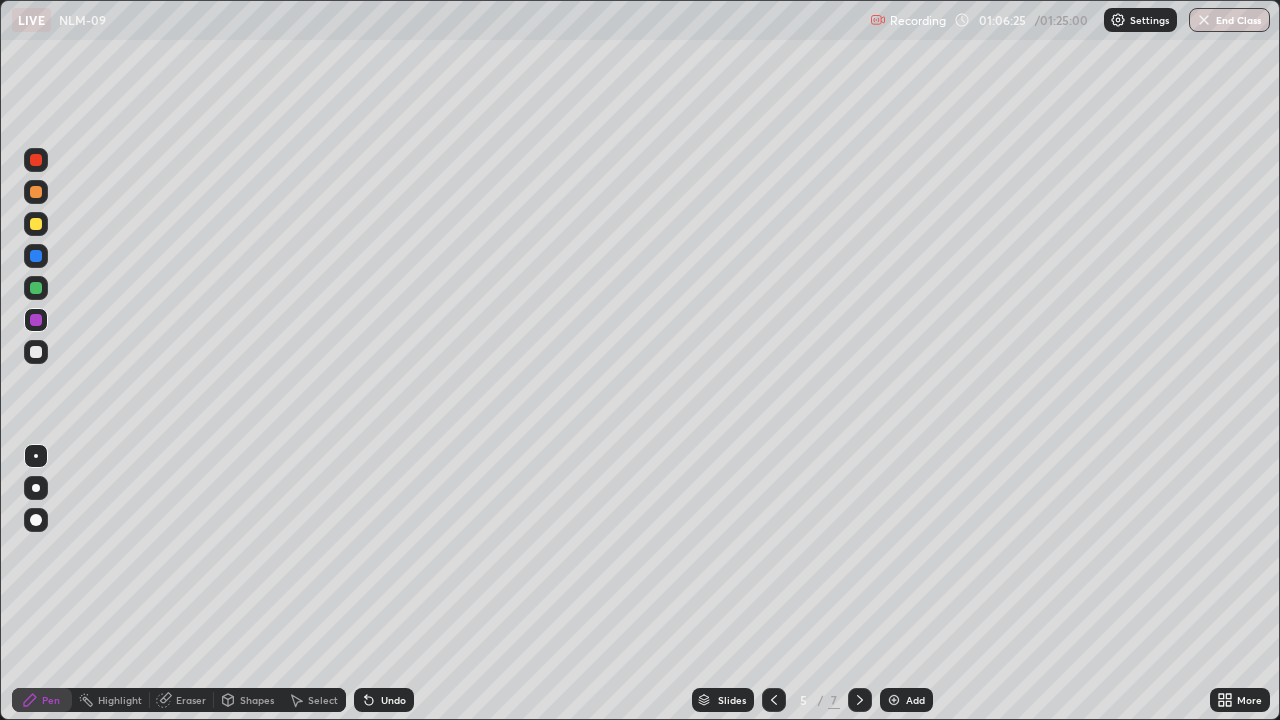 click on "Pen" at bounding box center [51, 700] 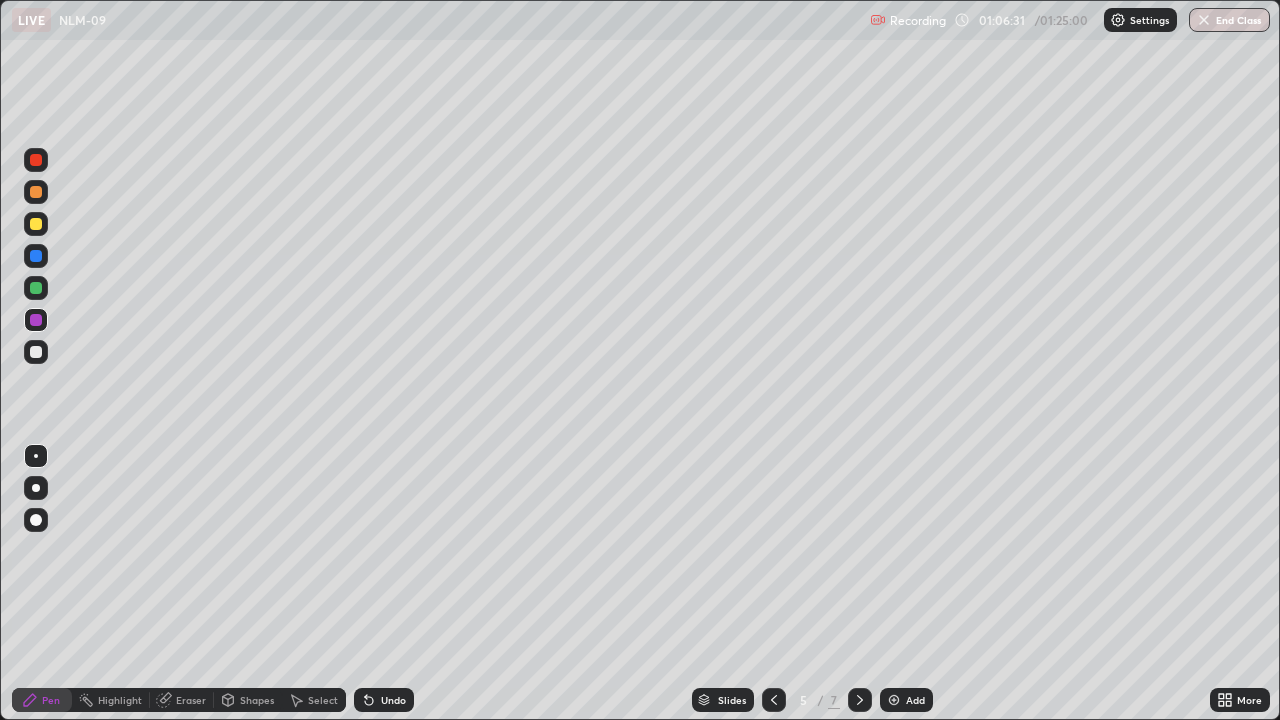 click at bounding box center [36, 352] 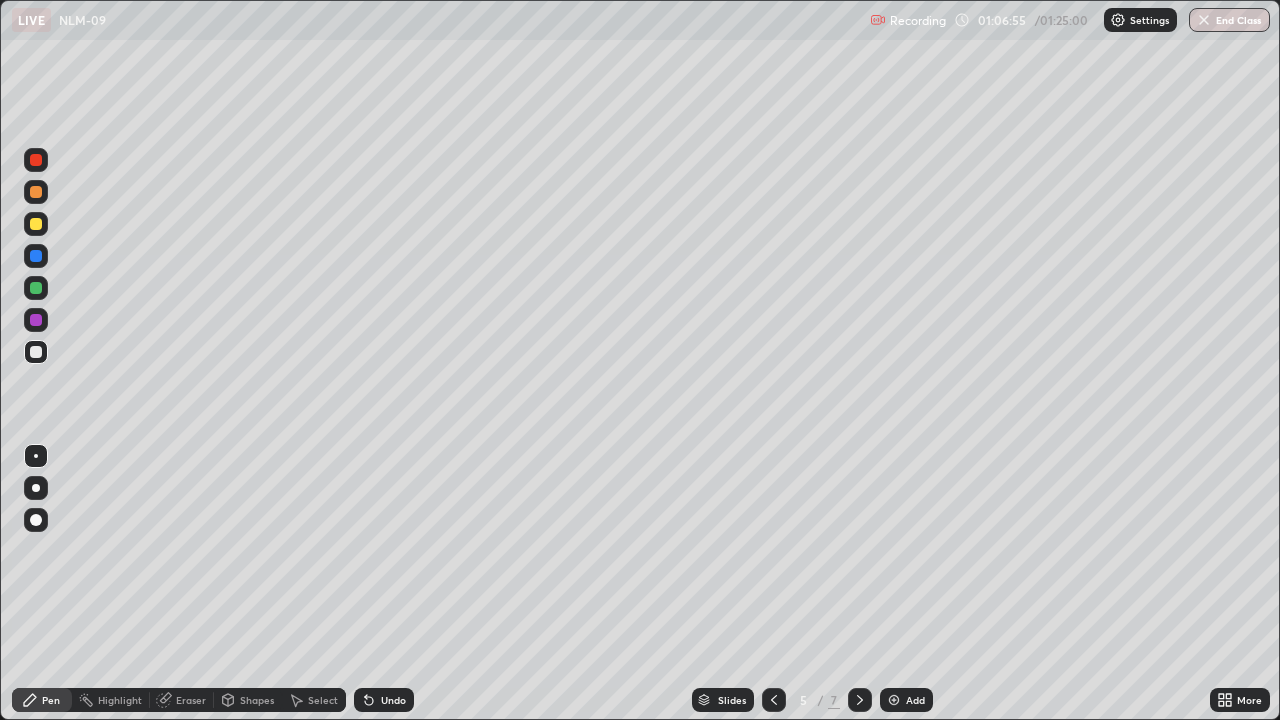 click on "Undo" at bounding box center (384, 700) 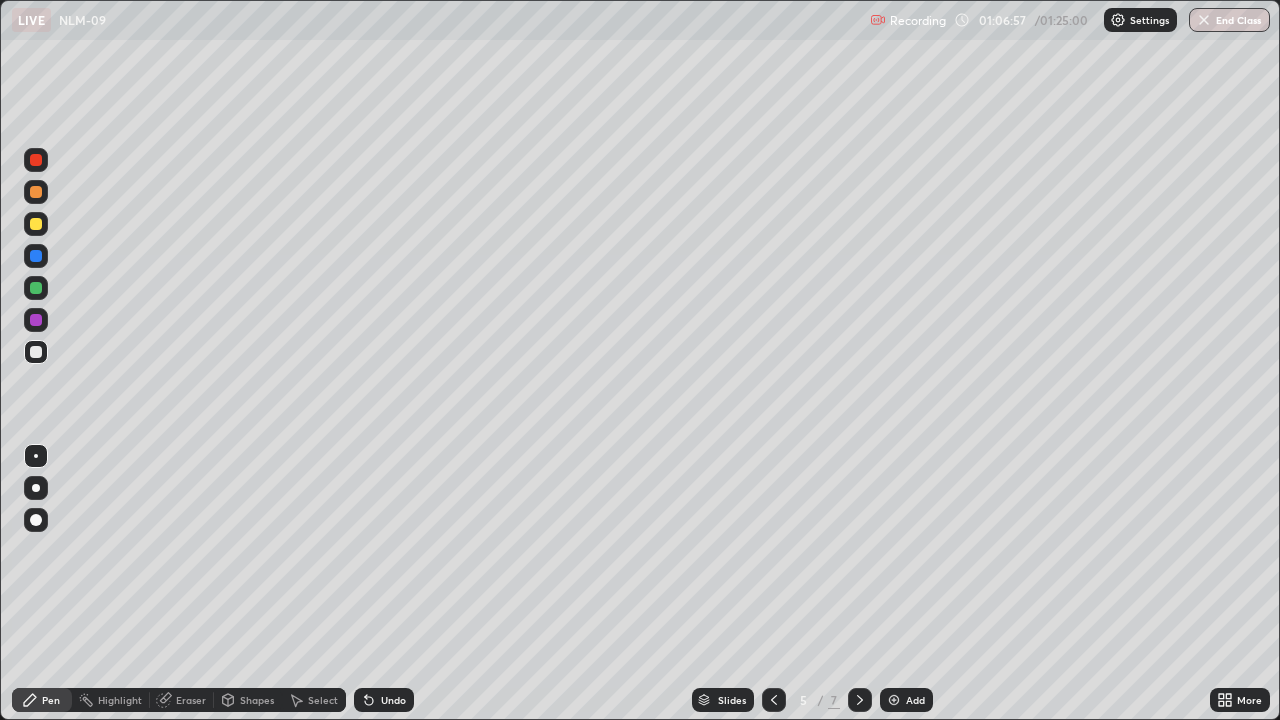 click on "Undo" at bounding box center [393, 700] 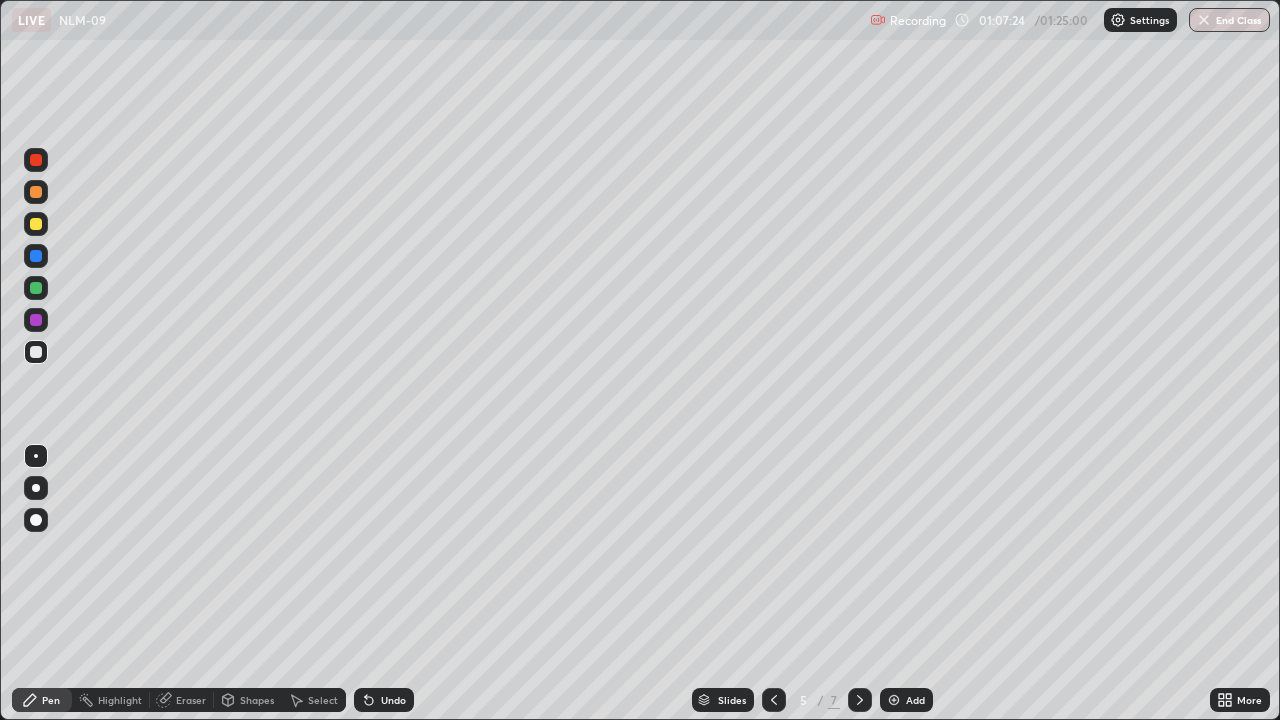 click on "Undo" at bounding box center (393, 700) 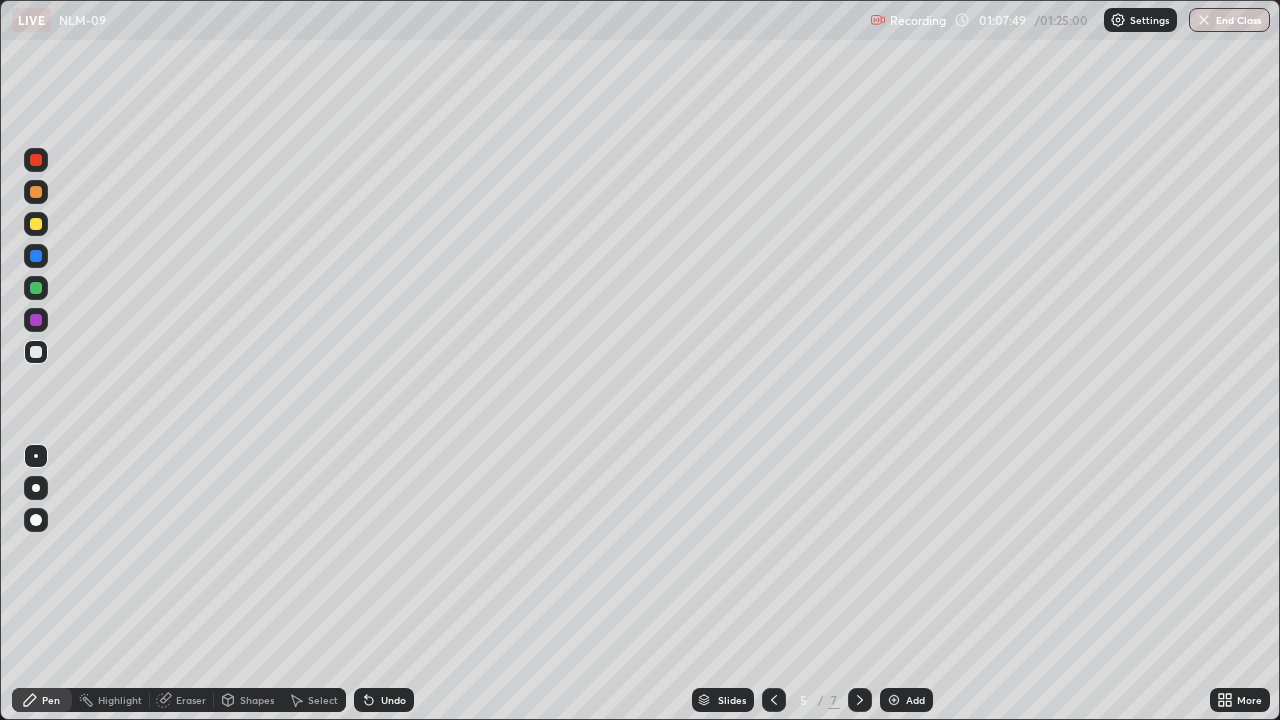 click on "Undo" at bounding box center (384, 700) 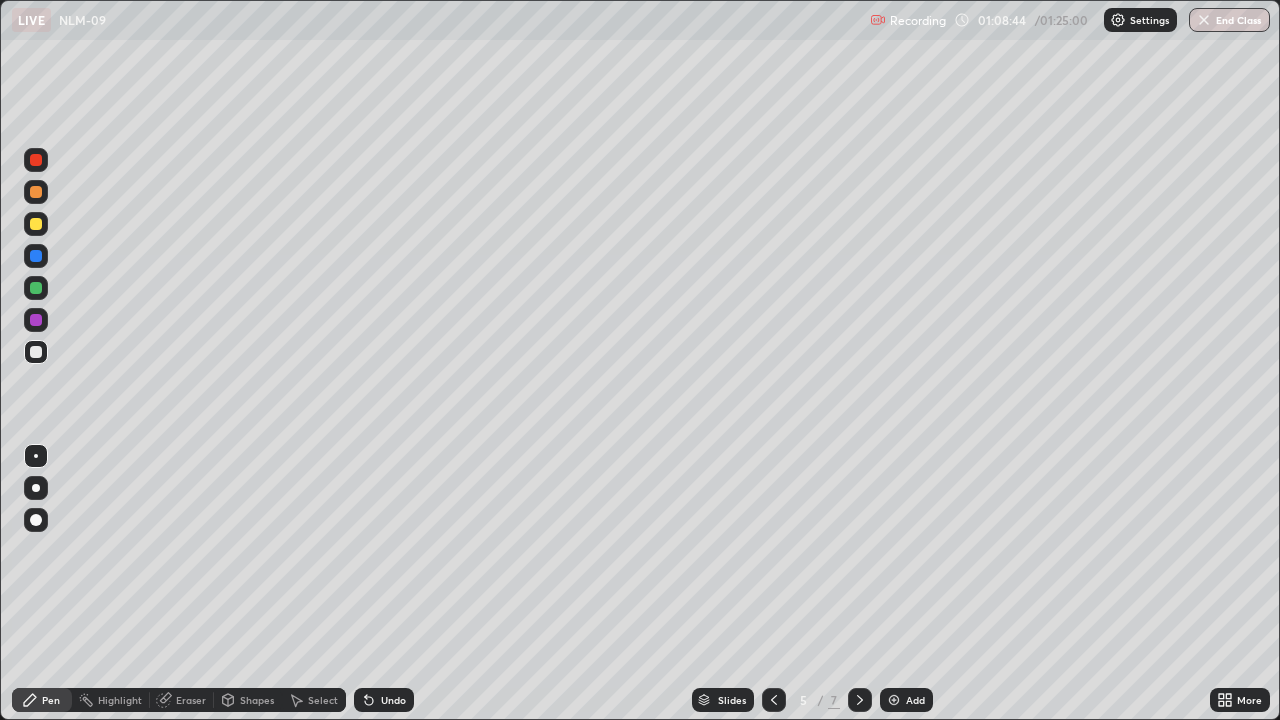click on "Undo" at bounding box center [393, 700] 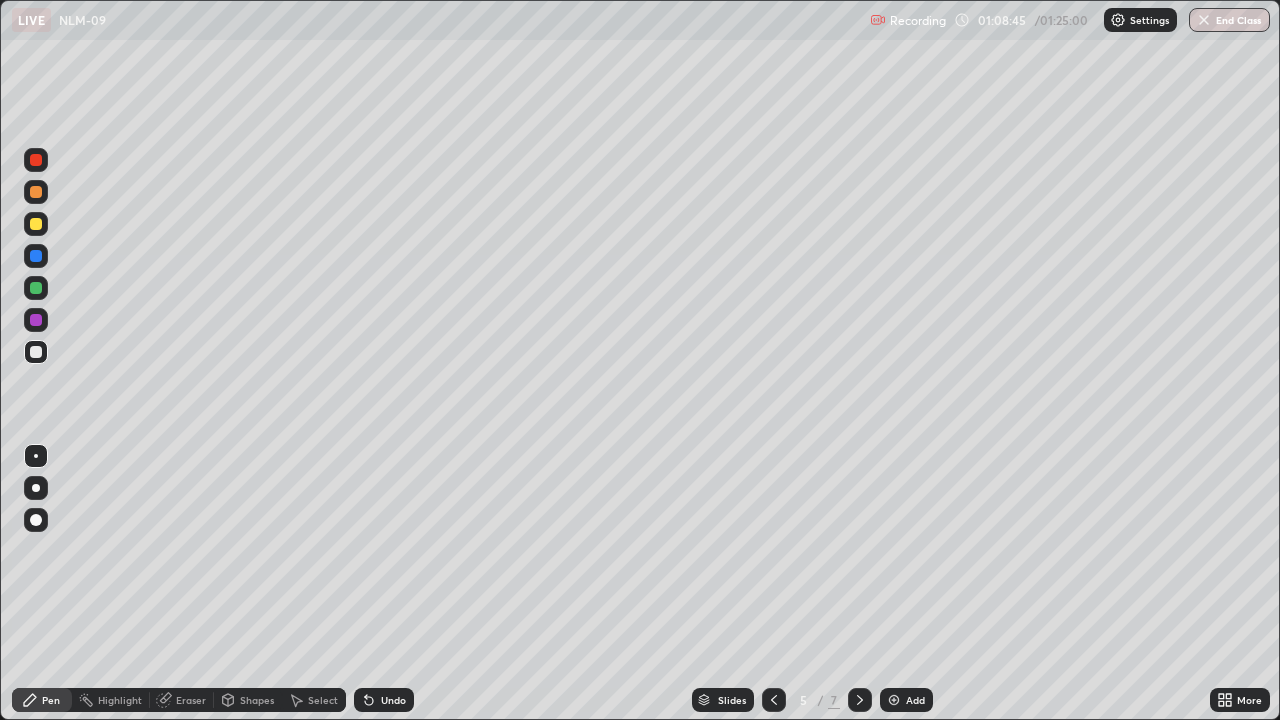 click on "Undo" at bounding box center [393, 700] 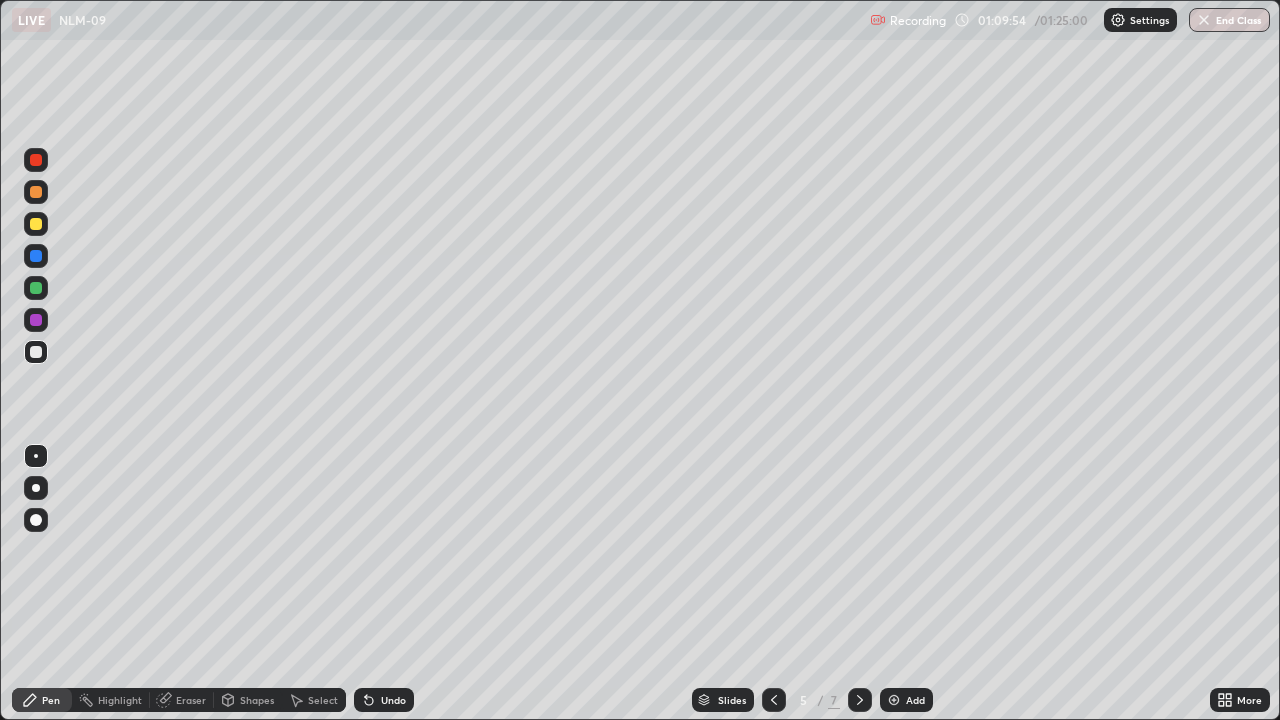 click 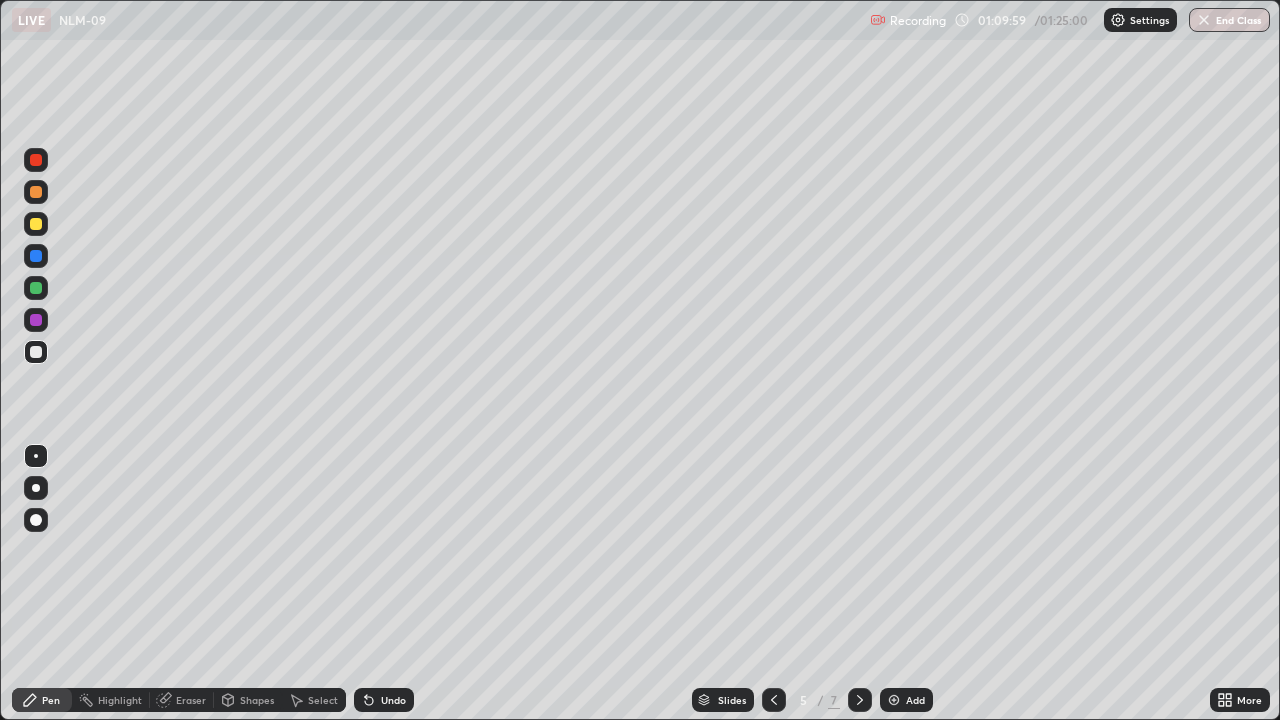 click 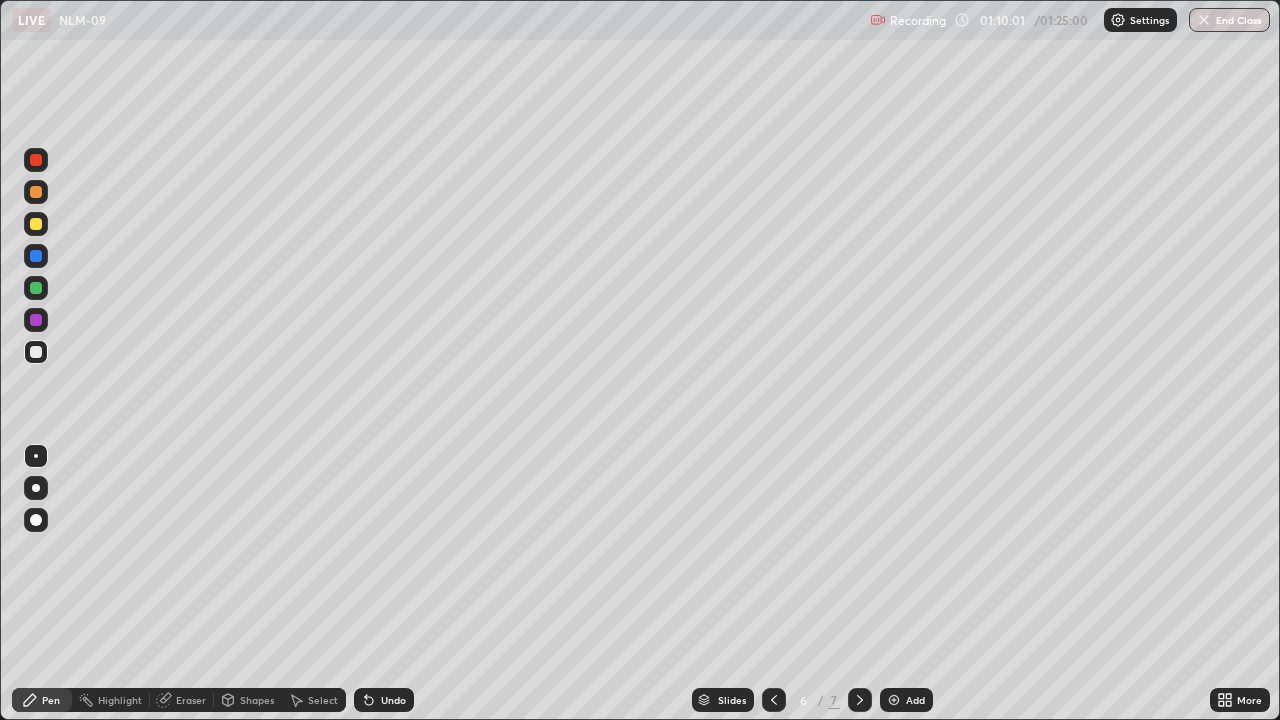 click at bounding box center [774, 700] 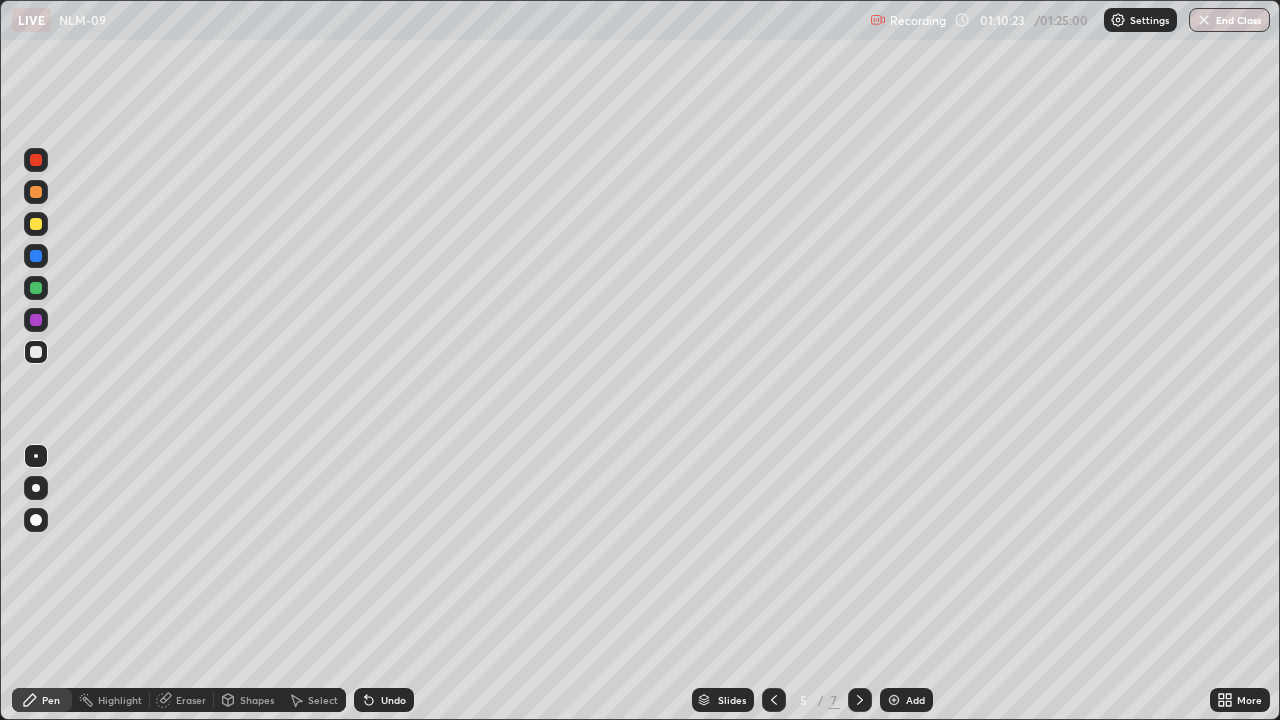 click on "Undo" at bounding box center (393, 700) 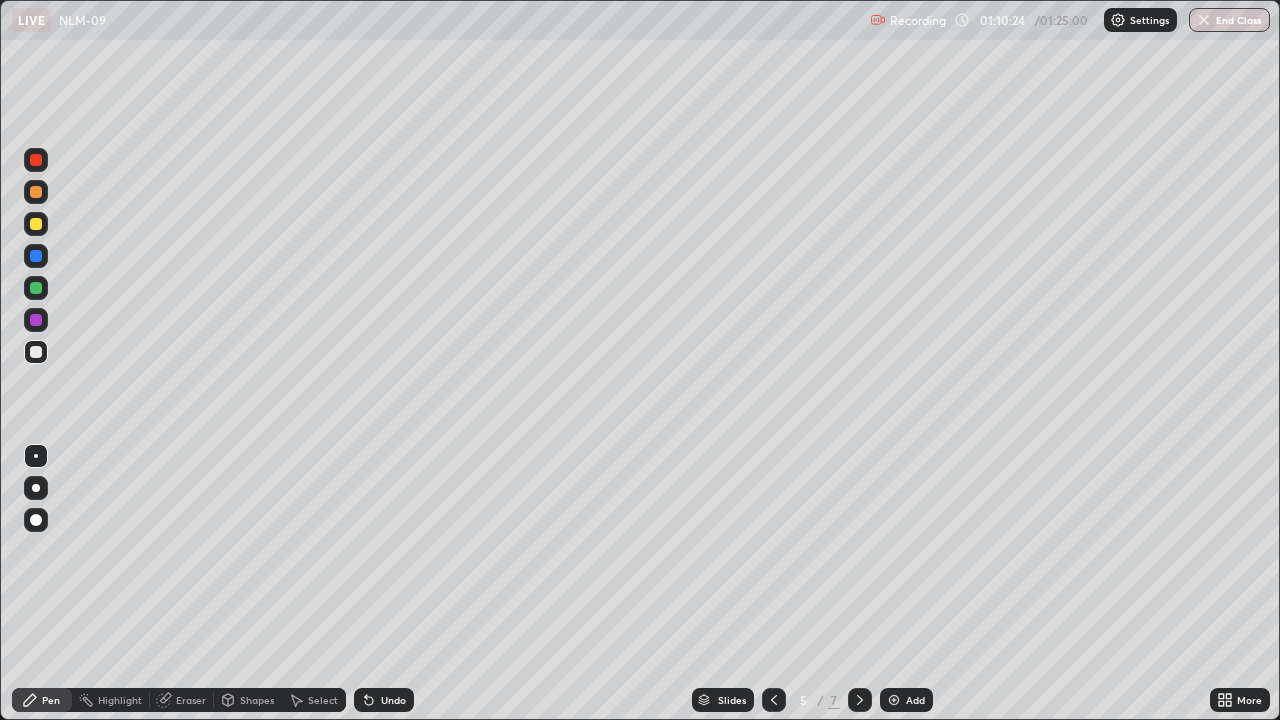 click on "Undo" at bounding box center [393, 700] 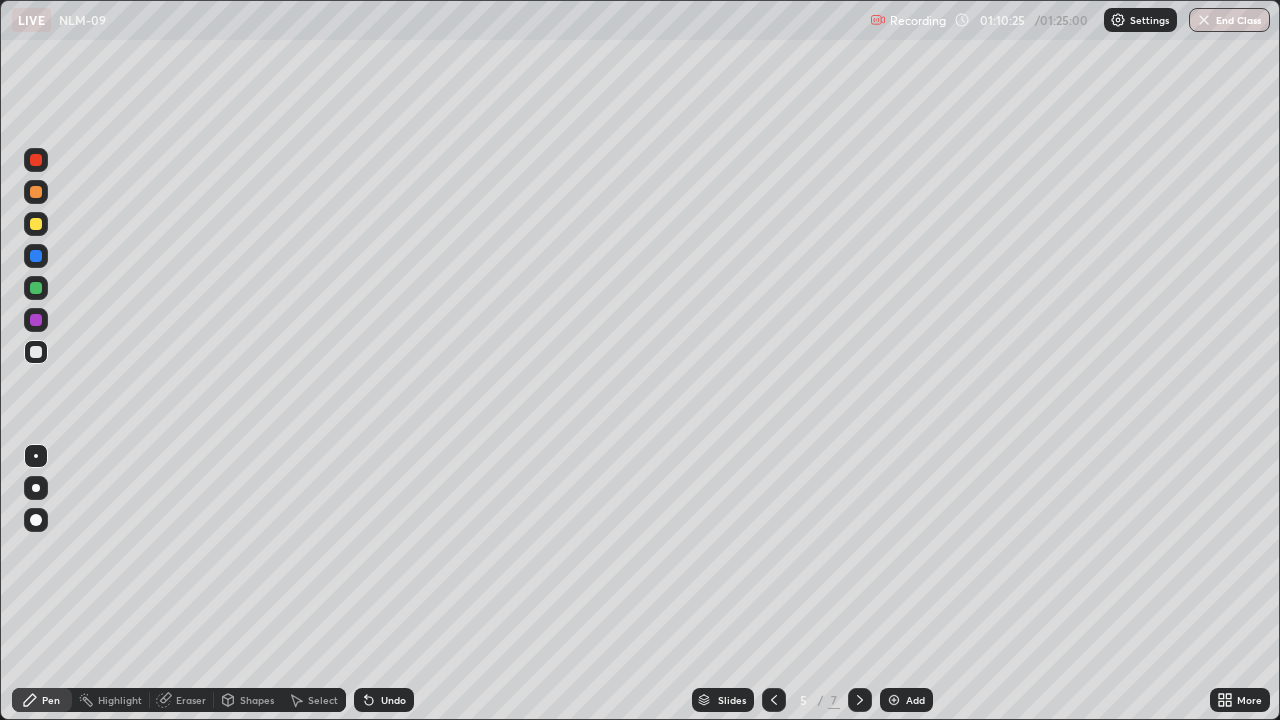 click on "Undo" at bounding box center [393, 700] 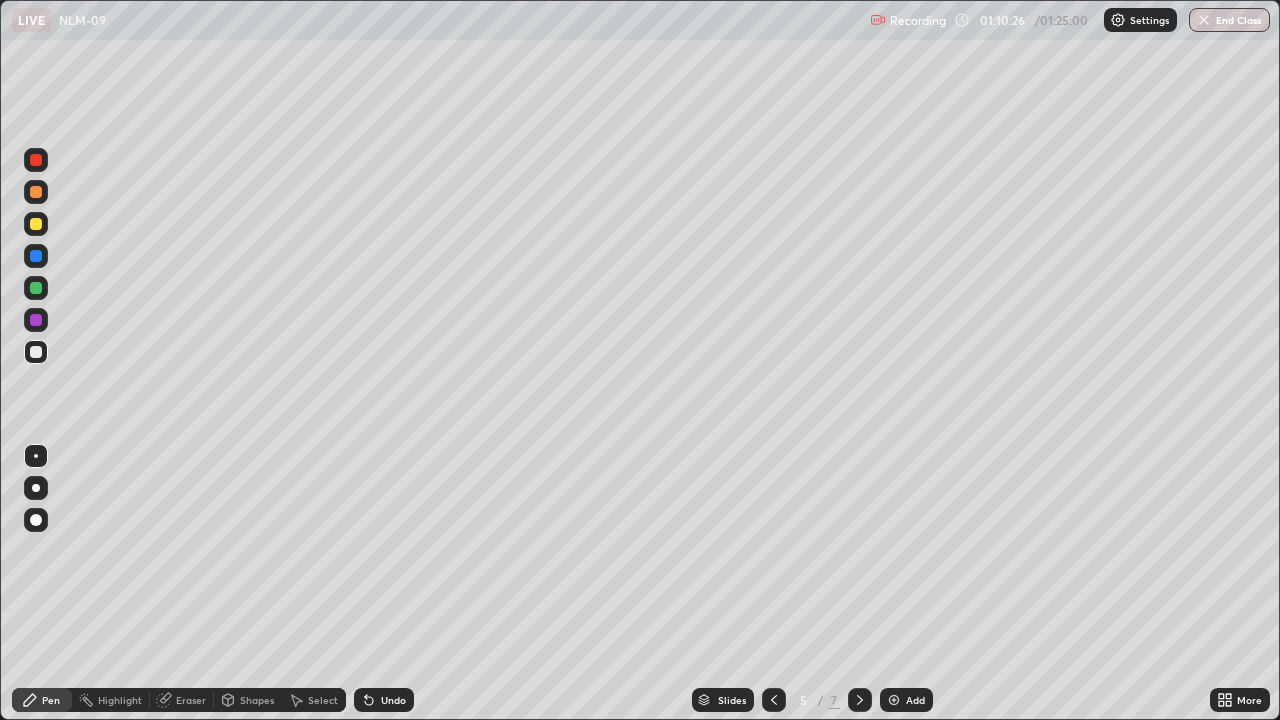 click on "Undo" at bounding box center [384, 700] 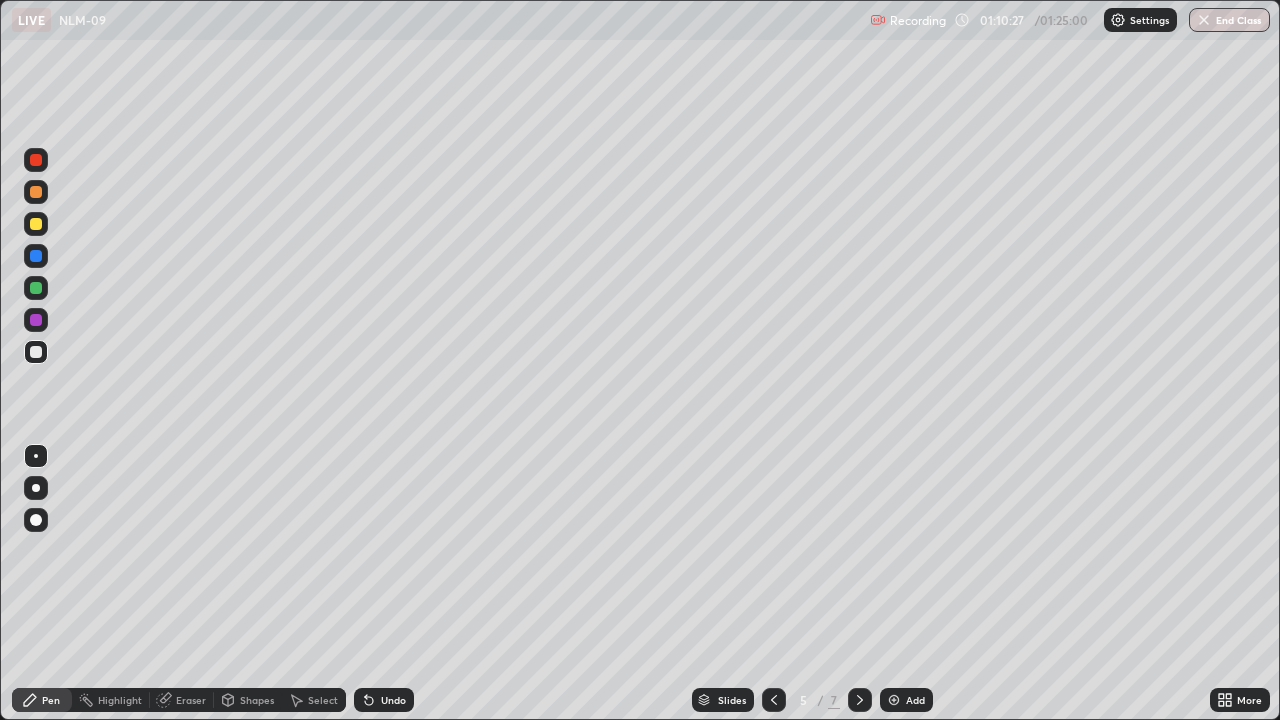 click 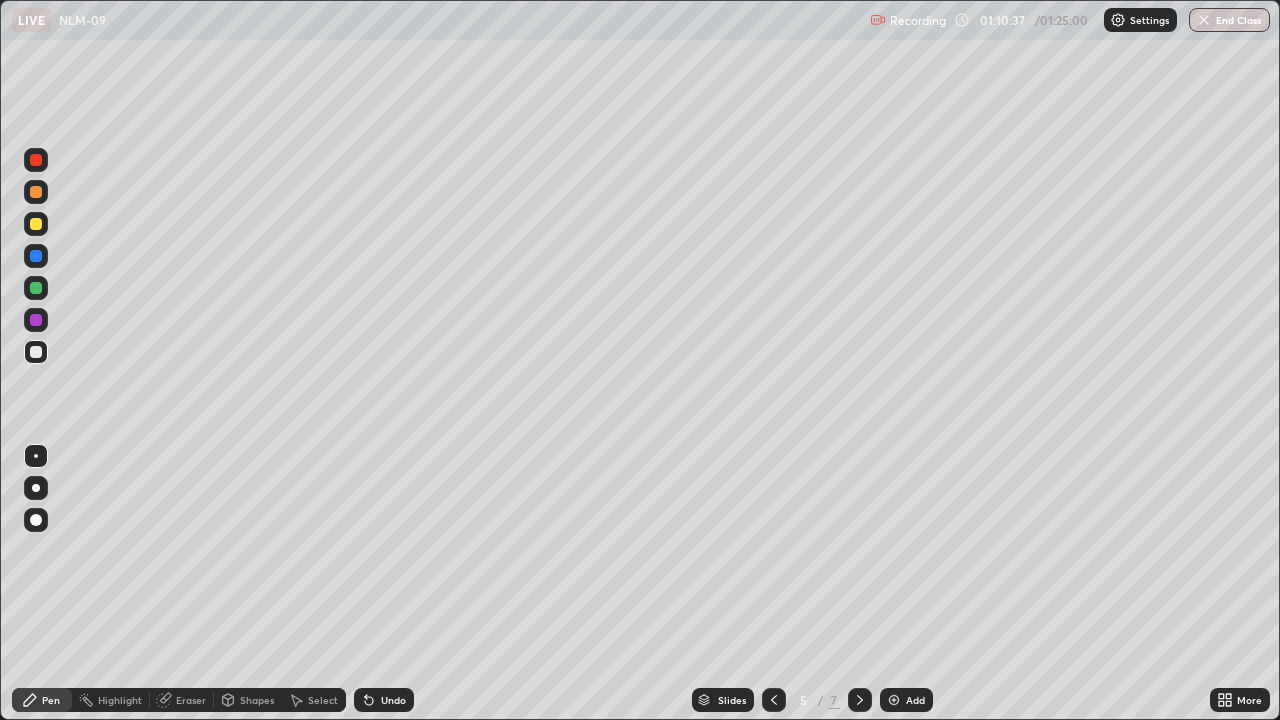click on "Undo" at bounding box center [393, 700] 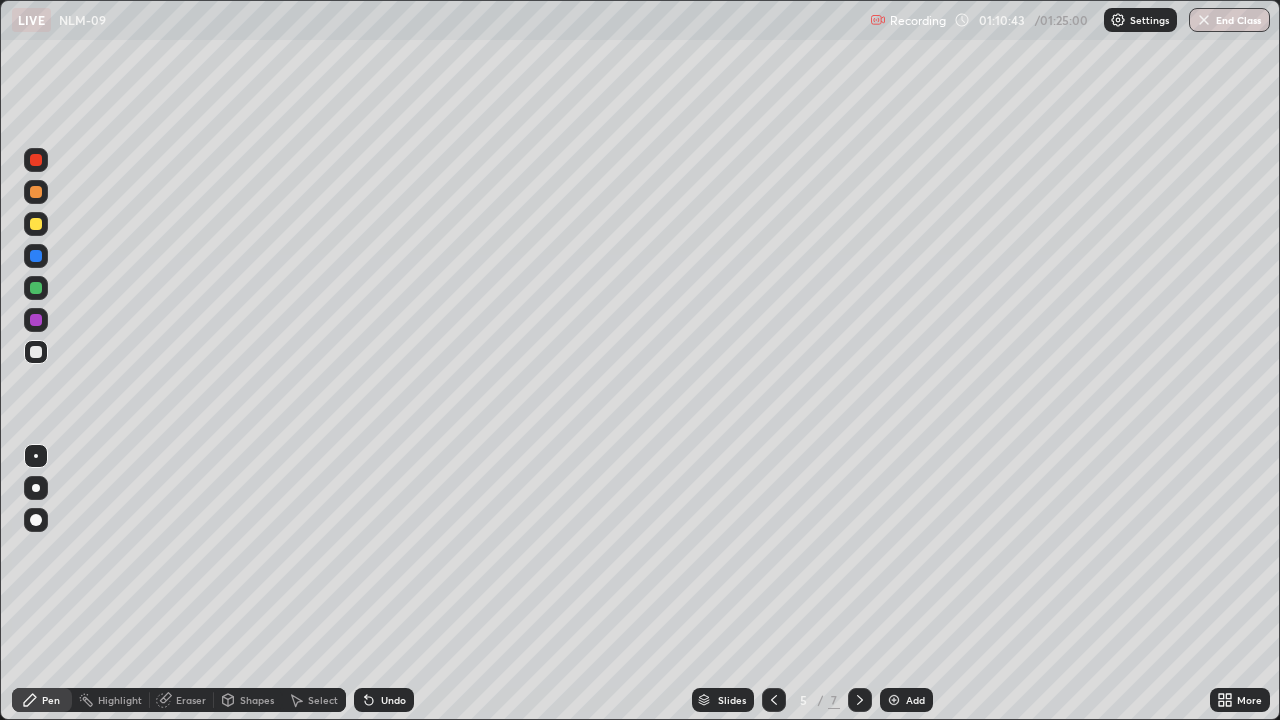click 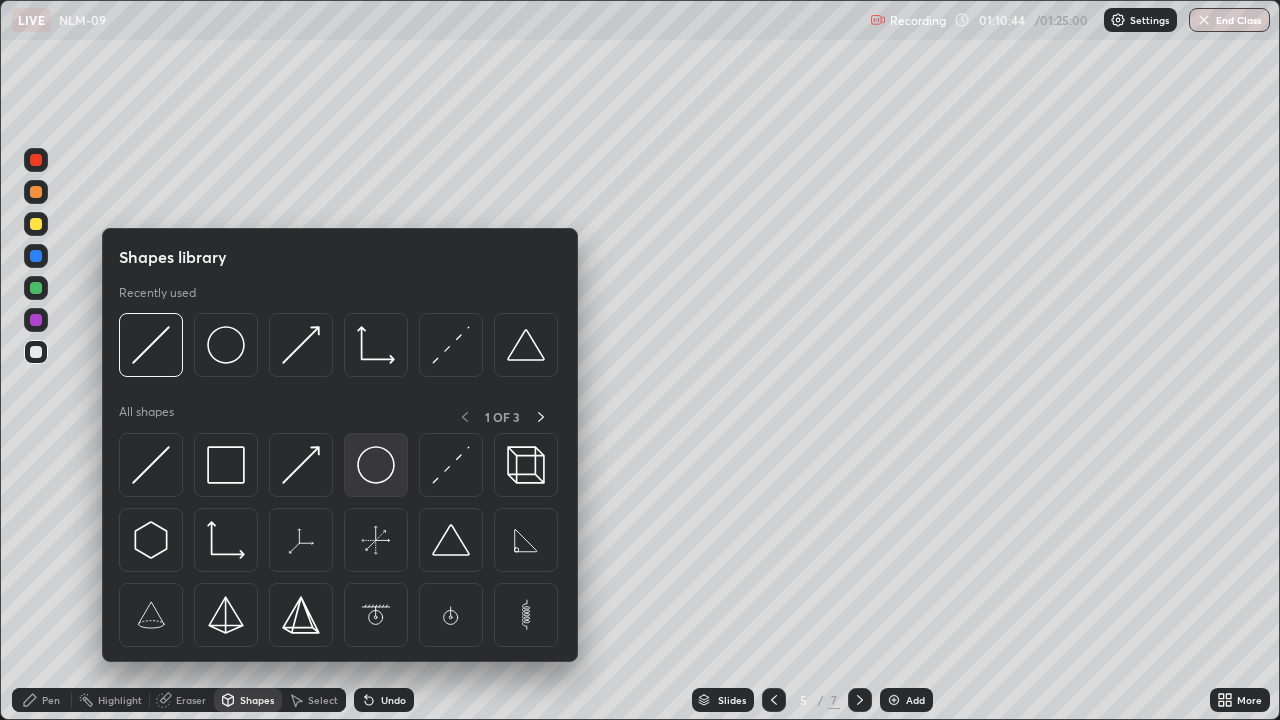 click at bounding box center [376, 465] 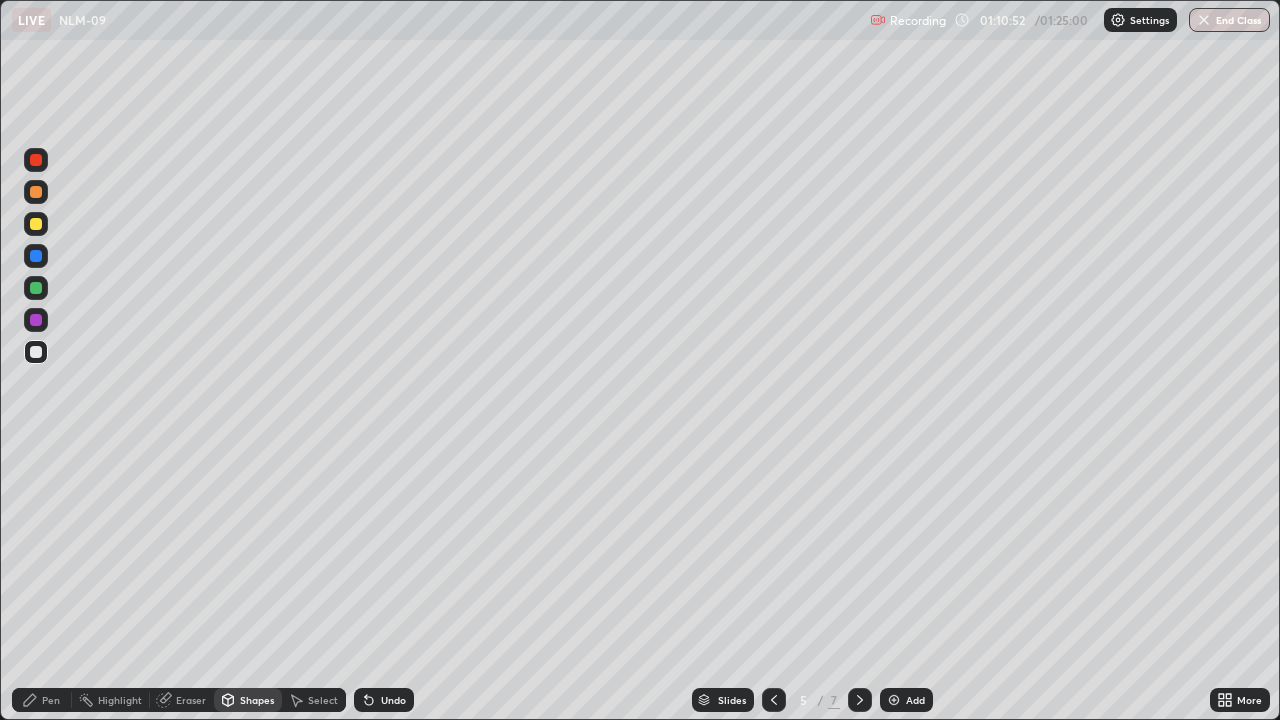 click on "Undo" at bounding box center (393, 700) 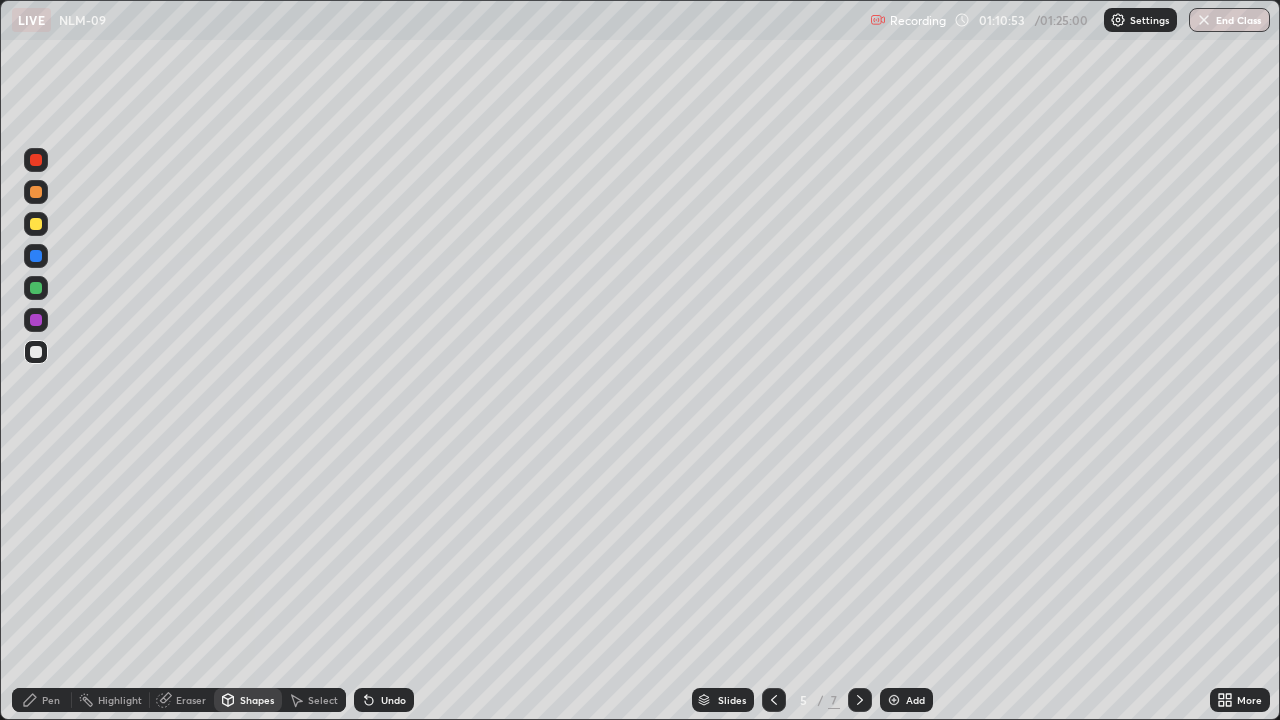 click on "Undo" at bounding box center (393, 700) 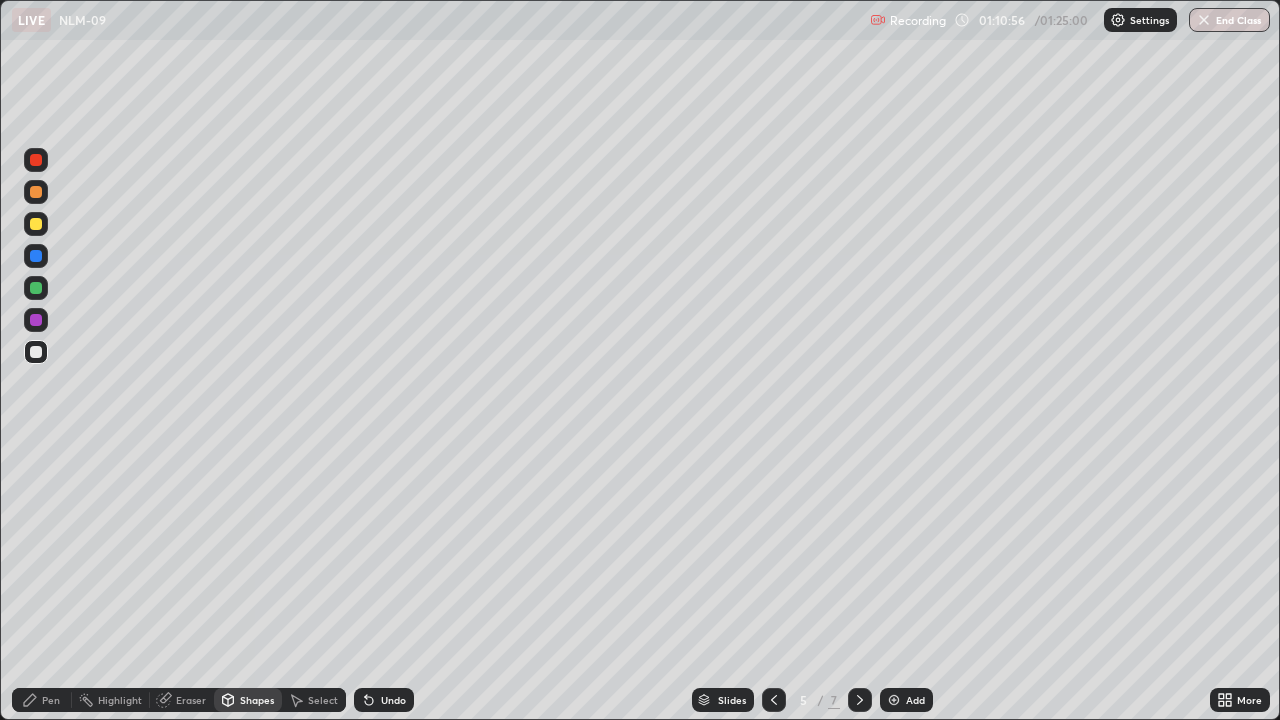 click on "Undo" at bounding box center [393, 700] 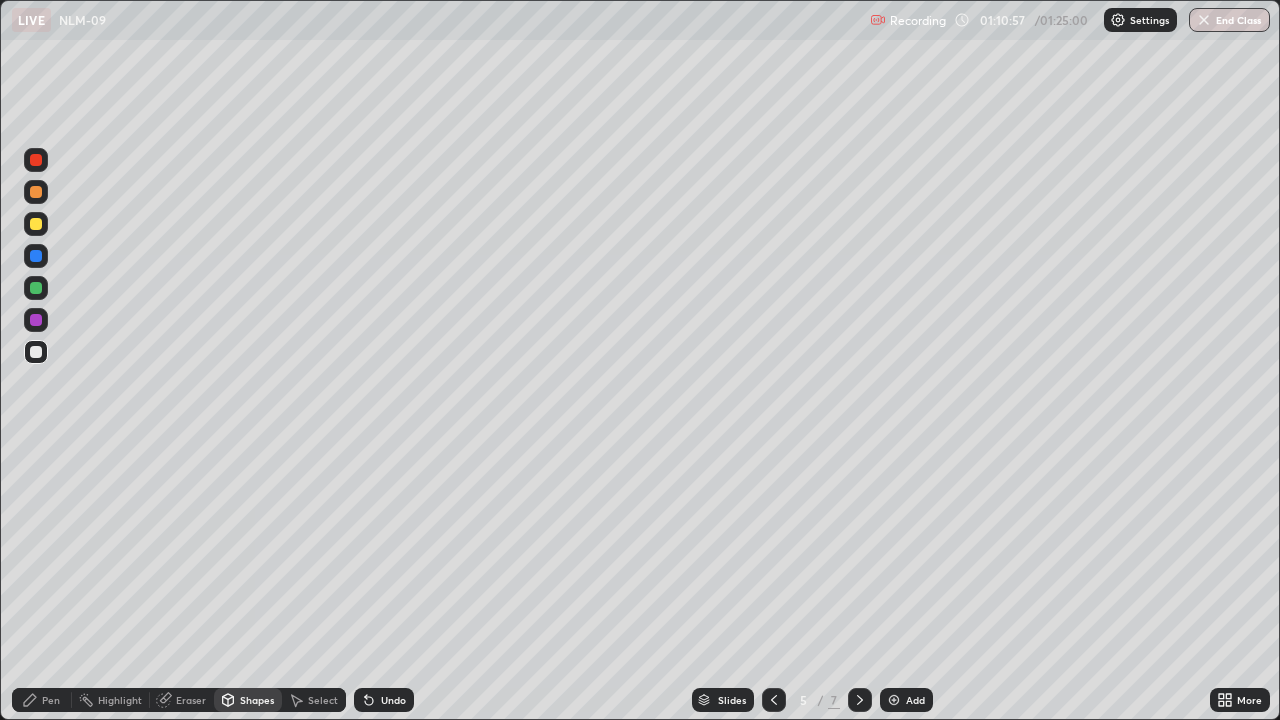 click on "Eraser" at bounding box center (191, 700) 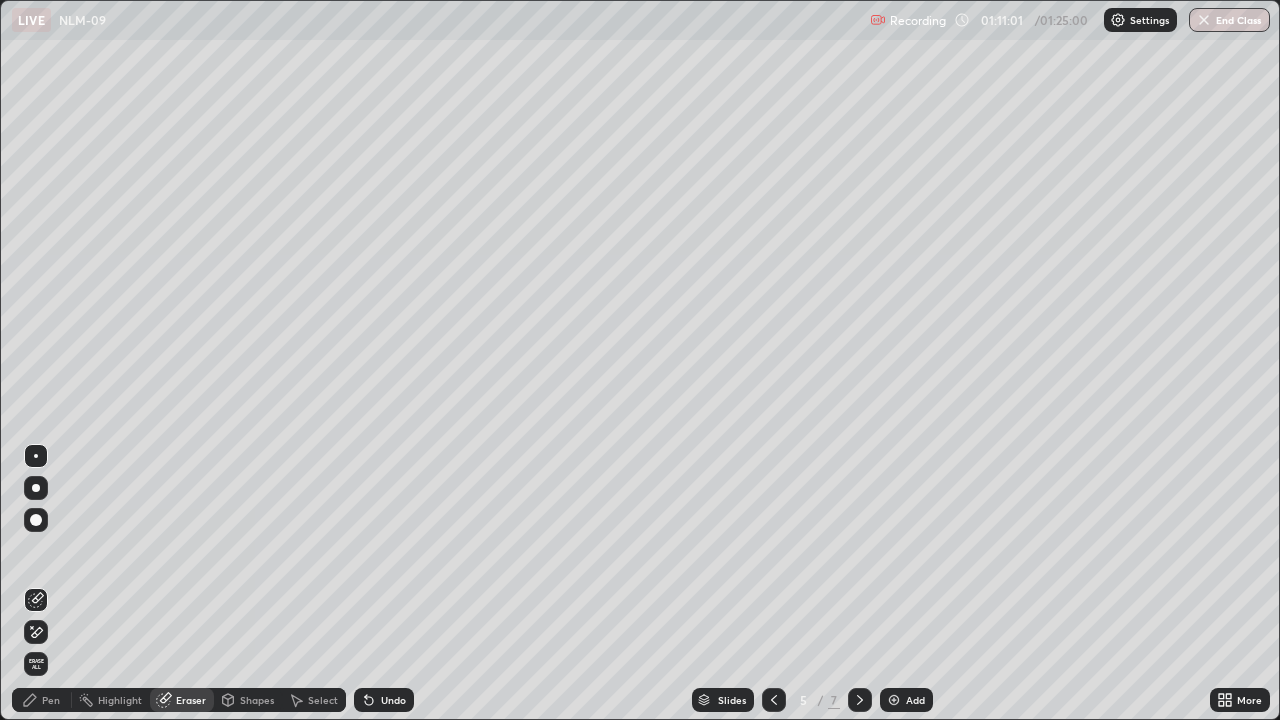 click on "Shapes" at bounding box center (248, 700) 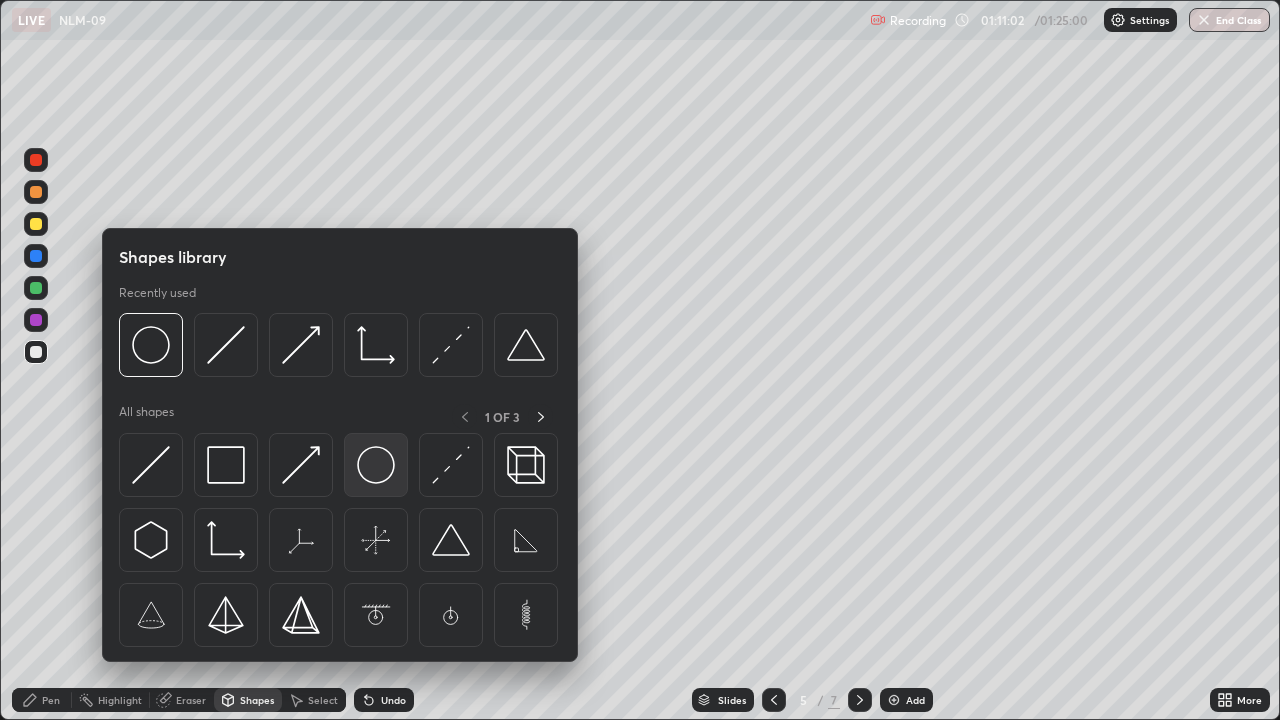 click at bounding box center [376, 465] 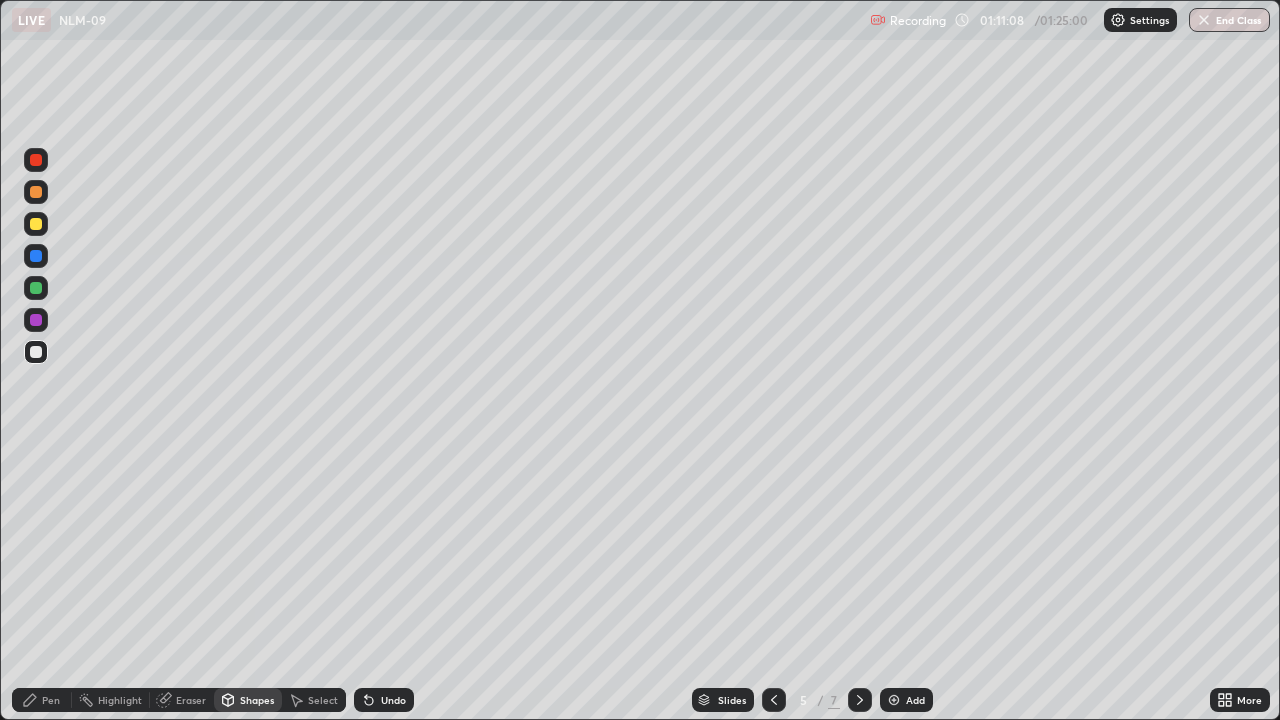 click on "Pen" at bounding box center (51, 700) 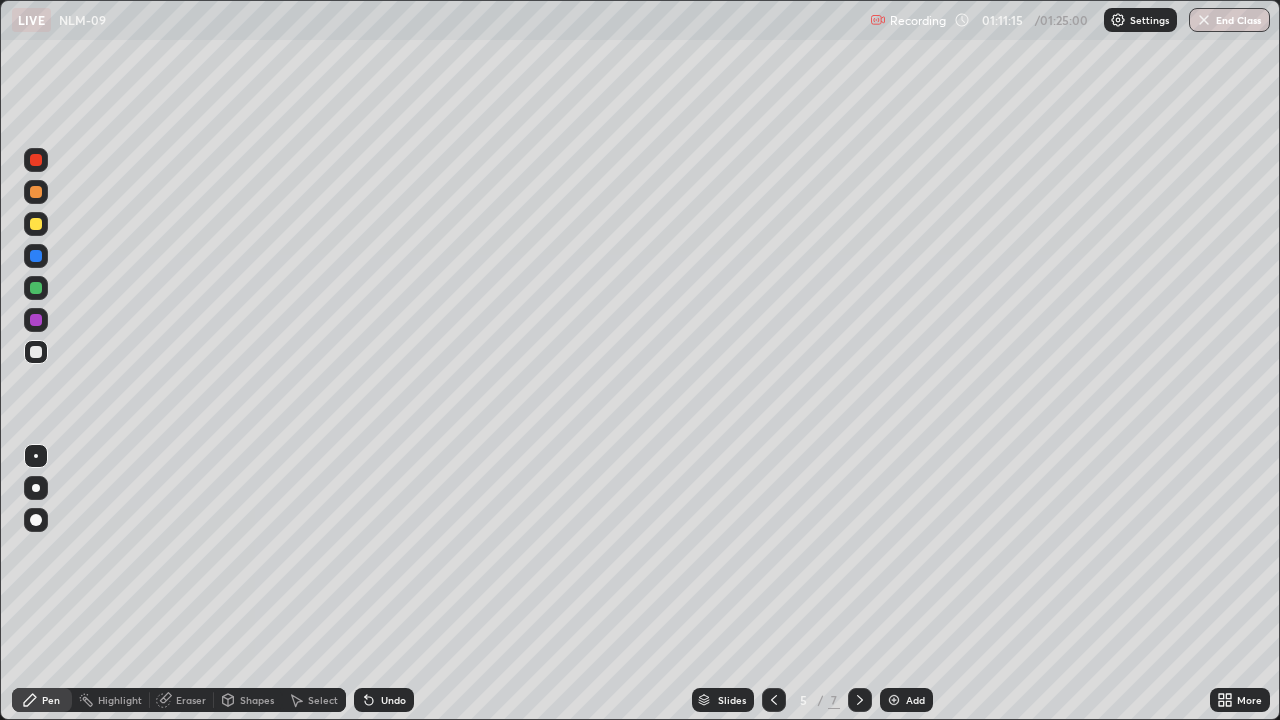 click on "Undo" at bounding box center [393, 700] 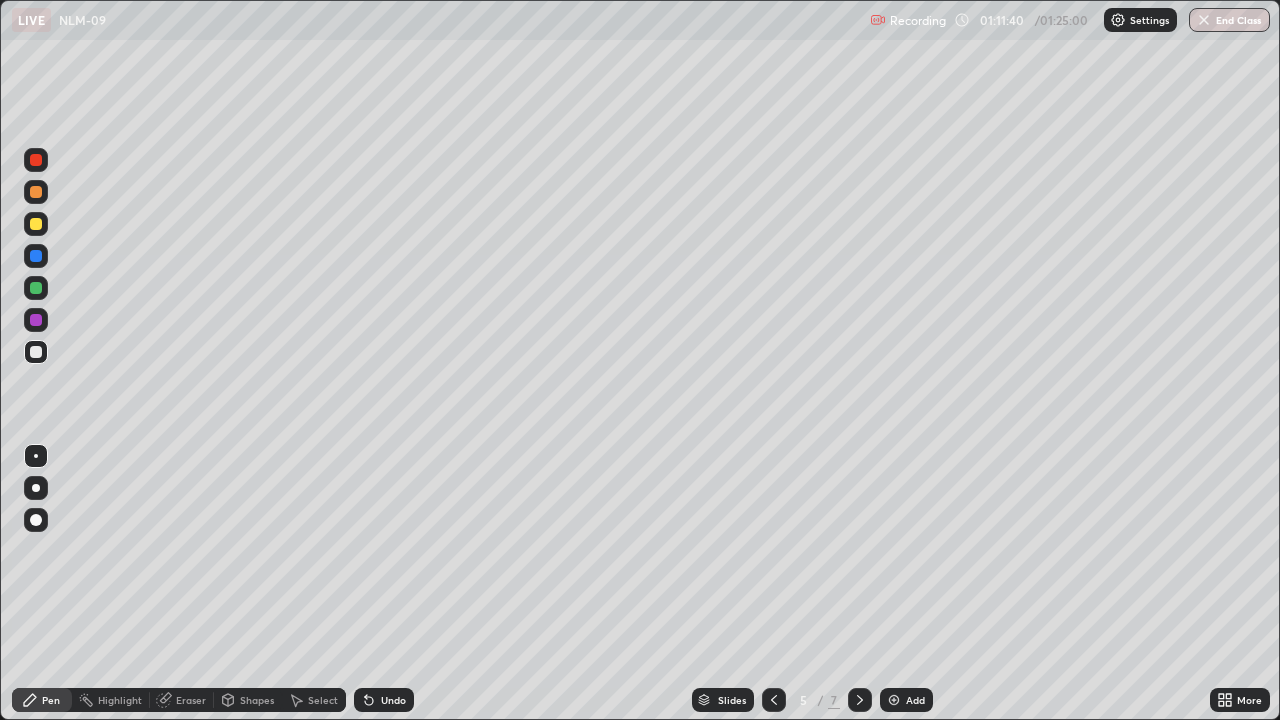 click on "Undo" at bounding box center (393, 700) 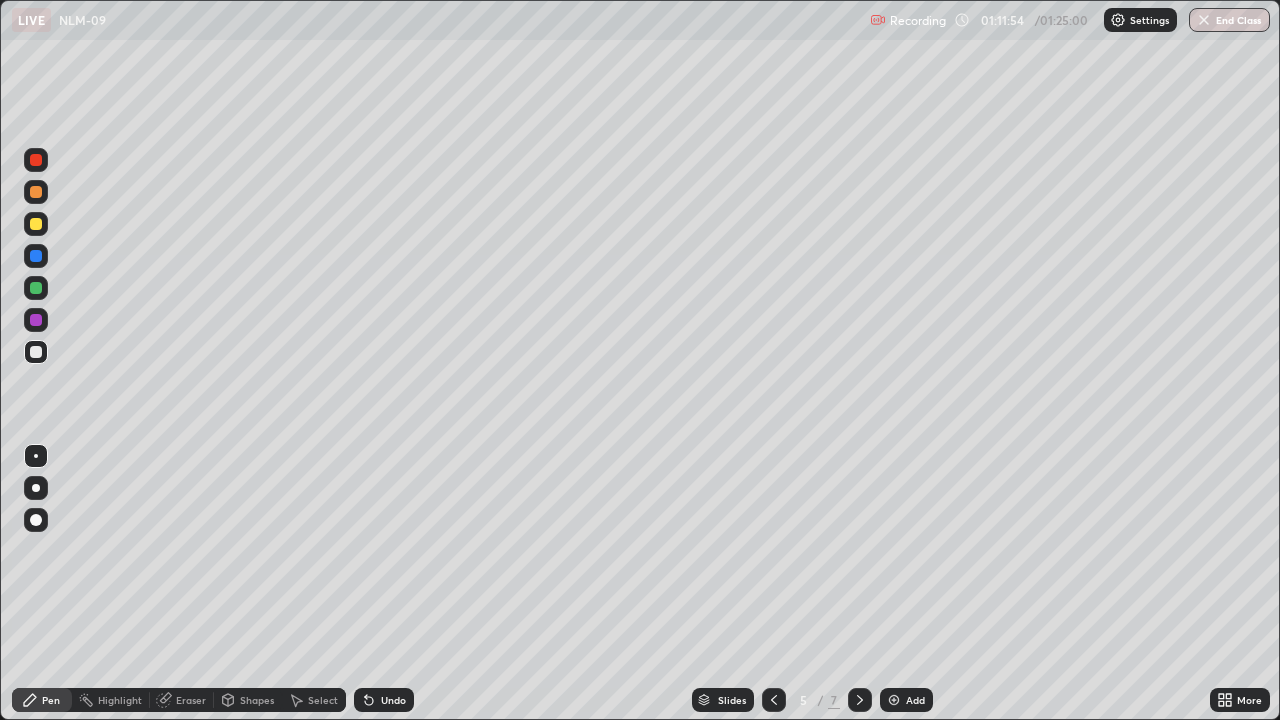 click on "Undo" at bounding box center (393, 700) 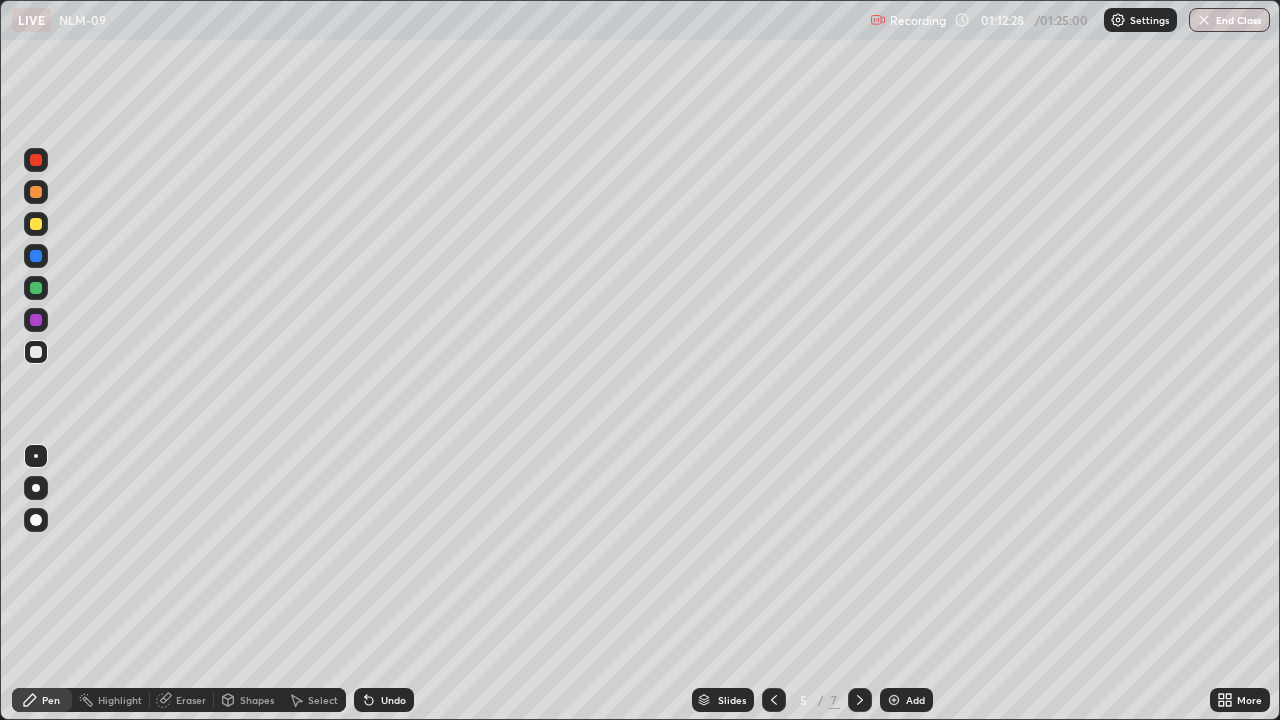 click on "Eraser" at bounding box center [191, 700] 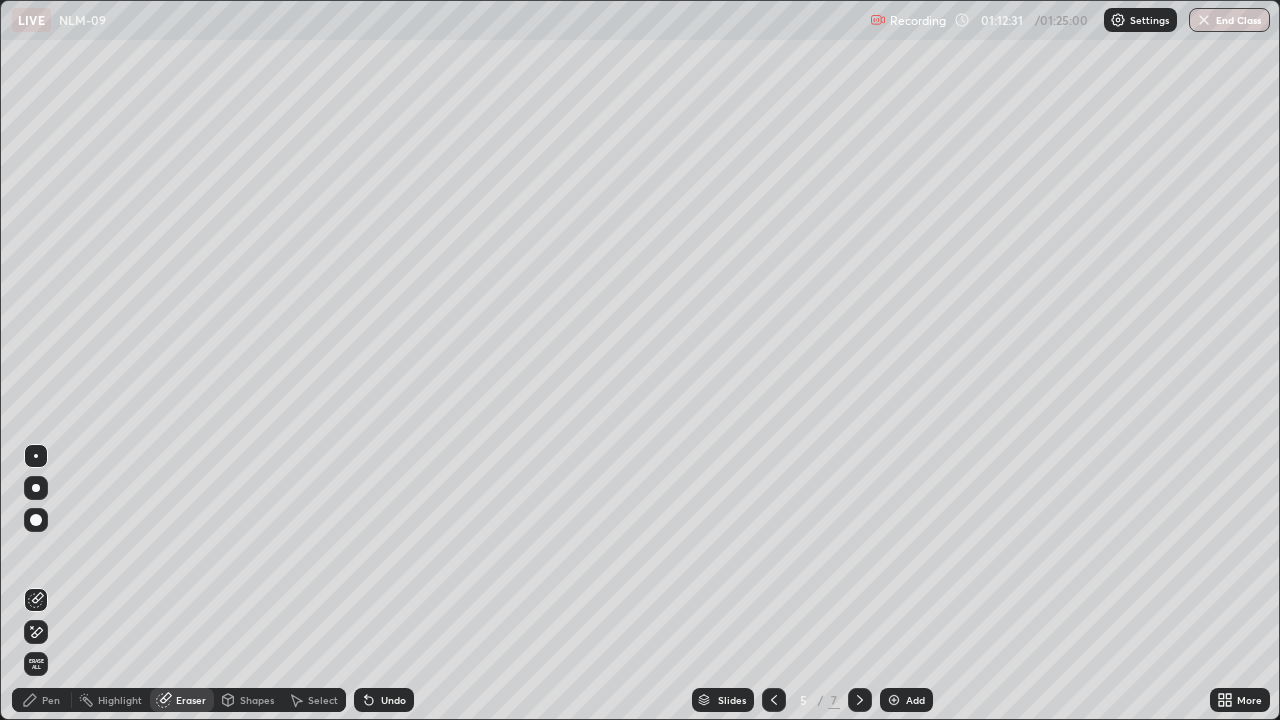 click on "Pen" at bounding box center (42, 700) 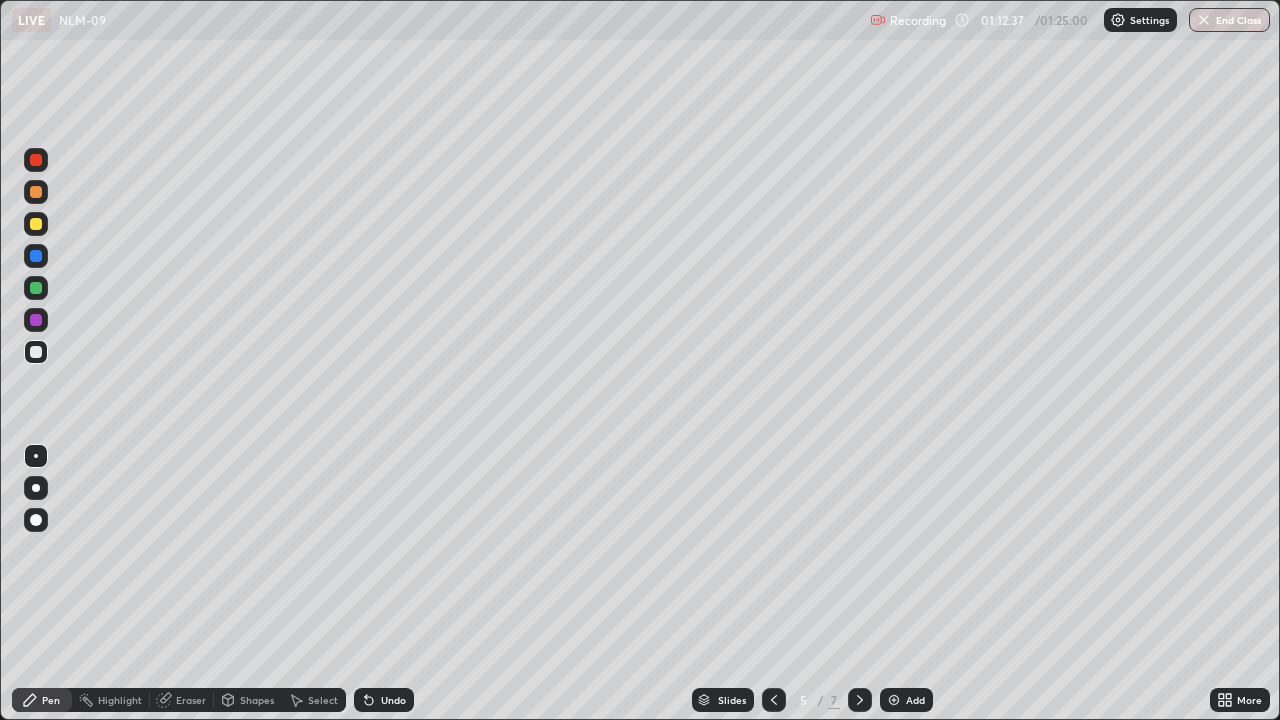 click on "Undo" at bounding box center [384, 700] 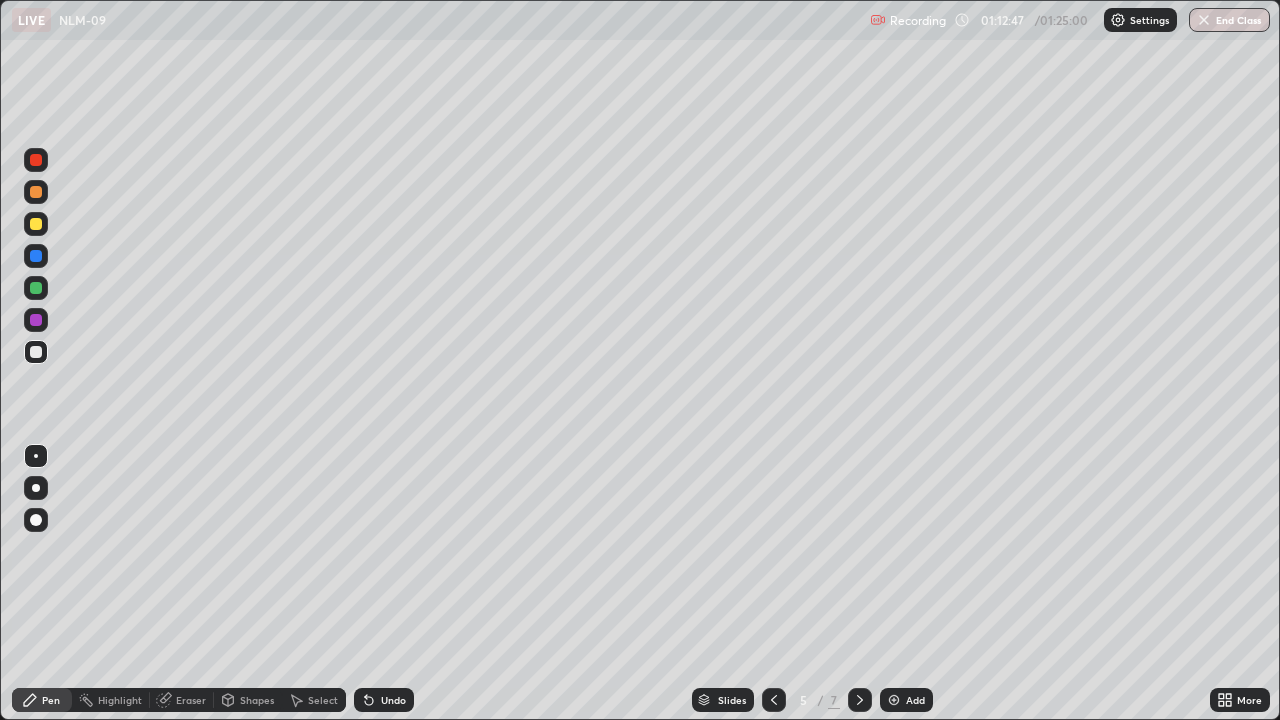 click on "Undo" at bounding box center [384, 700] 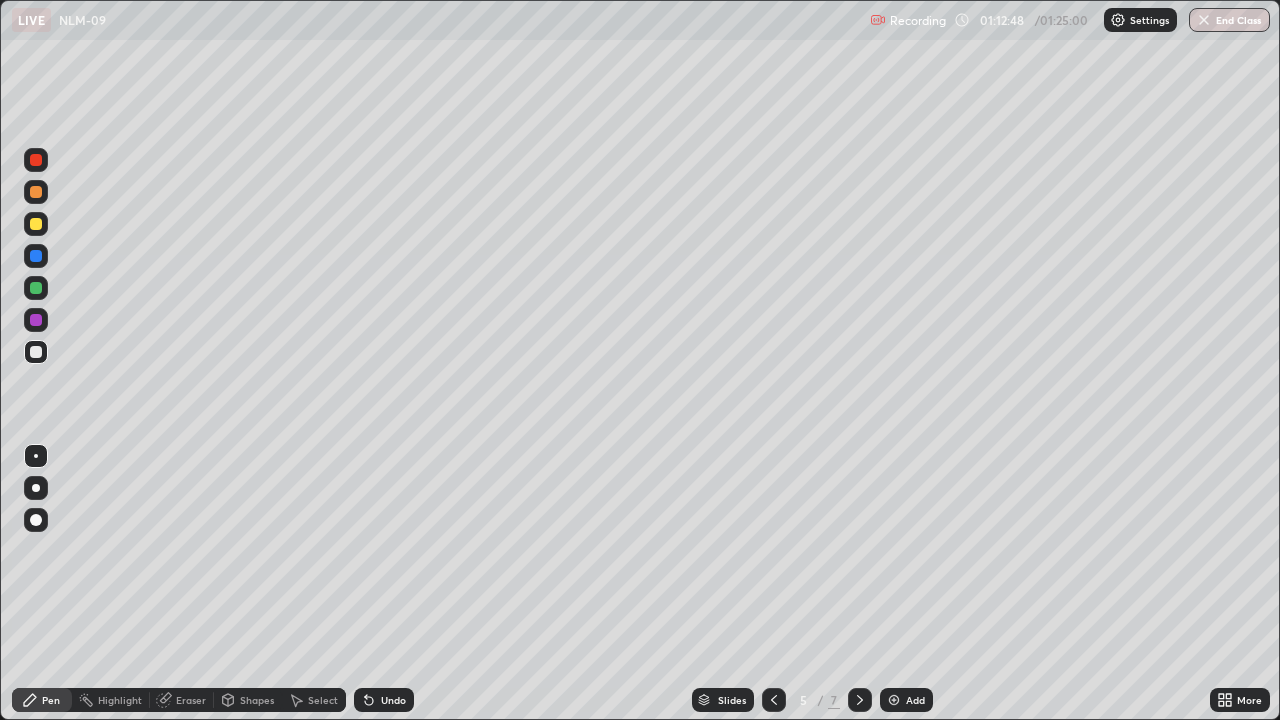click 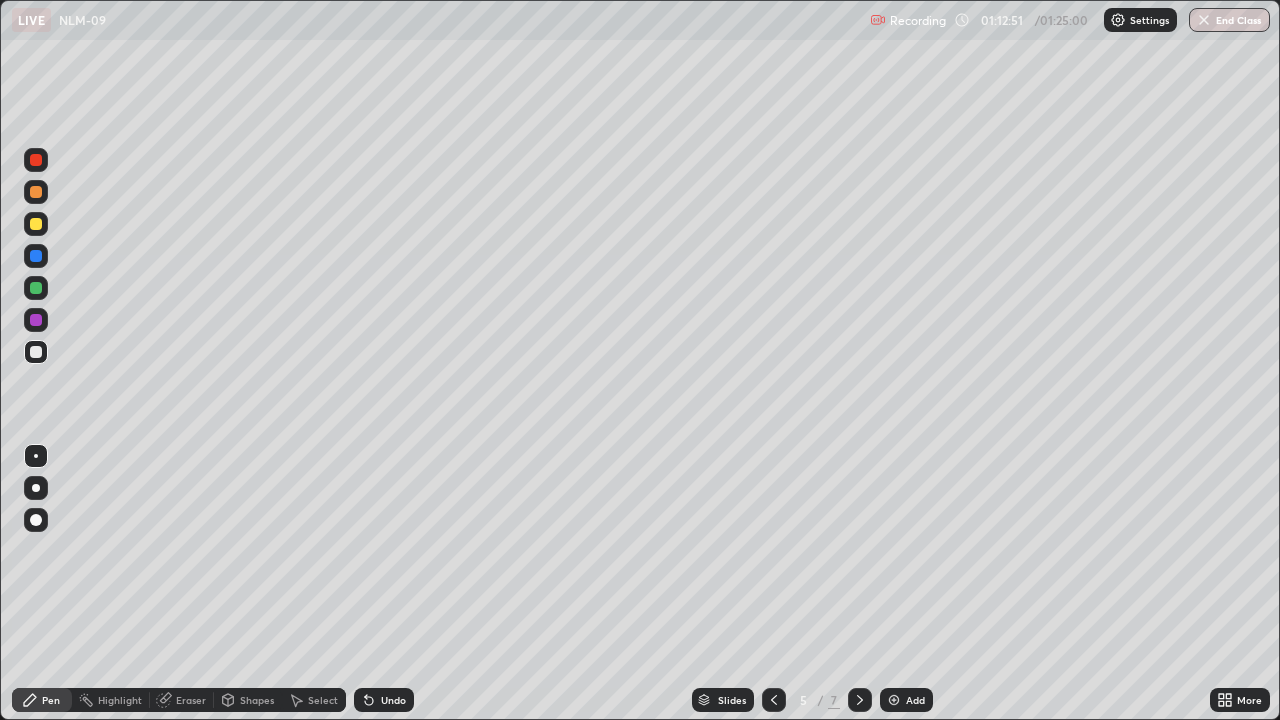 click on "Eraser" at bounding box center [191, 700] 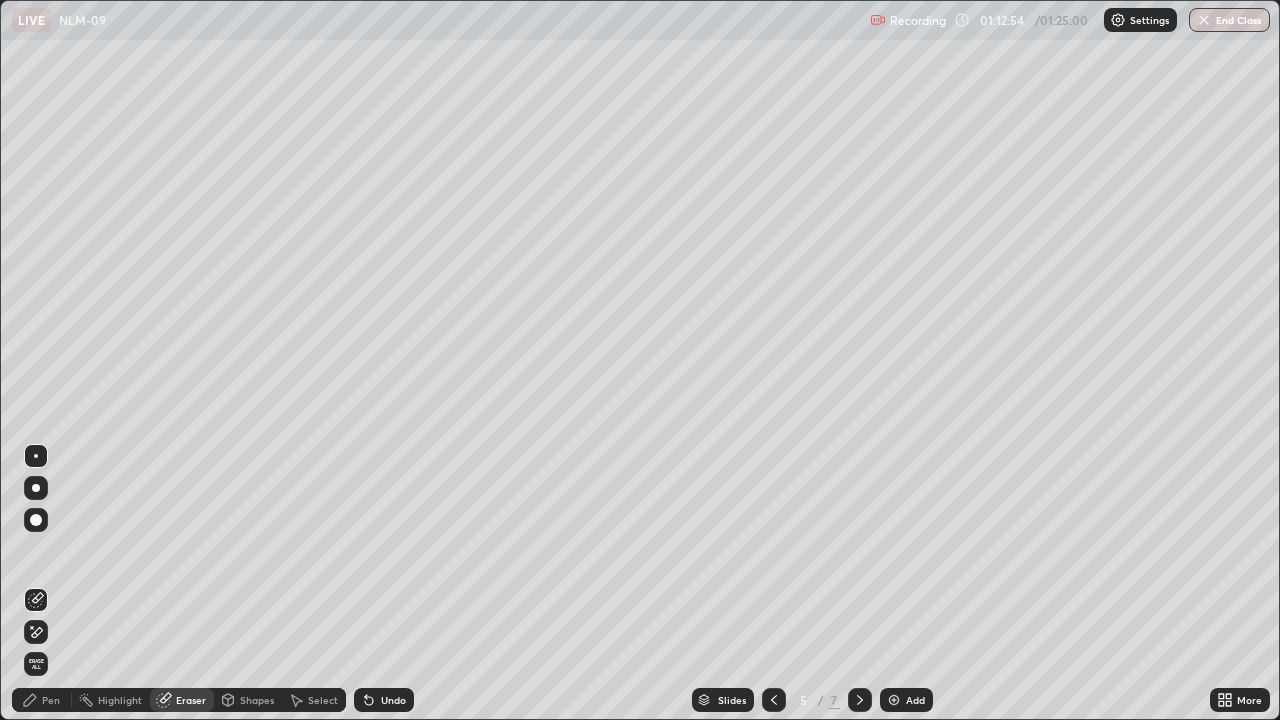 click on "Pen" at bounding box center [51, 700] 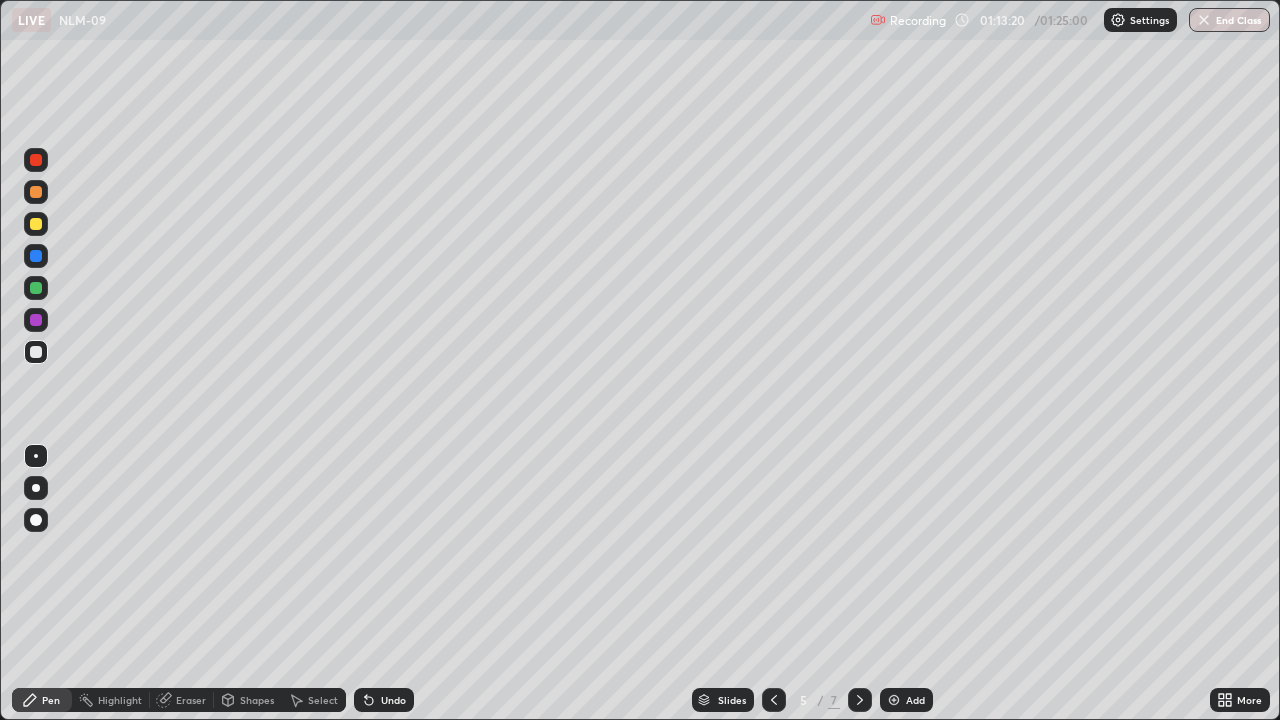 click on "Eraser" at bounding box center [191, 700] 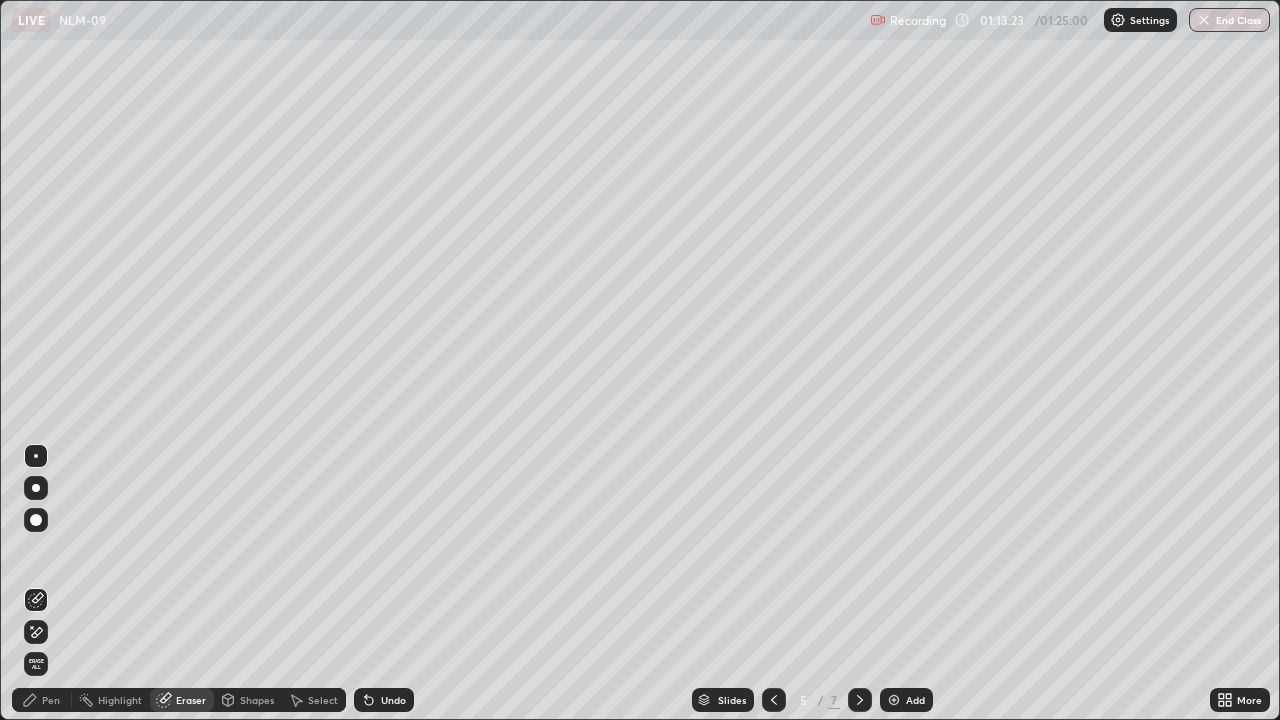 click on "Pen" at bounding box center [51, 700] 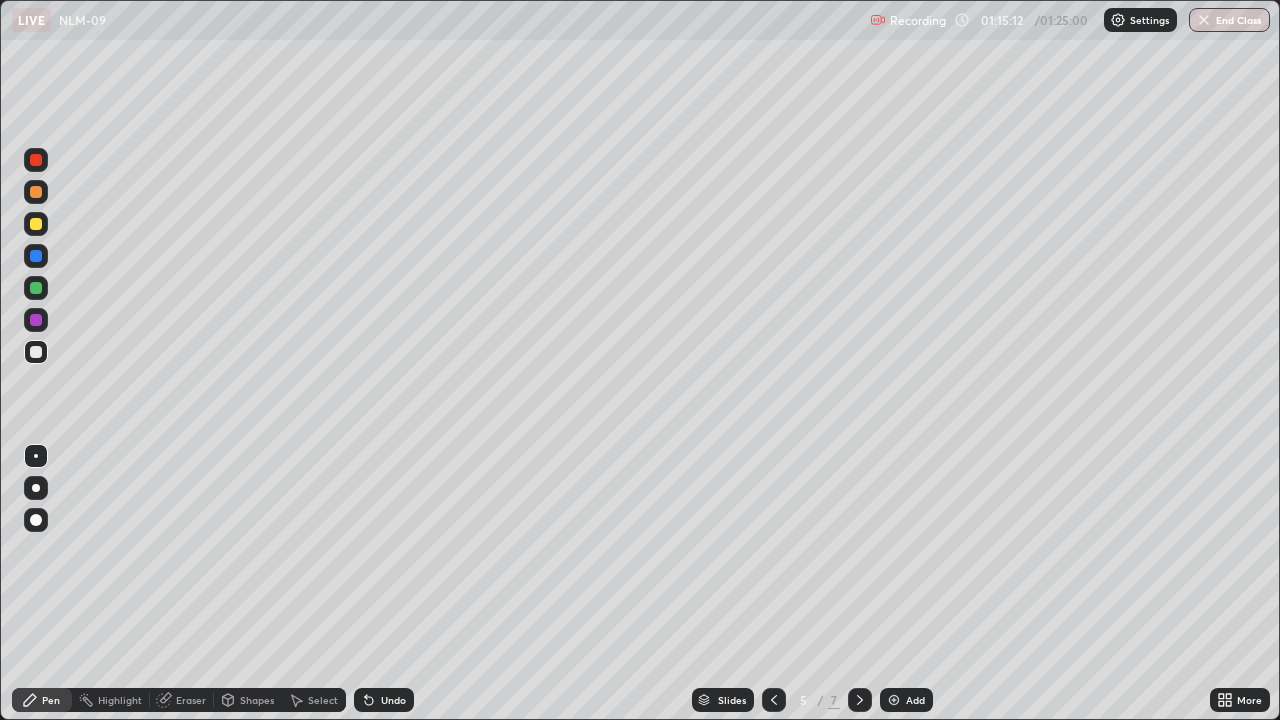 click on "Add" at bounding box center [915, 700] 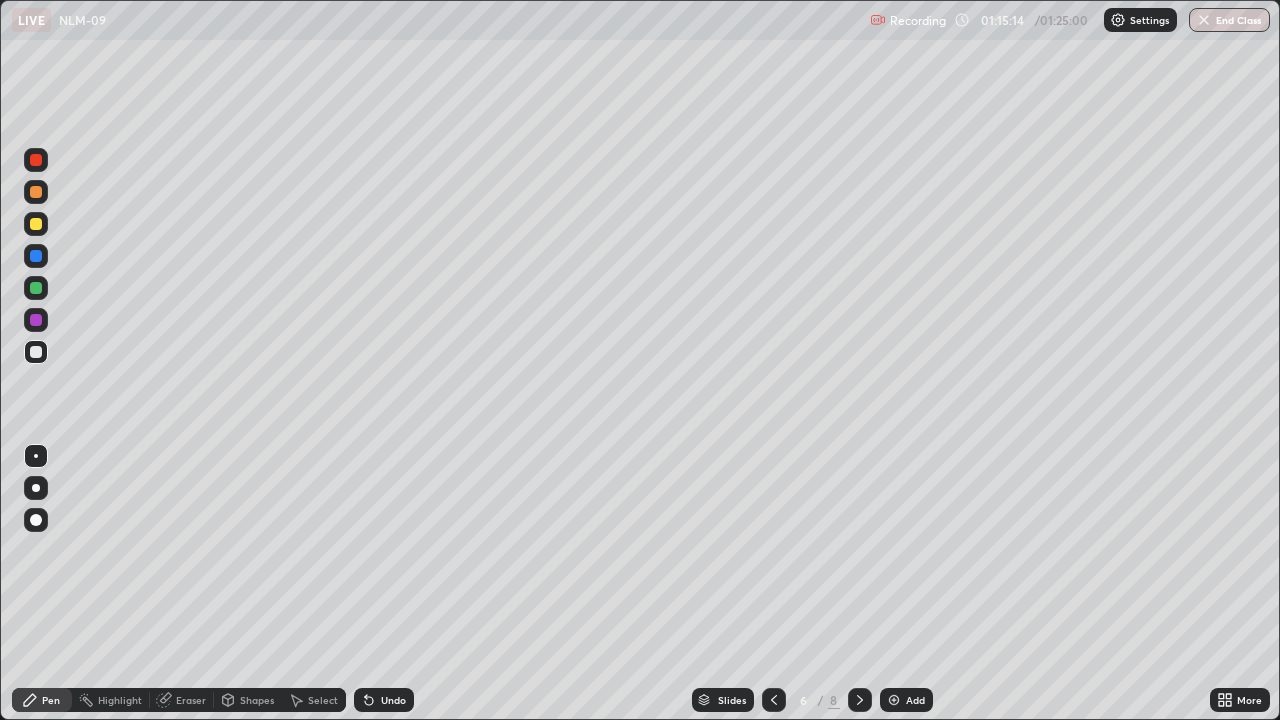 click at bounding box center (774, 700) 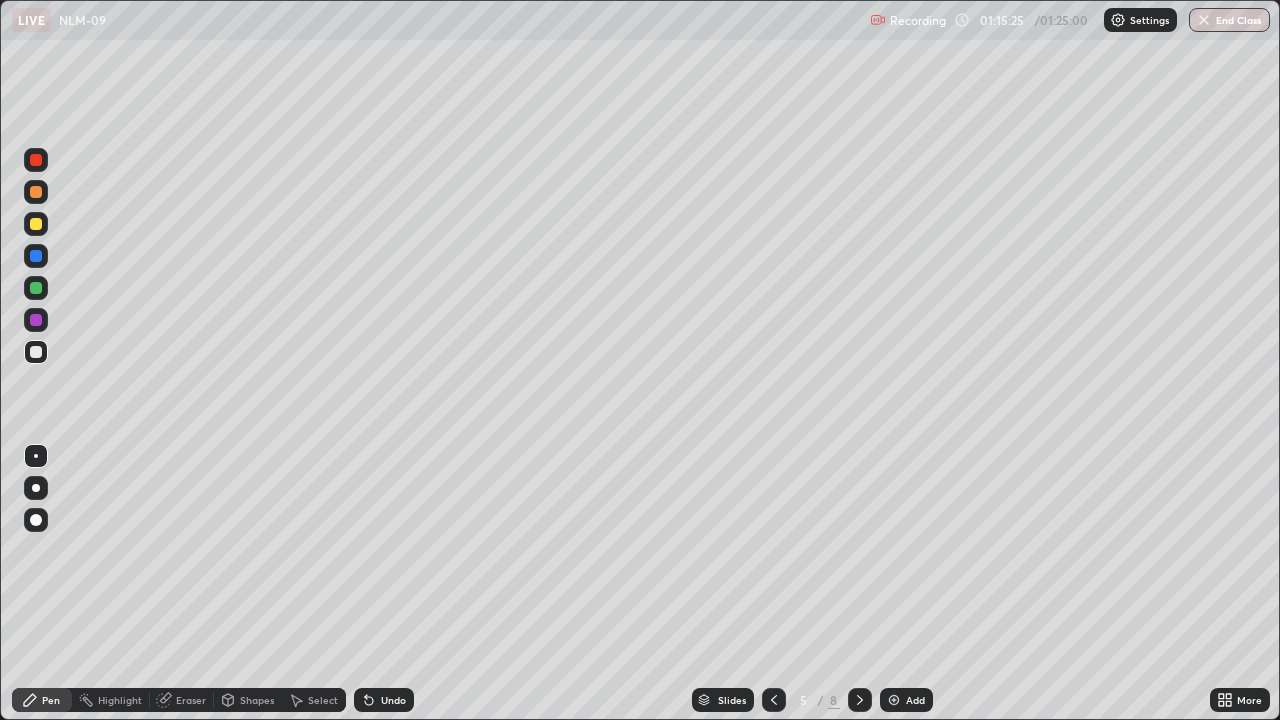click 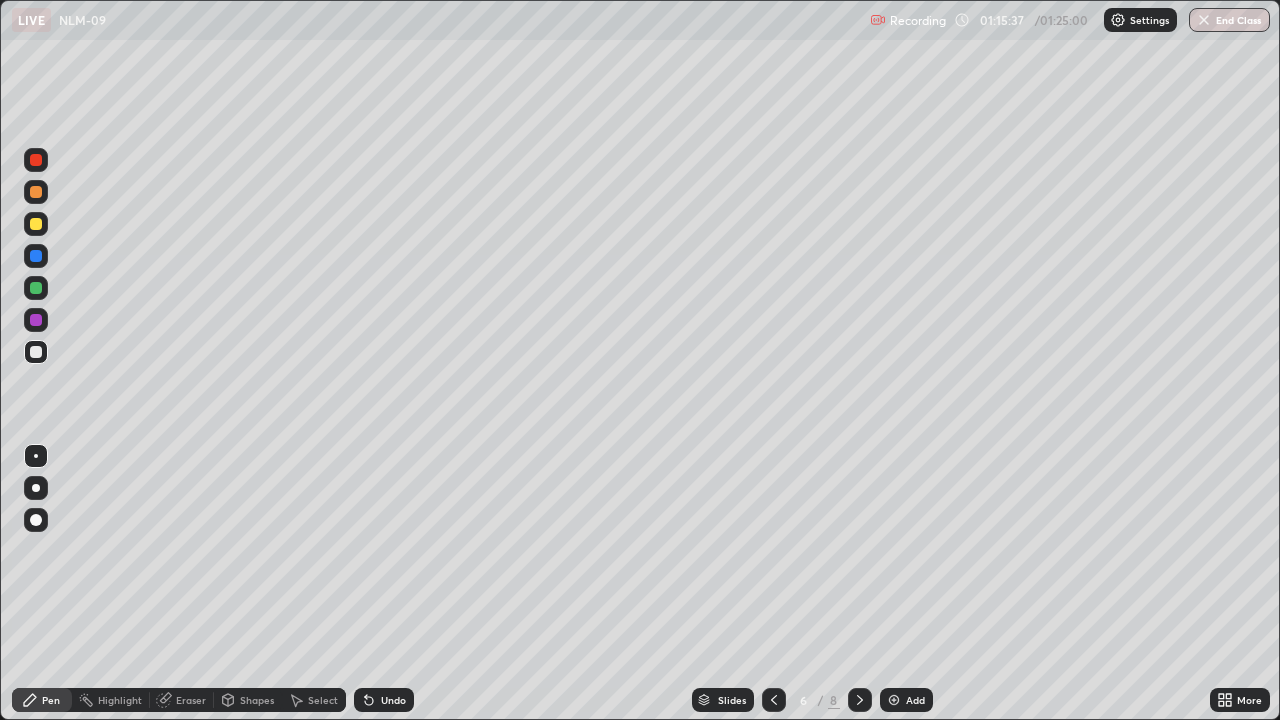click on "Undo" at bounding box center [384, 700] 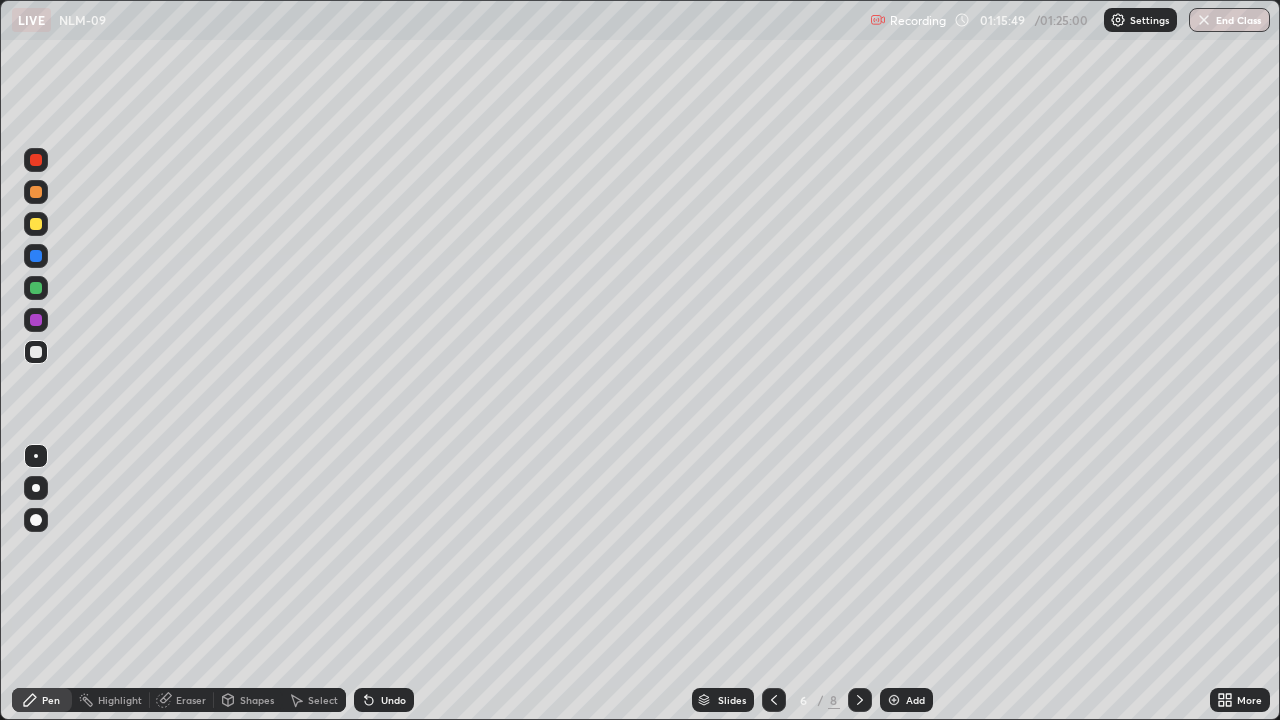 click 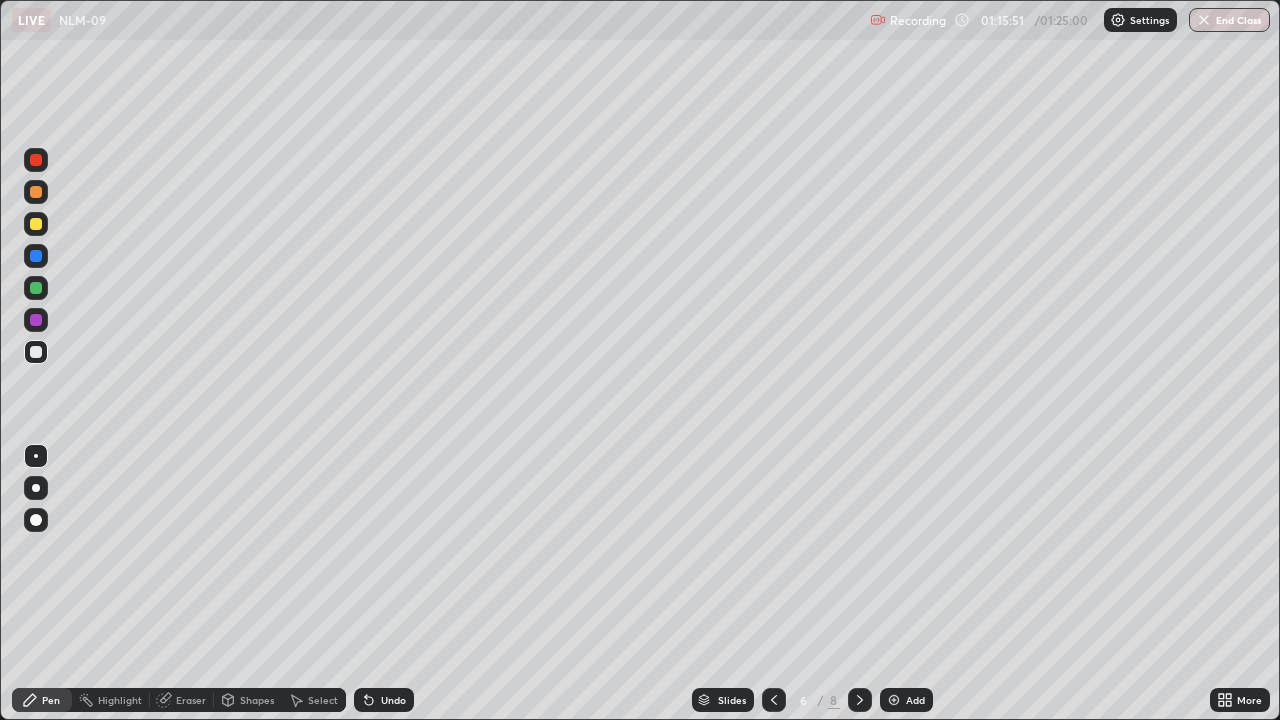 click on "Undo" at bounding box center [384, 700] 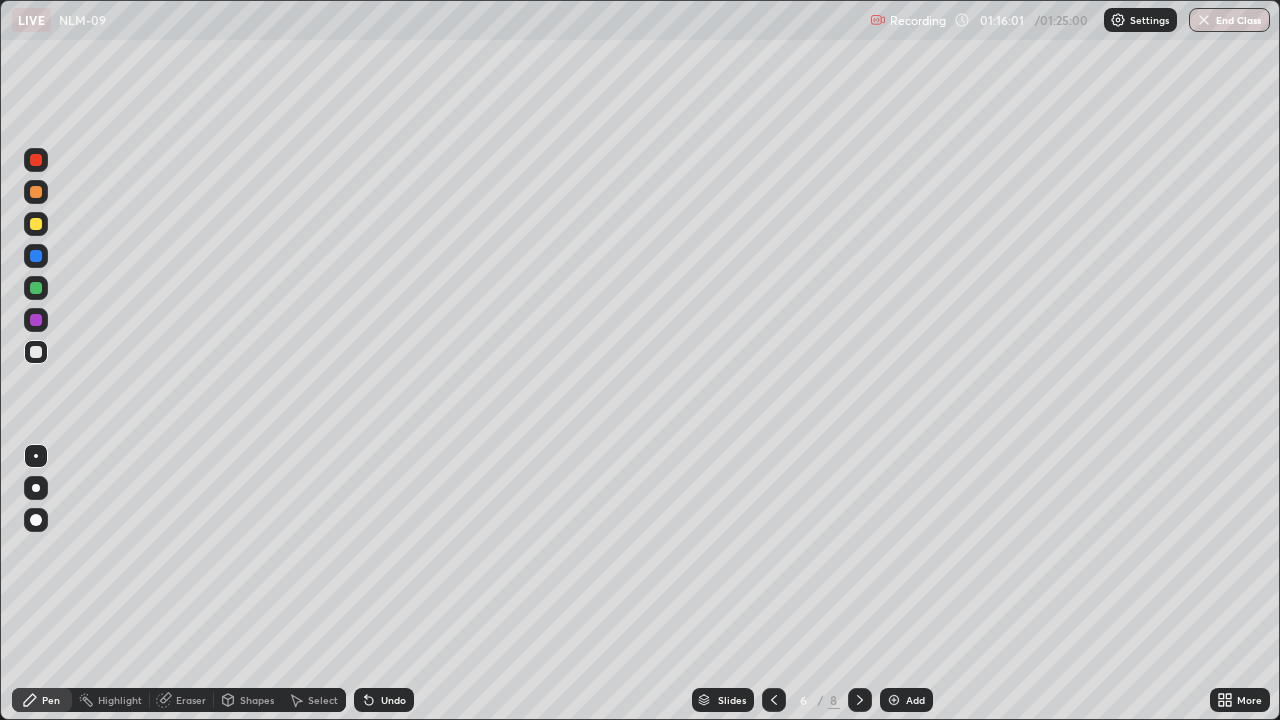 click on "Undo" at bounding box center (393, 700) 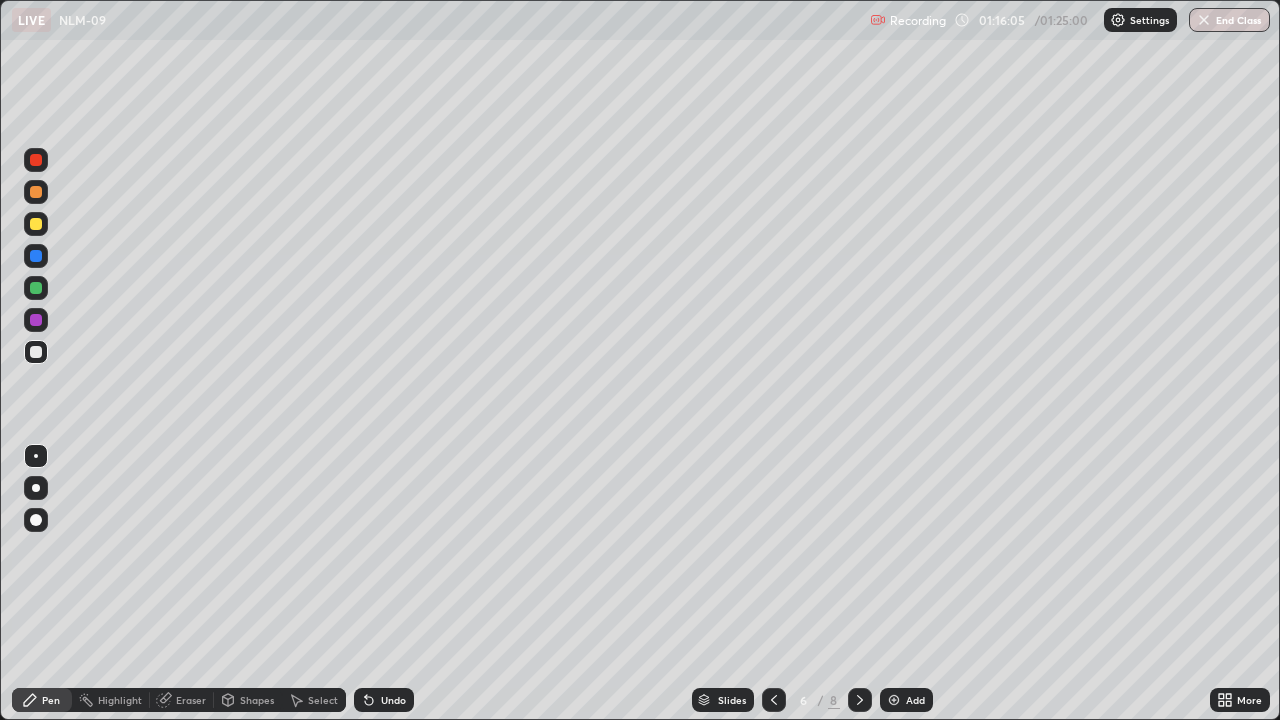 click 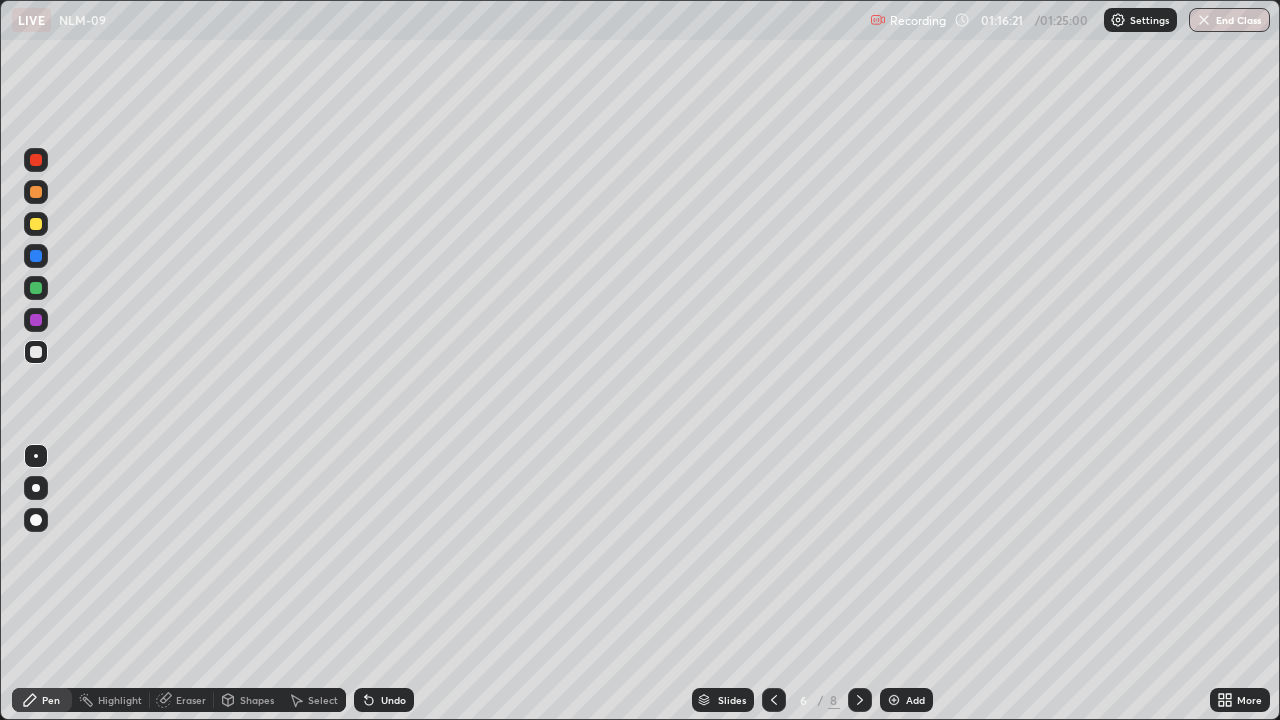 click on "Shapes" at bounding box center [257, 700] 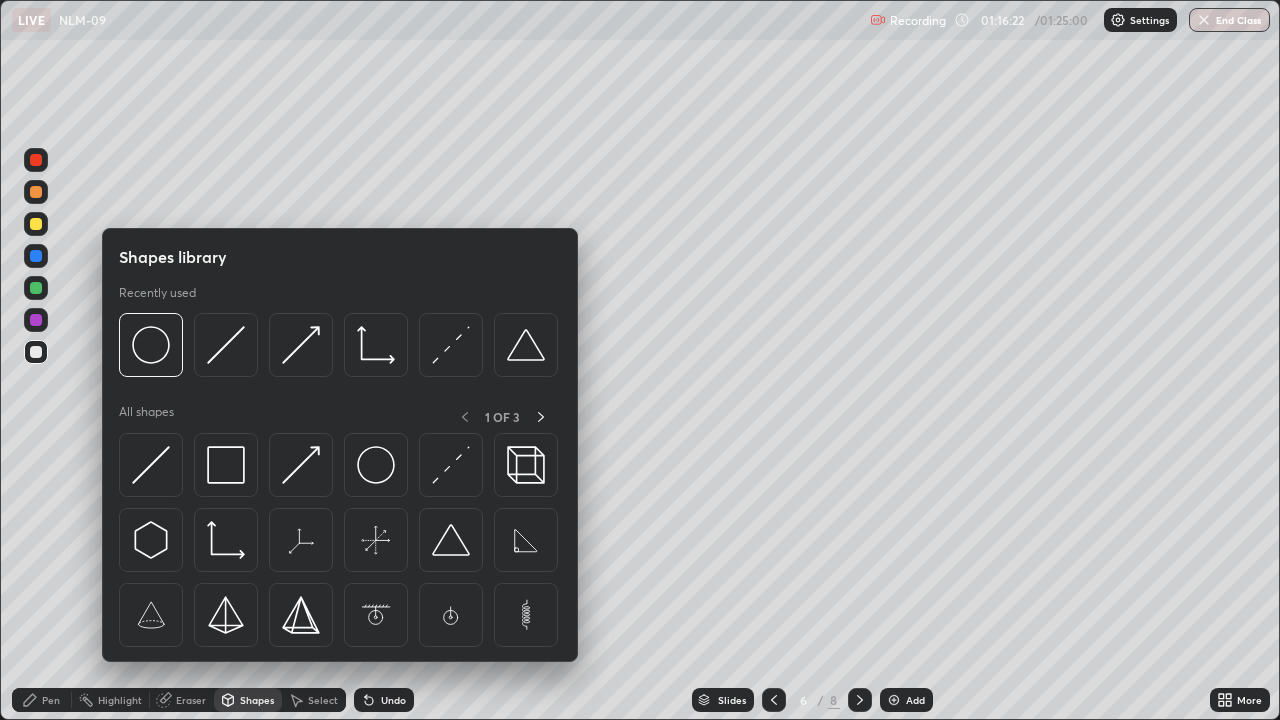click on "Eraser" at bounding box center [182, 700] 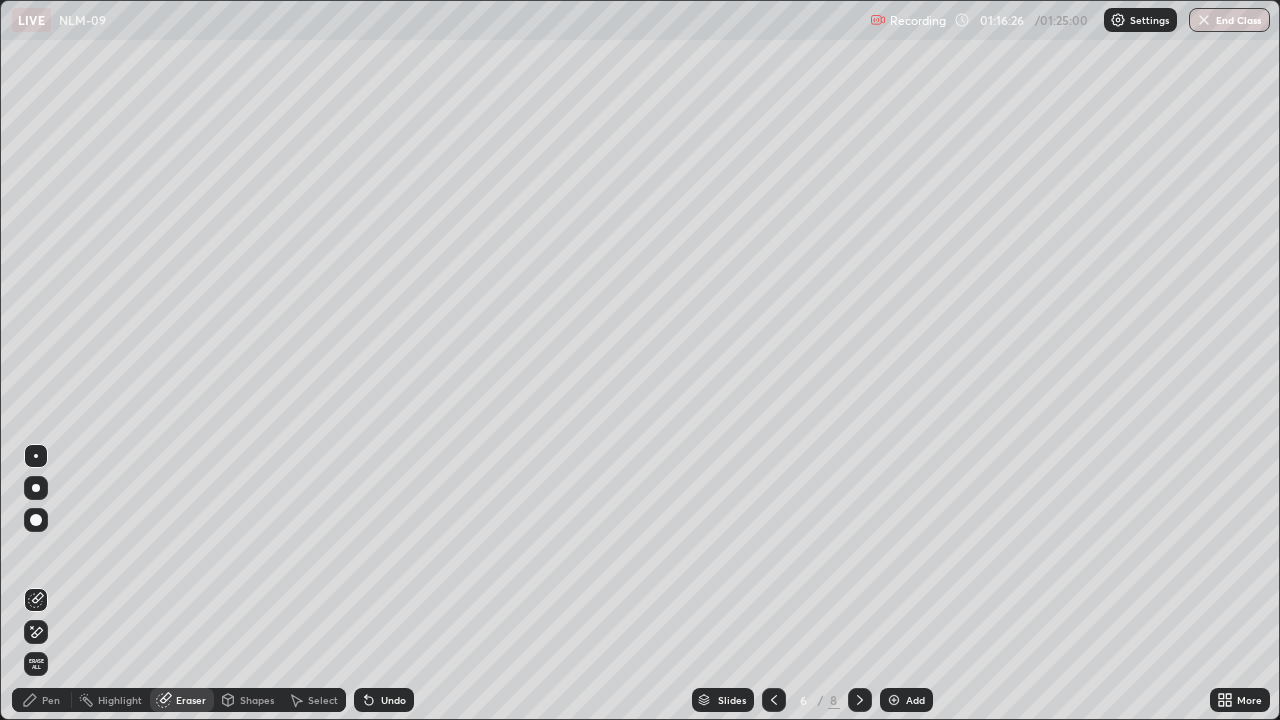 click on "Pen" at bounding box center (42, 700) 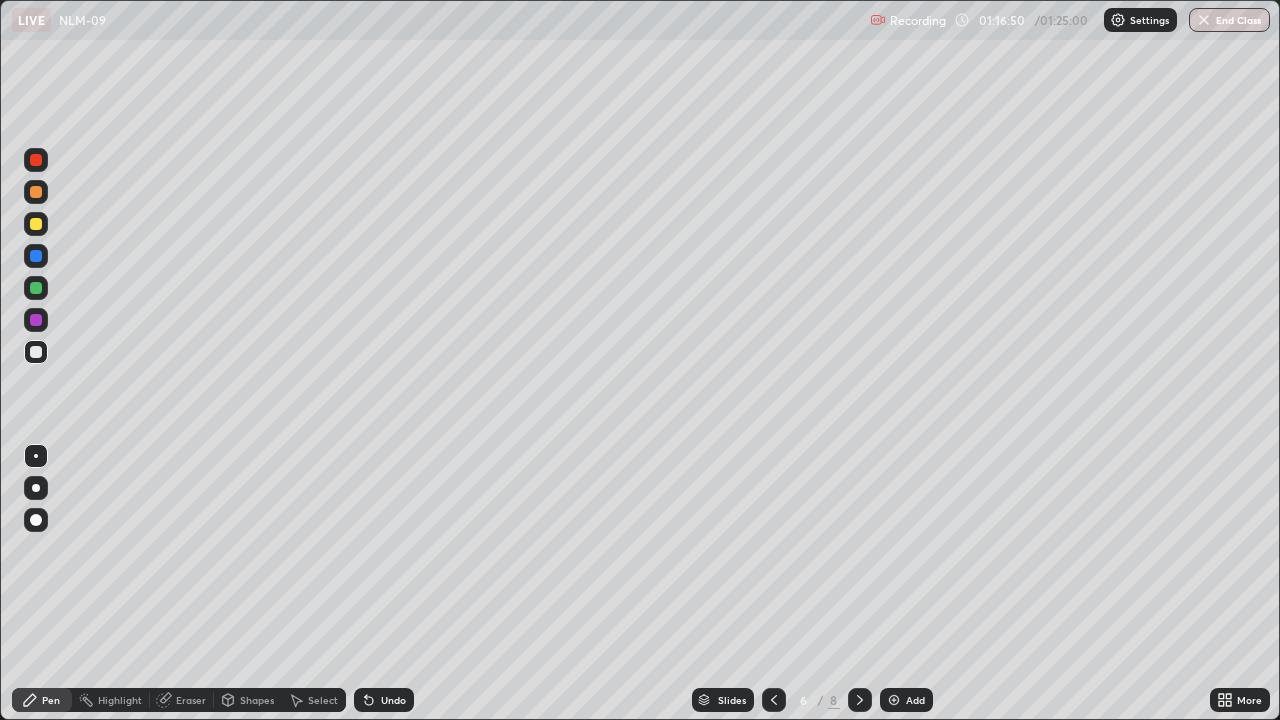 click on "Undo" at bounding box center (384, 700) 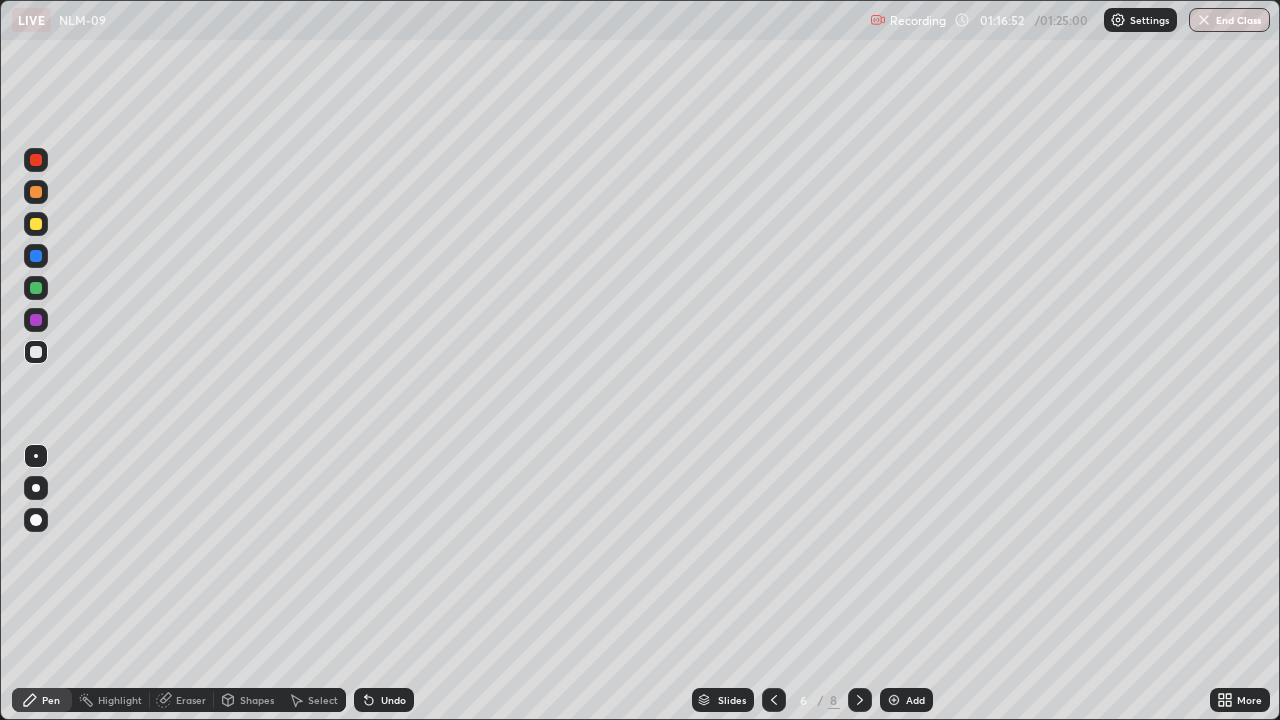 click on "Eraser" at bounding box center [191, 700] 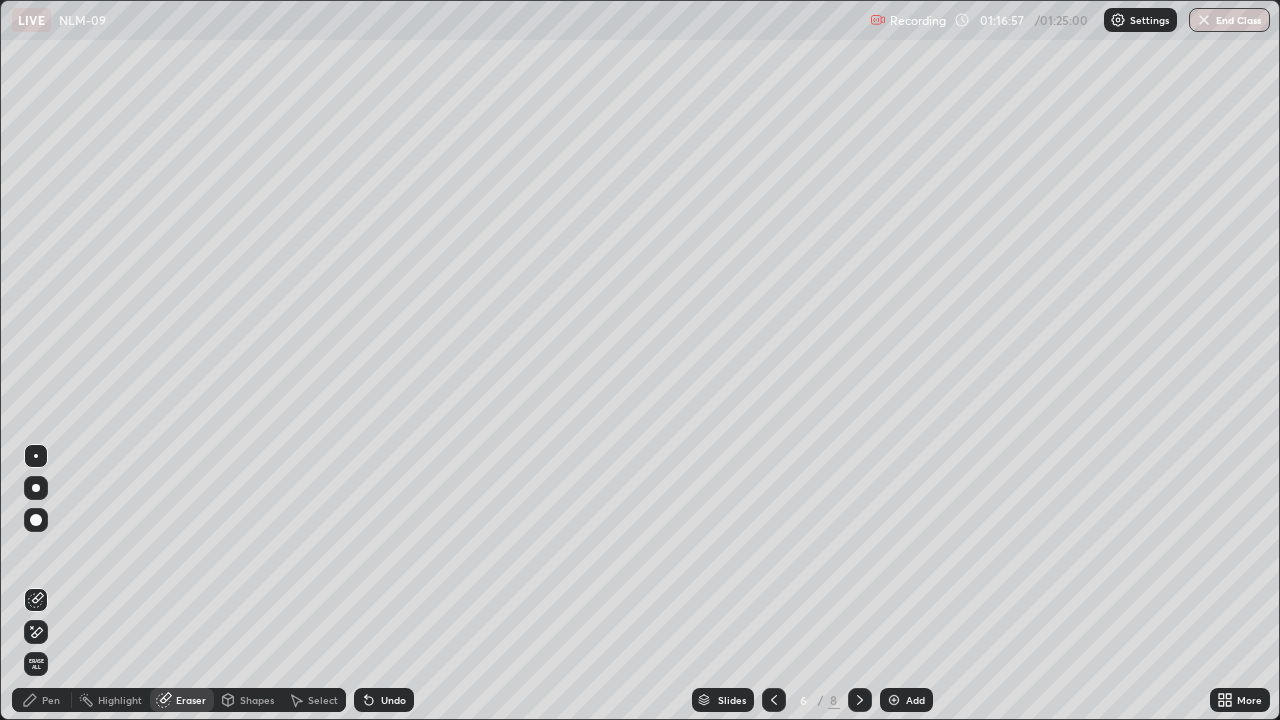 click on "Pen" at bounding box center (51, 700) 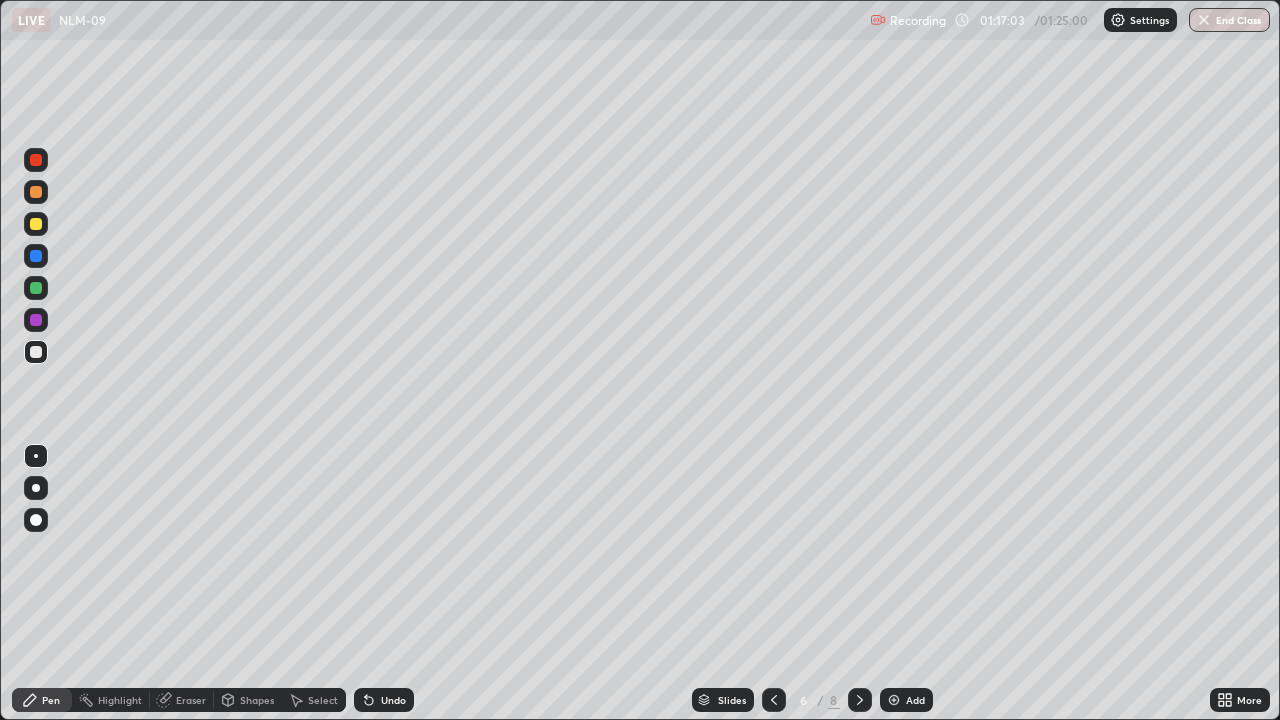 click 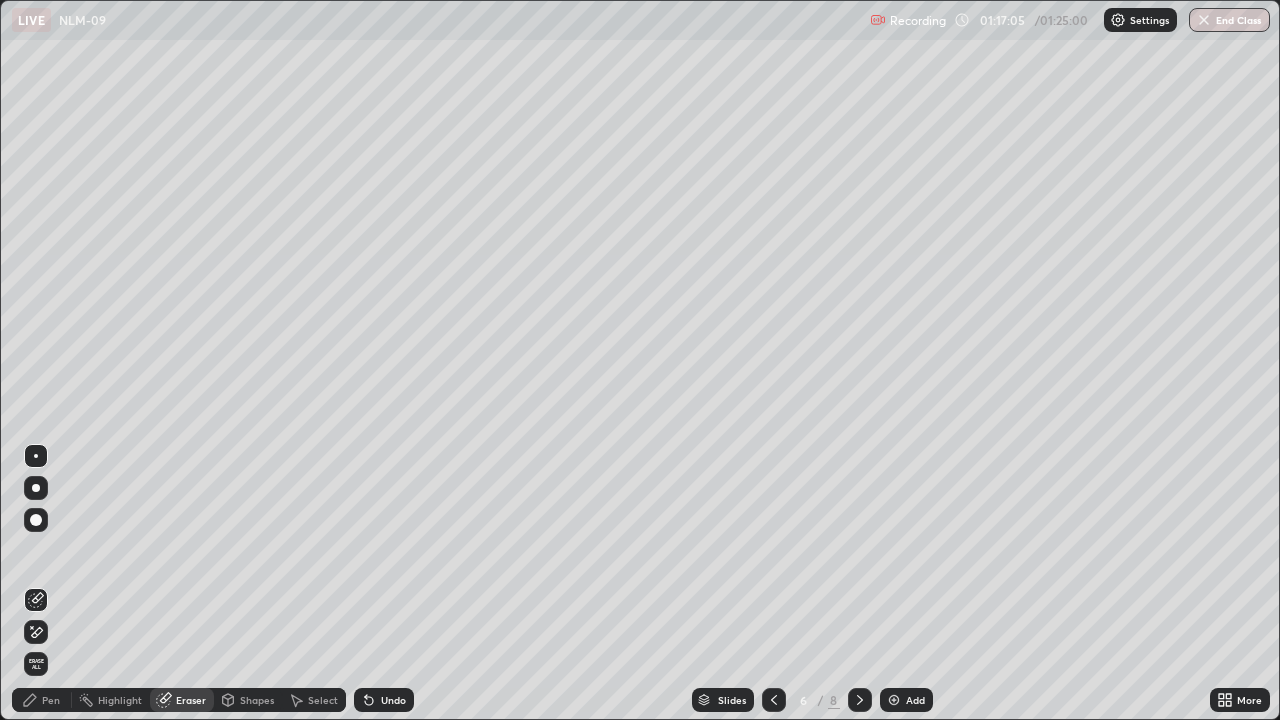 click on "Pen" at bounding box center (51, 700) 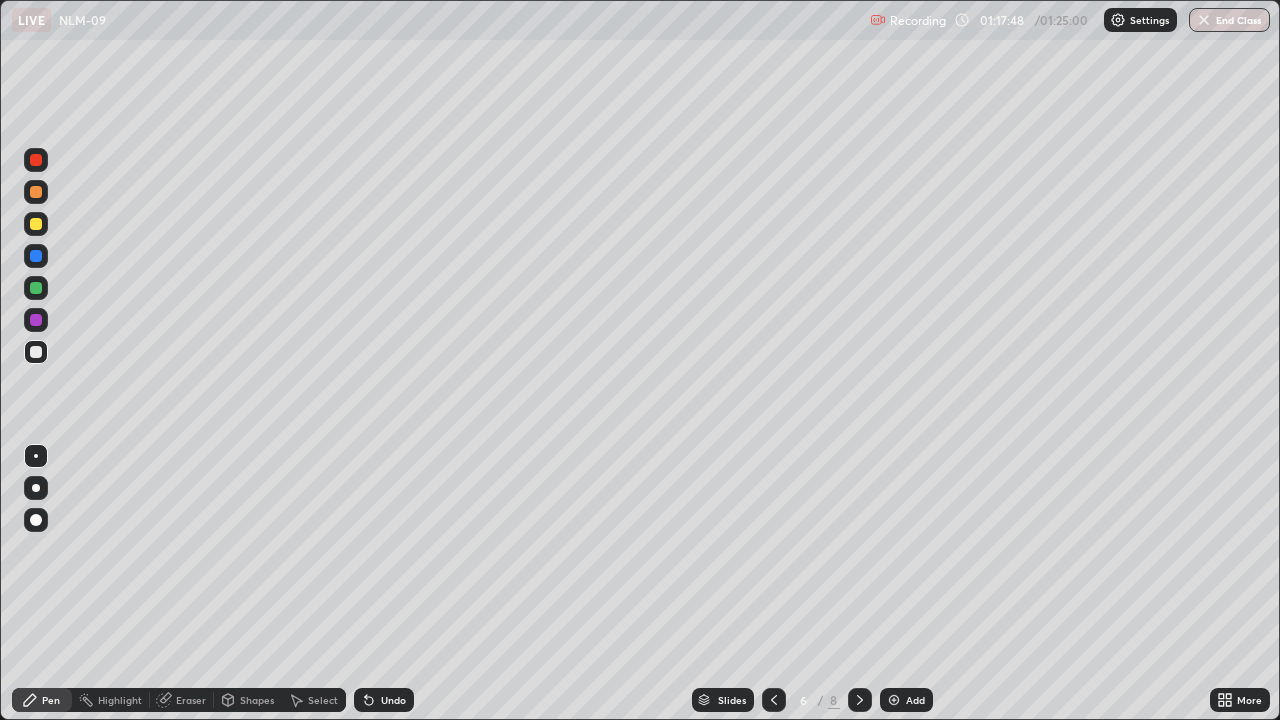 click on "Undo" at bounding box center [384, 700] 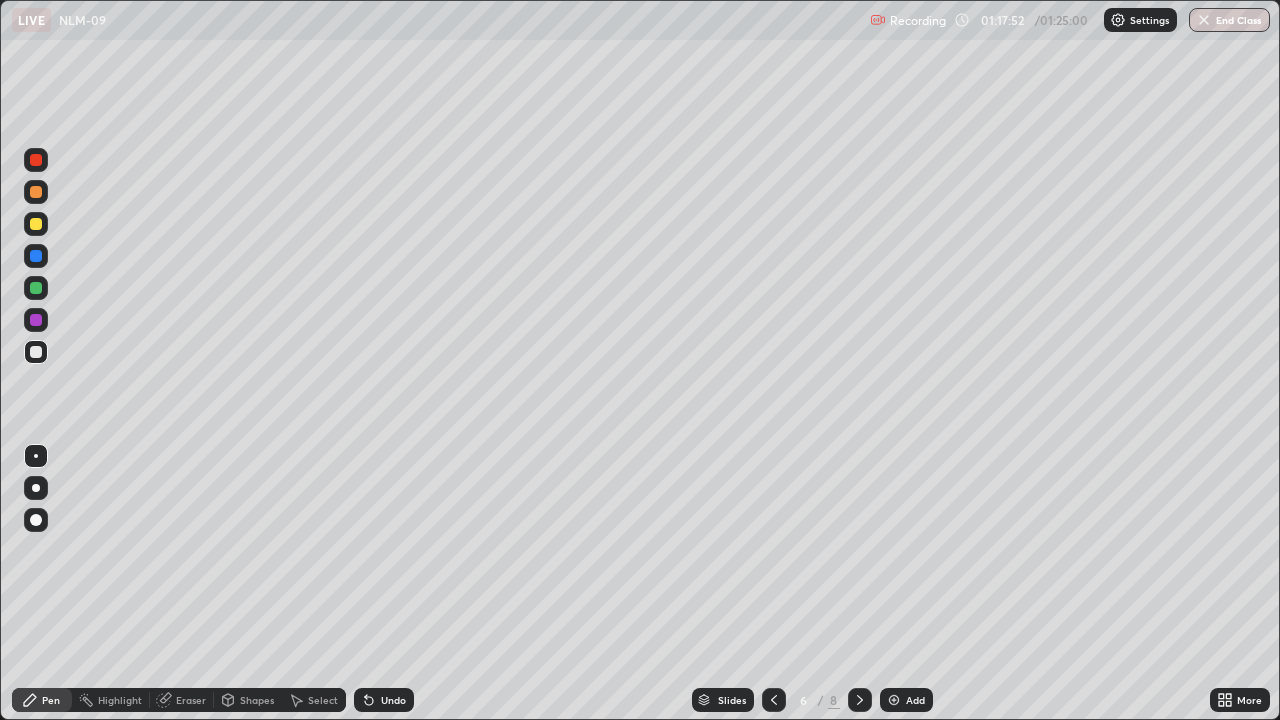 click 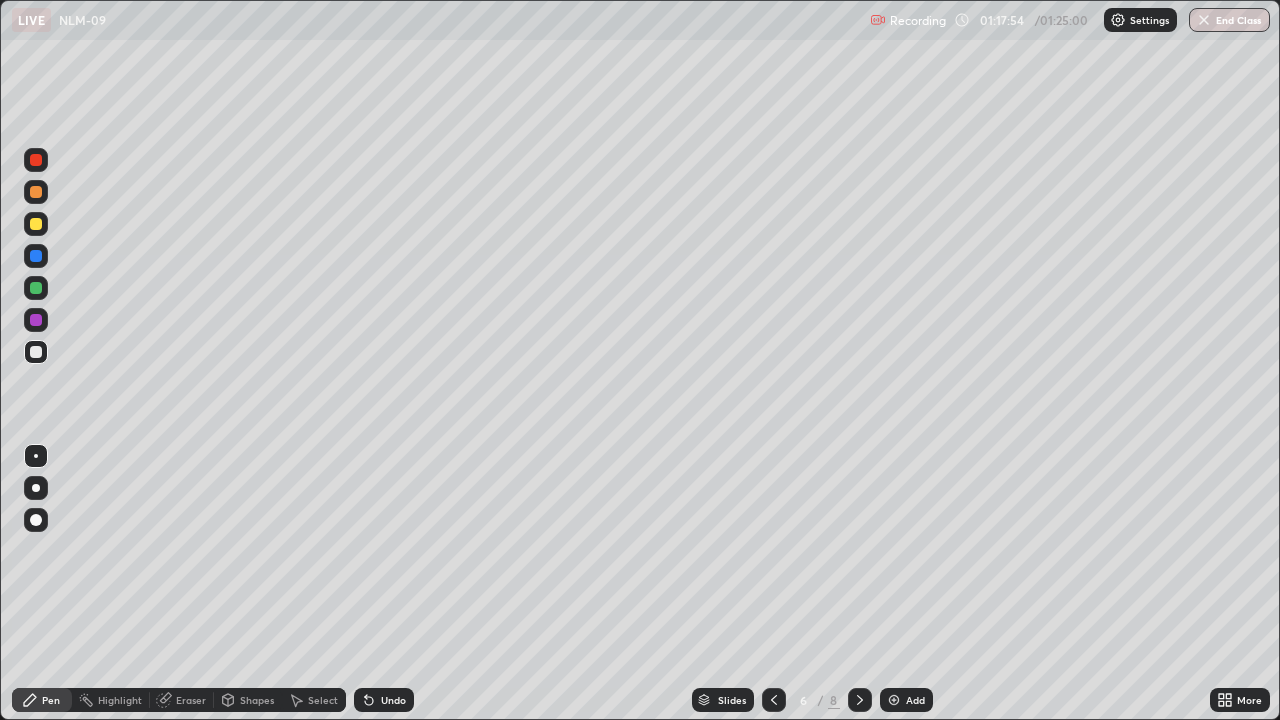 click on "Undo" at bounding box center [384, 700] 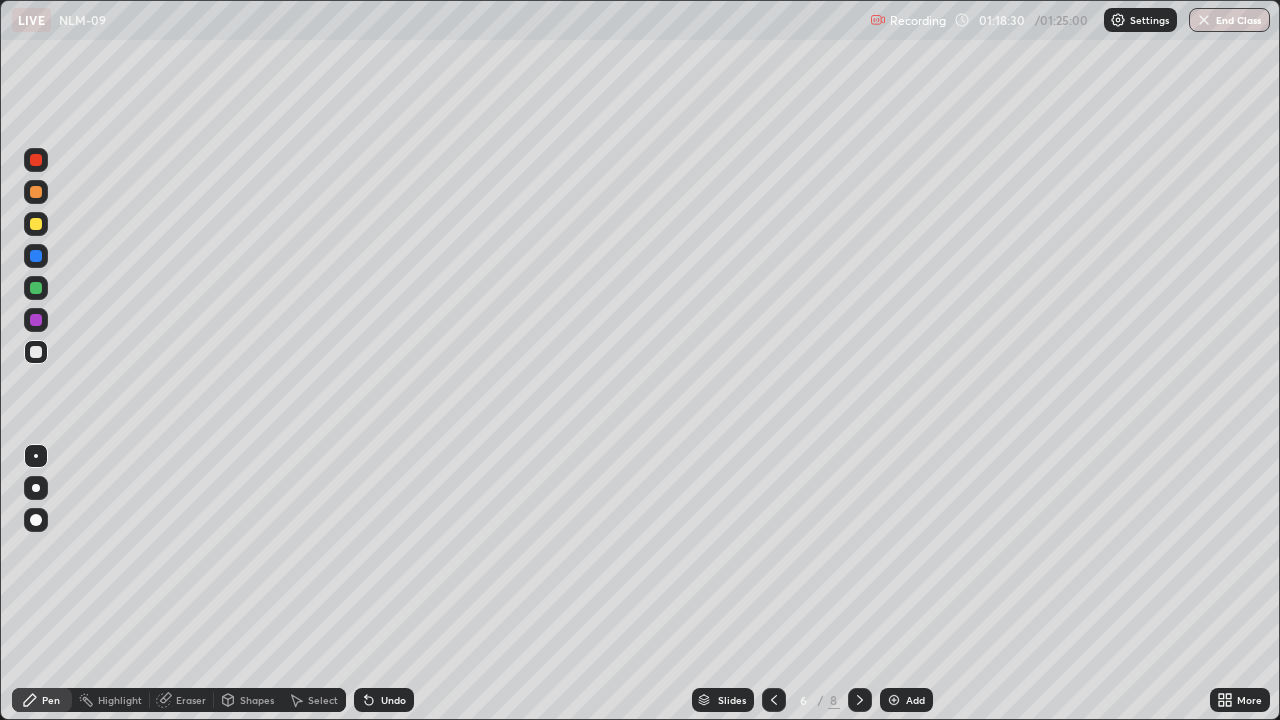click 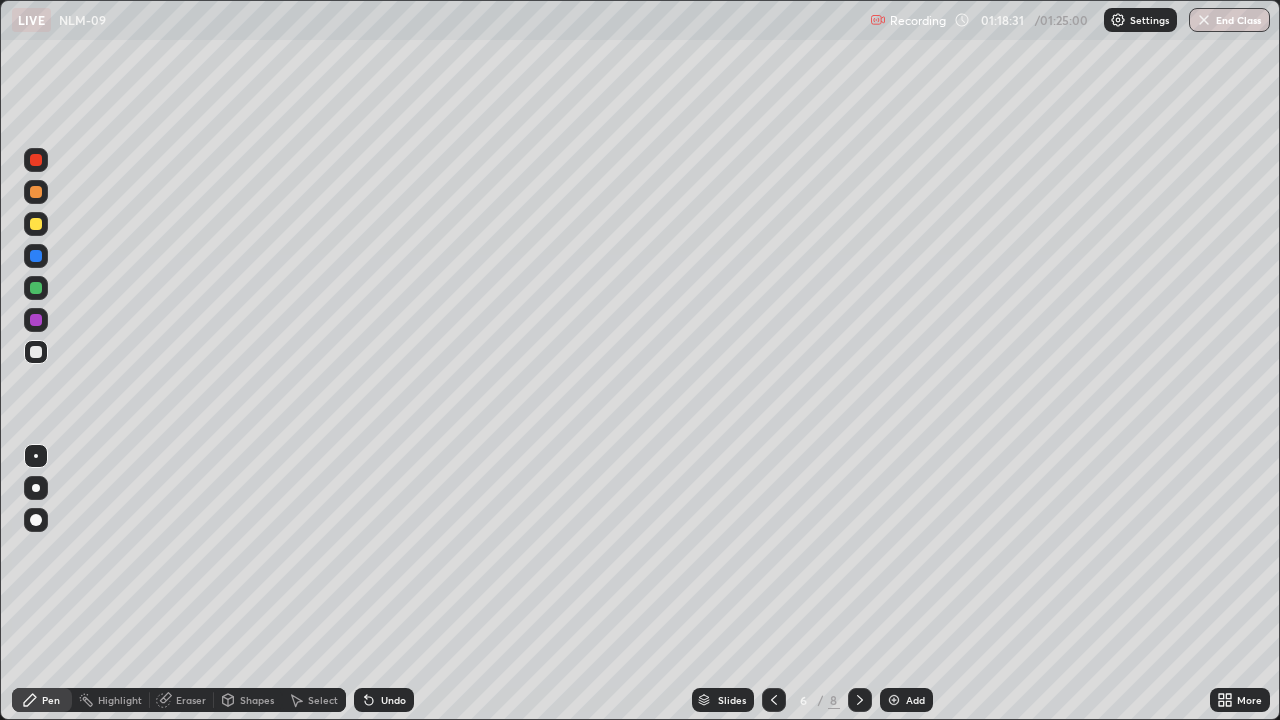 click on "Undo" at bounding box center (384, 700) 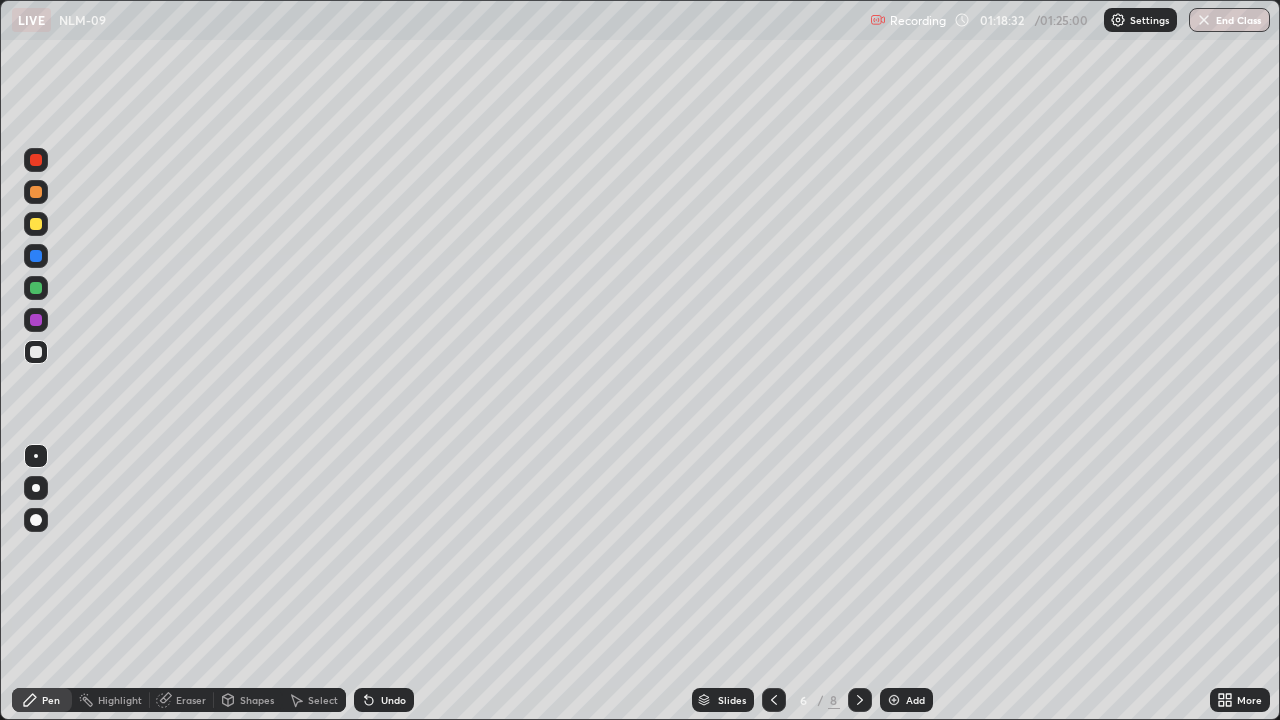 click on "Undo" at bounding box center [393, 700] 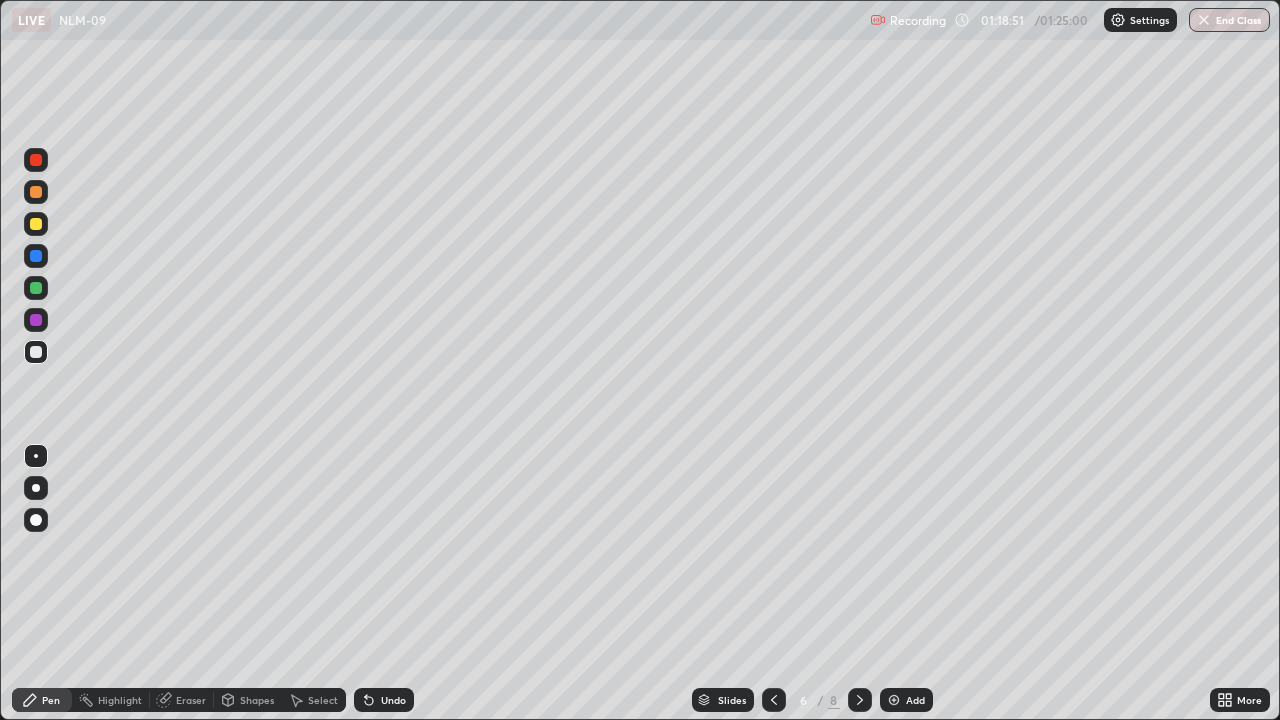 click on "Undo" at bounding box center [384, 700] 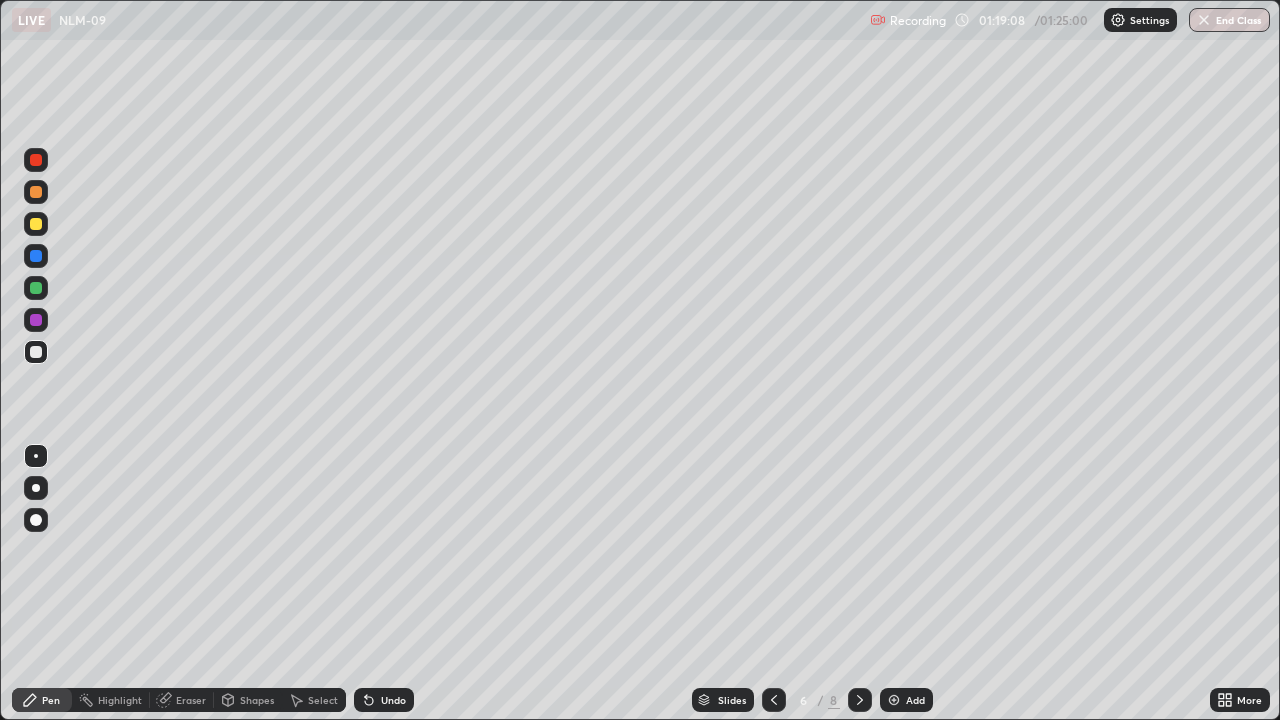 click on "Erase all" at bounding box center (36, 360) 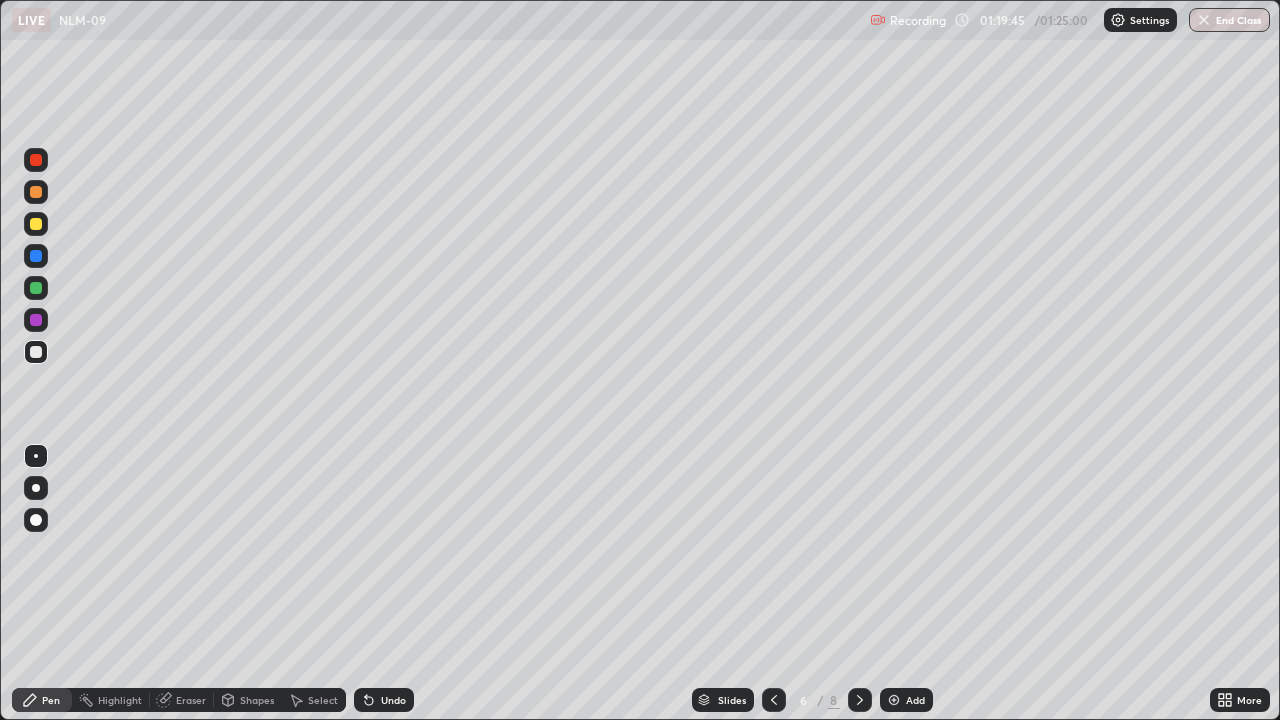 click on "Eraser" at bounding box center [191, 700] 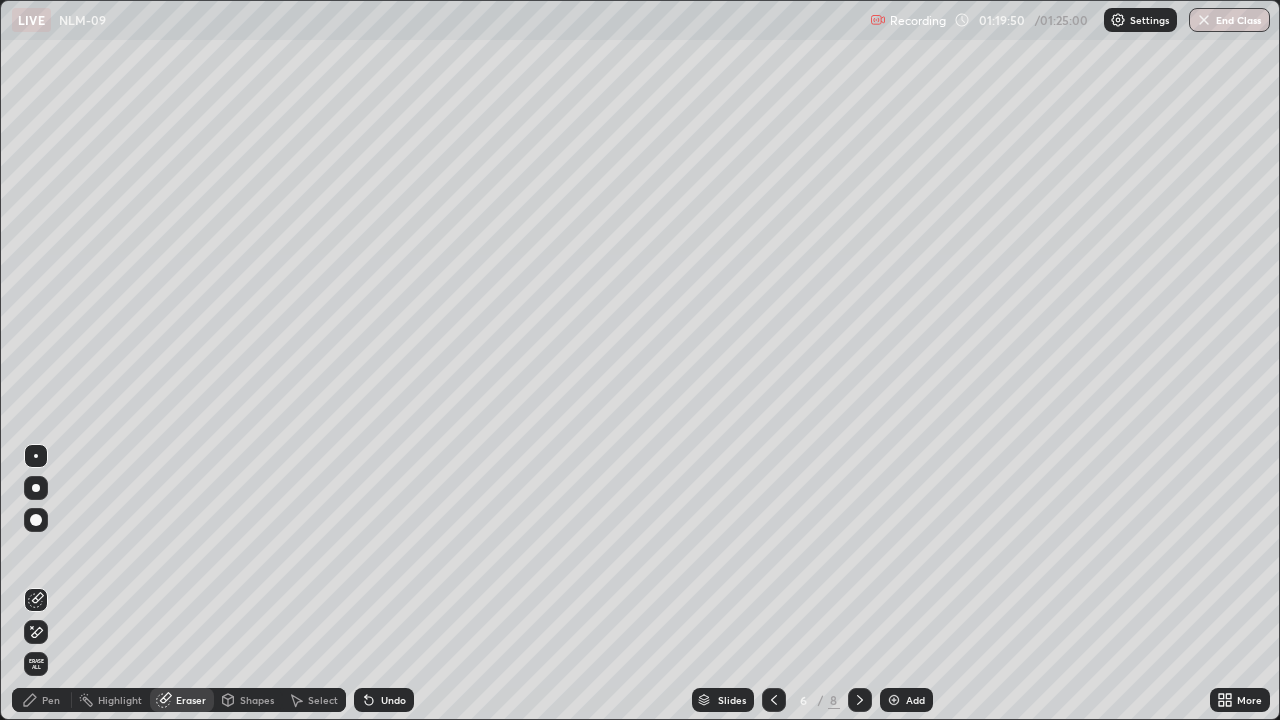 click on "Pen" at bounding box center [51, 700] 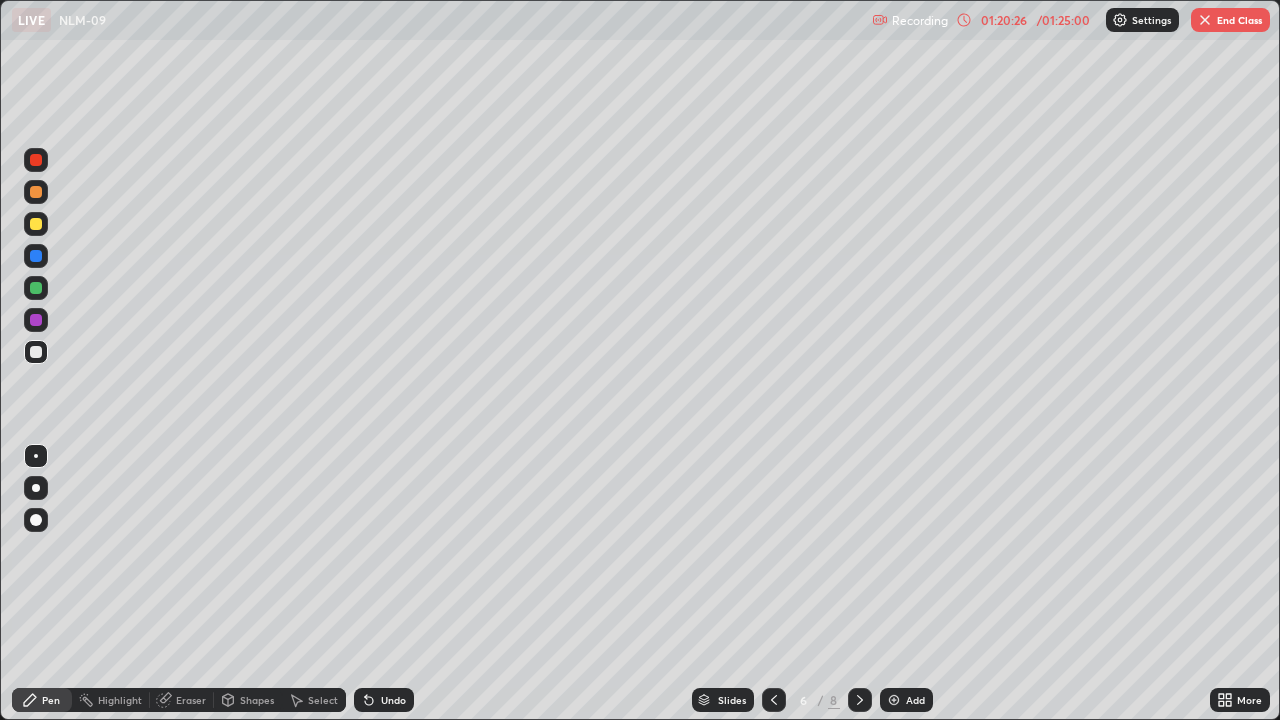 click 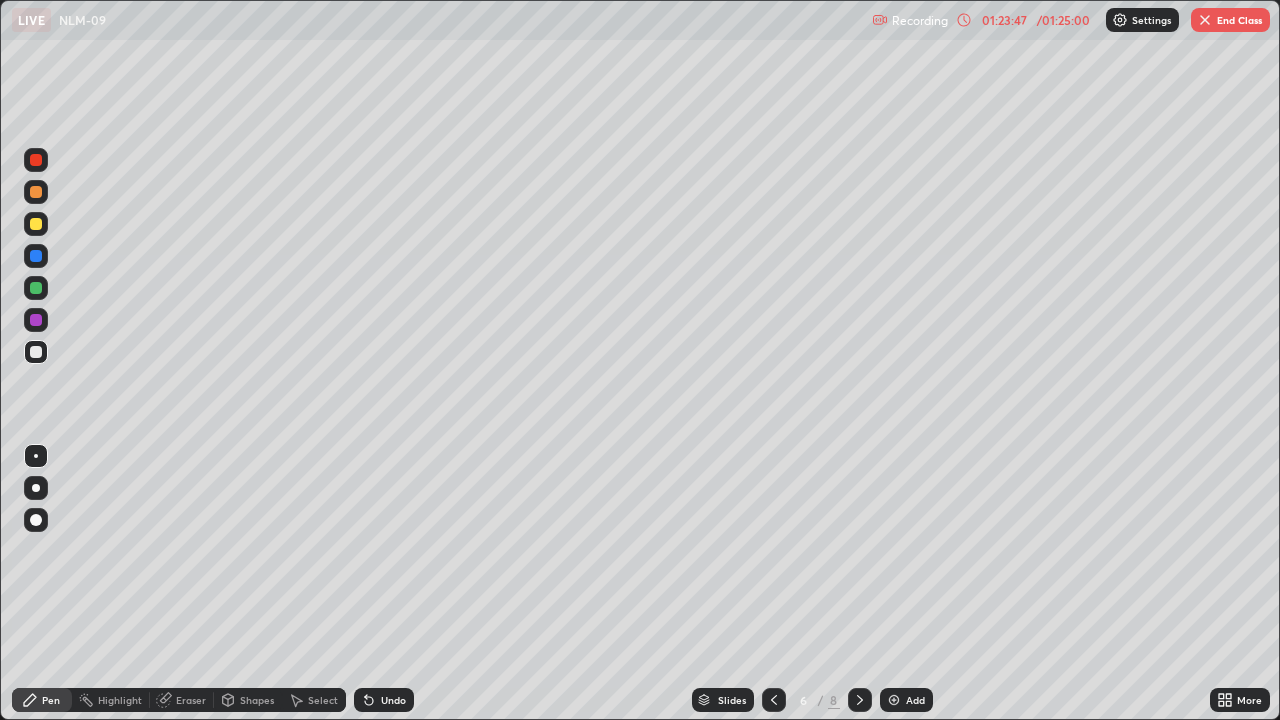 click 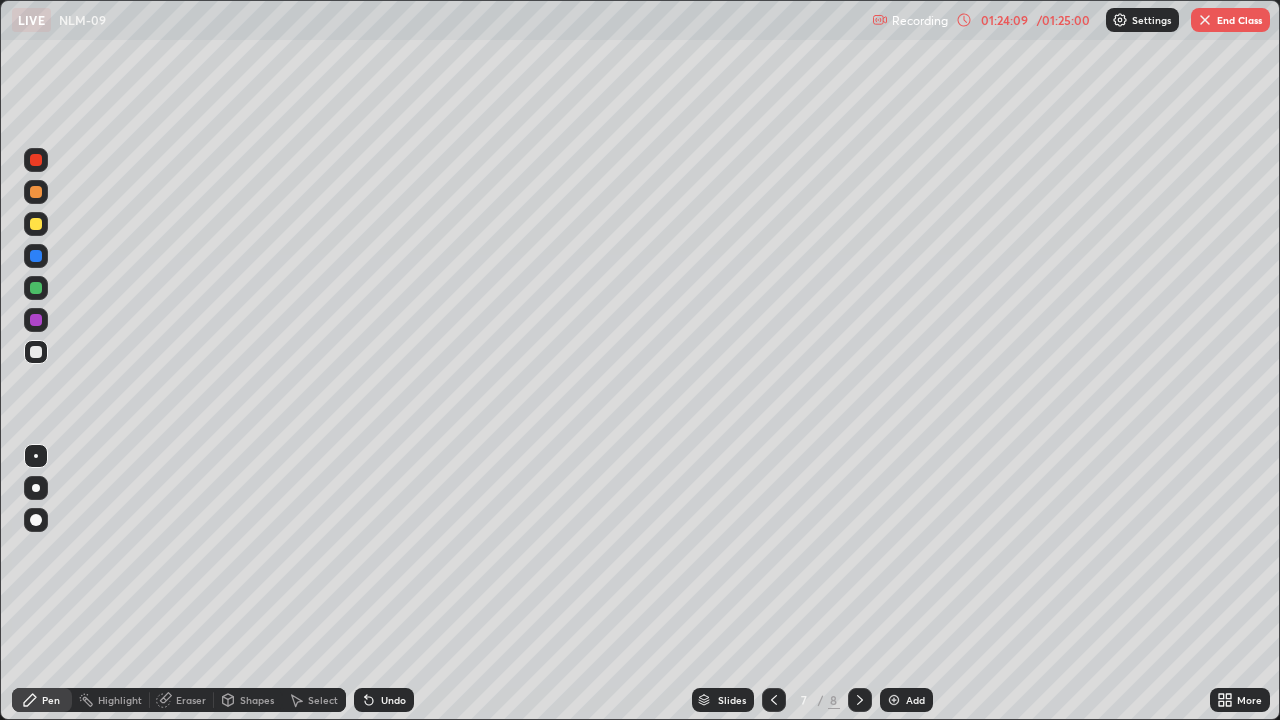 click 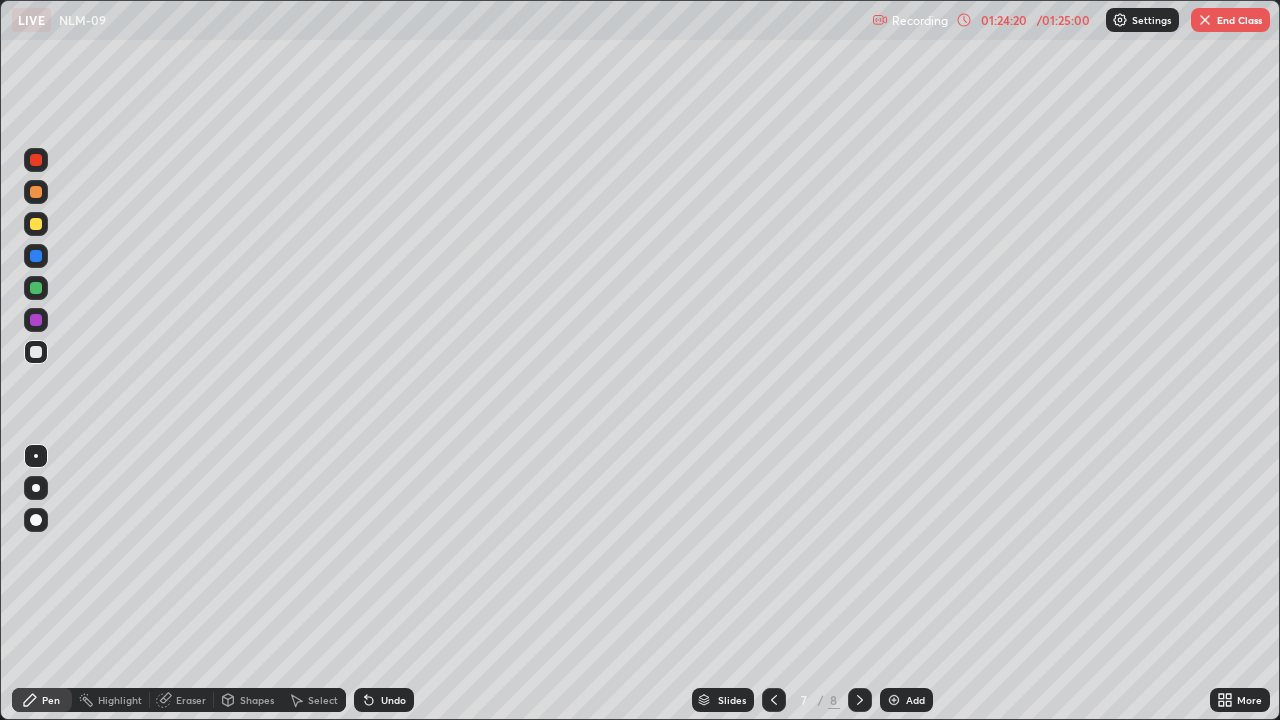 click on "Shapes" at bounding box center [248, 700] 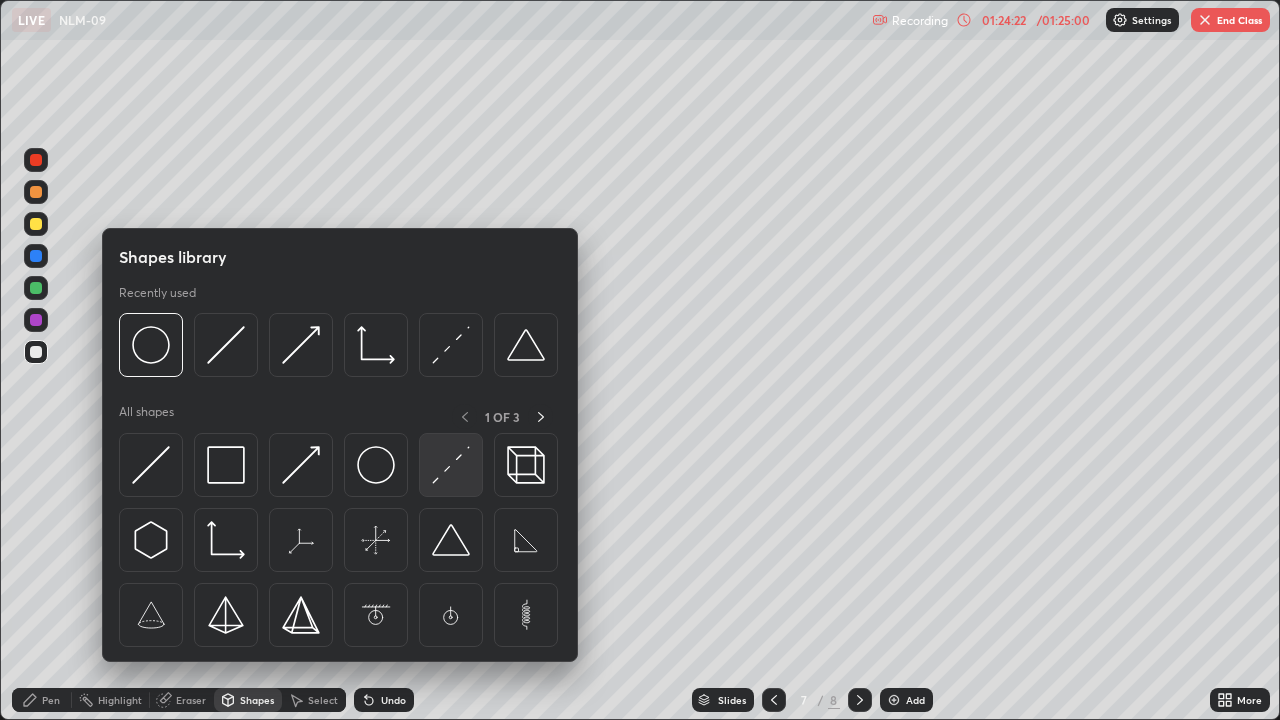 click at bounding box center [451, 465] 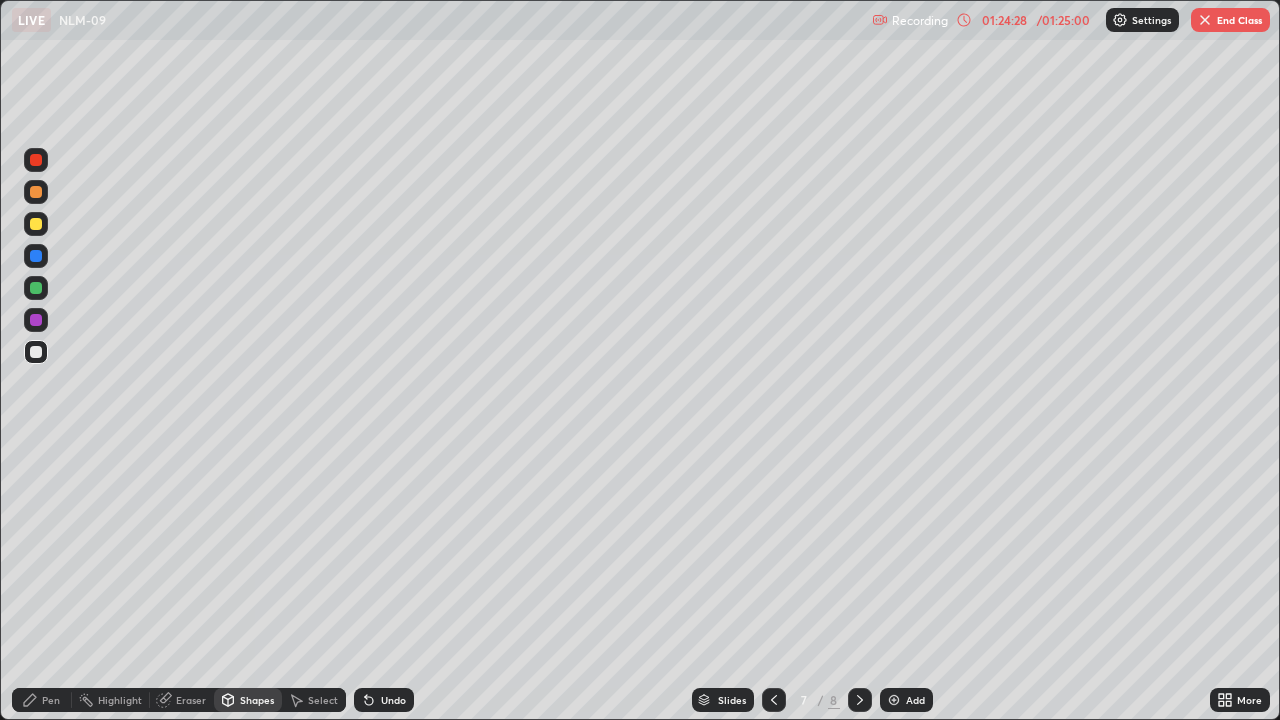 click on "Pen" at bounding box center [51, 700] 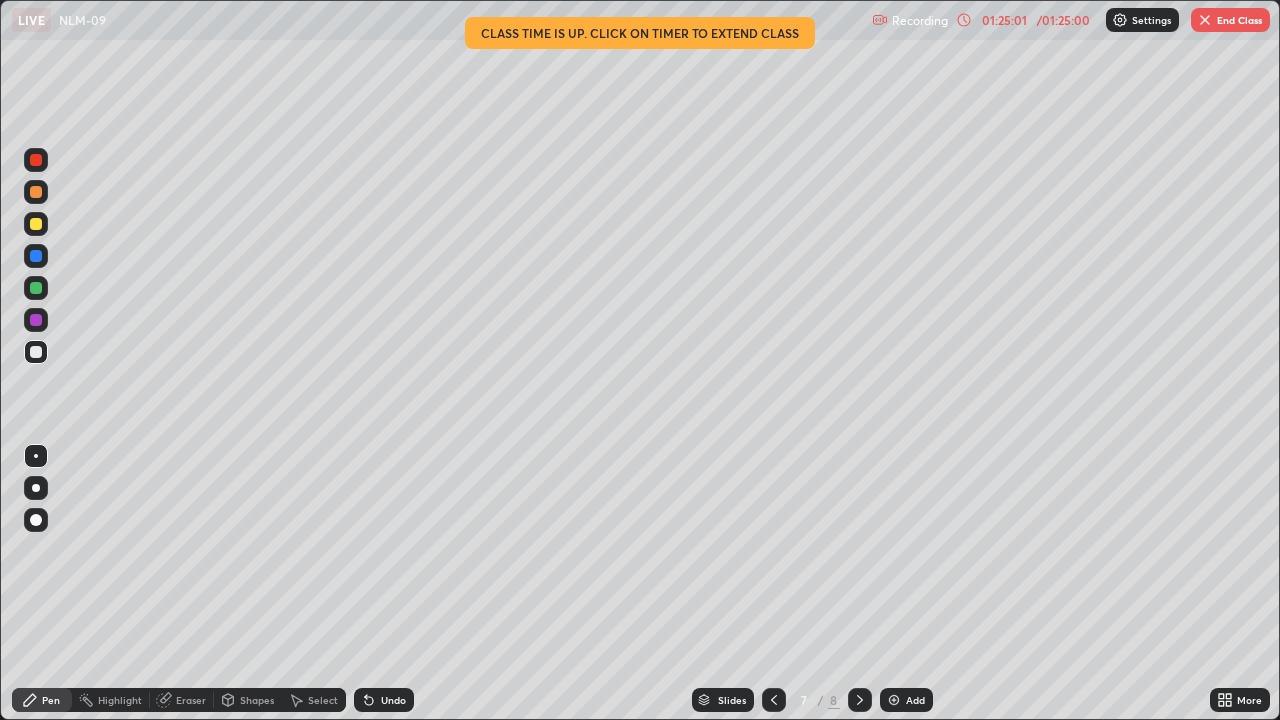 click 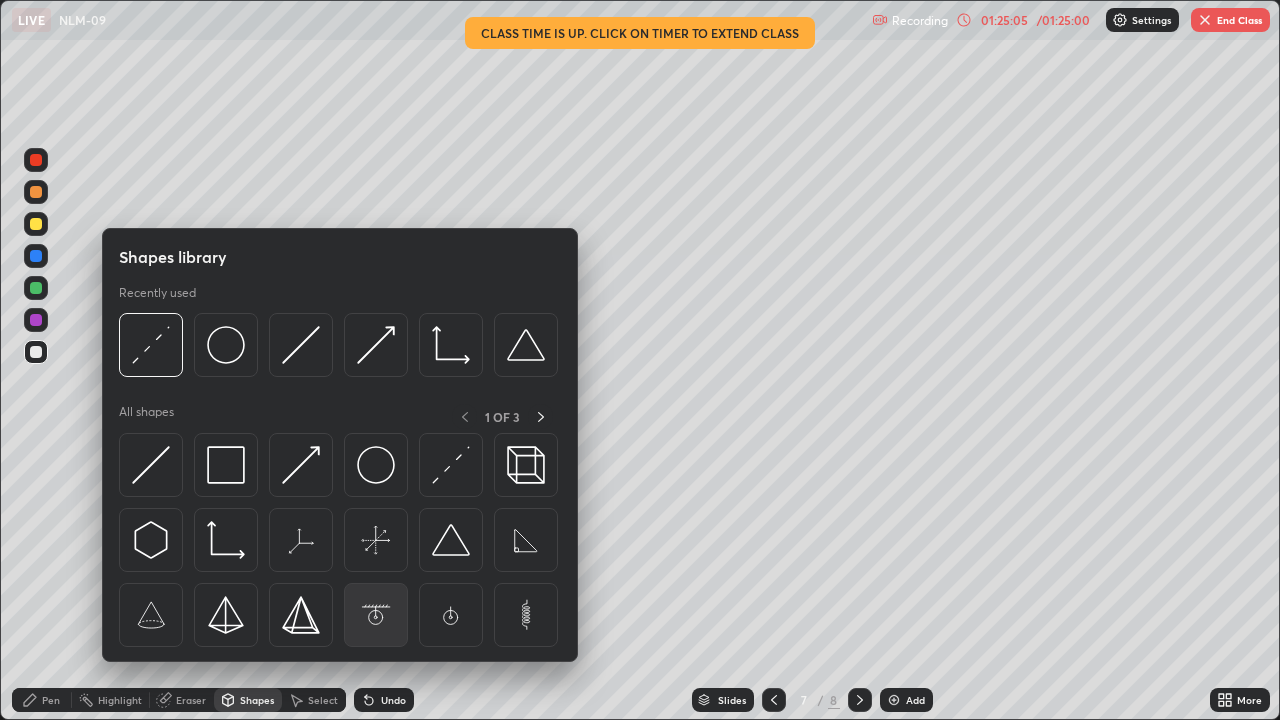 click at bounding box center (376, 615) 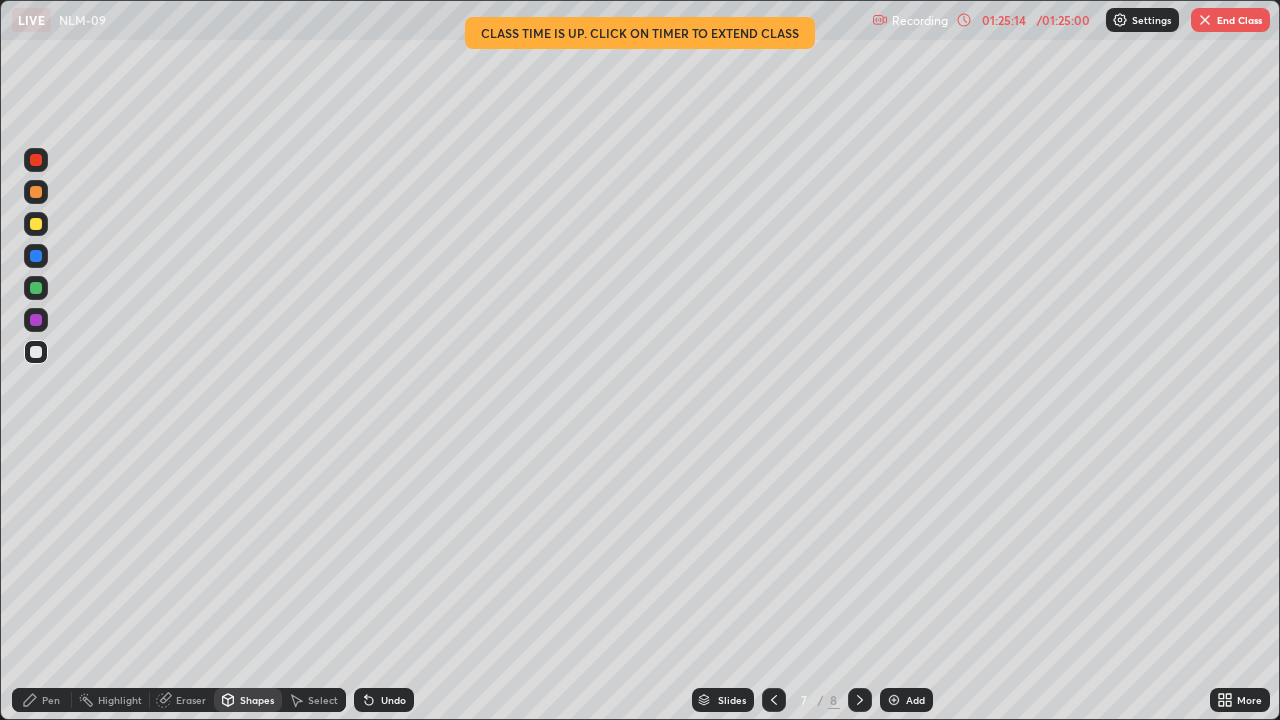 click on "Eraser" at bounding box center [191, 700] 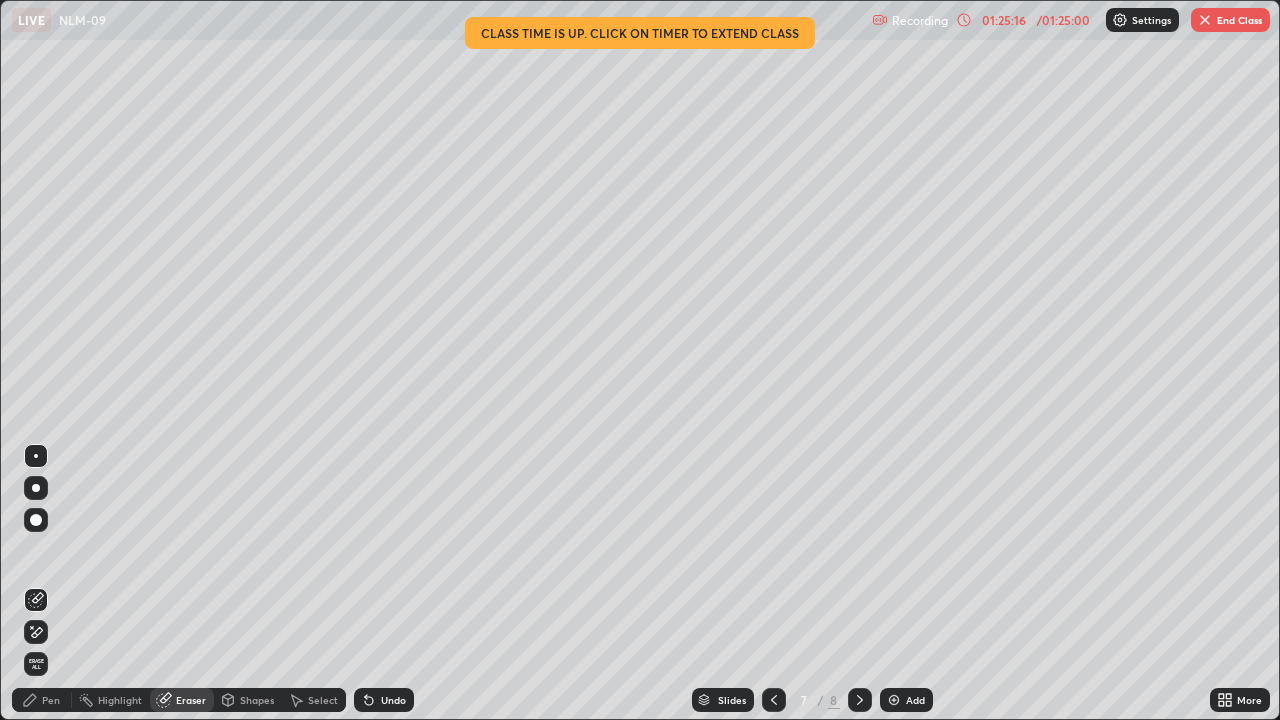click on "Shapes" at bounding box center (257, 700) 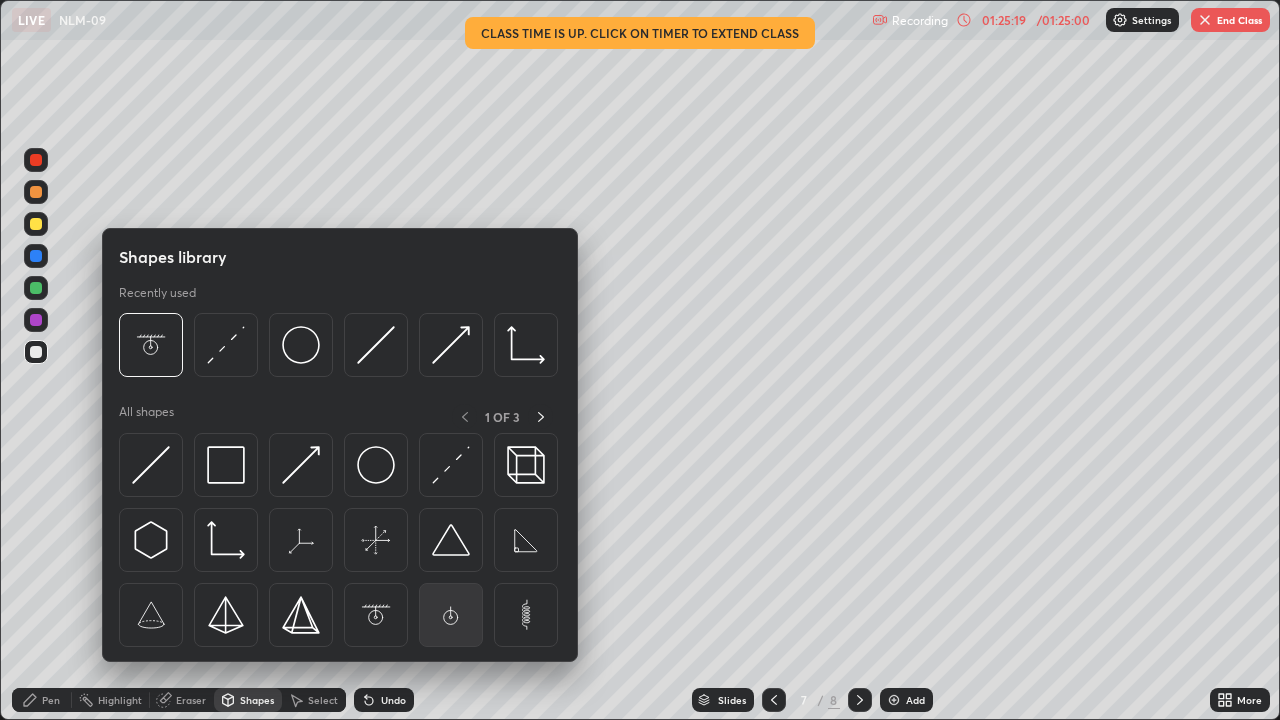 click at bounding box center (451, 615) 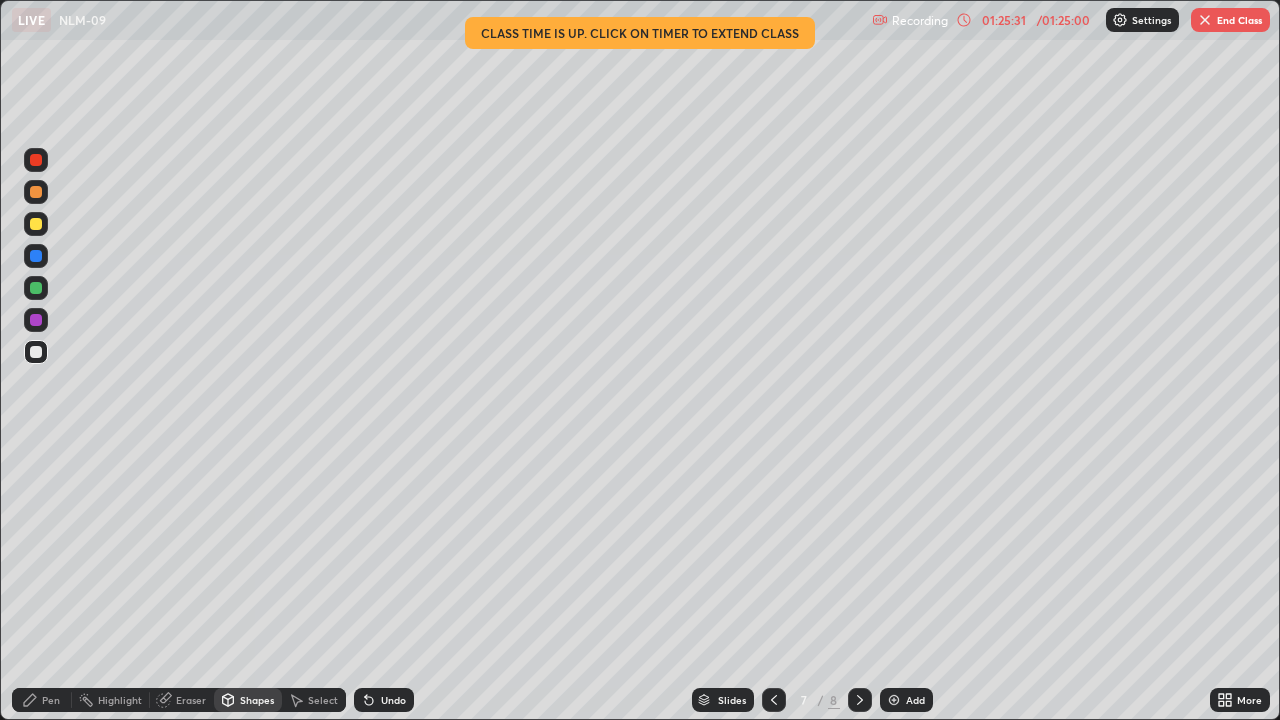 click on "Undo" at bounding box center [393, 700] 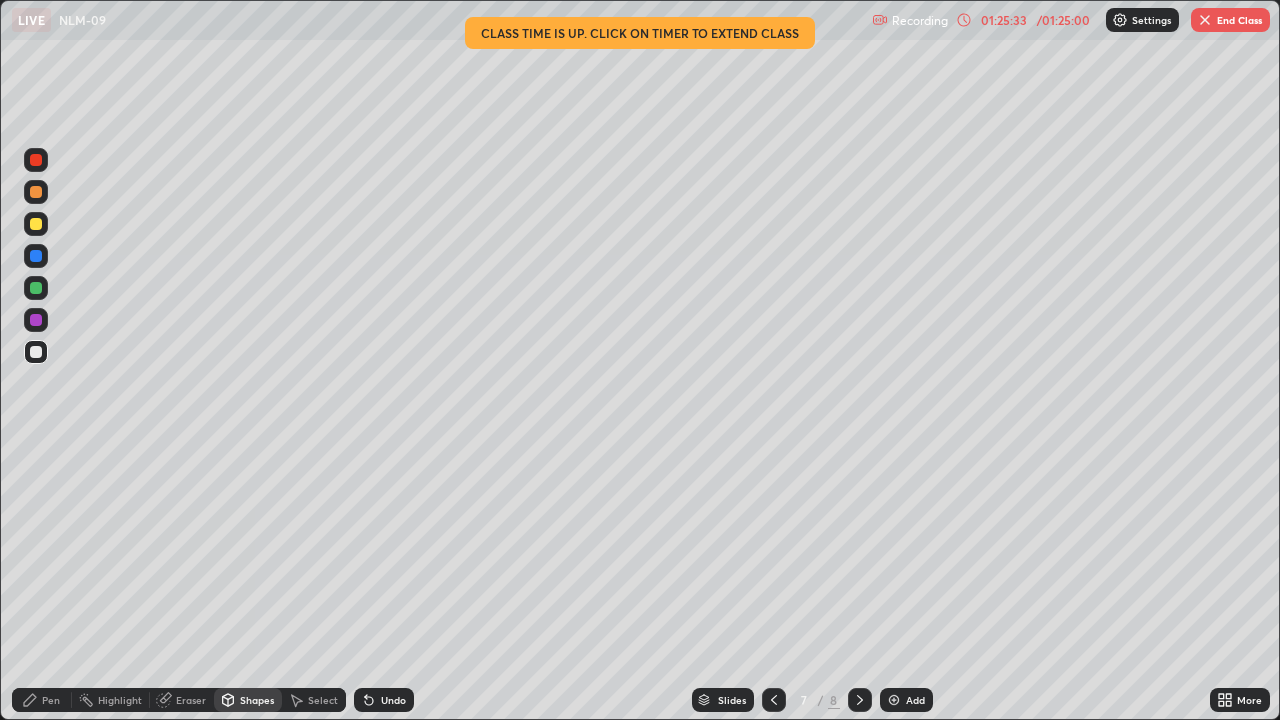 click on "Pen" at bounding box center [42, 700] 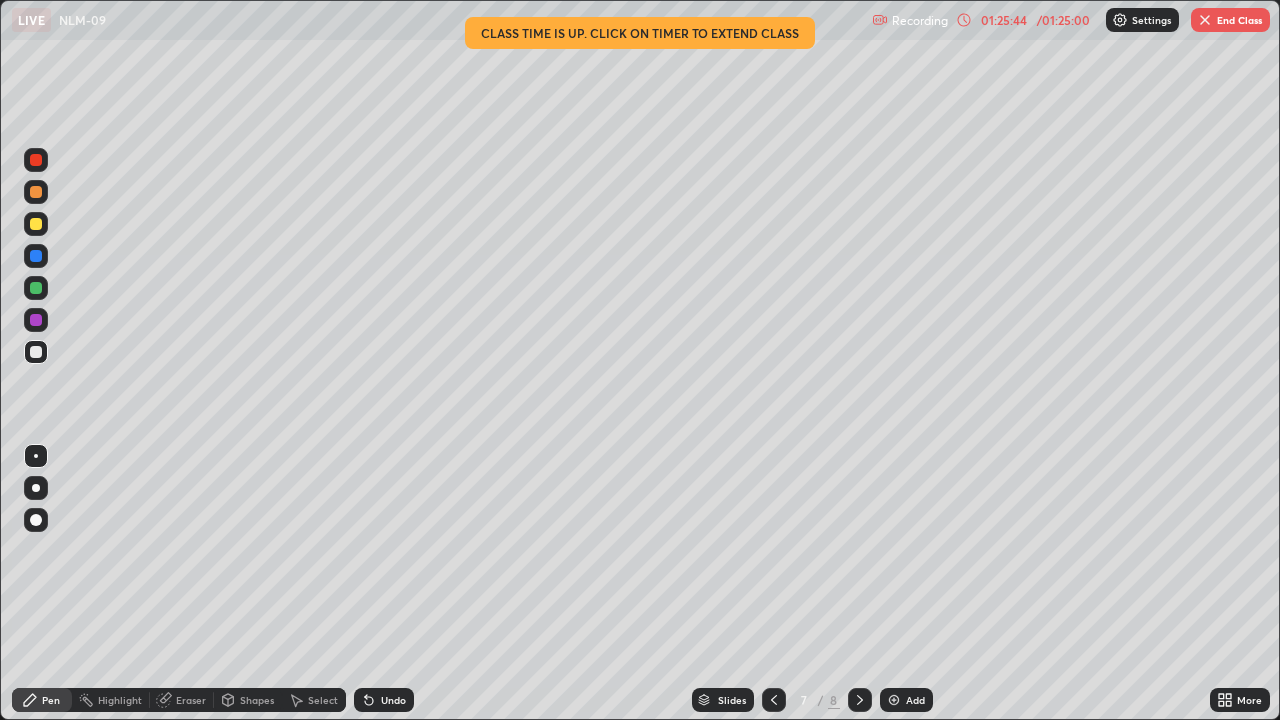 click on "Undo" at bounding box center (384, 700) 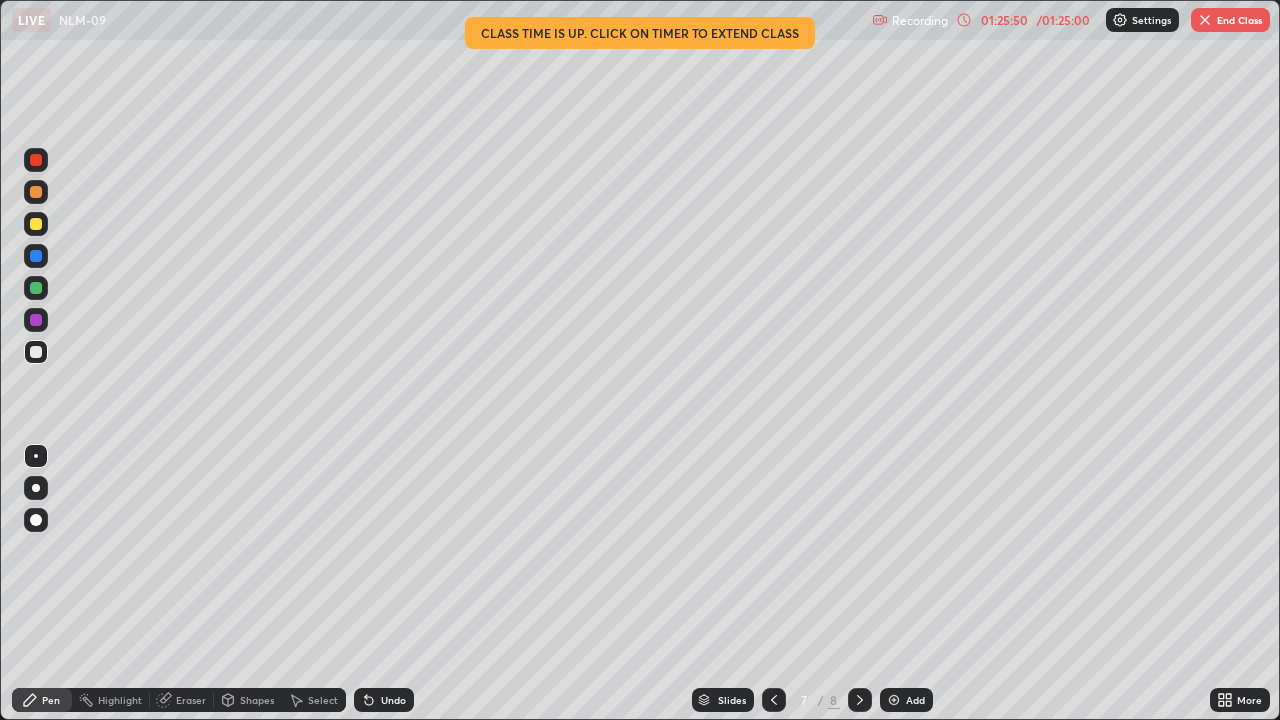 click on "Undo" at bounding box center (393, 700) 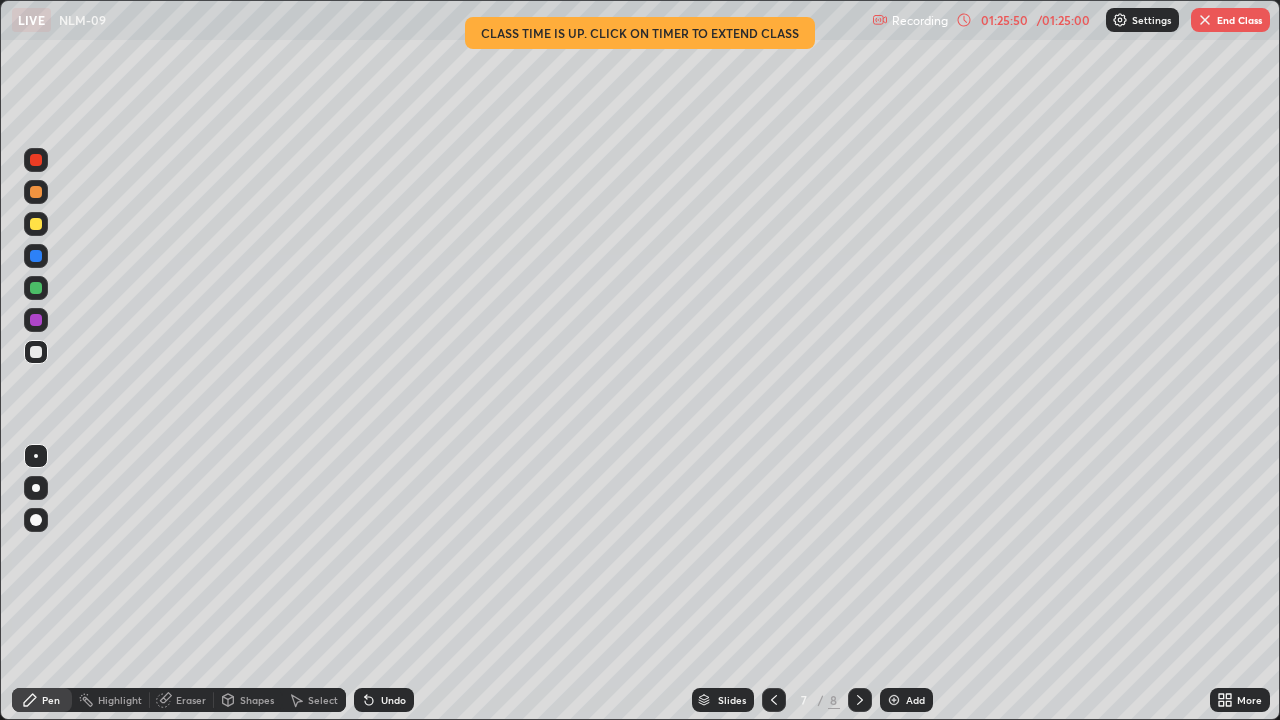 click on "Undo" at bounding box center [393, 700] 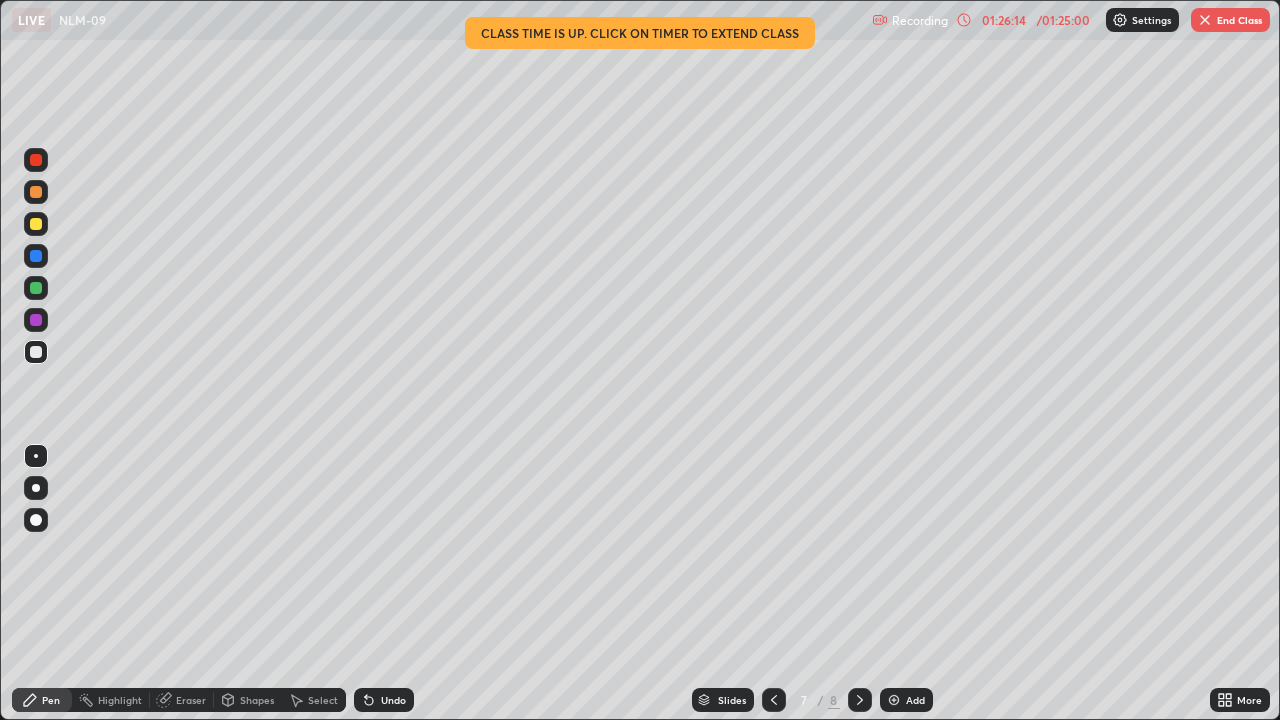 click on "Undo" at bounding box center (393, 700) 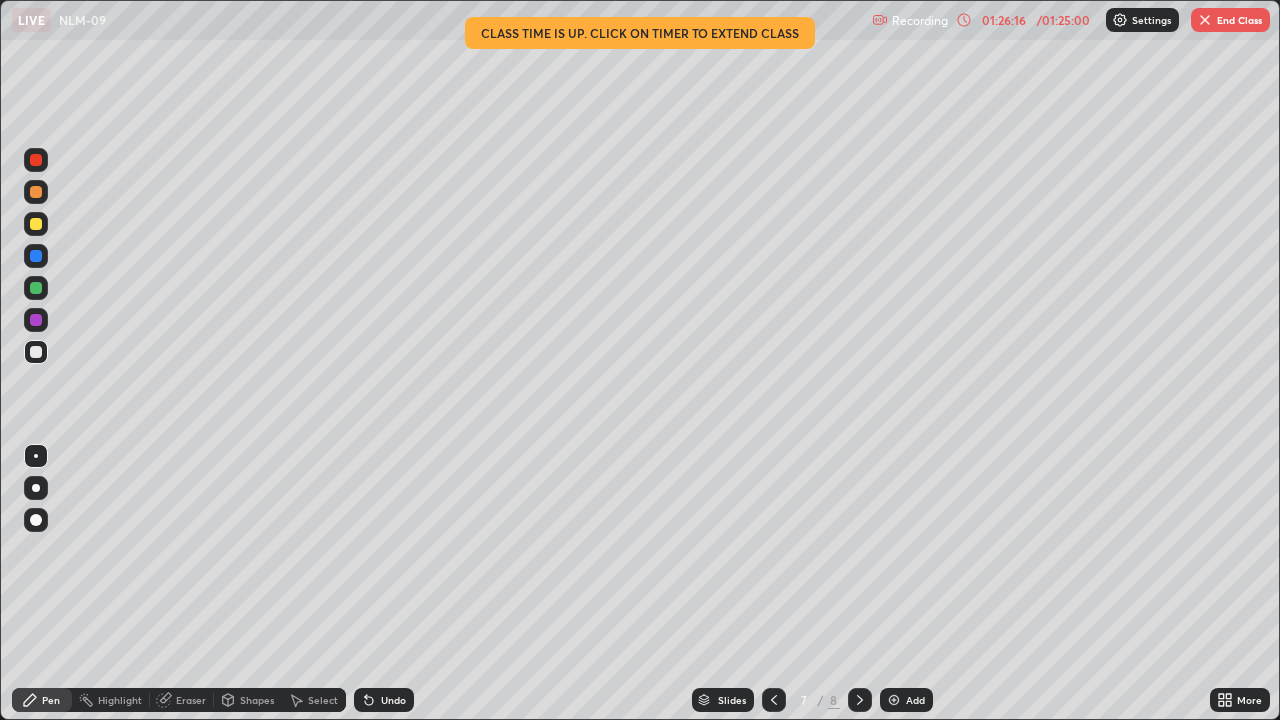 click on "Eraser" at bounding box center [191, 700] 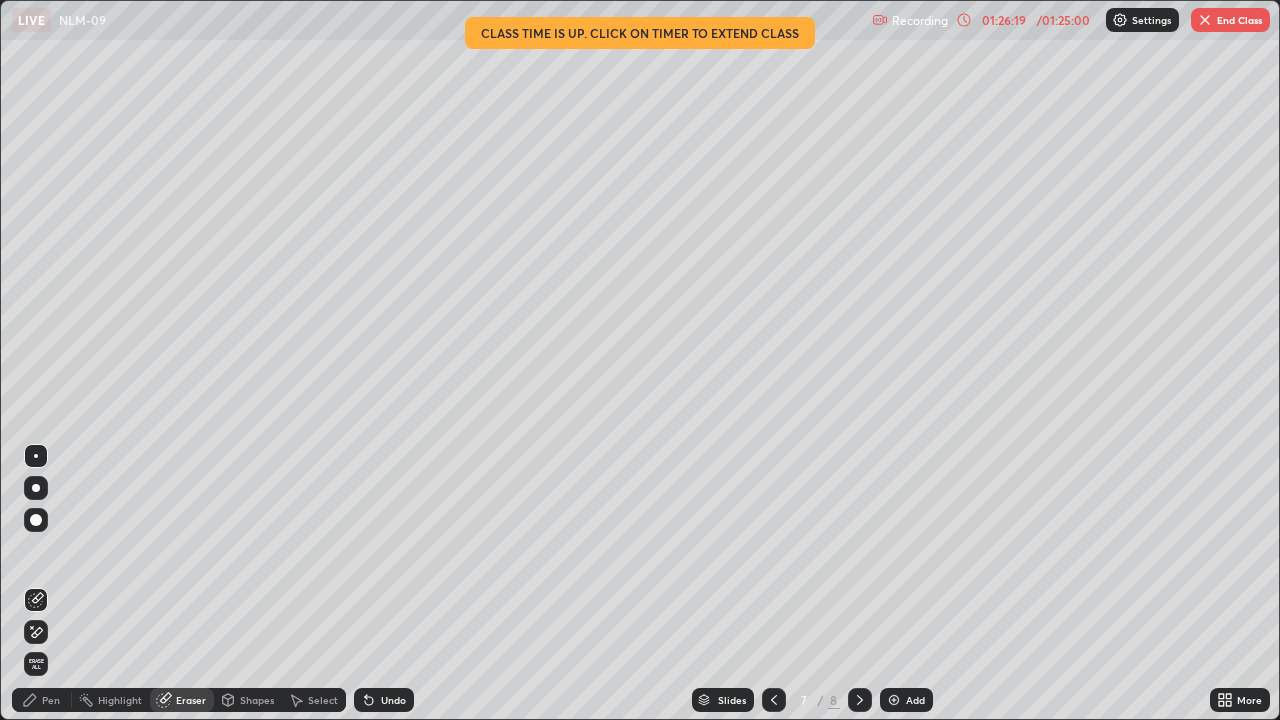click on "Pen" at bounding box center (42, 700) 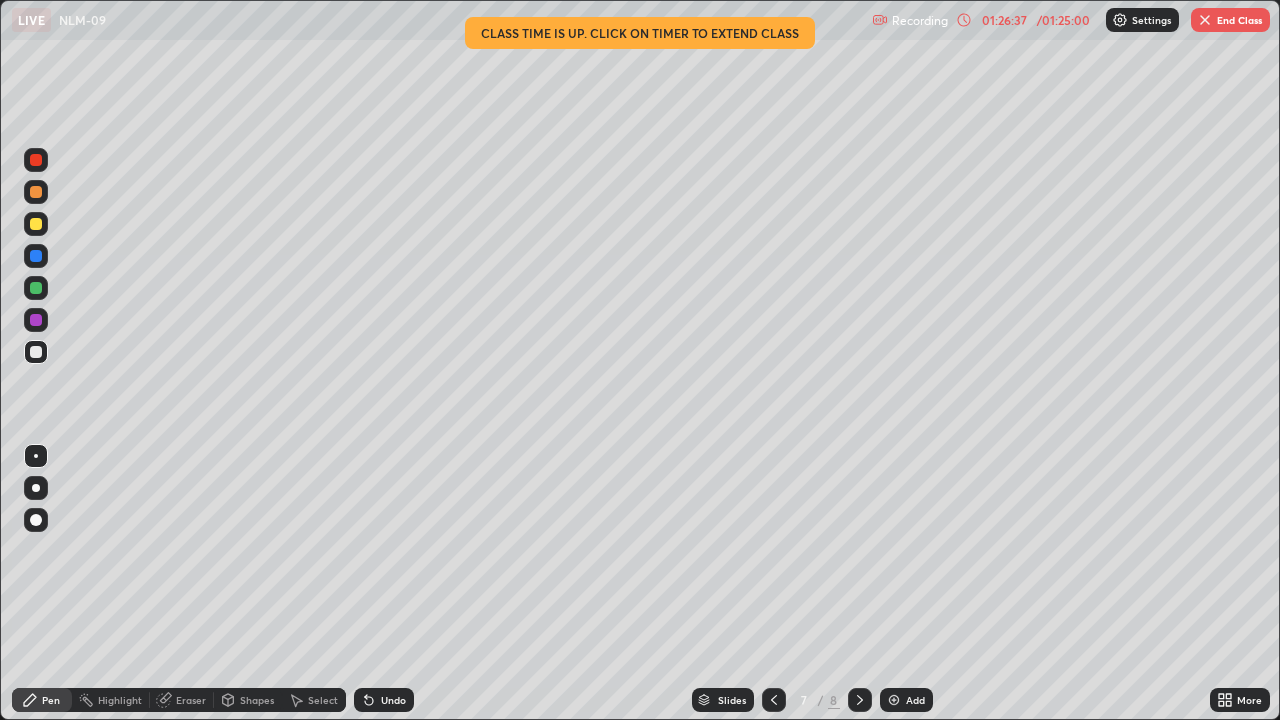 click 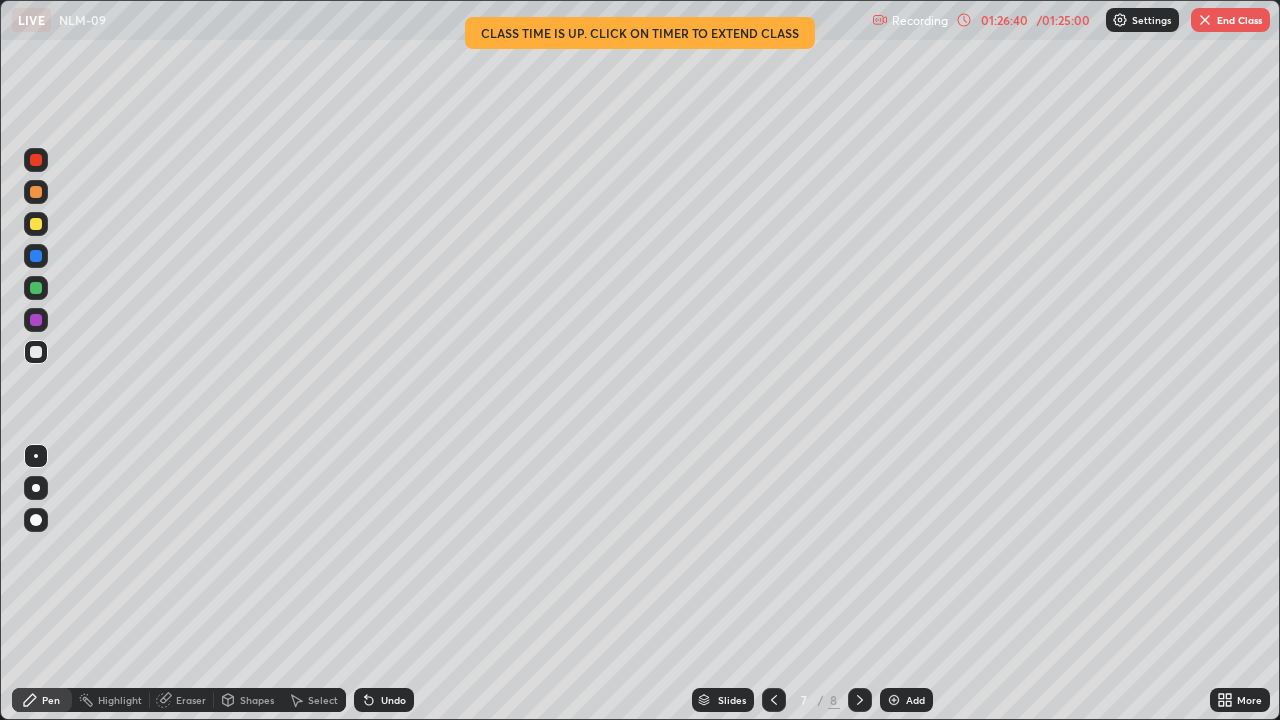 click 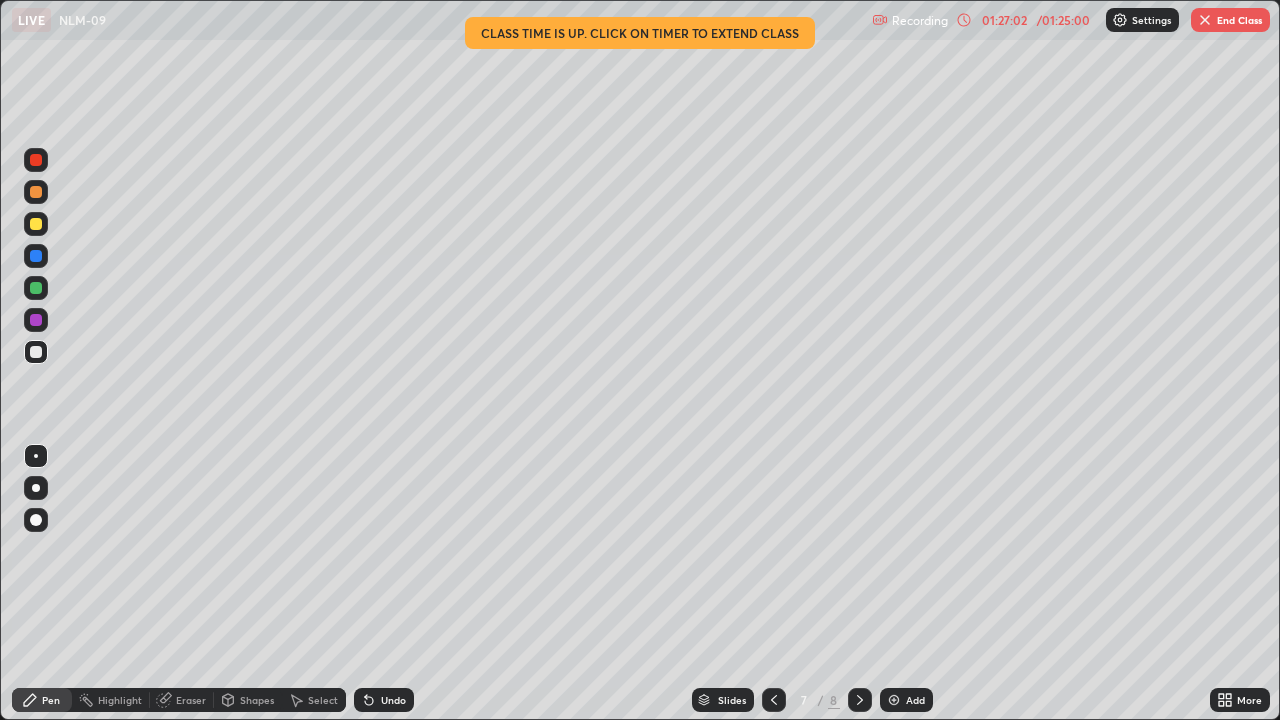 click on "Undo" at bounding box center (384, 700) 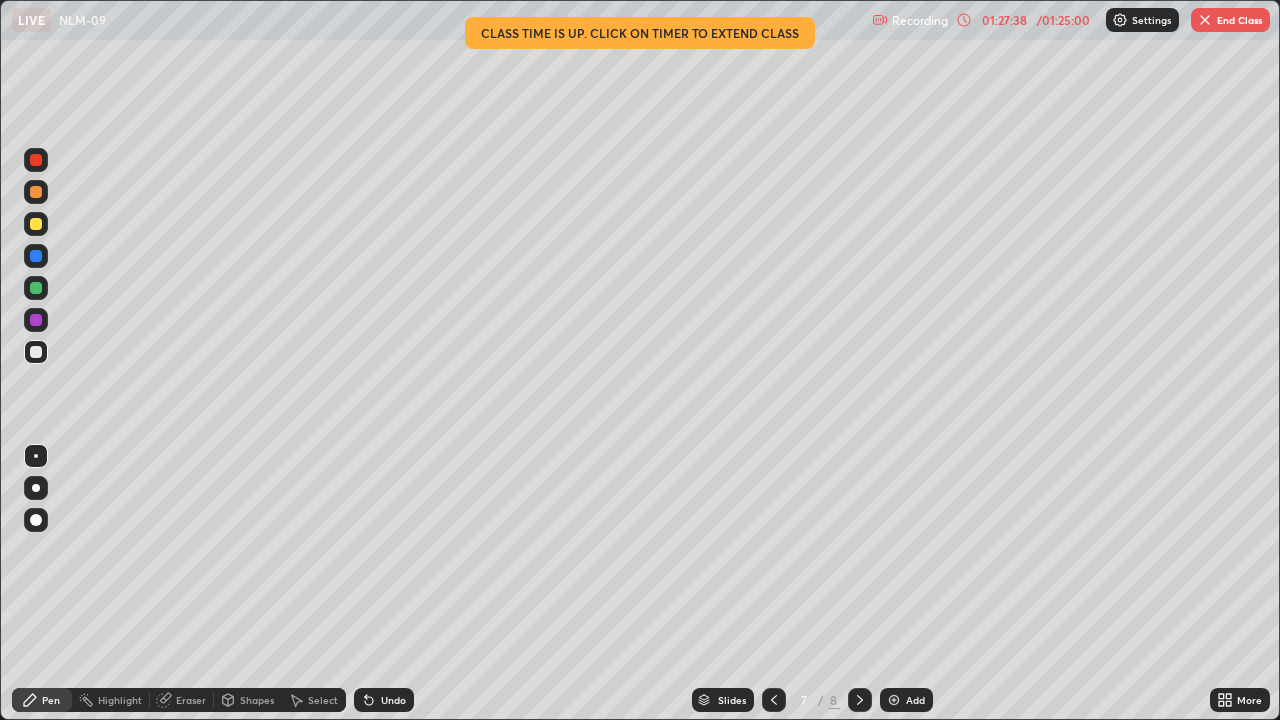 click on "Erase all" at bounding box center (36, 360) 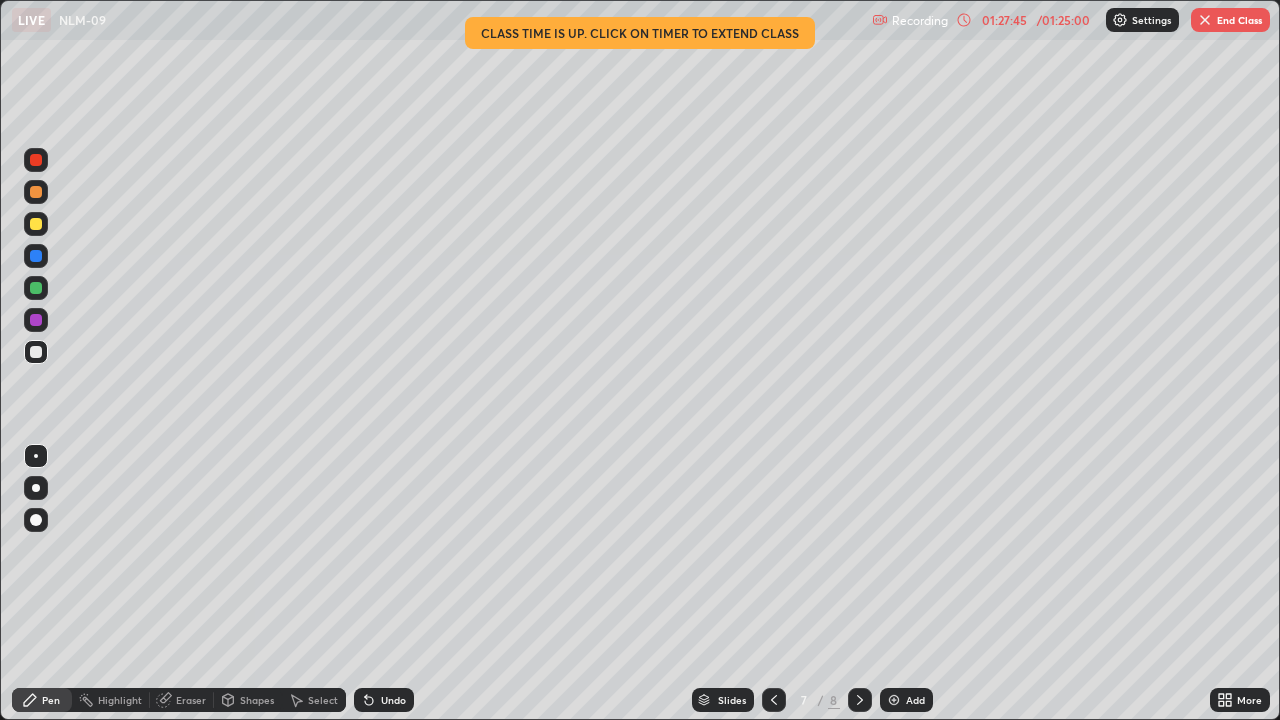 click 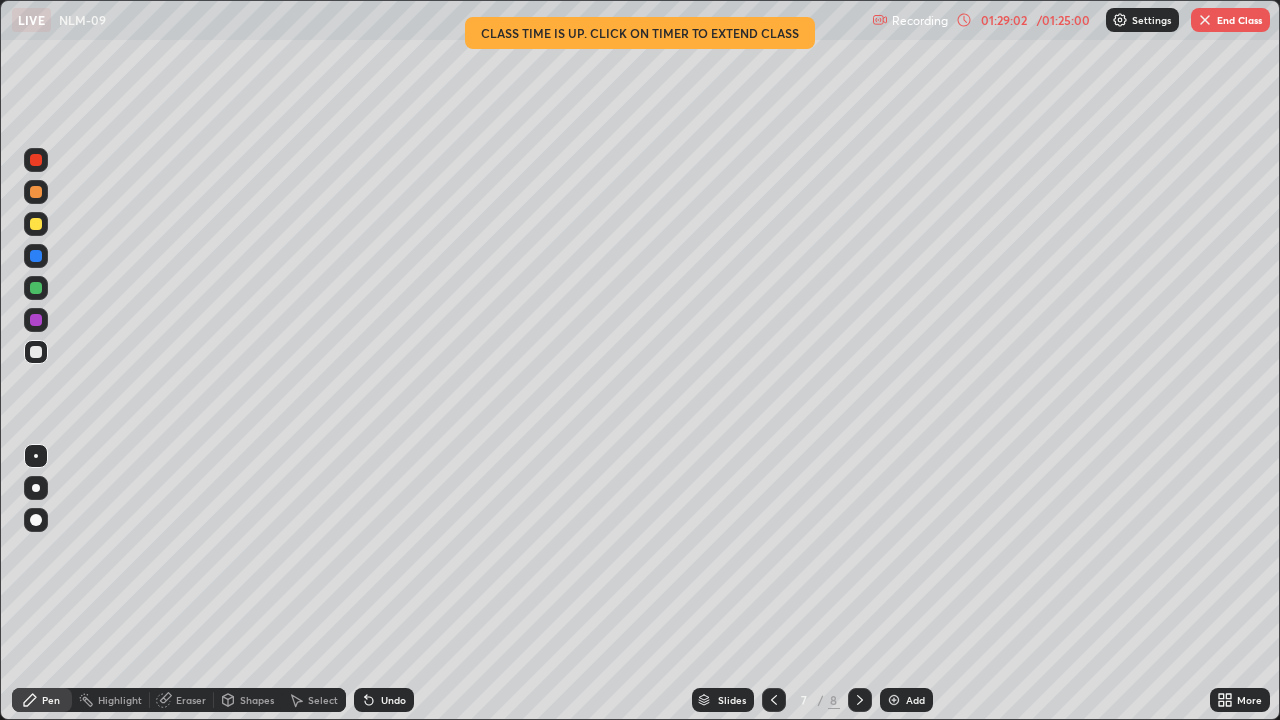 click on "Eraser" at bounding box center [182, 700] 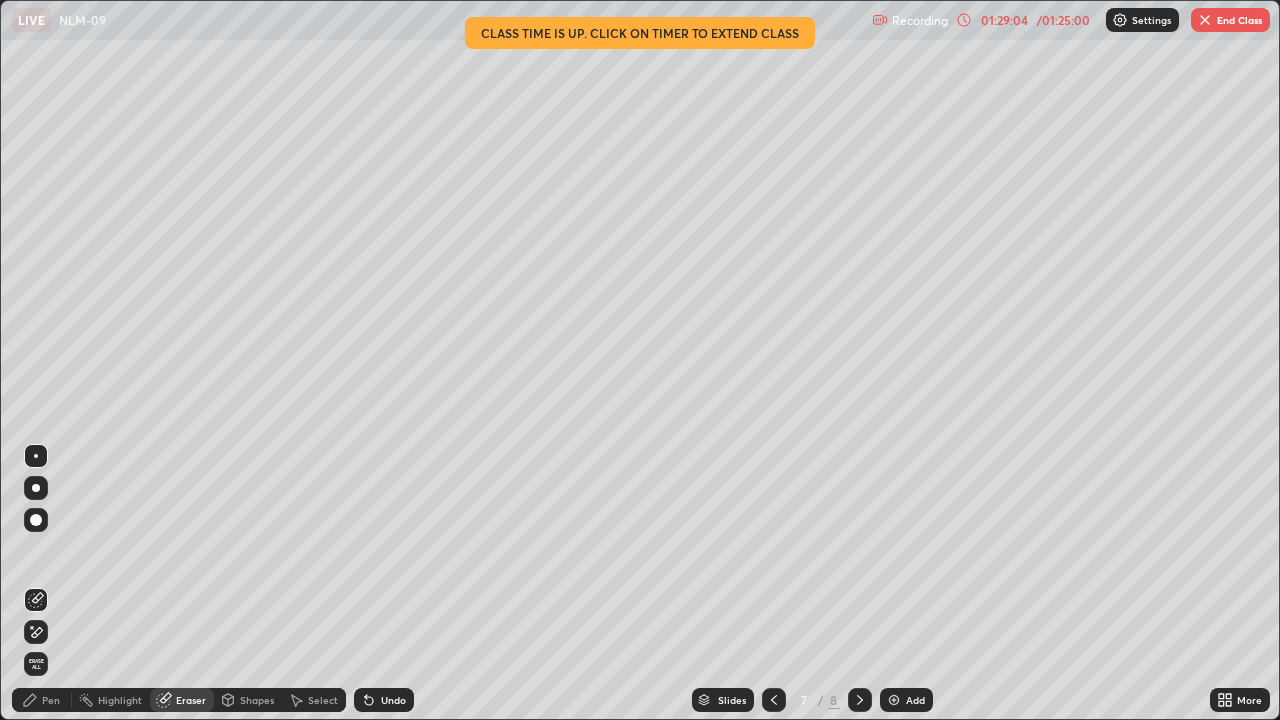 click 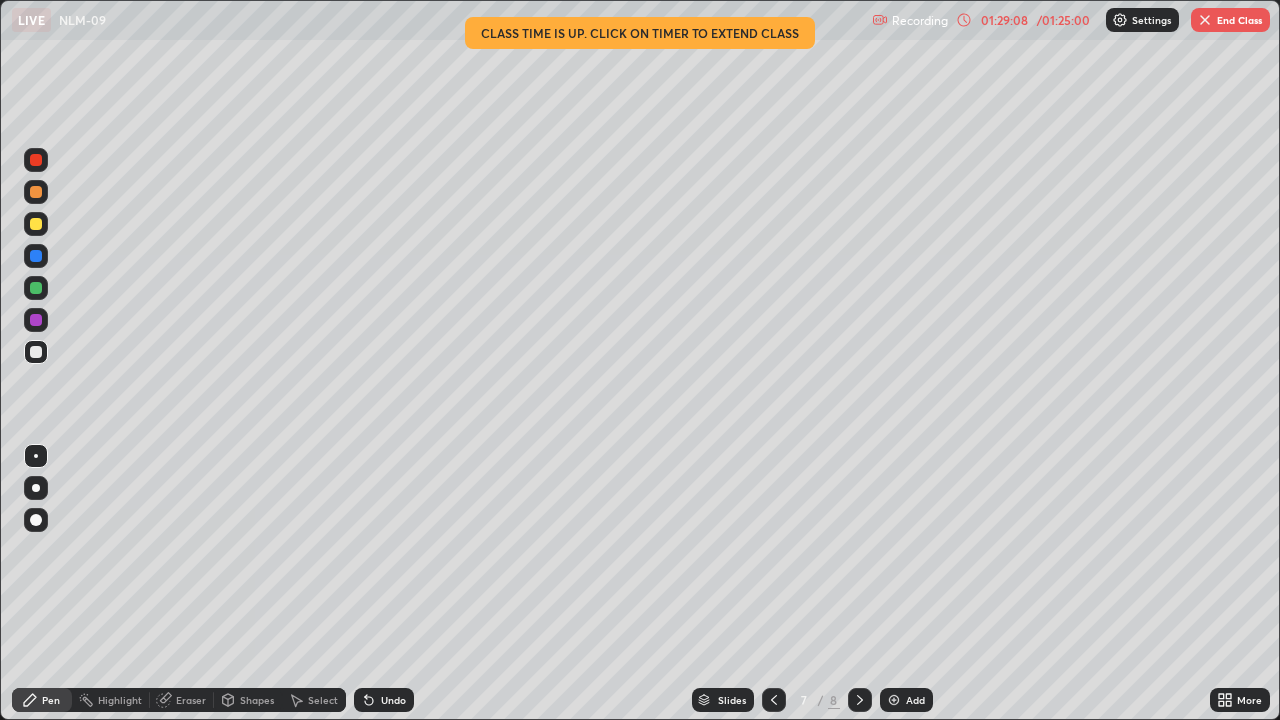 click on "Eraser" at bounding box center [191, 700] 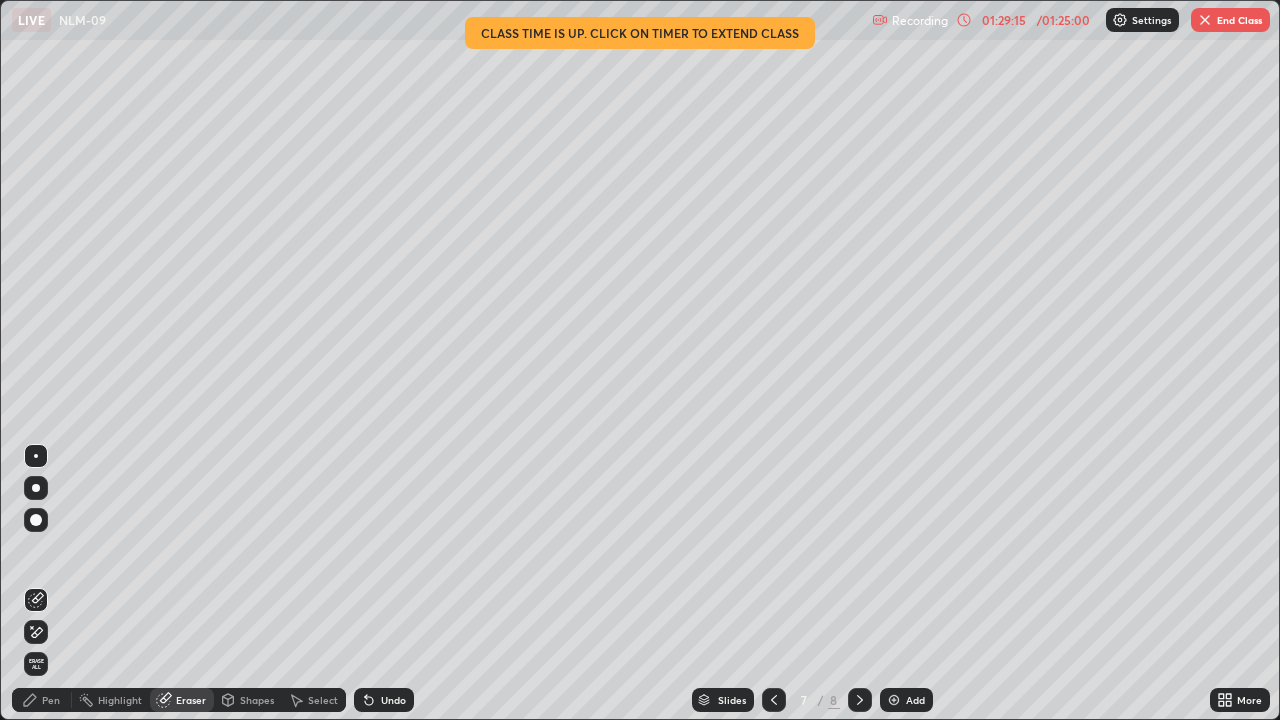 click 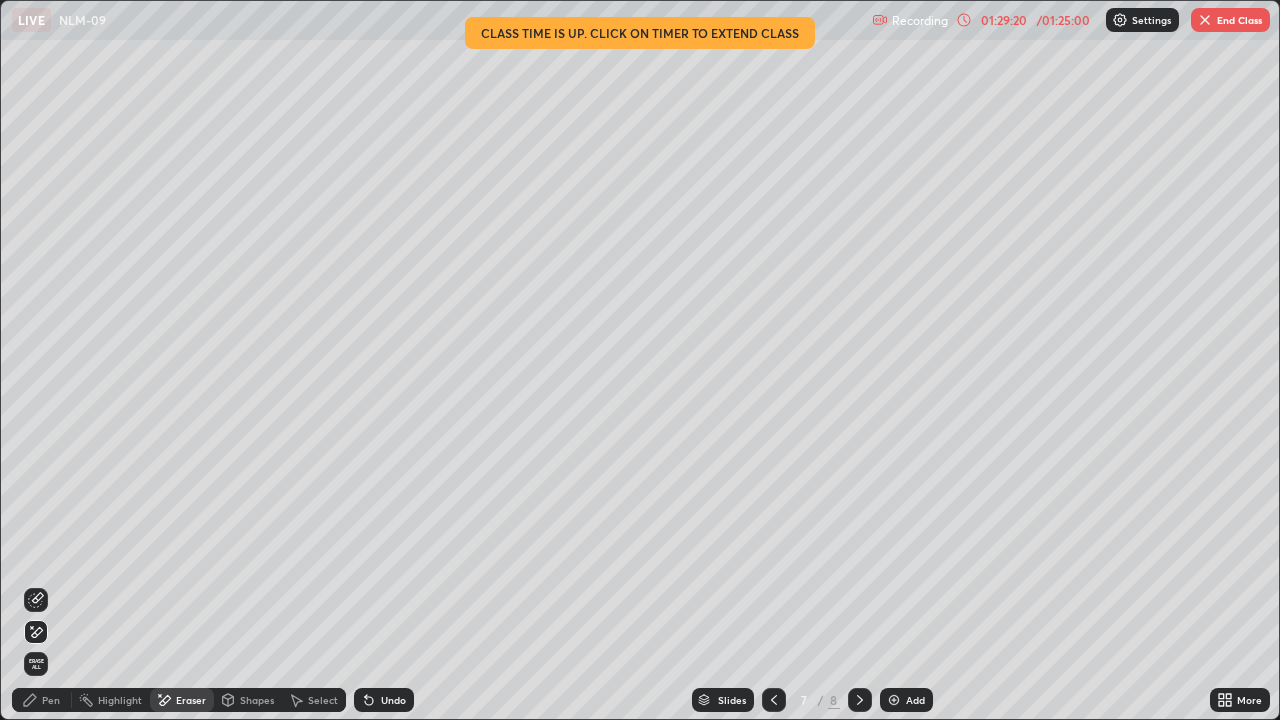 click 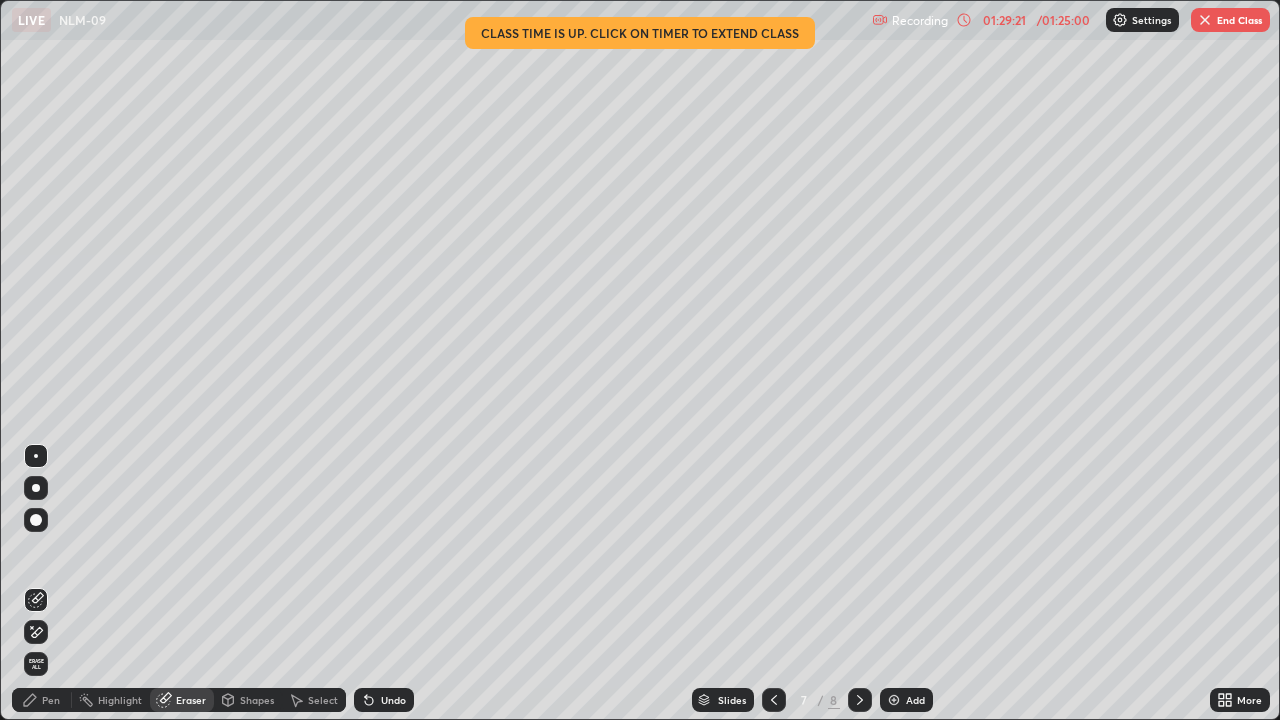 click on "Pen" at bounding box center [51, 700] 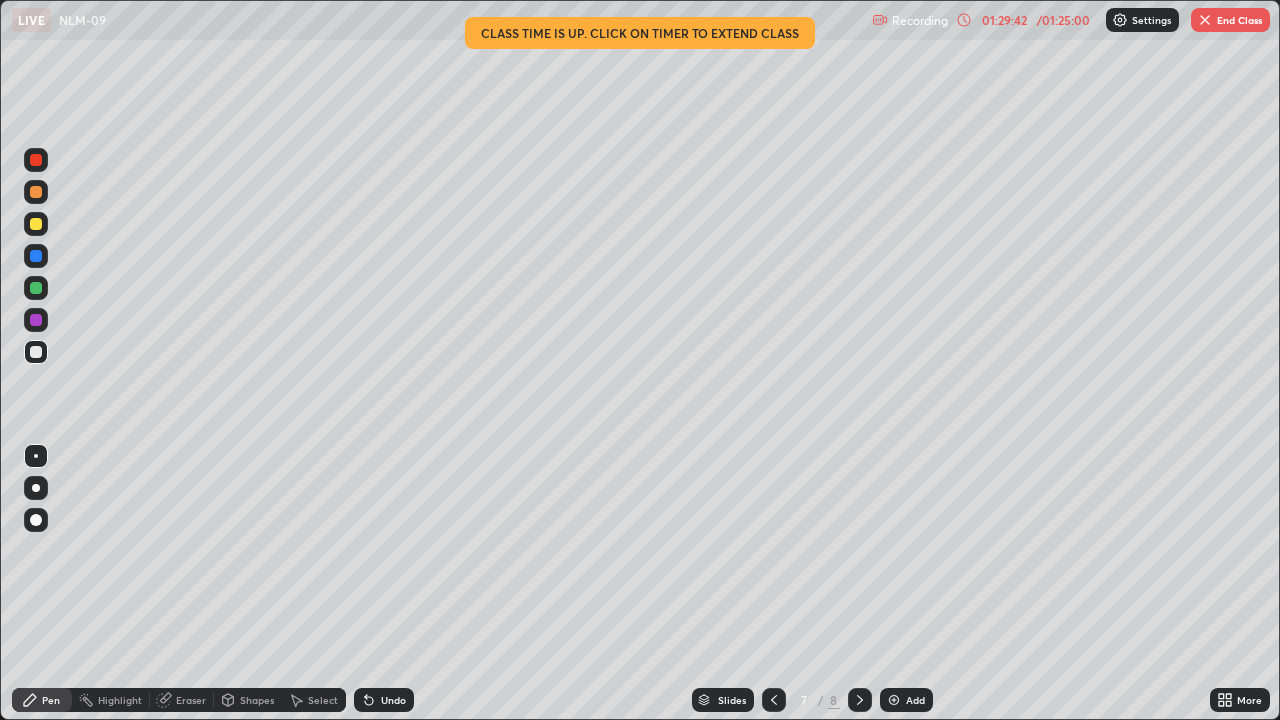 click 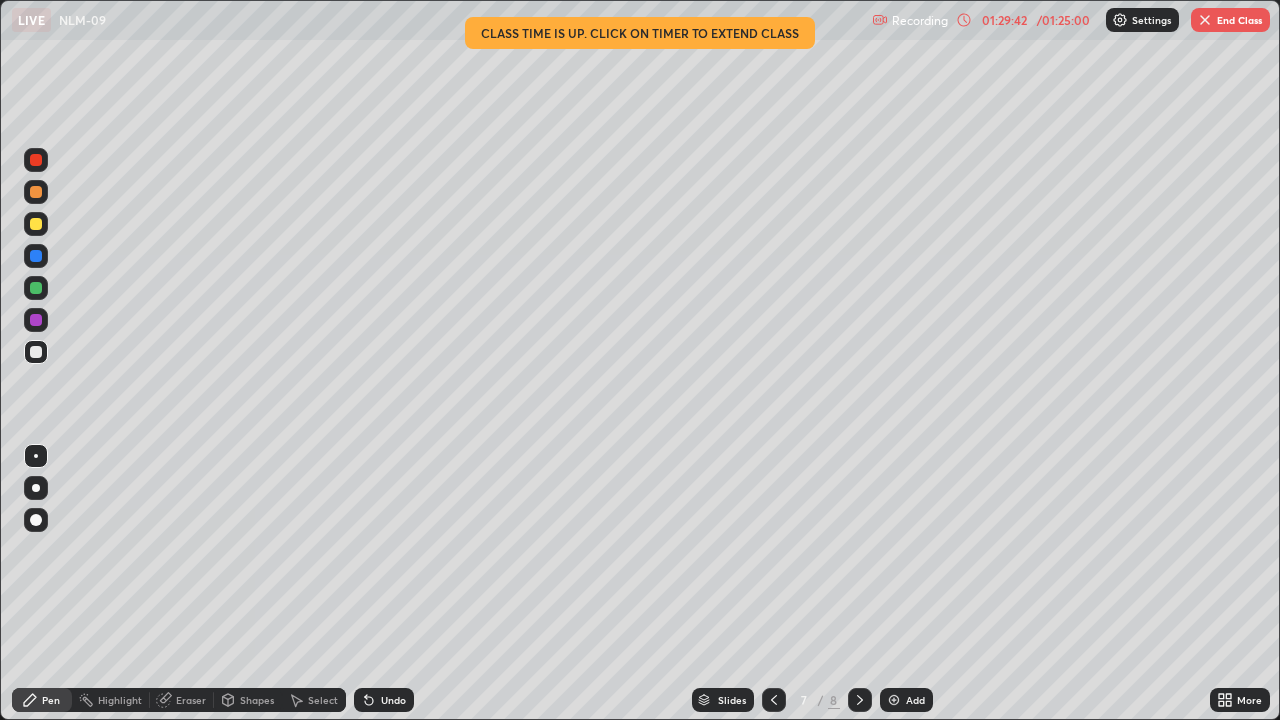 click on "Undo" at bounding box center [384, 700] 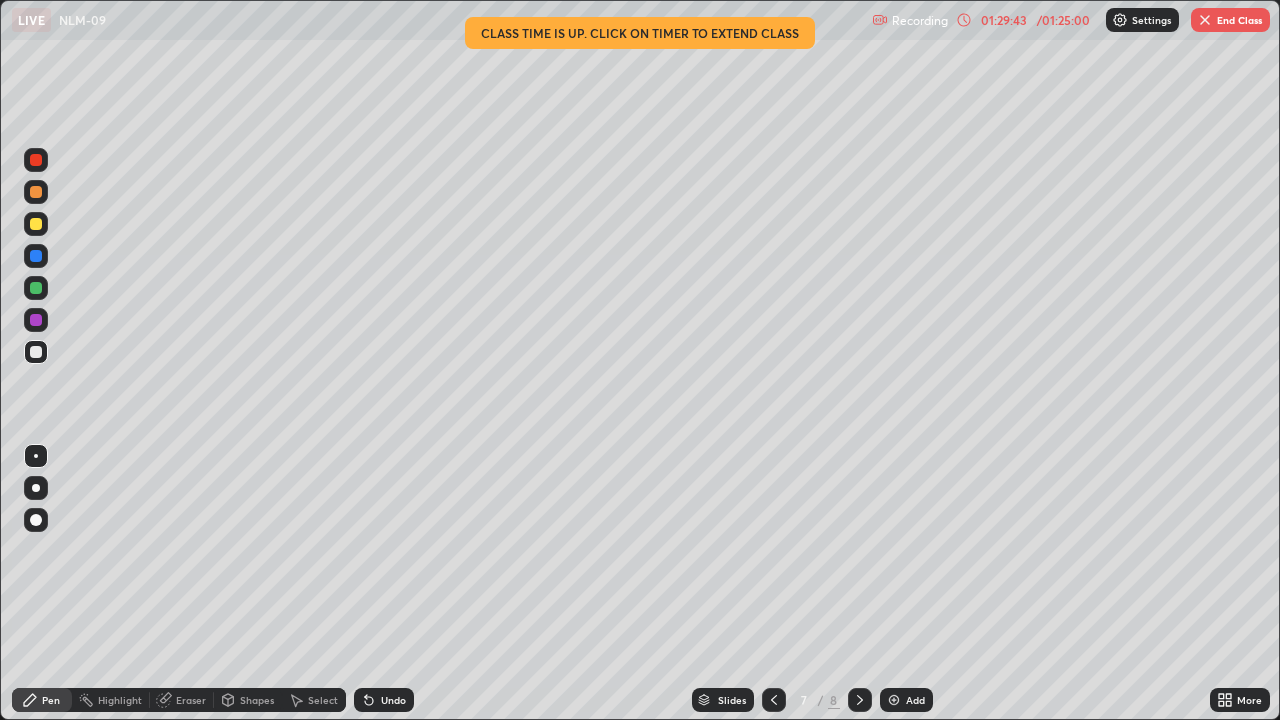 click on "Undo" at bounding box center [393, 700] 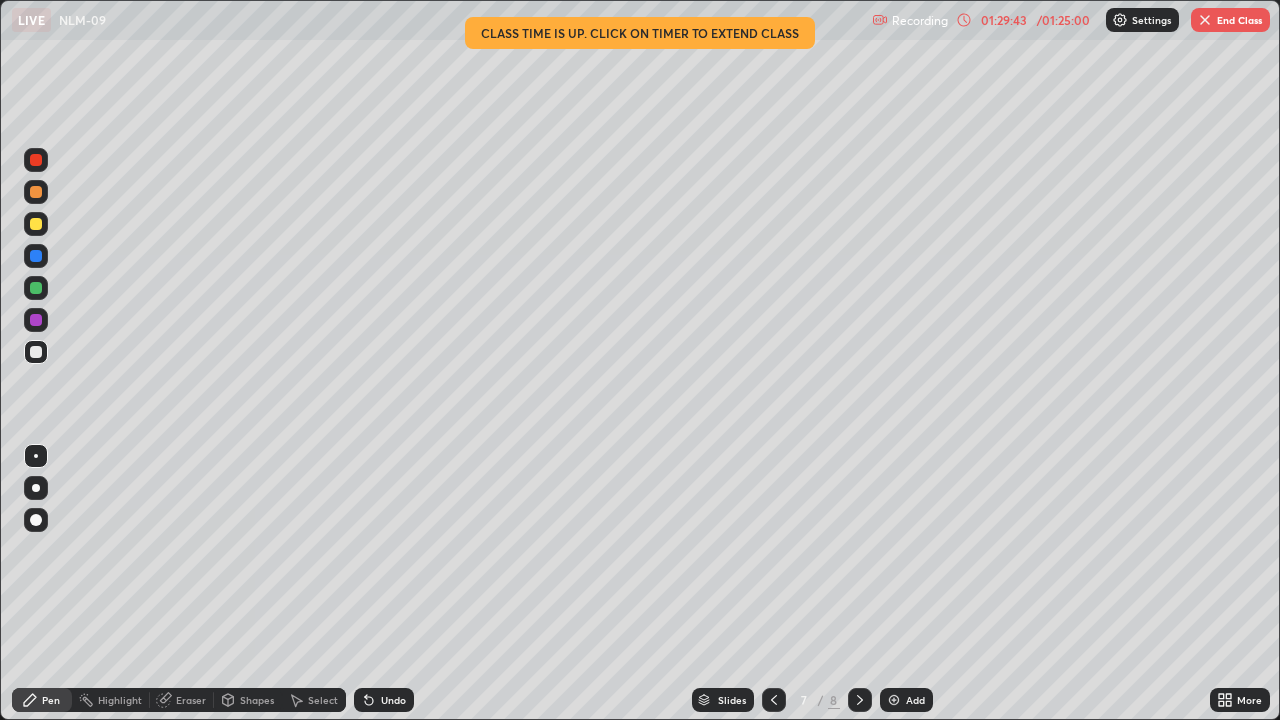 click on "Undo" at bounding box center [393, 700] 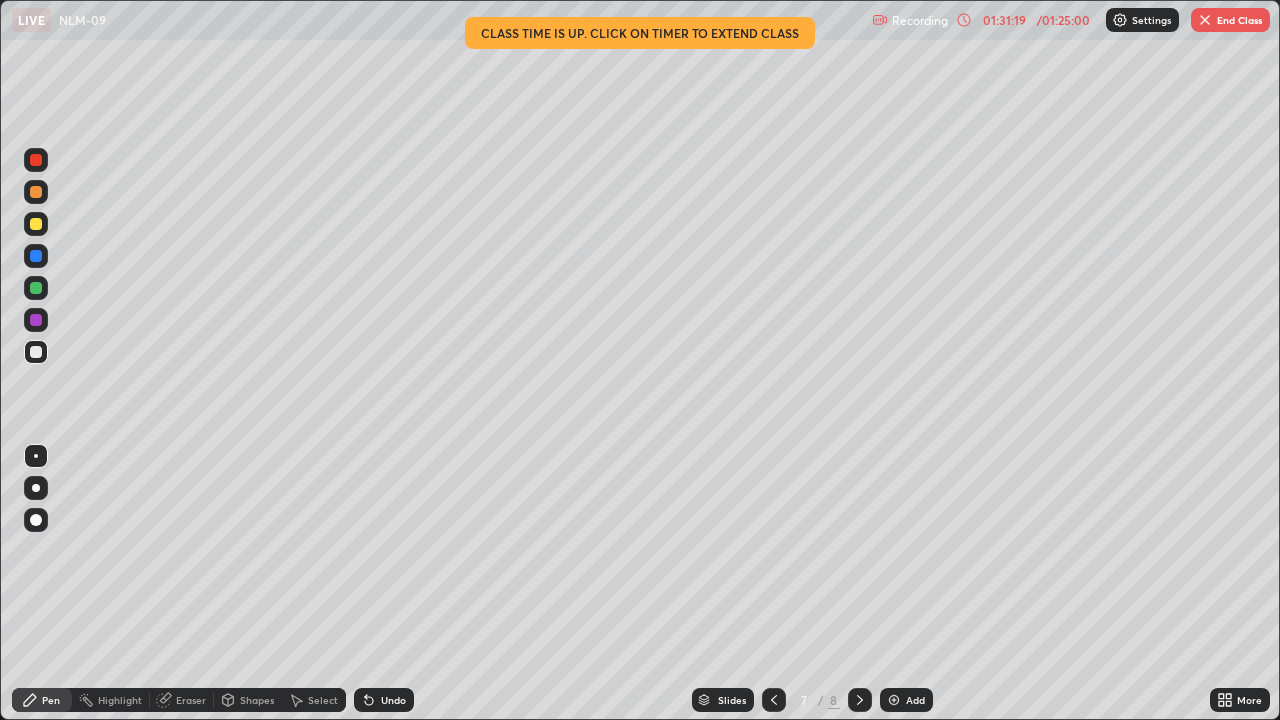 click on "Eraser" at bounding box center [191, 700] 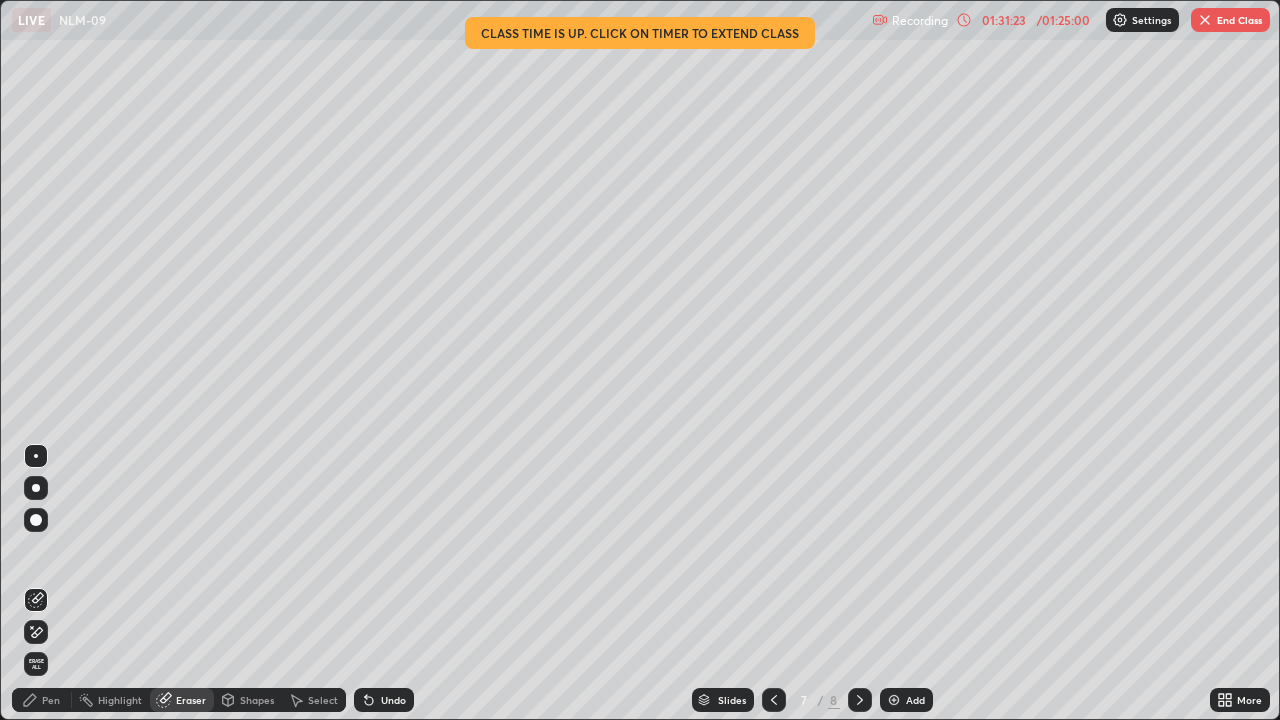 click on "Pen" at bounding box center (51, 700) 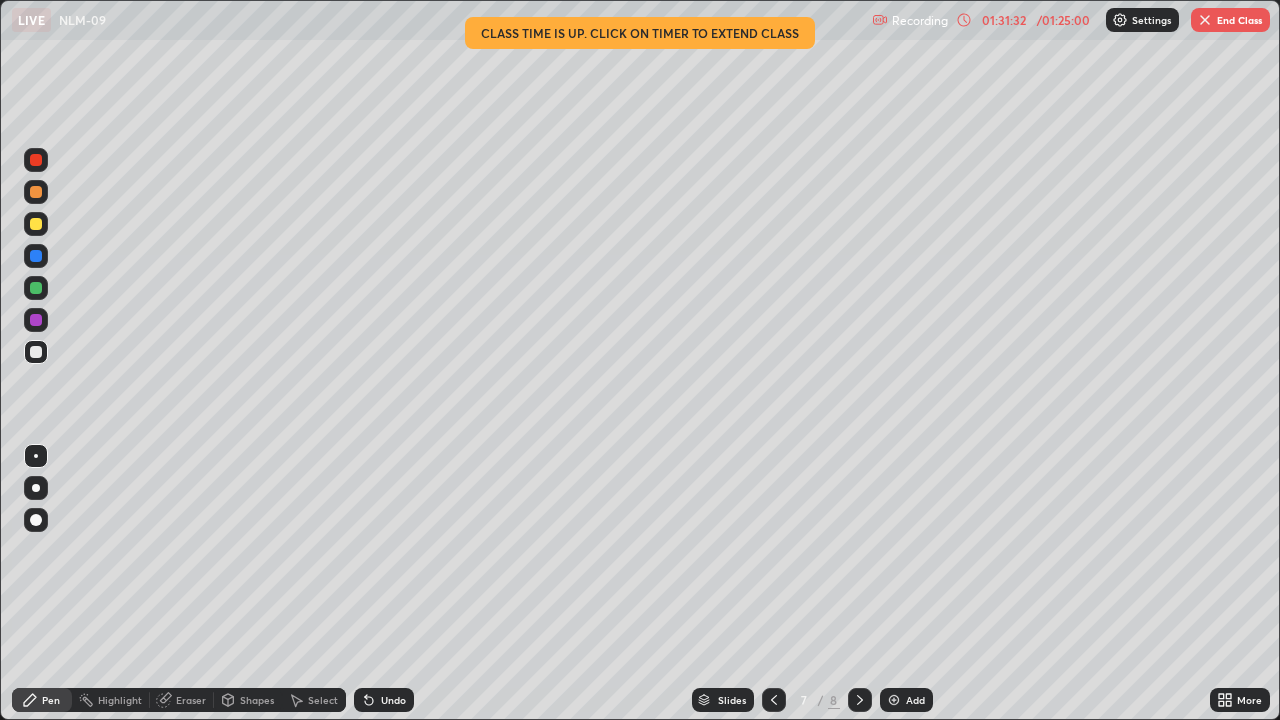 click on "Eraser" at bounding box center [191, 700] 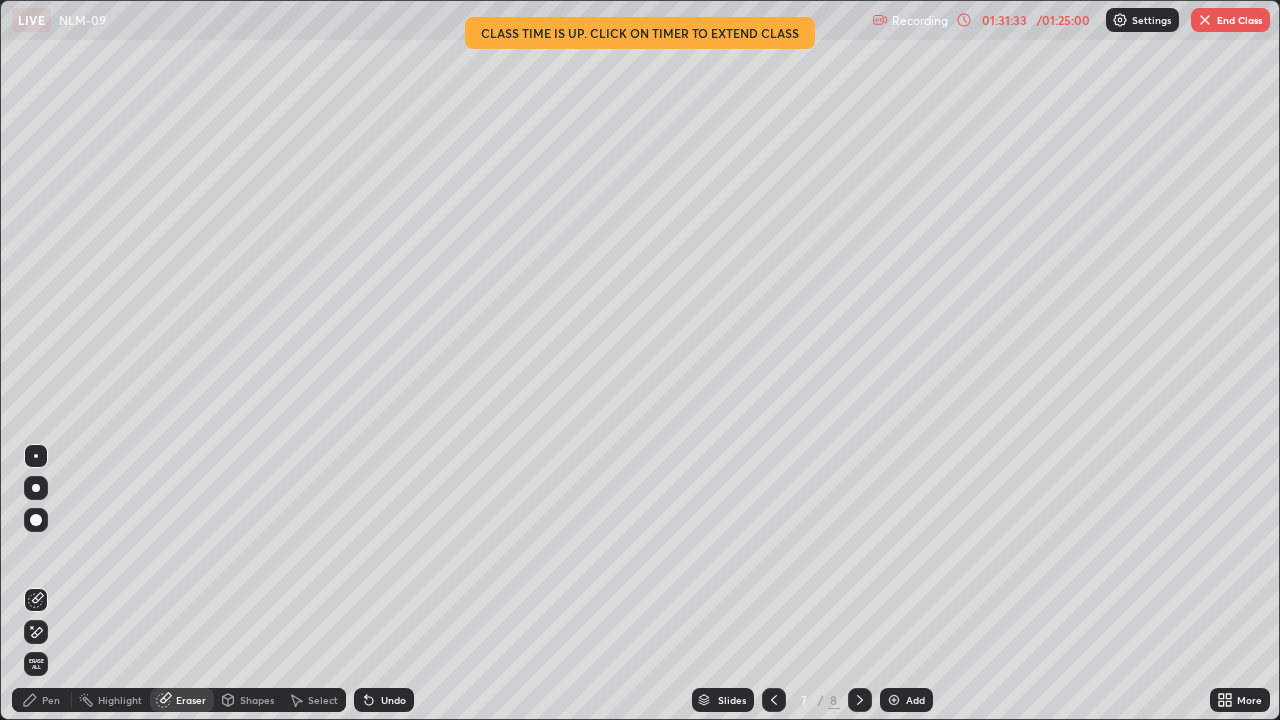 click 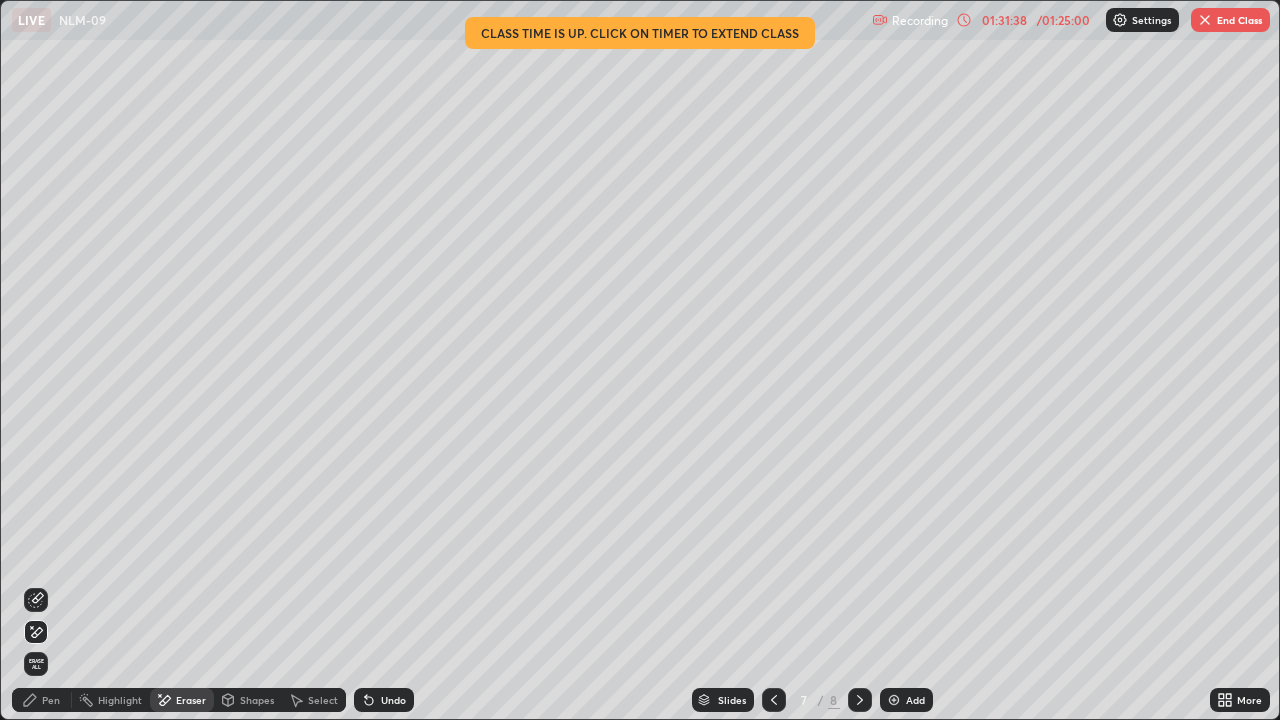 click 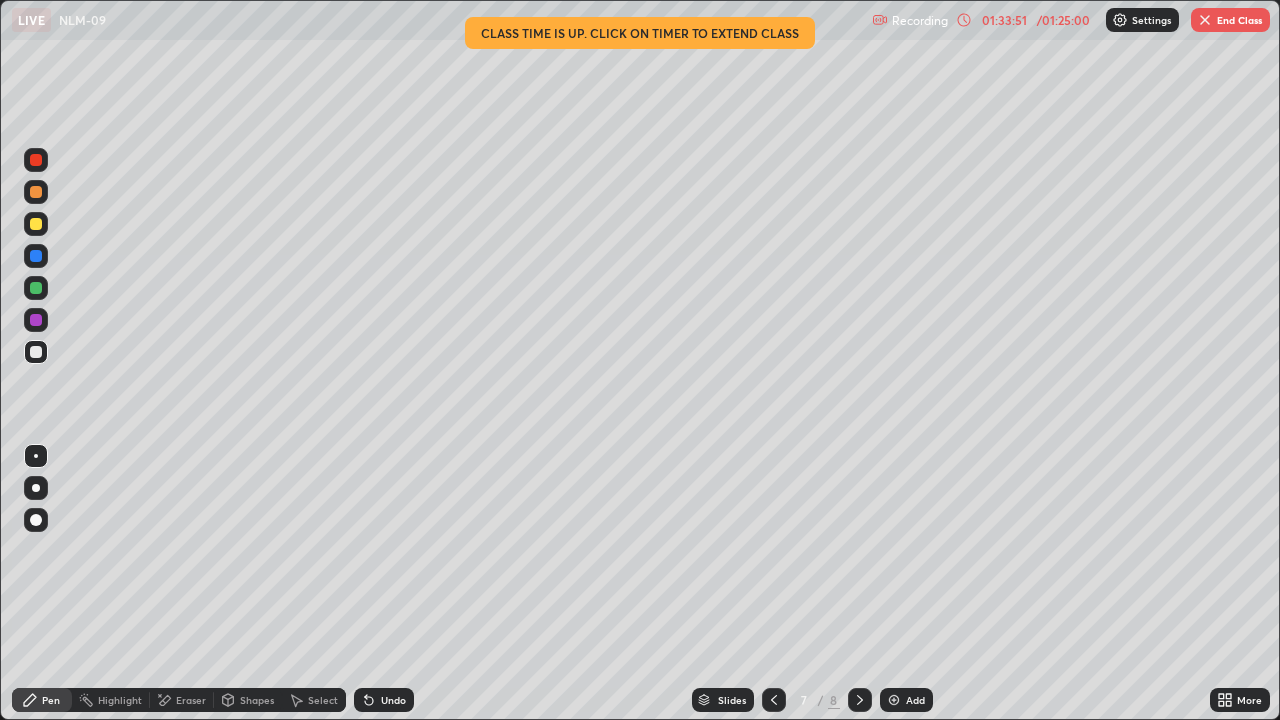 click on "Eraser" at bounding box center [182, 700] 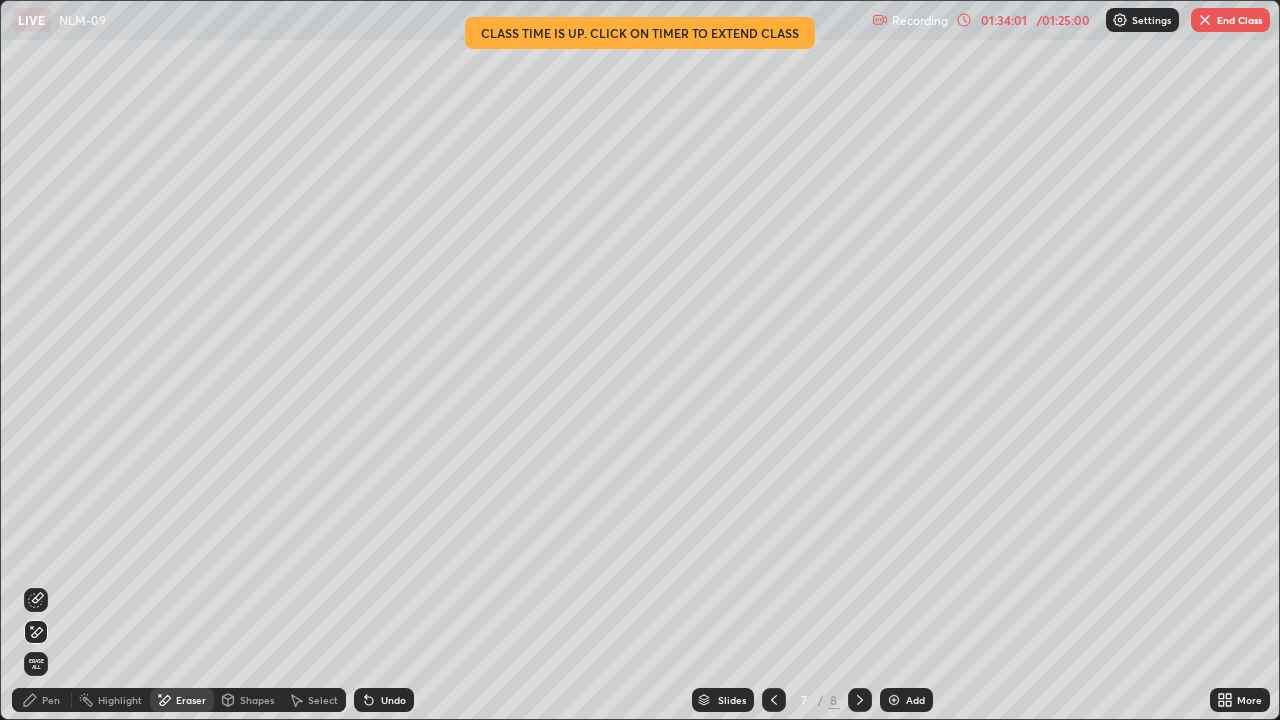click 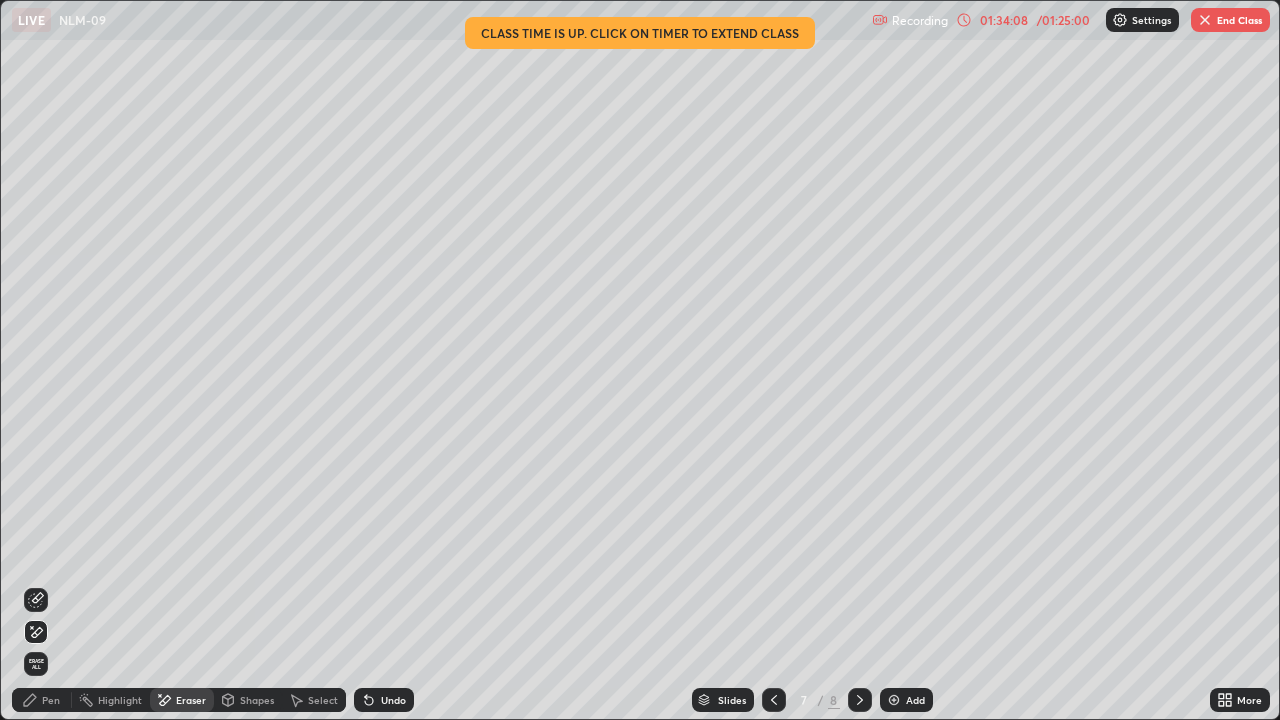 click on "Pen" at bounding box center (51, 700) 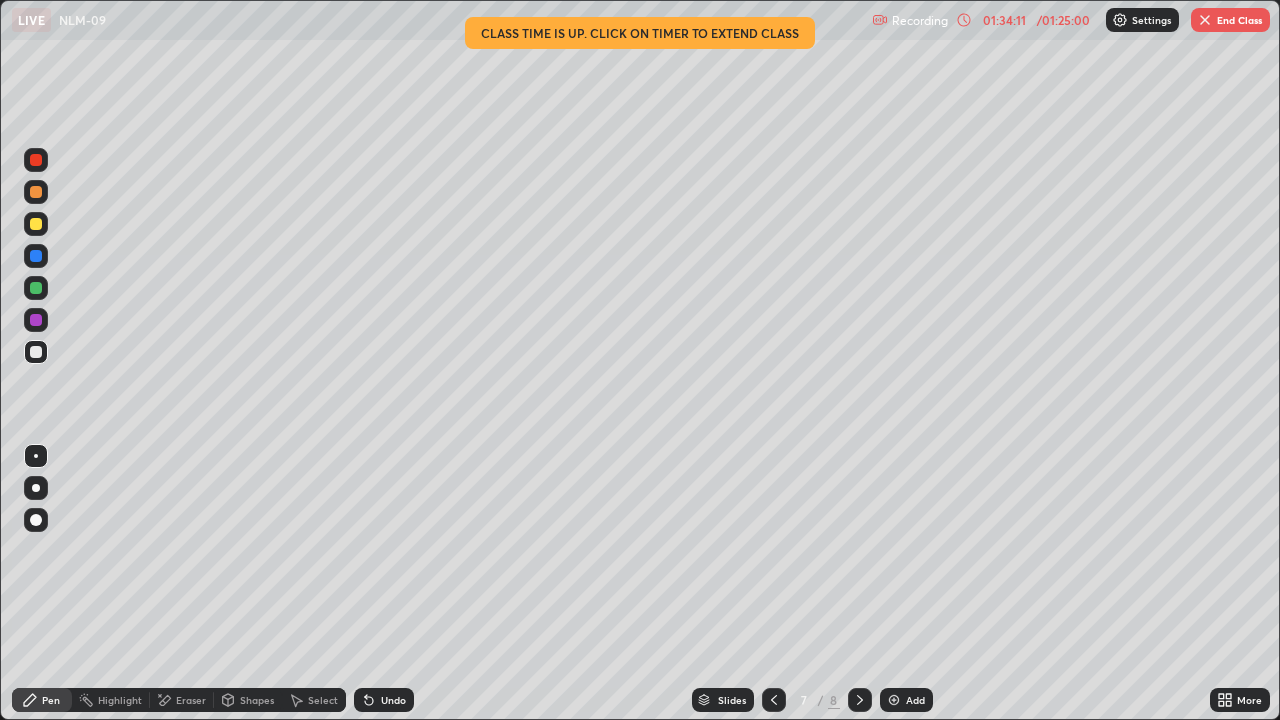 click at bounding box center [36, 320] 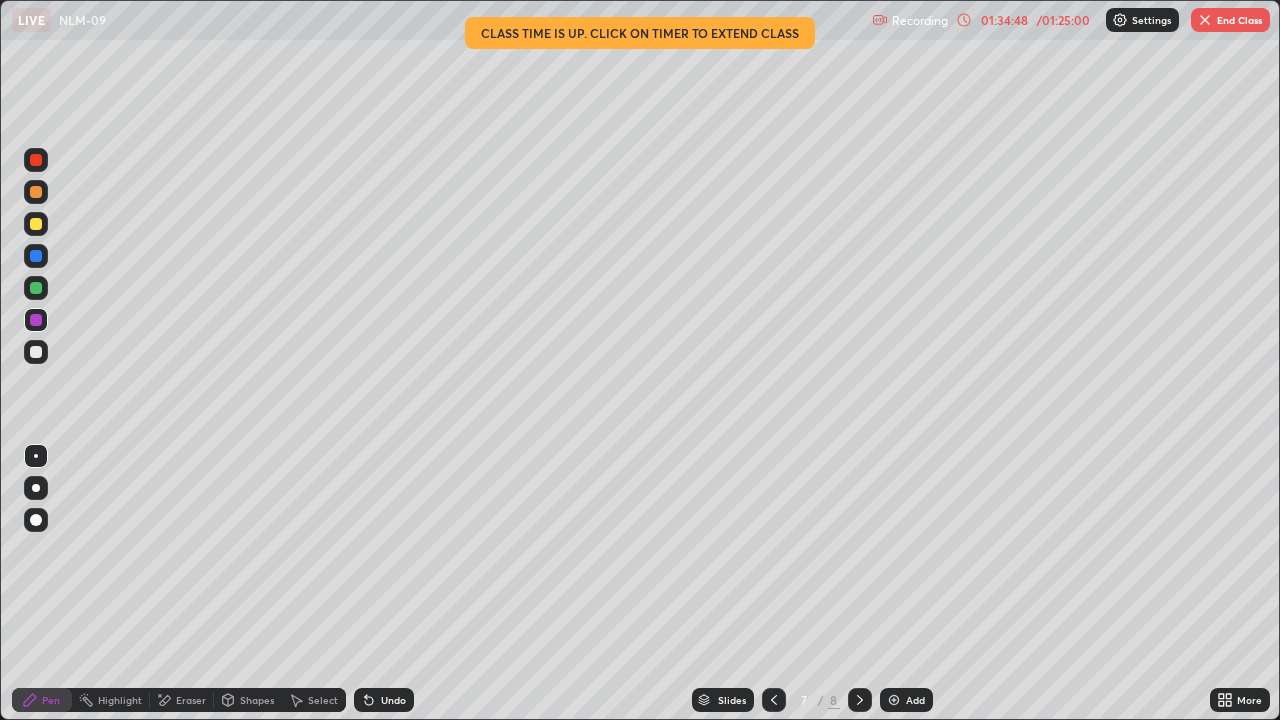 click on "Eraser" at bounding box center [191, 700] 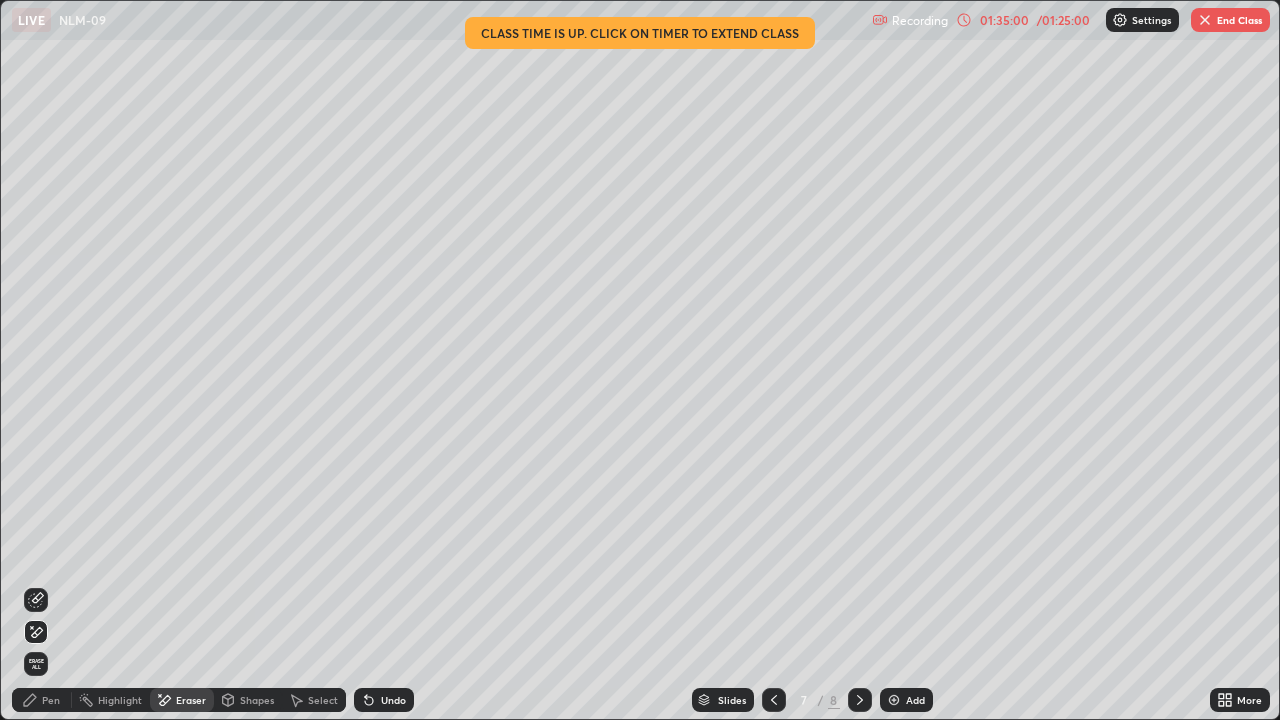 click on "Pen" at bounding box center (42, 700) 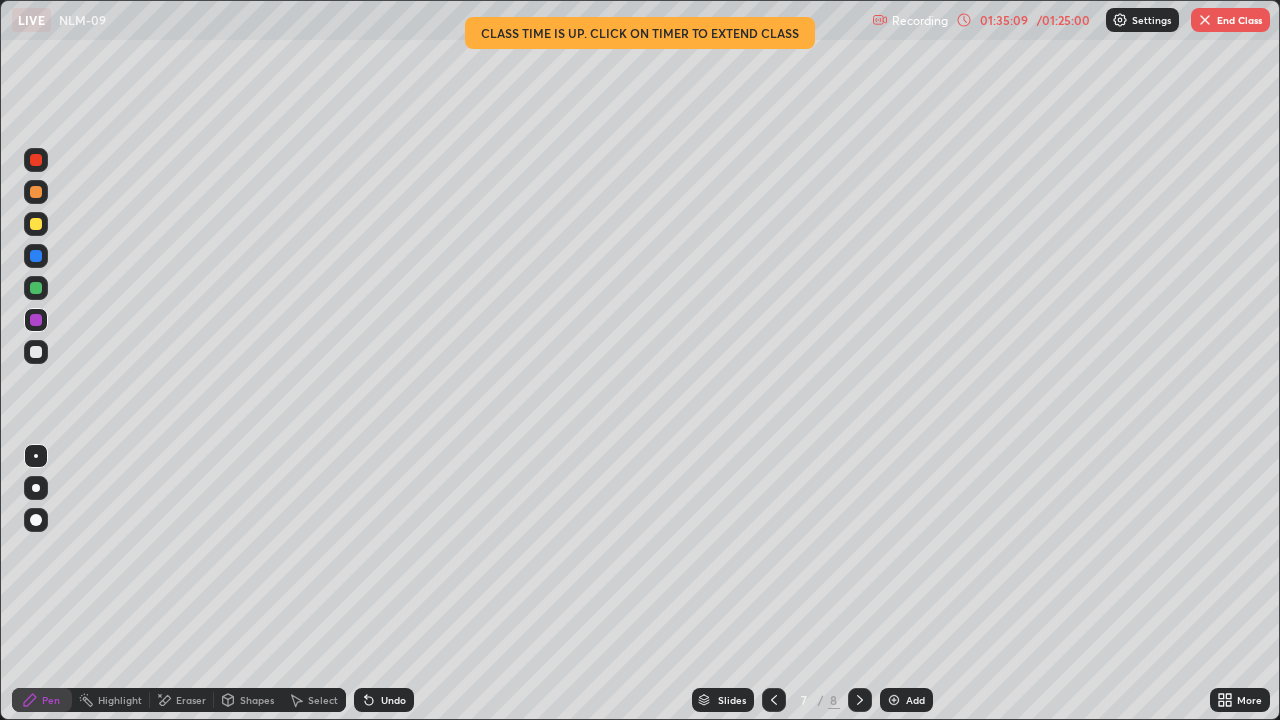 click on "Eraser" at bounding box center (191, 700) 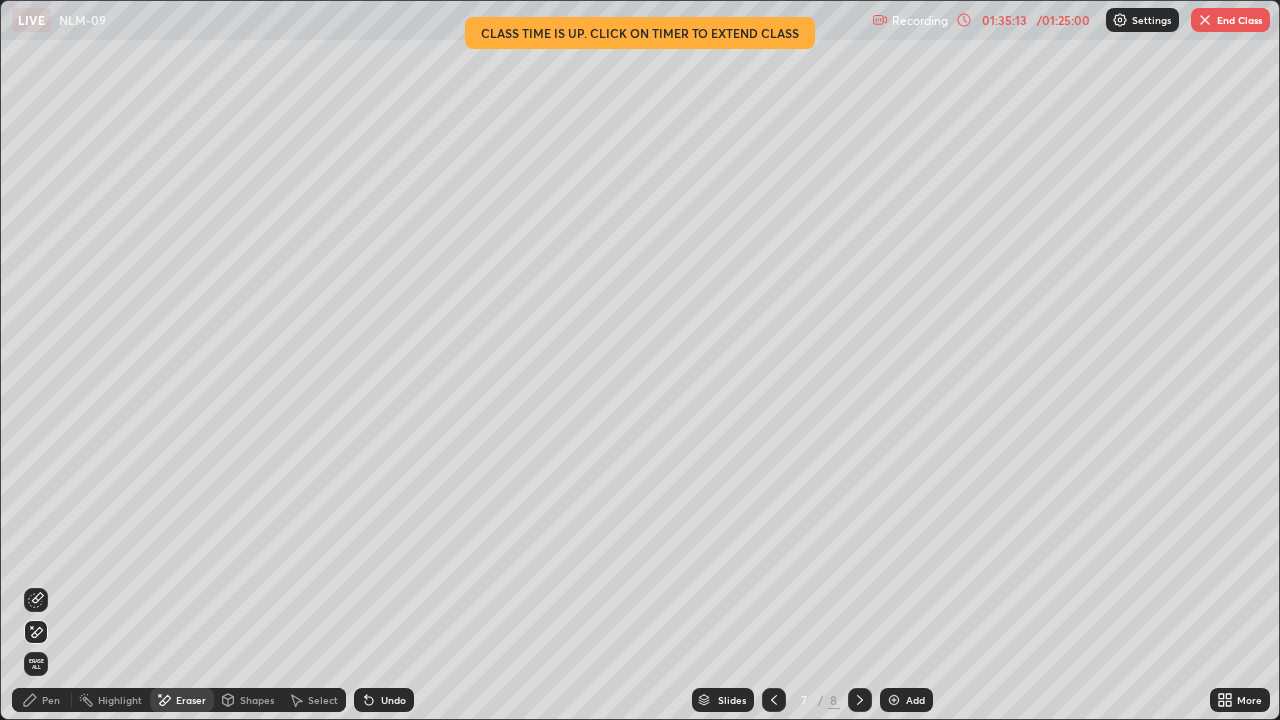 click on "Pen" at bounding box center [42, 700] 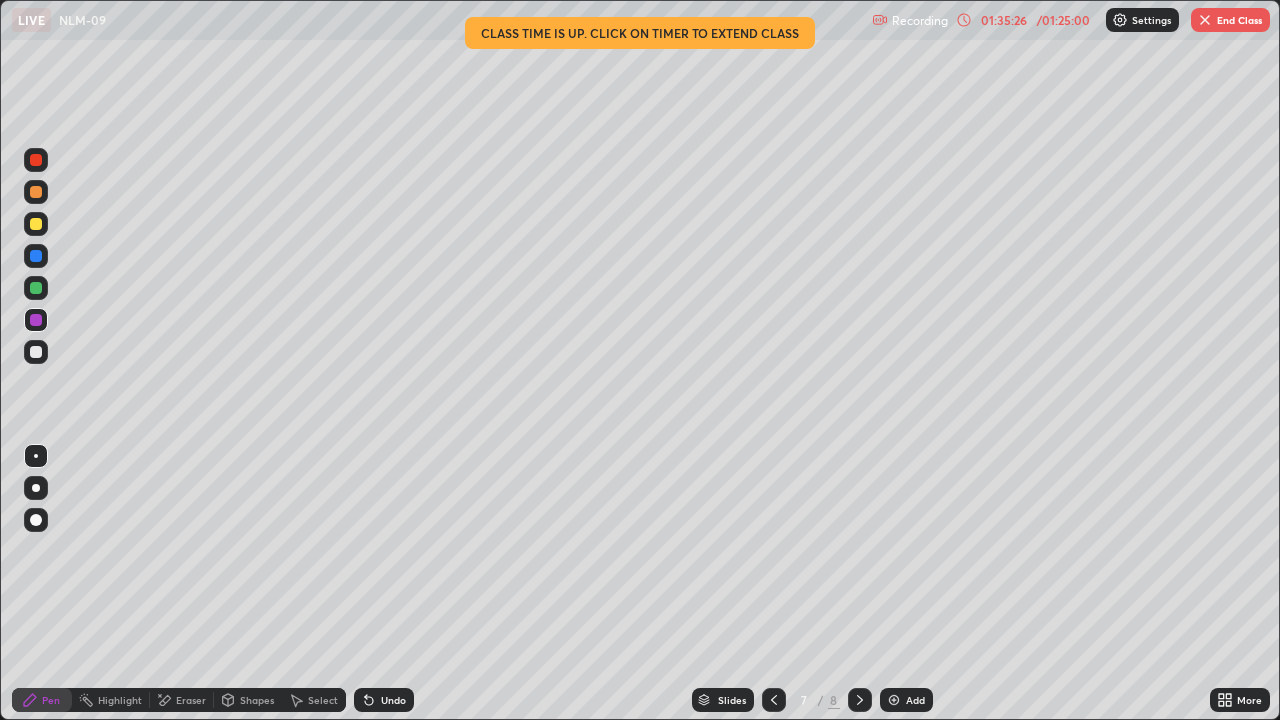 click on "Eraser" at bounding box center [191, 700] 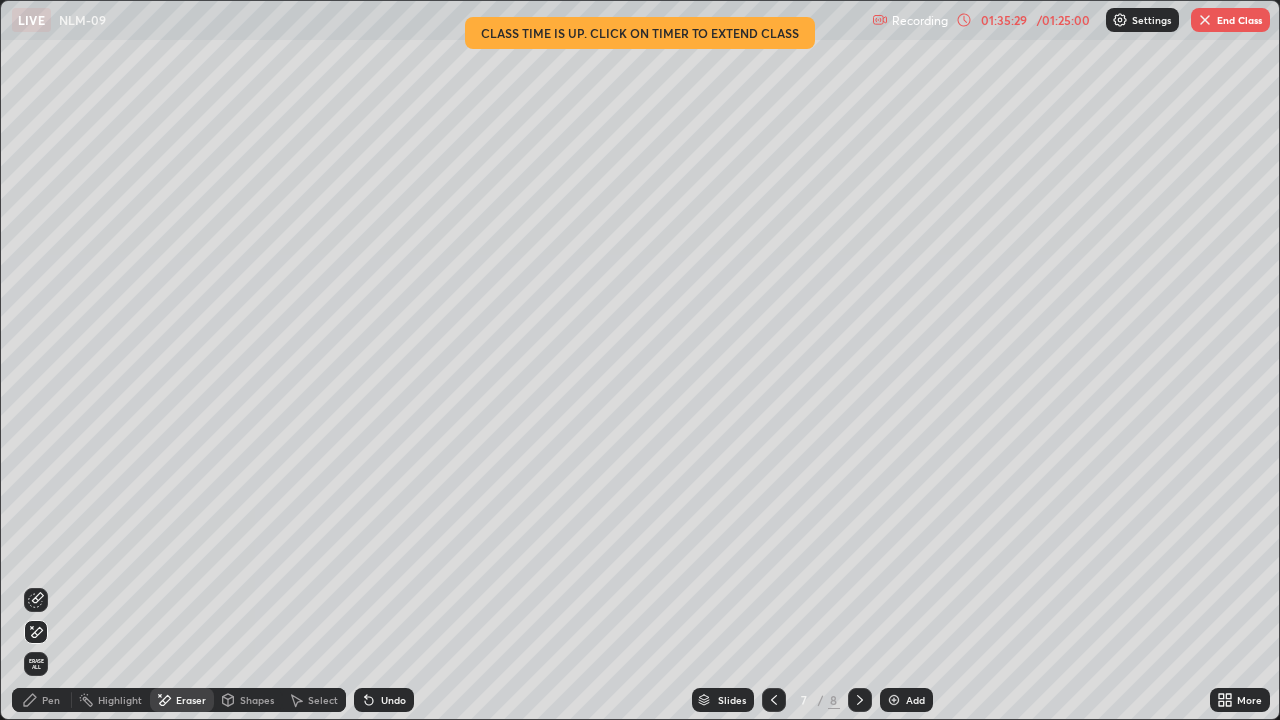 click on "Pen" at bounding box center [51, 700] 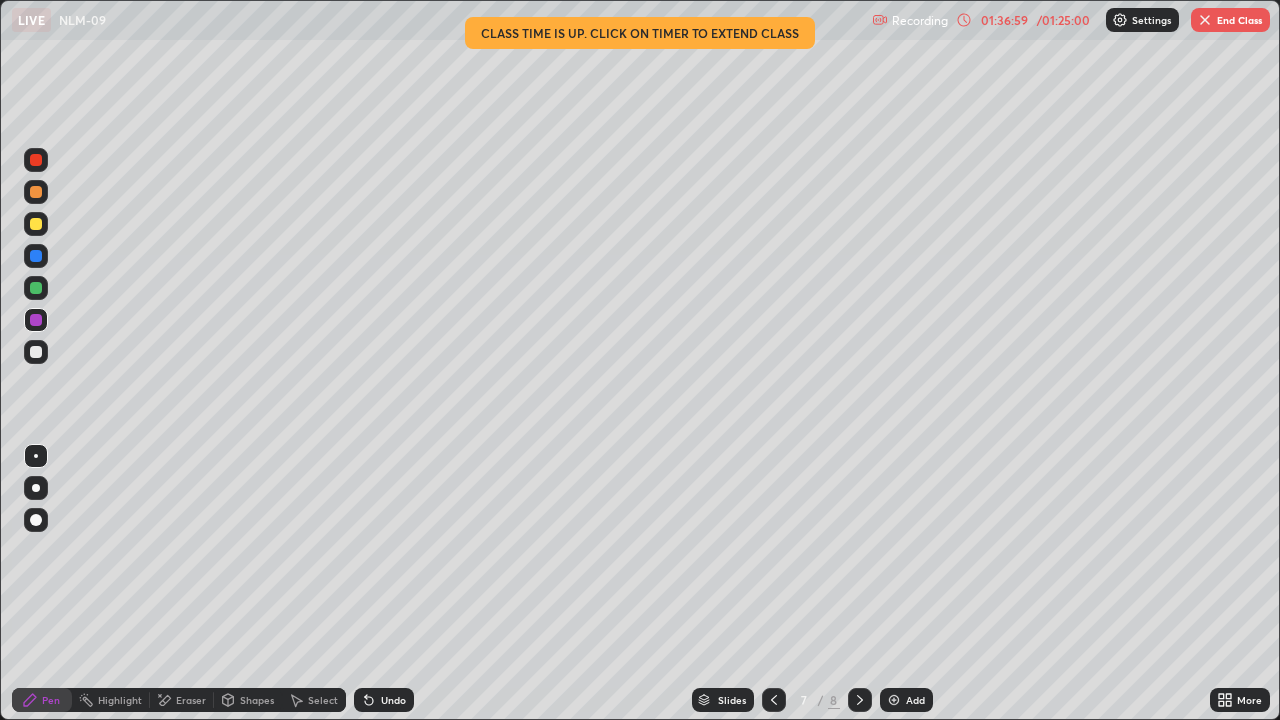 click on "End Class" at bounding box center (1230, 20) 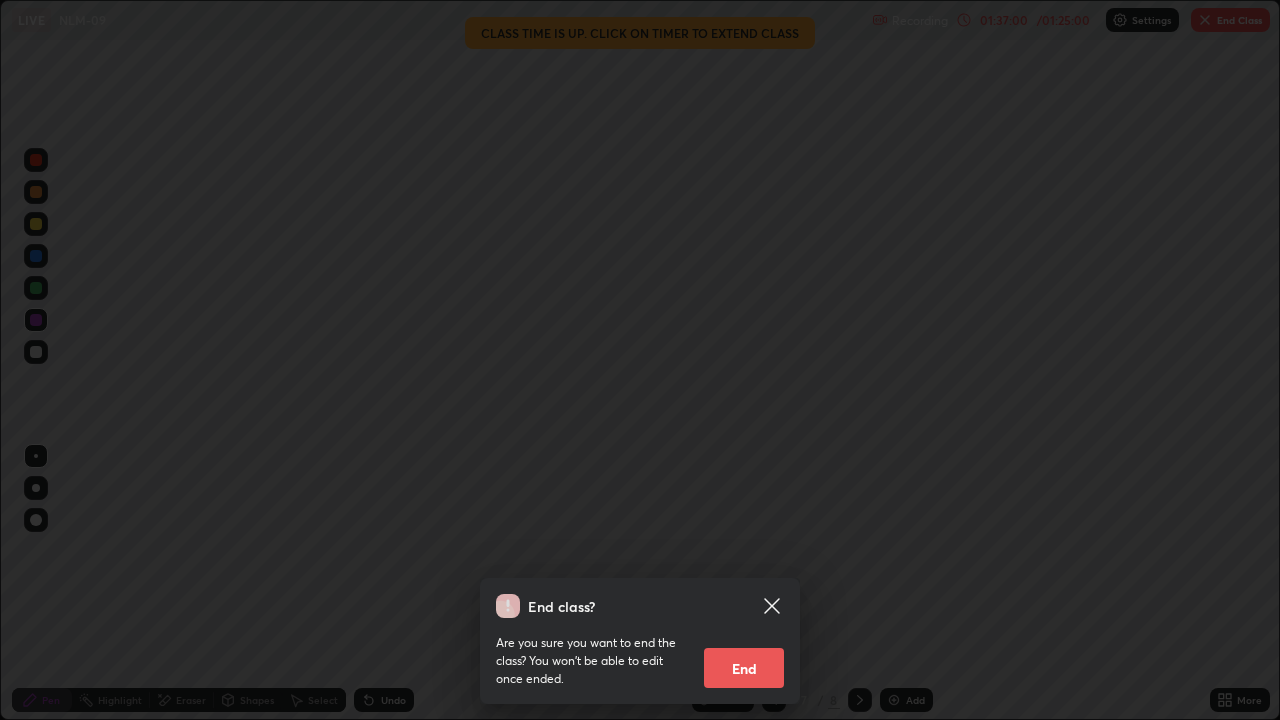 click on "End" at bounding box center [744, 668] 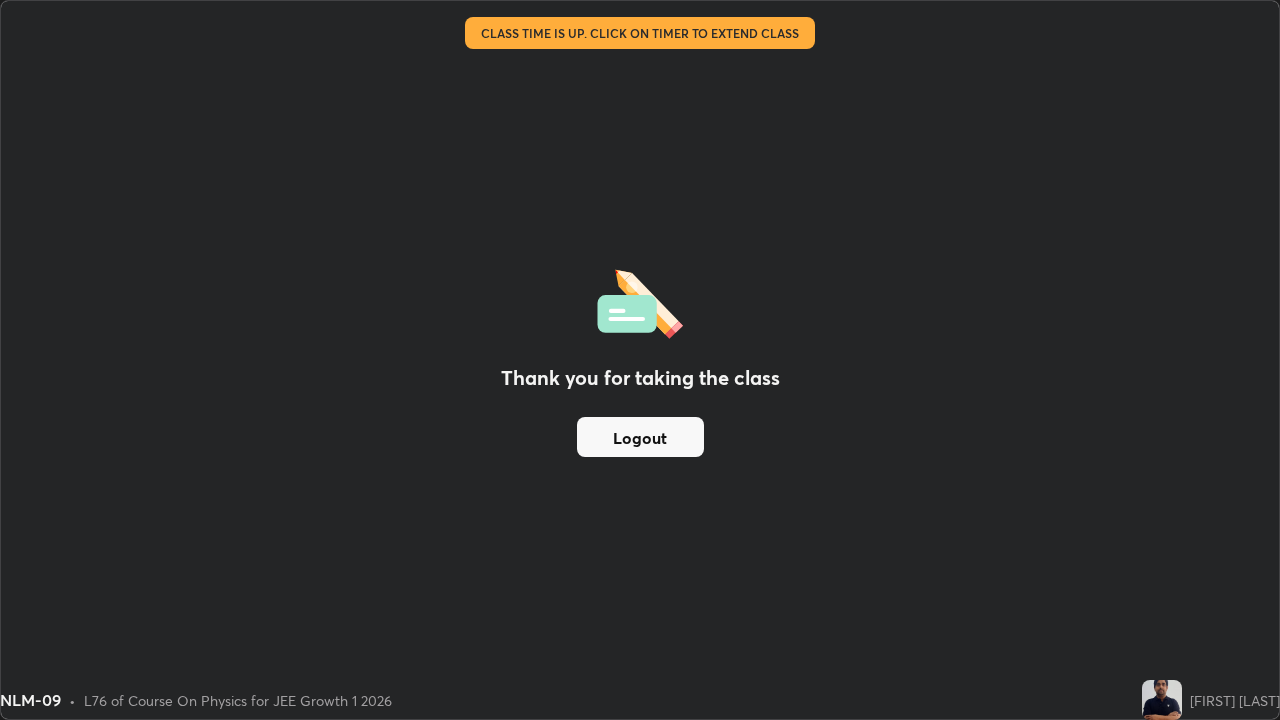 click on "Thank you for taking the class Logout" at bounding box center [640, 360] 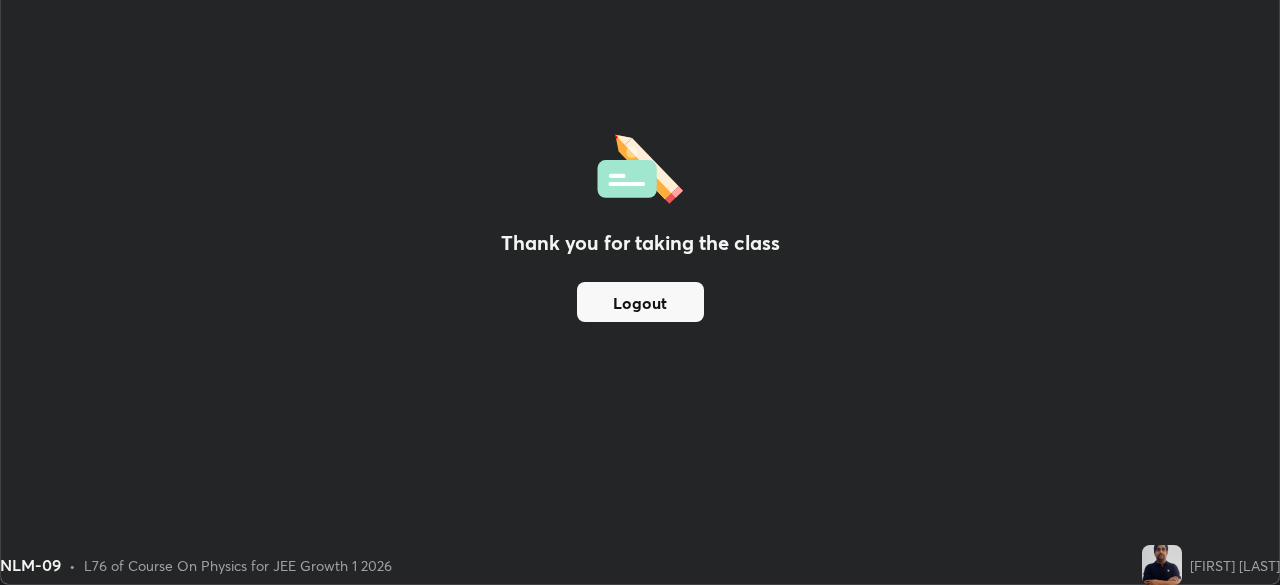 scroll, scrollTop: 585, scrollLeft: 1280, axis: both 